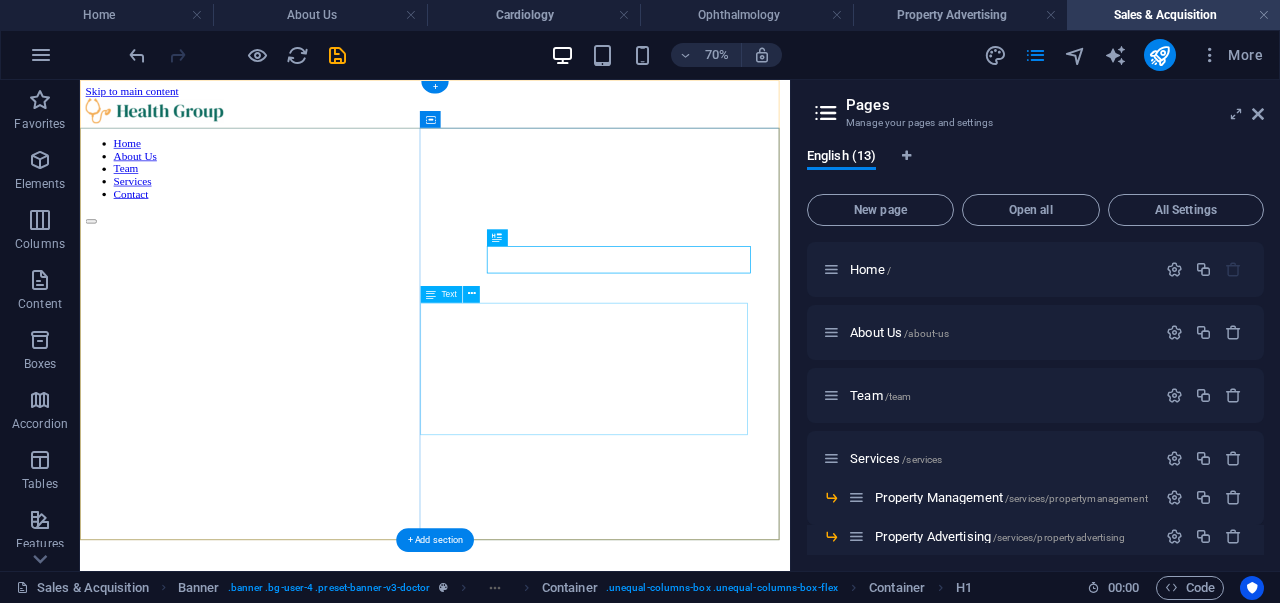 scroll, scrollTop: 0, scrollLeft: 0, axis: both 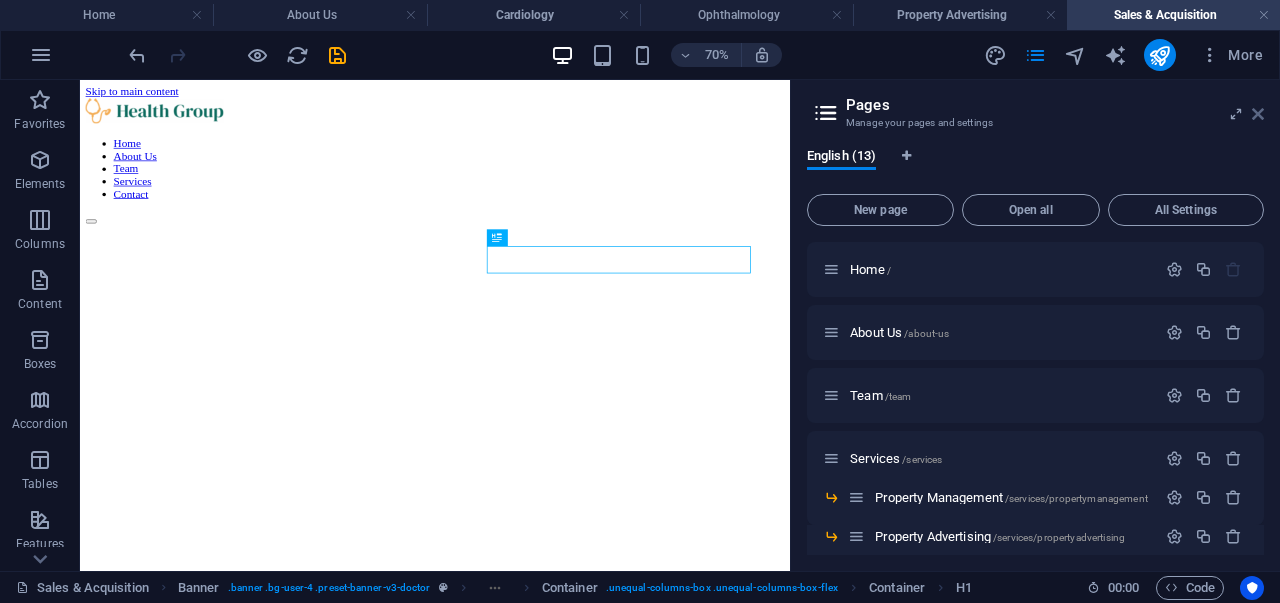 drag, startPoint x: 1260, startPoint y: 118, endPoint x: 1166, endPoint y: 51, distance: 115.43397 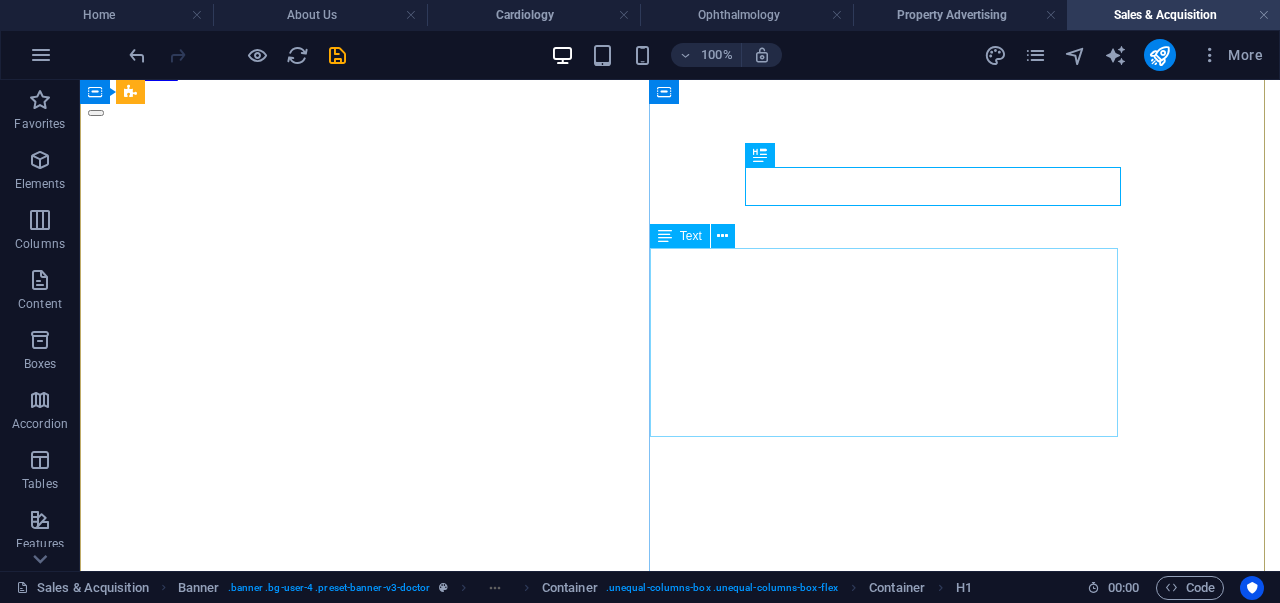 scroll, scrollTop: 171, scrollLeft: 0, axis: vertical 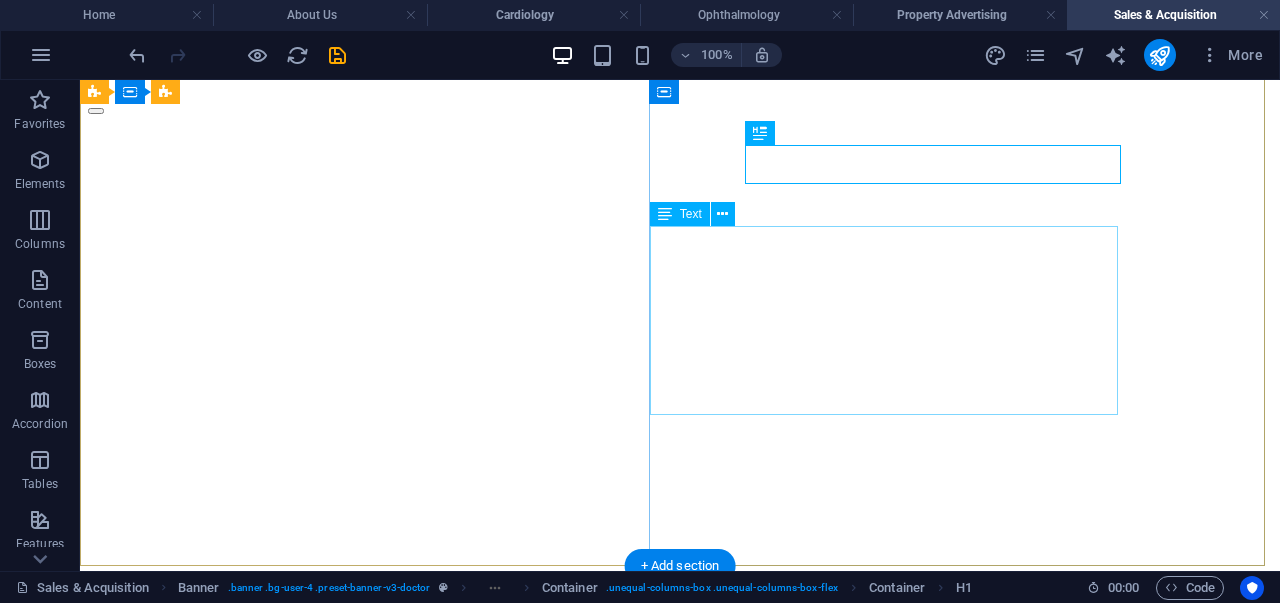 click on "Lorem ipsum dolor sit amet, consectetur adipiscing elit. Nisl scelerisque suspendisse mi varius phasellus. Vitae accumsan scelerisque ut luctus aliquam lorem. Mauris ut est quisque at facilisi suscipit pellentesque at viverra. At vel quis ullamcorper ut suspendisse eget non sagittis." at bounding box center [680, 1259] 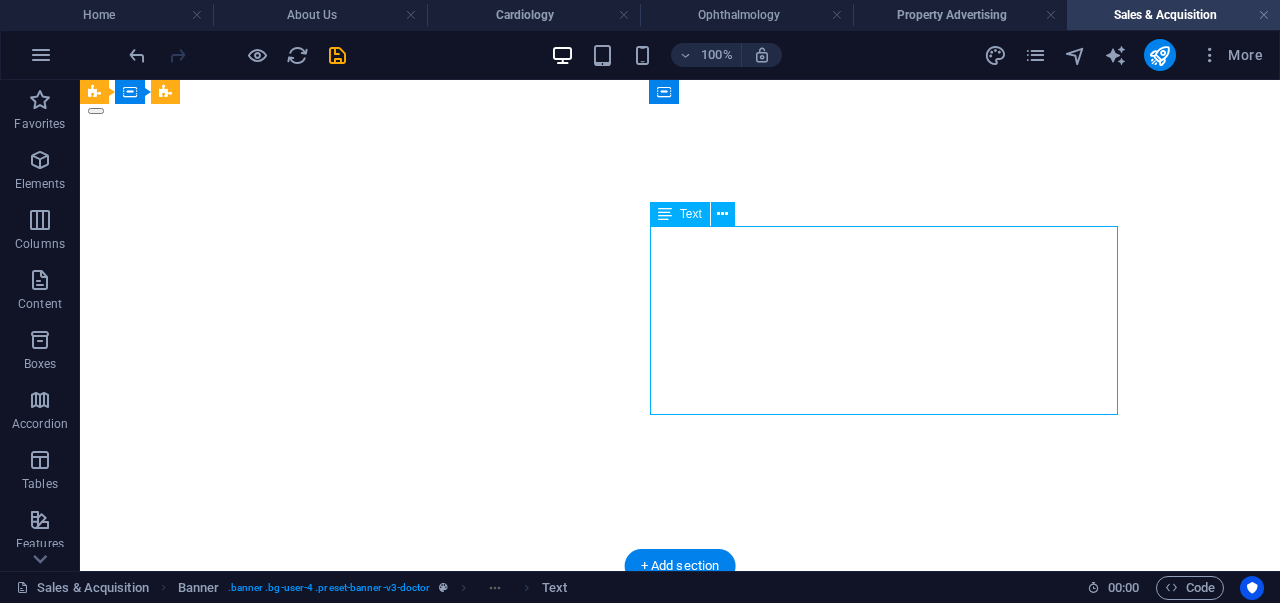 drag, startPoint x: 847, startPoint y: 251, endPoint x: 554, endPoint y: 281, distance: 294.53183 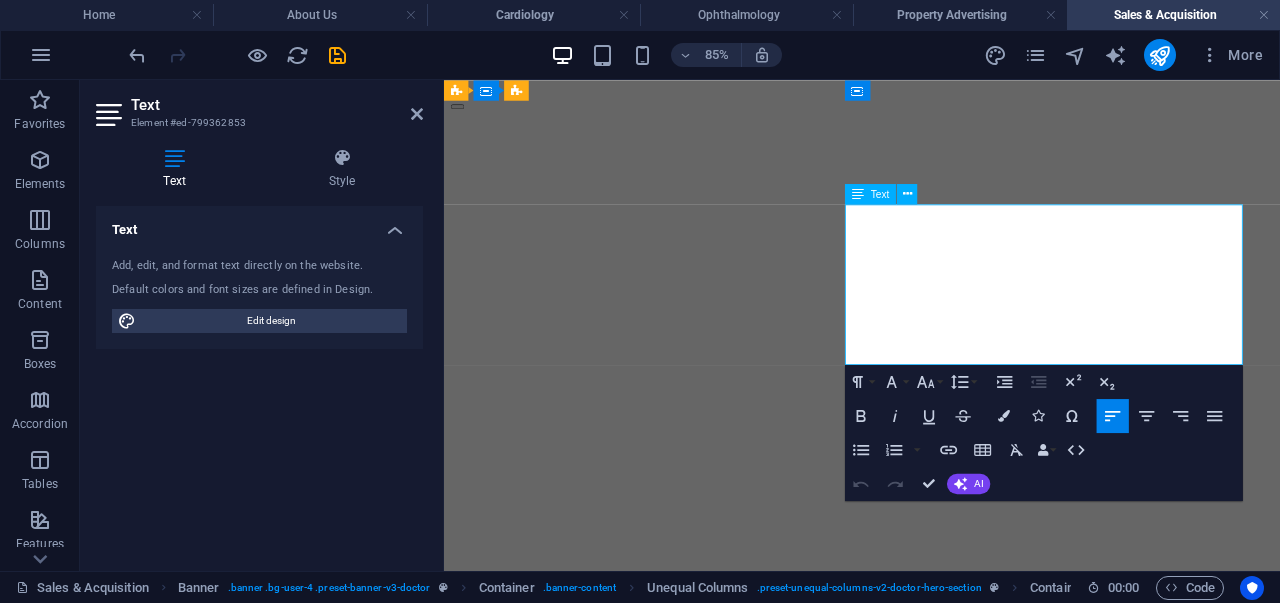 click on "Lorem ipsum dolor sit amet, consectetur adipiscing elit. Nisl scelerisque suspendisse mi varius phasellus. Vitae accumsan scelerisque ut luctus aliquam lorem." at bounding box center [936, 1234] 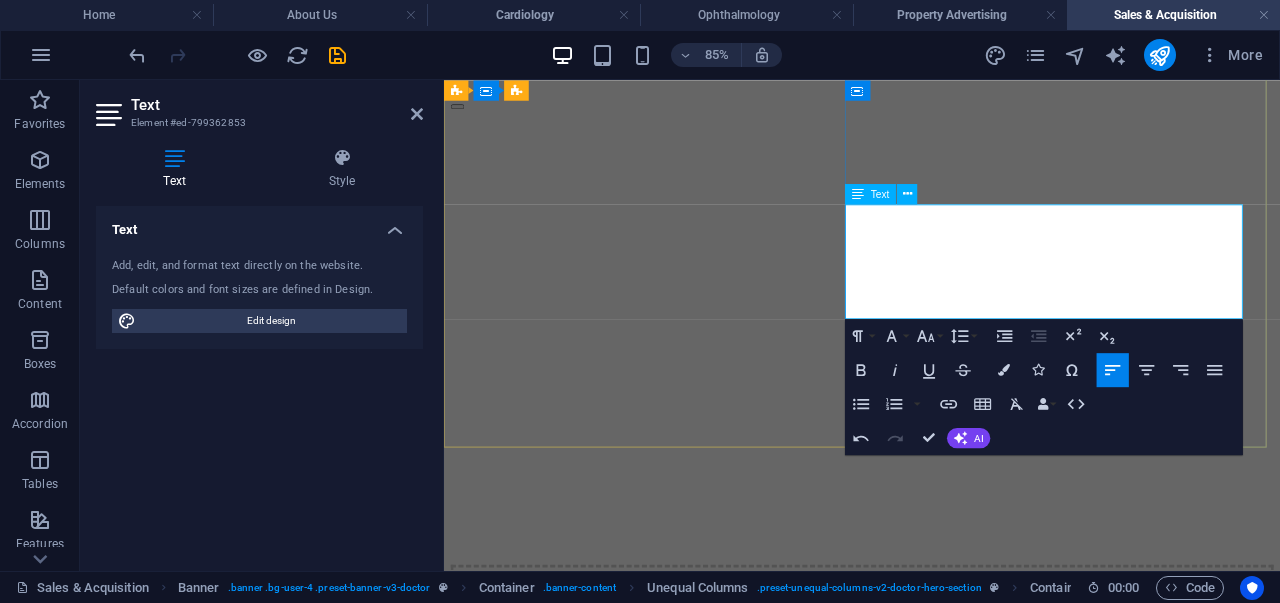 click on "Mauris ut est quisque at facilisi suscipit pellentesque at viverra. At vel quis ullamcorper ut suspendisse eget non sagittis." at bounding box center (936, 1239) 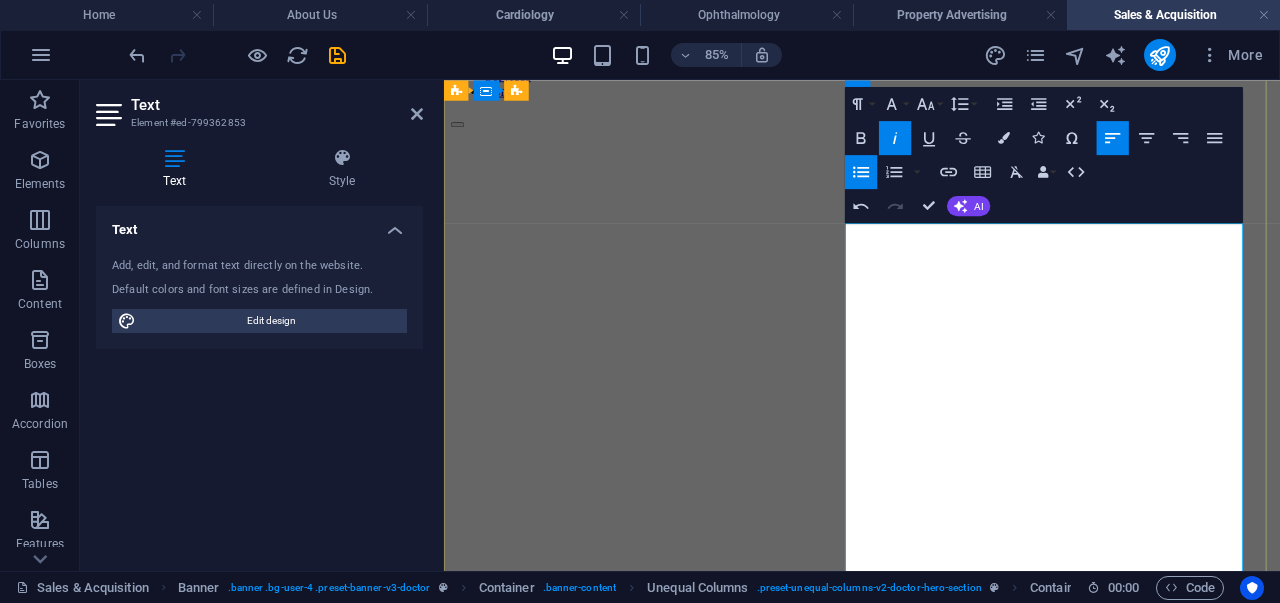 scroll, scrollTop: 90, scrollLeft: 0, axis: vertical 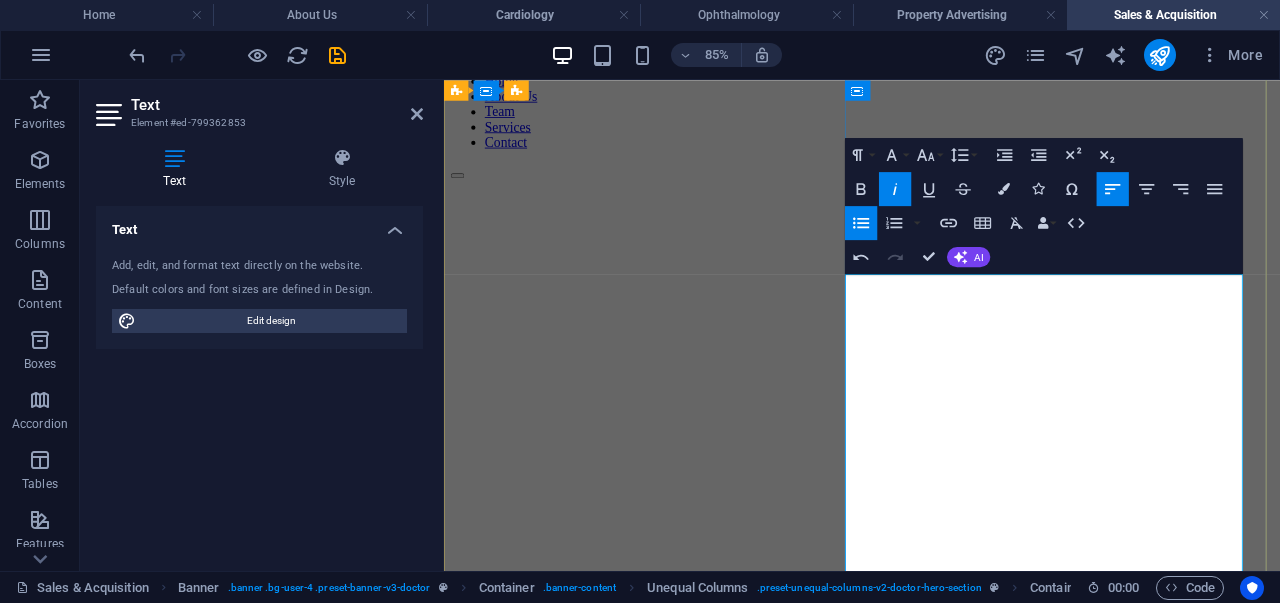 click on "About Our Property Sales & Acquisition Service" at bounding box center (617, 1788) 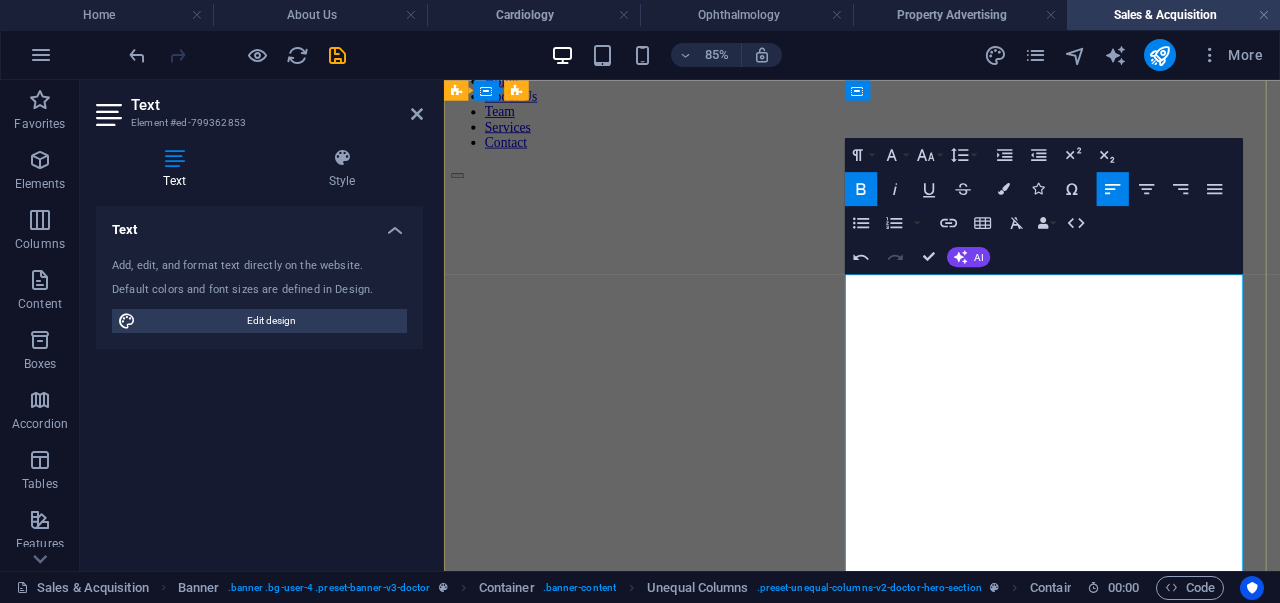 click on "About Our Property Sales & Acquisition Service Brief intro: "Whether you're looking to buy, sell, or invest, Cheki Shika Keja Ventures ensures a seamless process. Our team leverages market insights and professional networks to help you secure the best deals."" at bounding box center (936, 1798) 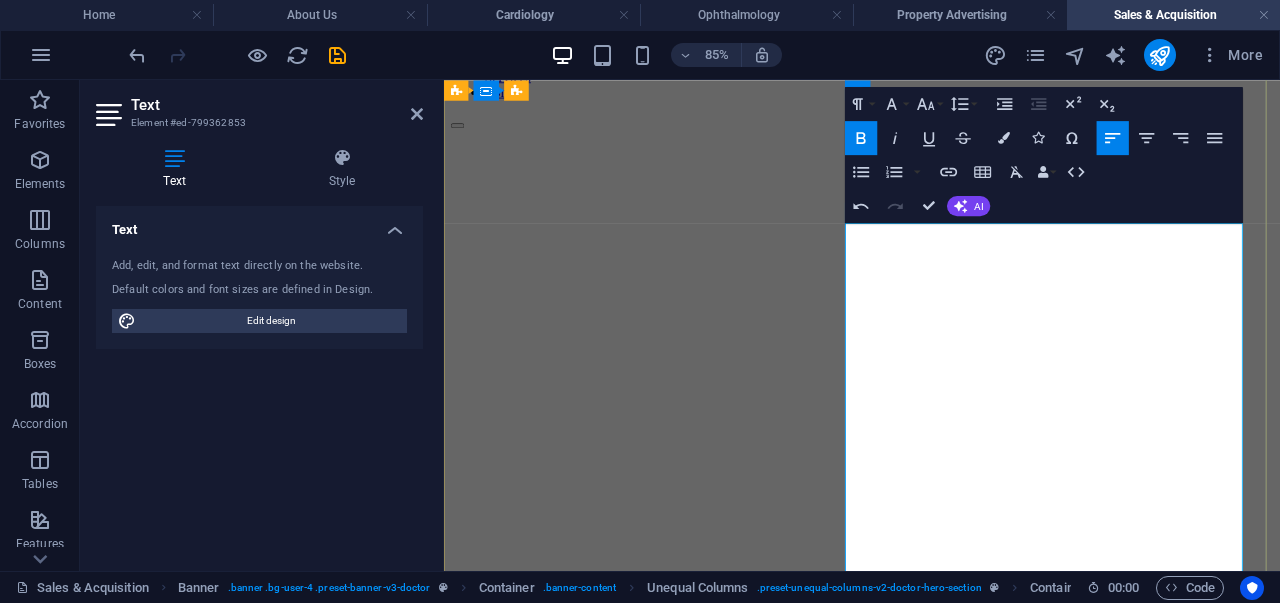 scroll, scrollTop: 150, scrollLeft: 0, axis: vertical 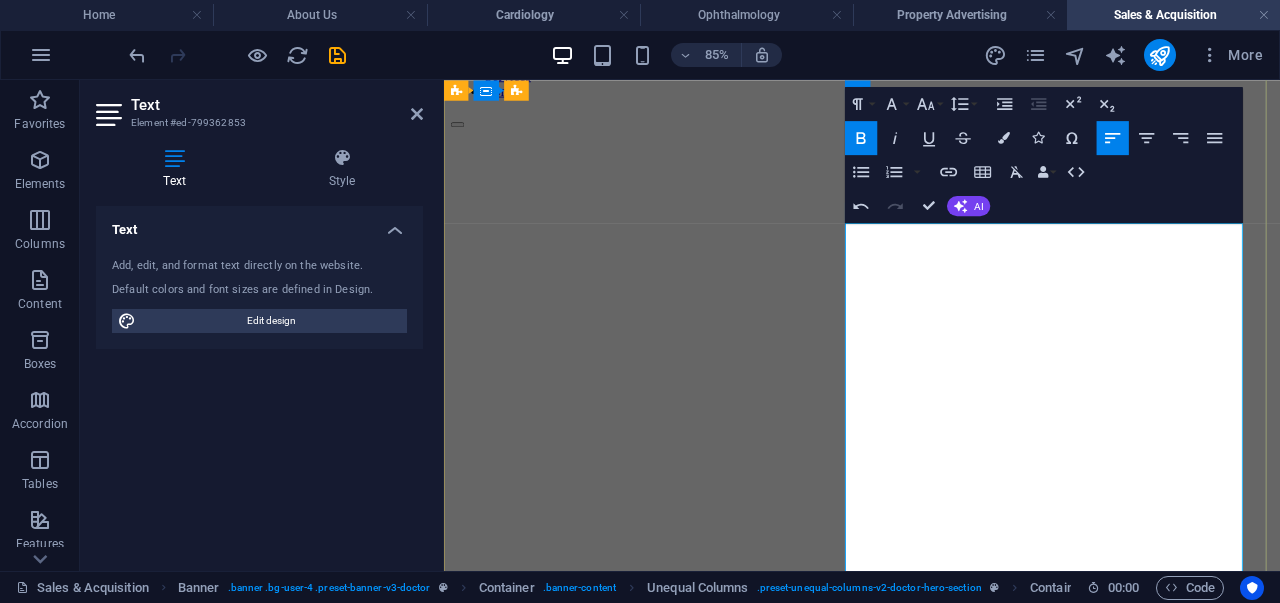 drag, startPoint x: 1031, startPoint y: 376, endPoint x: 931, endPoint y: 371, distance: 100.12492 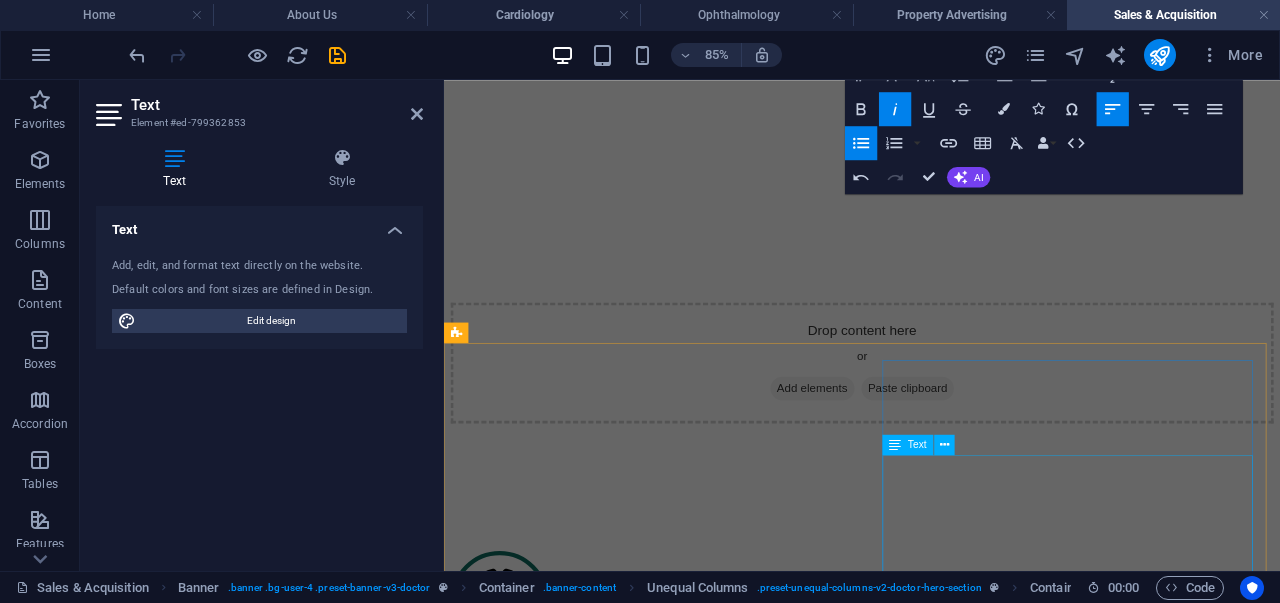 scroll, scrollTop: 858, scrollLeft: 0, axis: vertical 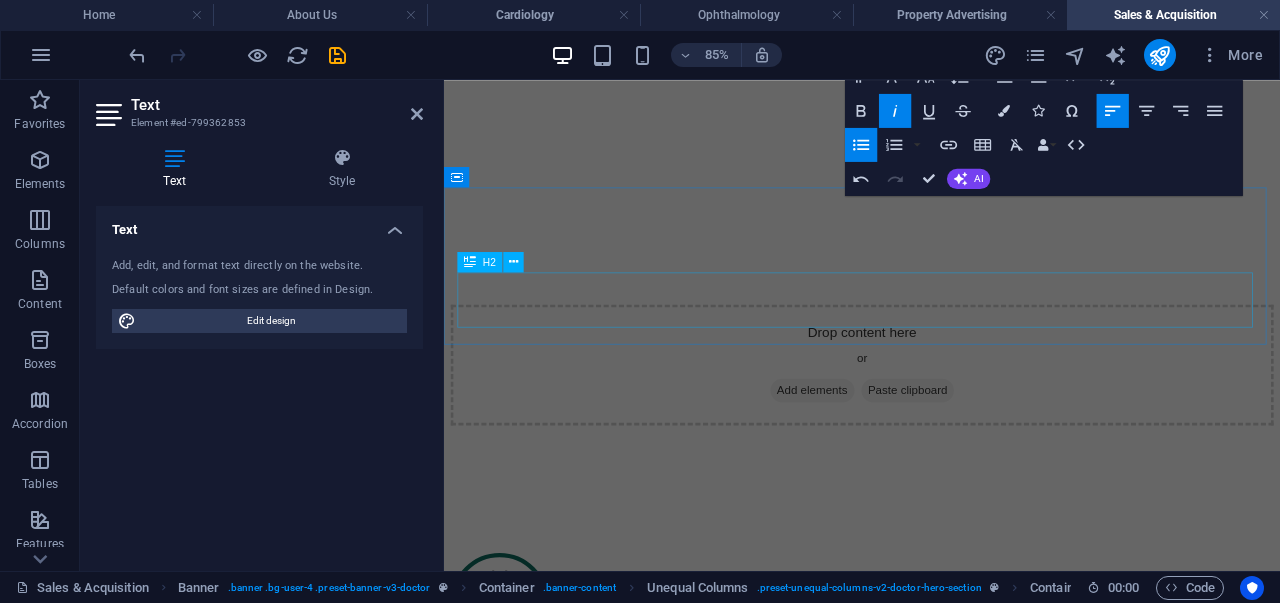 click on "Our neurology expert" at bounding box center [936, 1462] 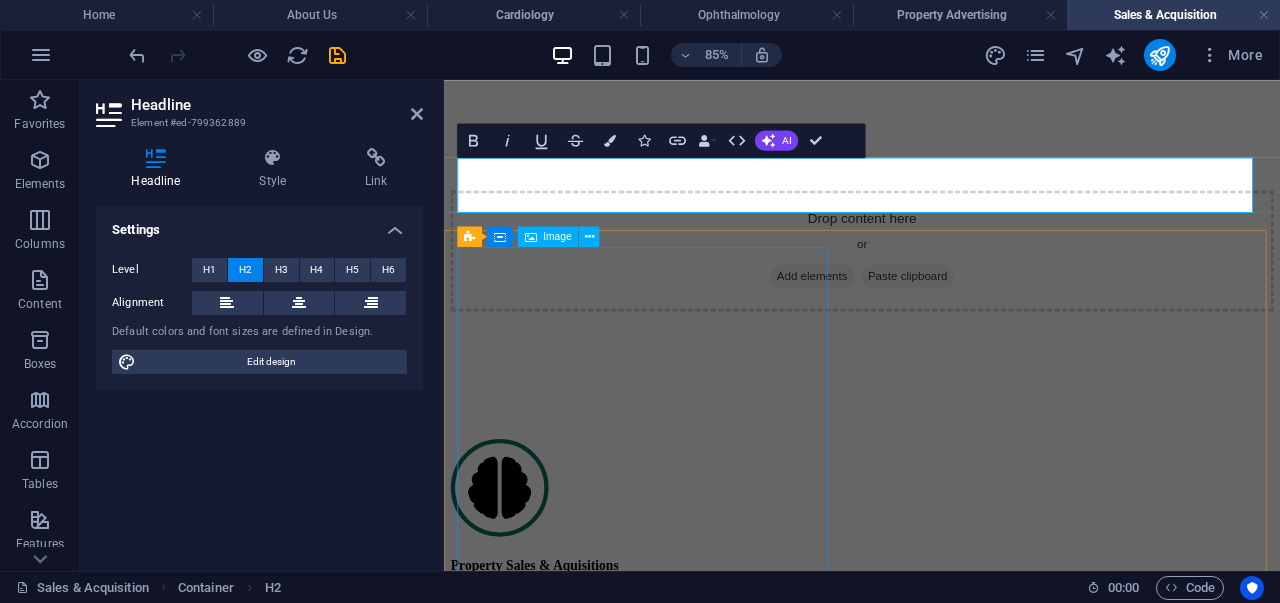 scroll, scrollTop: 993, scrollLeft: 0, axis: vertical 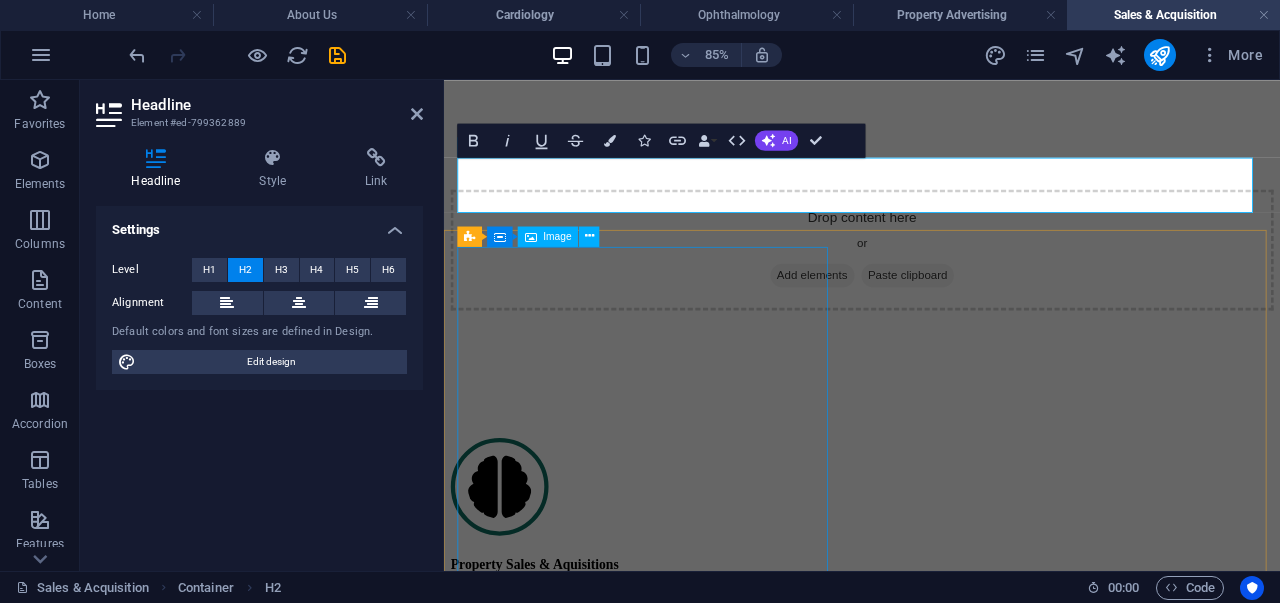 type 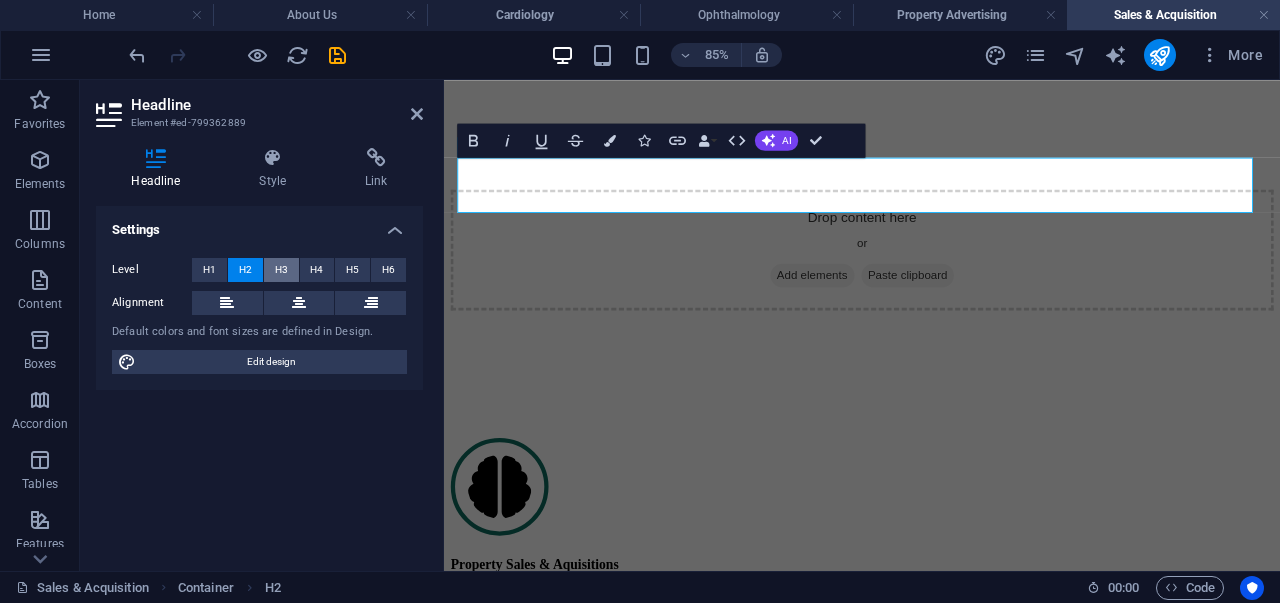 click on "H3" at bounding box center [281, 270] 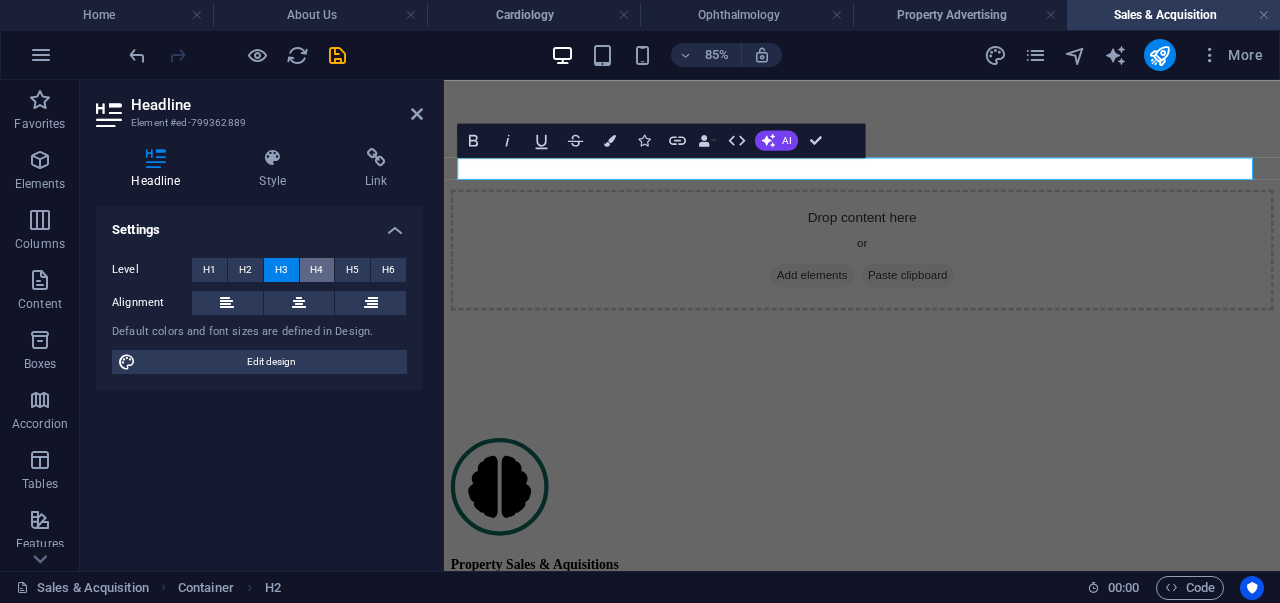 click on "H4" at bounding box center [316, 270] 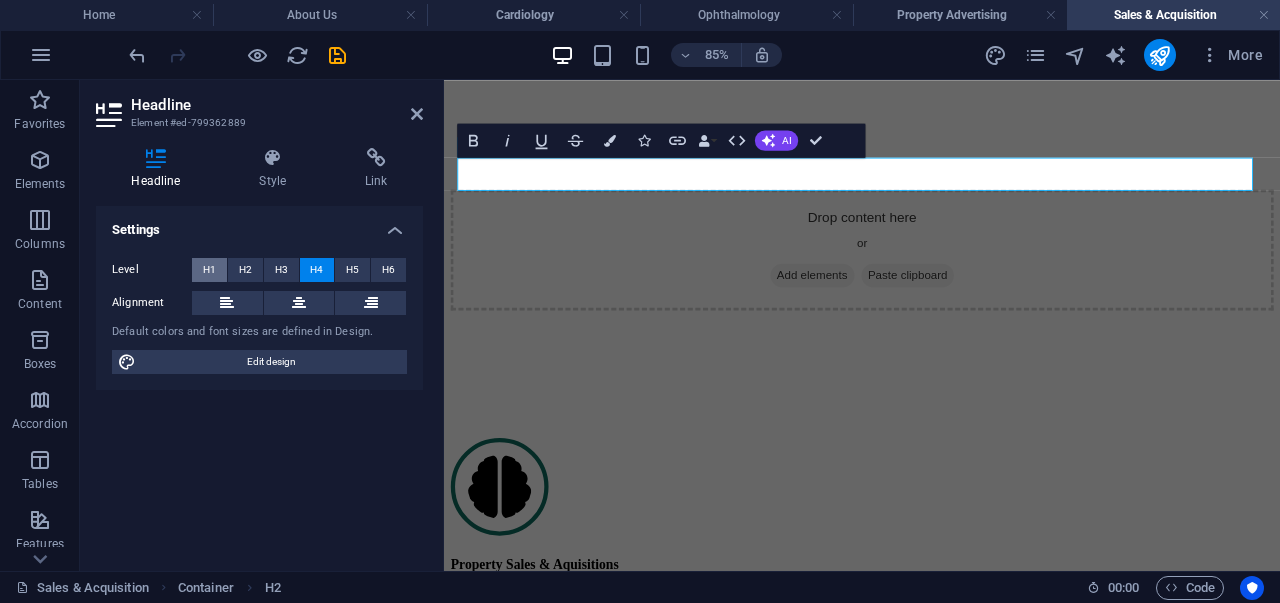click on "H1" at bounding box center (209, 270) 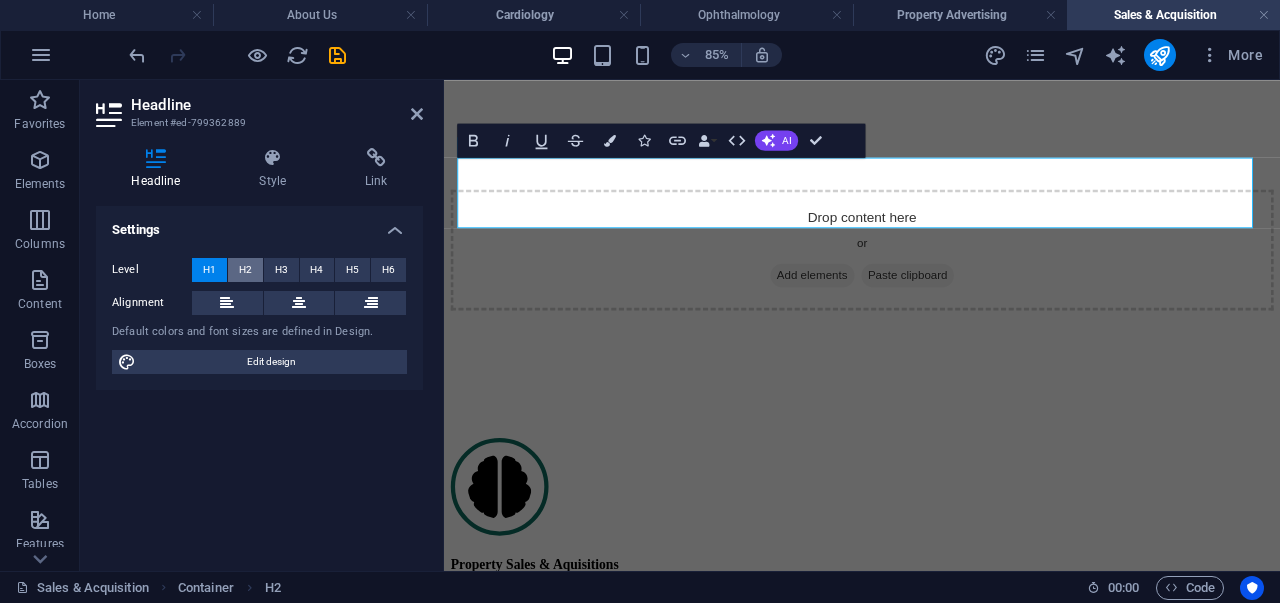 click on "H2" at bounding box center [245, 270] 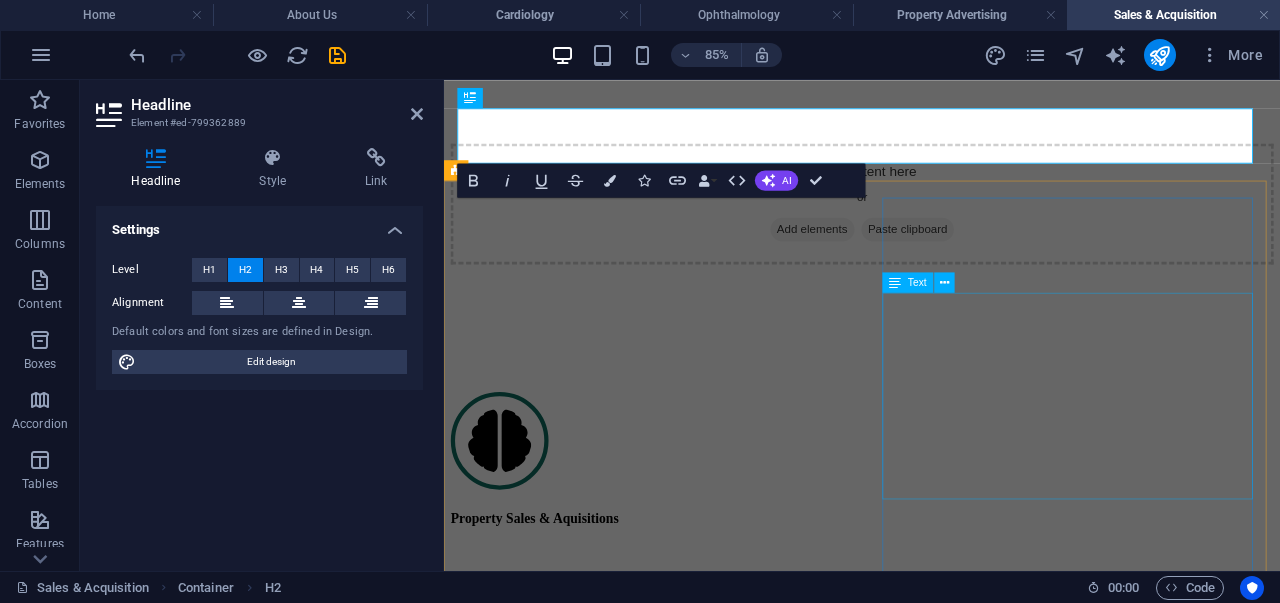 scroll, scrollTop: 1050, scrollLeft: 0, axis: vertical 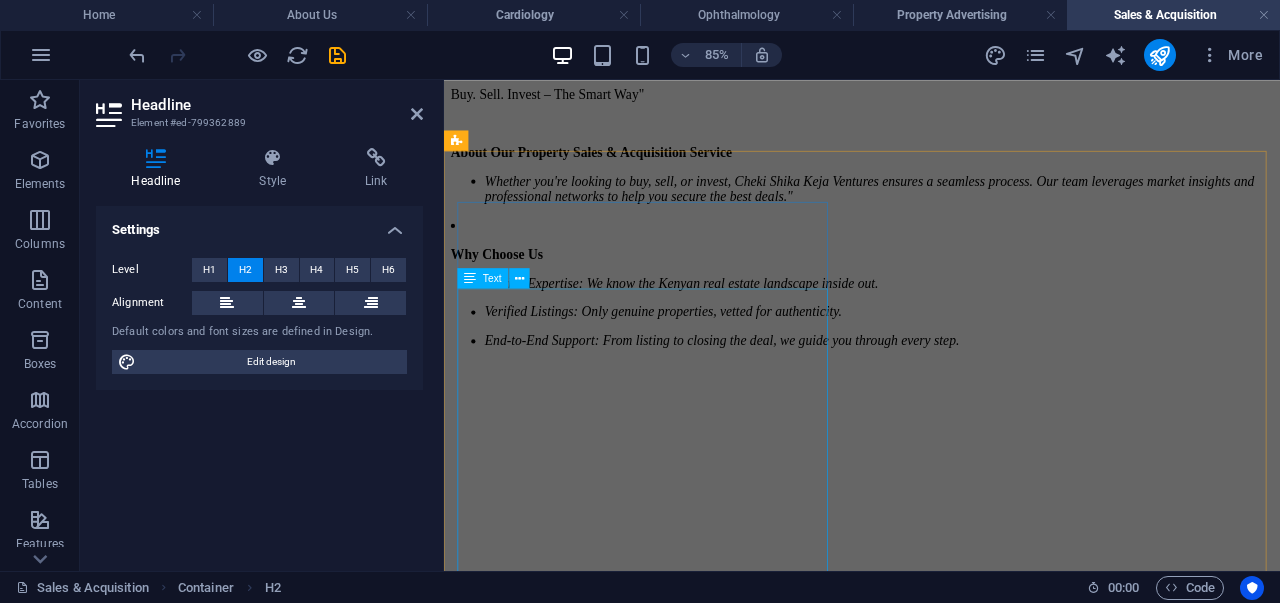 click on "Lorem ipsum dolor sit amet, consectetur adipiscing elit. Nisl scelerisque suspendisse mi varius phasellus. Vitae accumsan scelerisque ut luctus aliquam lorem. Consectetur vel sempe feugiat dolor vestibulum varius est. Mauris ut est quisque at facilisi suscipit pellentesque at viverra. At vel quis ullamcorper ut suspendisse eget. Lorem ipsum dolor sit amet, consectetur adipiscing elit. Nisl scelerisque suspendisse mi varius phasellus. Vitae accumsan scelerisque ut luctus aliquam lorem. Consectetur vel sempe feugiat dolor vestibulum varius est." at bounding box center [936, 2326] 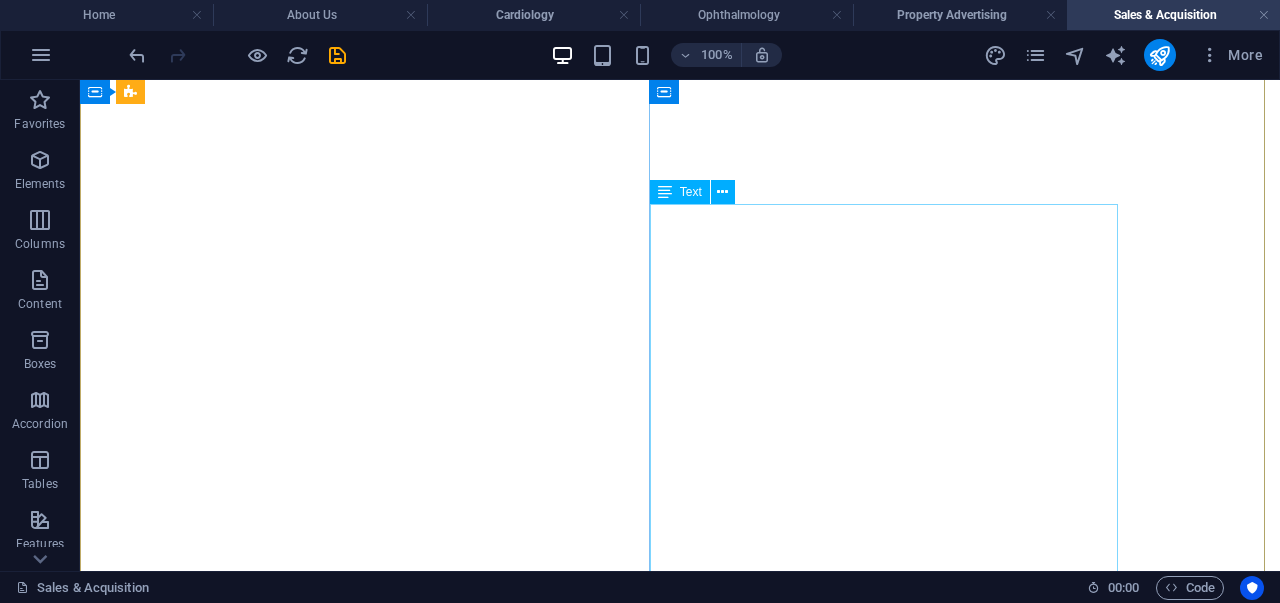 scroll, scrollTop: 206, scrollLeft: 0, axis: vertical 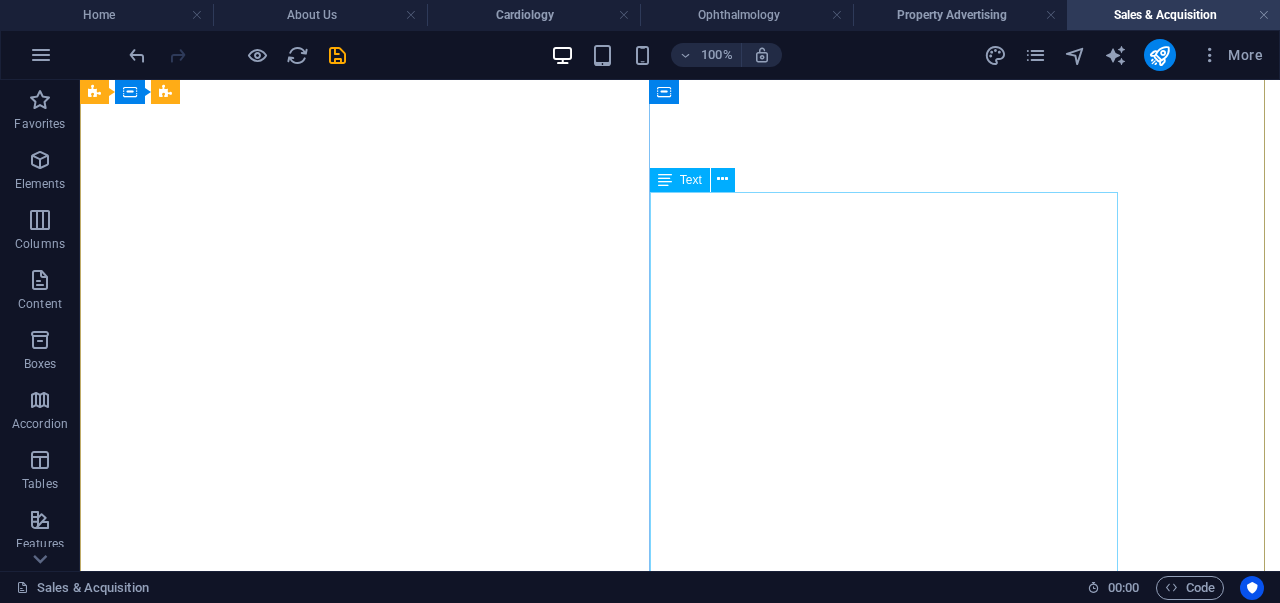 click on "Buy. Sell. Invest – The Smart Way" About Our Property Sales & Acquisition Service Whether you're looking to buy, sell, or invest, Cheki Shika Keja Ventures ensures a seamless process. Our team leverages market insights and professional networks to help you secure the best deals." Why Choose Us Market Expertise: We know the Kenyan real estate landscape inside out. Verified Listings: Only genuine properties, vetted for authenticity. End-to-End Support: From listing to closing the deal, we guide you through every step." at bounding box center [680, 1662] 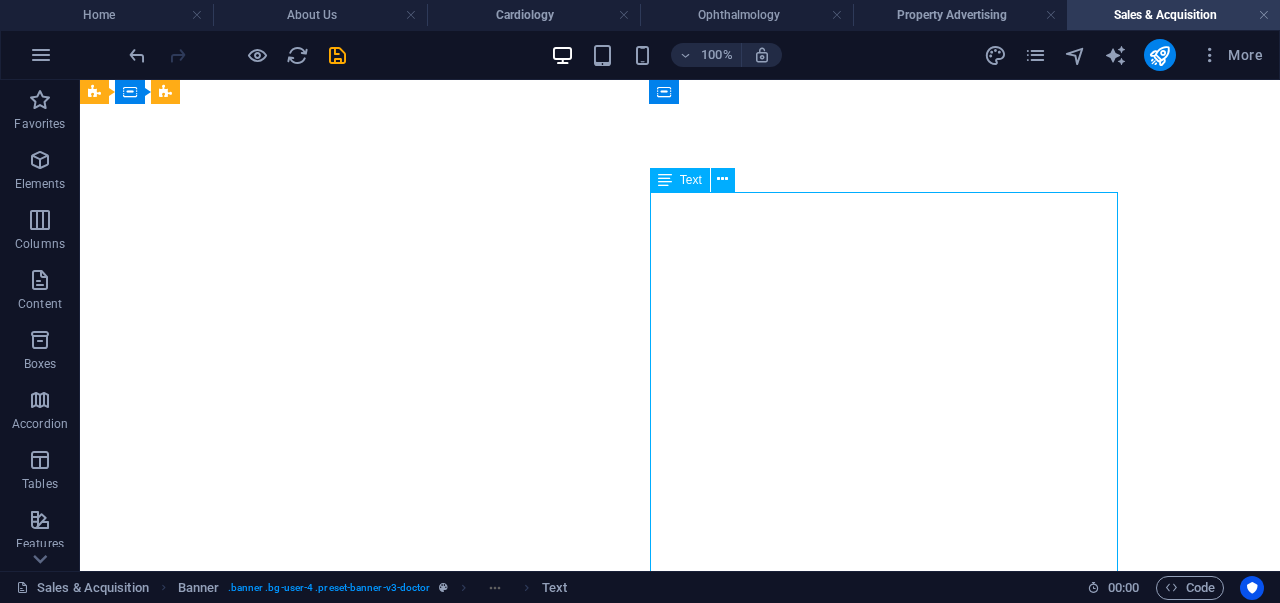click on "Buy. Sell. Invest – The Smart Way" About Our Property Sales & Acquisition Service Whether you're looking to buy, sell, or invest, Cheki Shika Keja Ventures ensures a seamless process. Our team leverages market insights and professional networks to help you secure the best deals." Why Choose Us Market Expertise: We know the Kenyan real estate landscape inside out. Verified Listings: Only genuine properties, vetted for authenticity. End-to-End Support: From listing to closing the deal, we guide you through every step." at bounding box center [680, 1662] 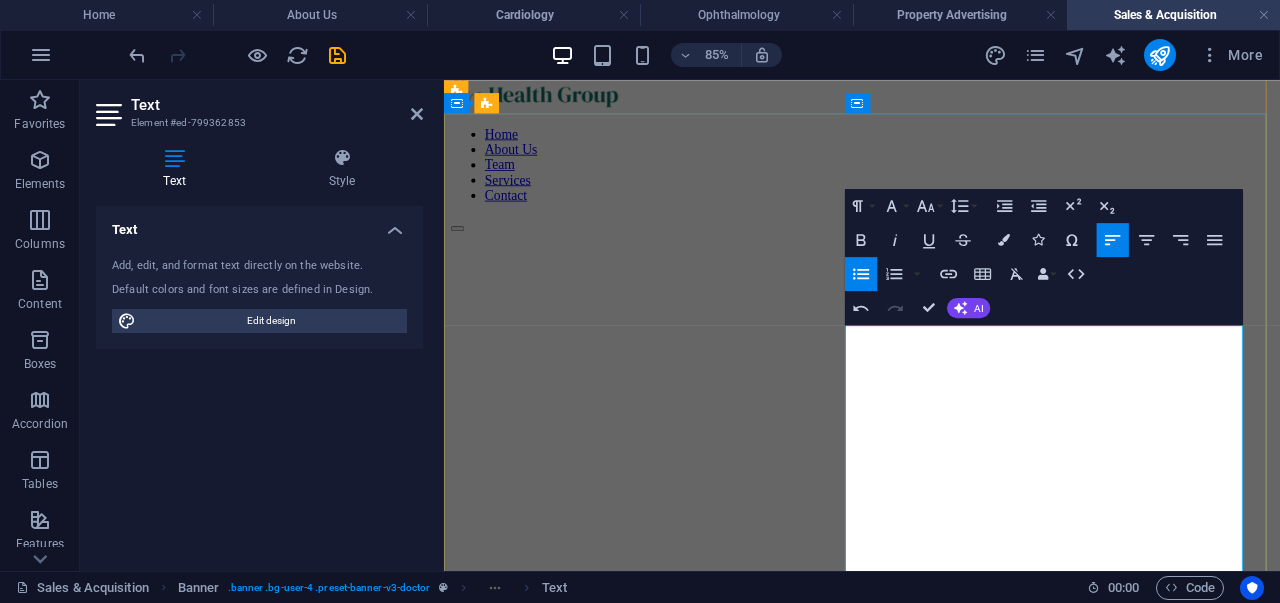 scroll, scrollTop: 32, scrollLeft: 0, axis: vertical 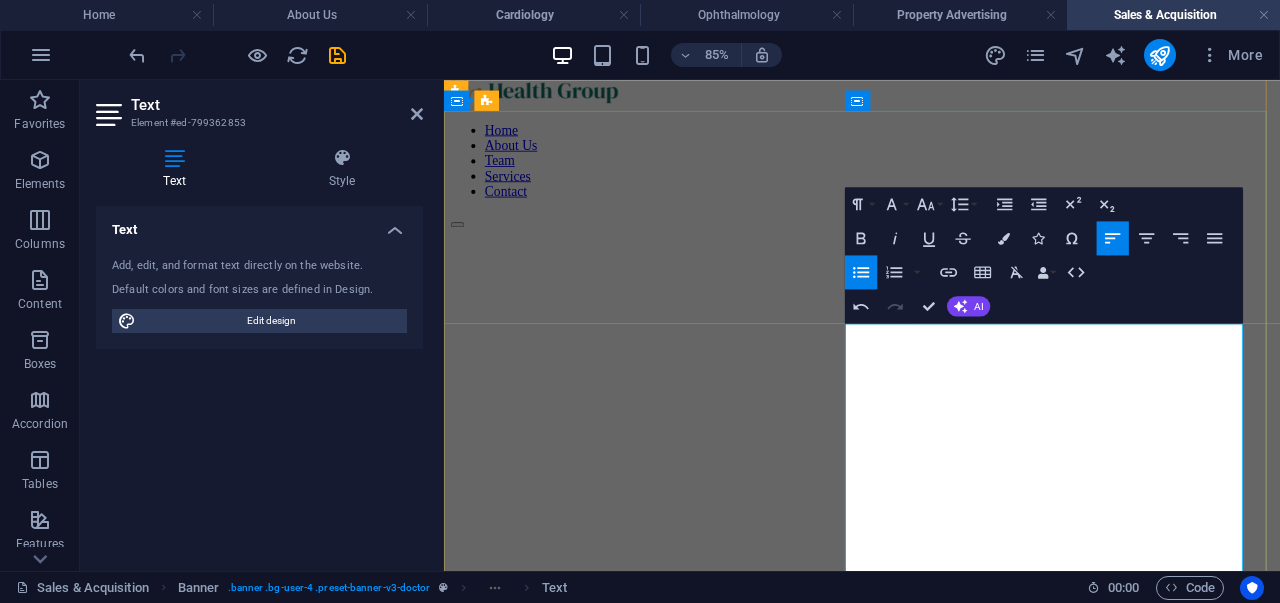 click on "Buy, Sell, and Invest Smart – With Confidence." at bounding box center [936, 1797] 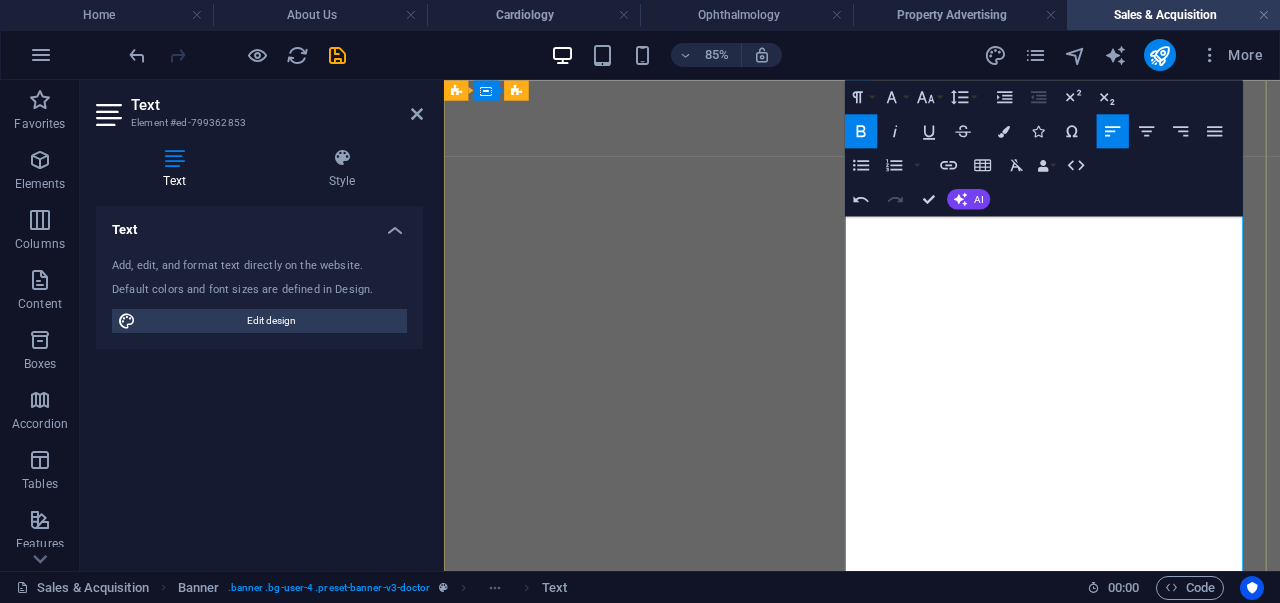 scroll, scrollTop: 246, scrollLeft: 0, axis: vertical 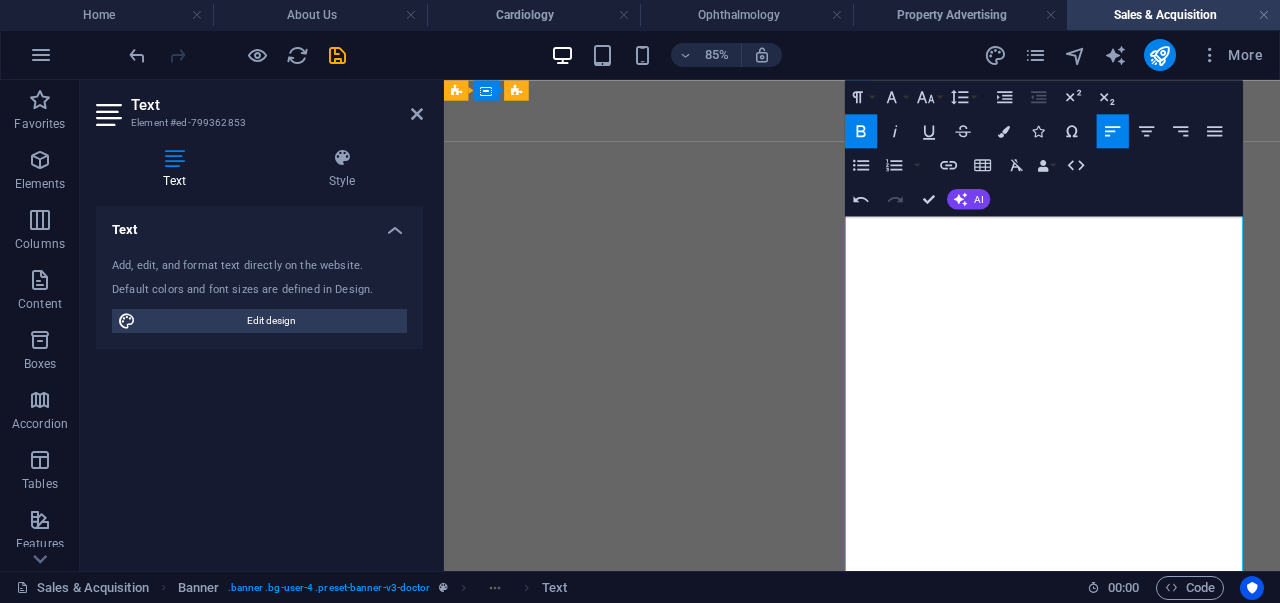 click on "At Cheki Shika Keja Ventures , we understand that property transactions are more than just deals—they are life-changing decisions. Whether you are looking to sell your property, acquire a new home, or invest in real estate, our Property Sales and Acquisition Service provides a seamless, transparent, and professional experience." at bounding box center [936, 1696] 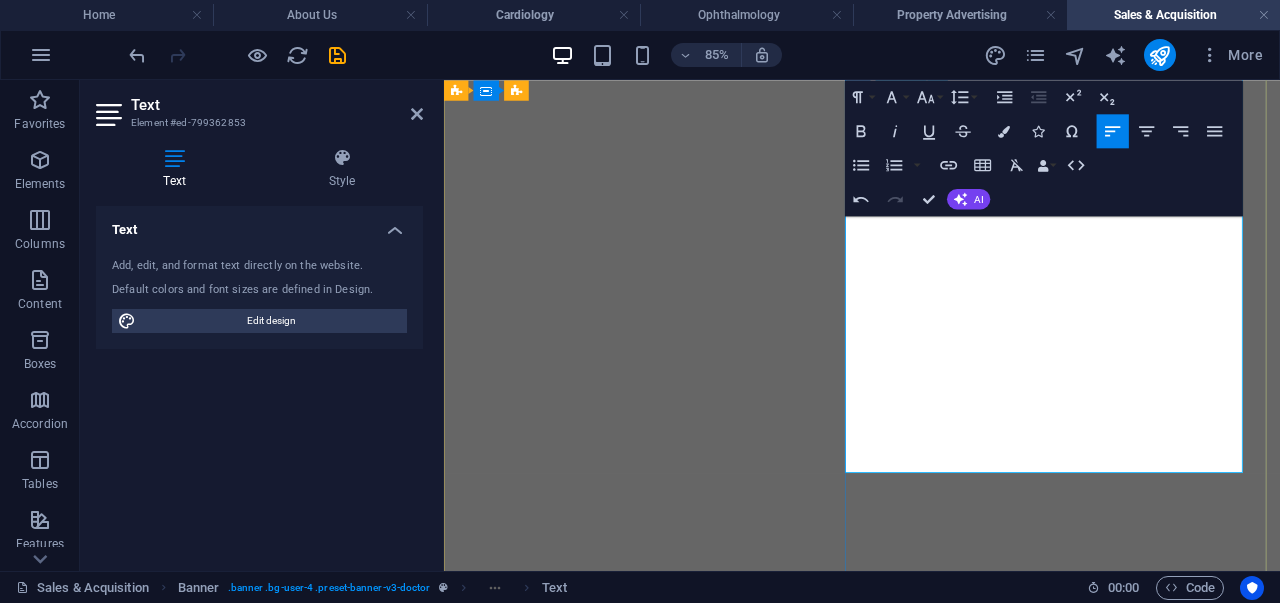 scroll, scrollTop: 539, scrollLeft: 0, axis: vertical 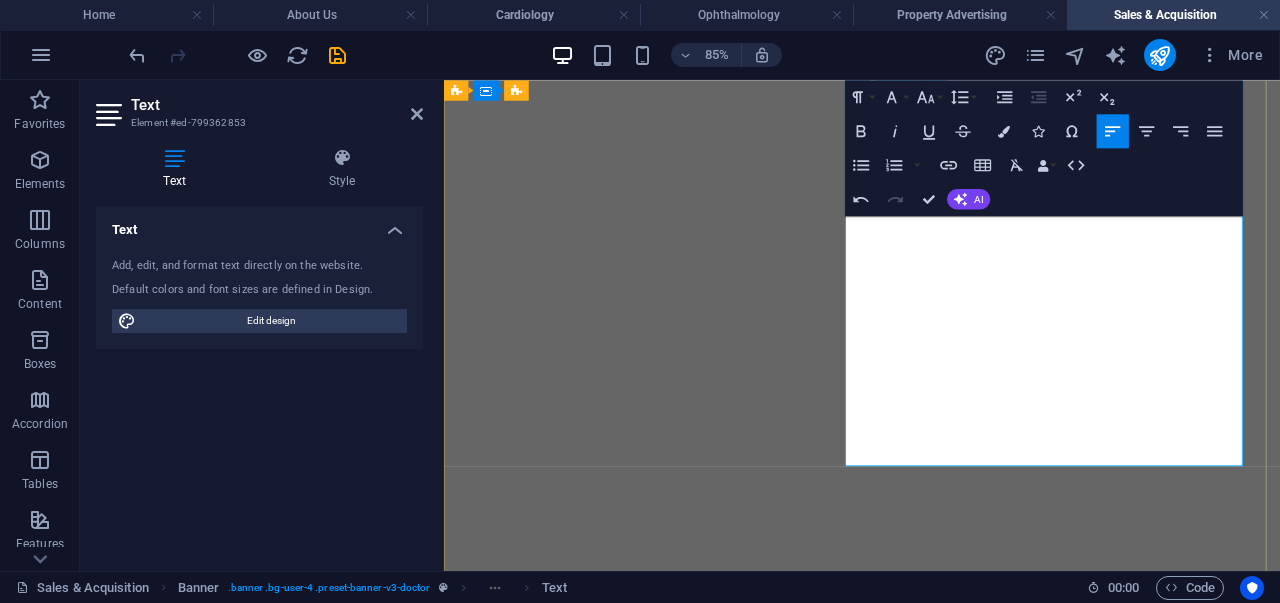 click on "Investment Advisory:  Providing expert guidance on market trends and investment opportunities." at bounding box center [956, 1679] 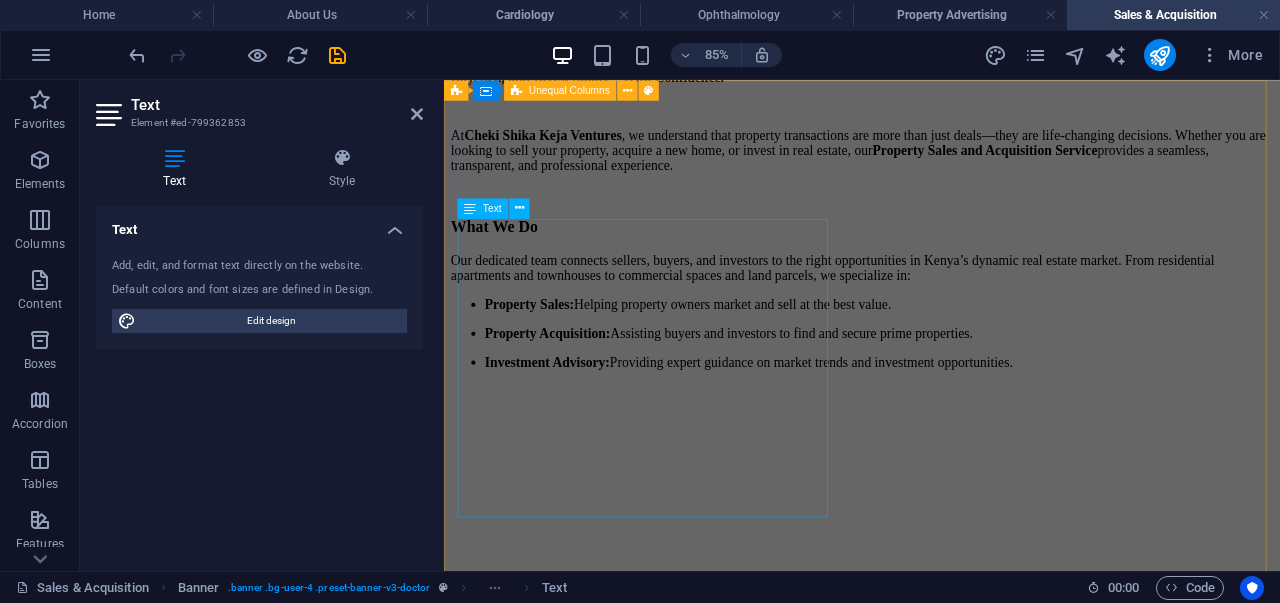 scroll, scrollTop: 1869, scrollLeft: 0, axis: vertical 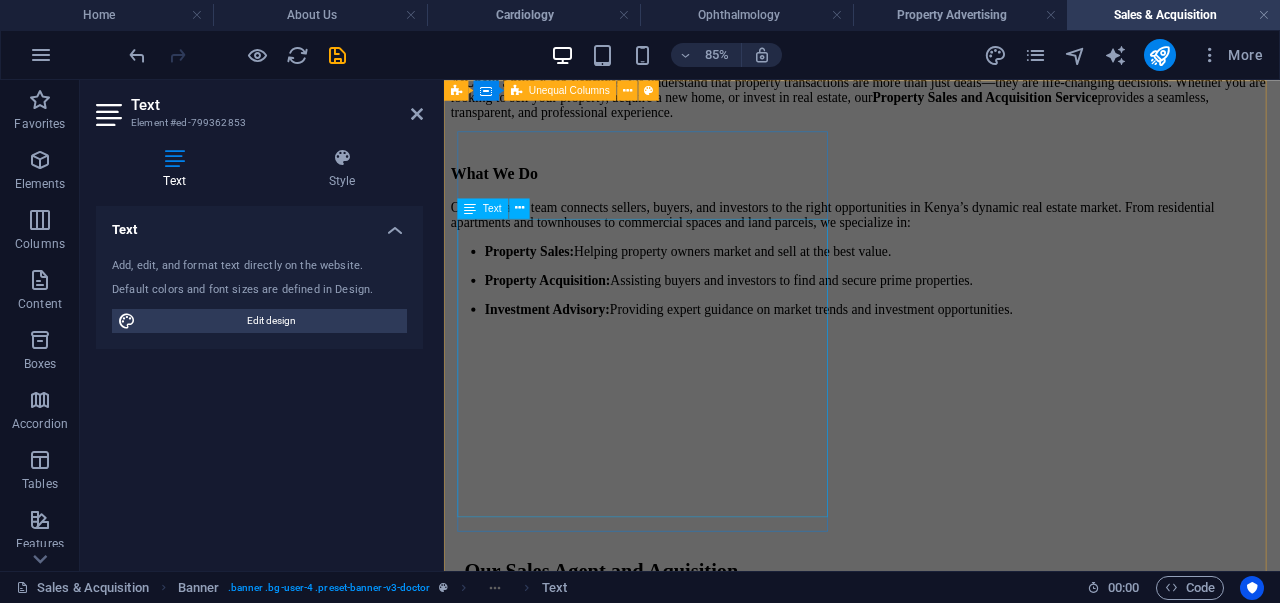 click on "Lorem ipsum dolor sit amet, consectetur adipiscing elit. Nisl scelerisque suspendisse mi varius phasellus. Vitae accumsan scelerisque ut luctus aliquam lorem. Consectetur vel sempe feugiat dolor vestibulum varius est. Mauris ut est quisque at facilisi suscipit pellentesque at viverra. At vel quis ullamcorper ut suspendisse eget. Lorem ipsum dolor sit amet, consectetur adipiscing elit. Nisl scelerisque suspendisse mi varius phasellus. Vitae accumsan scelerisque ut luctus aliquam lorem. Consectetur vel sempe feugiat dolor vestibulum varius est." at bounding box center [936, 2288] 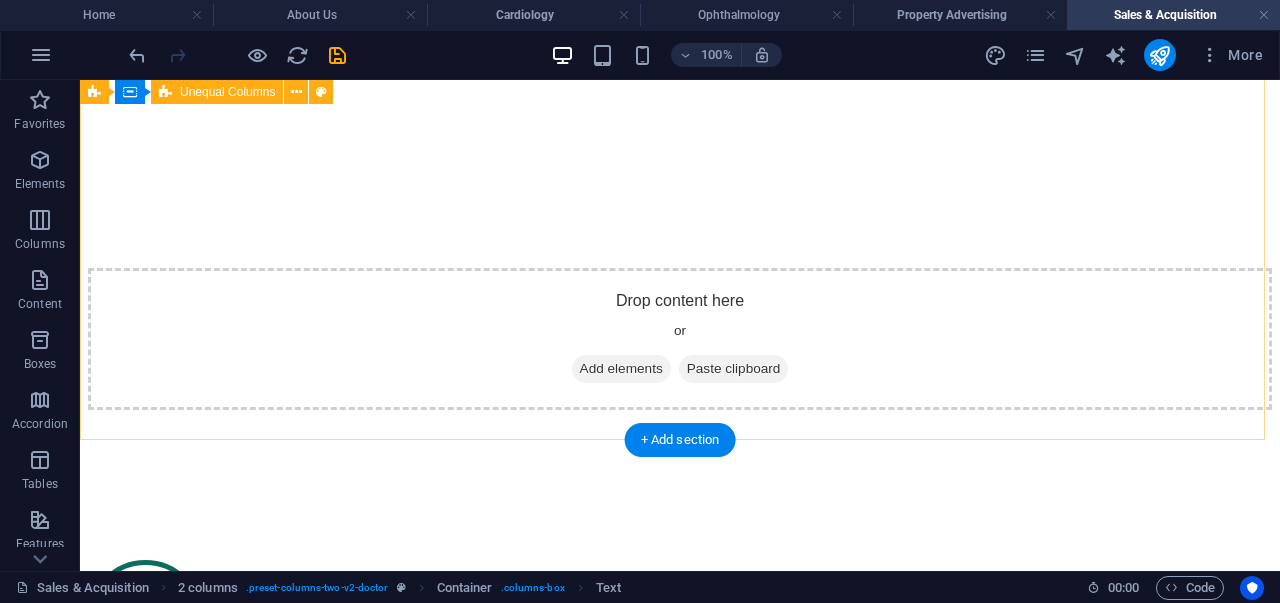 scroll, scrollTop: 2018, scrollLeft: 0, axis: vertical 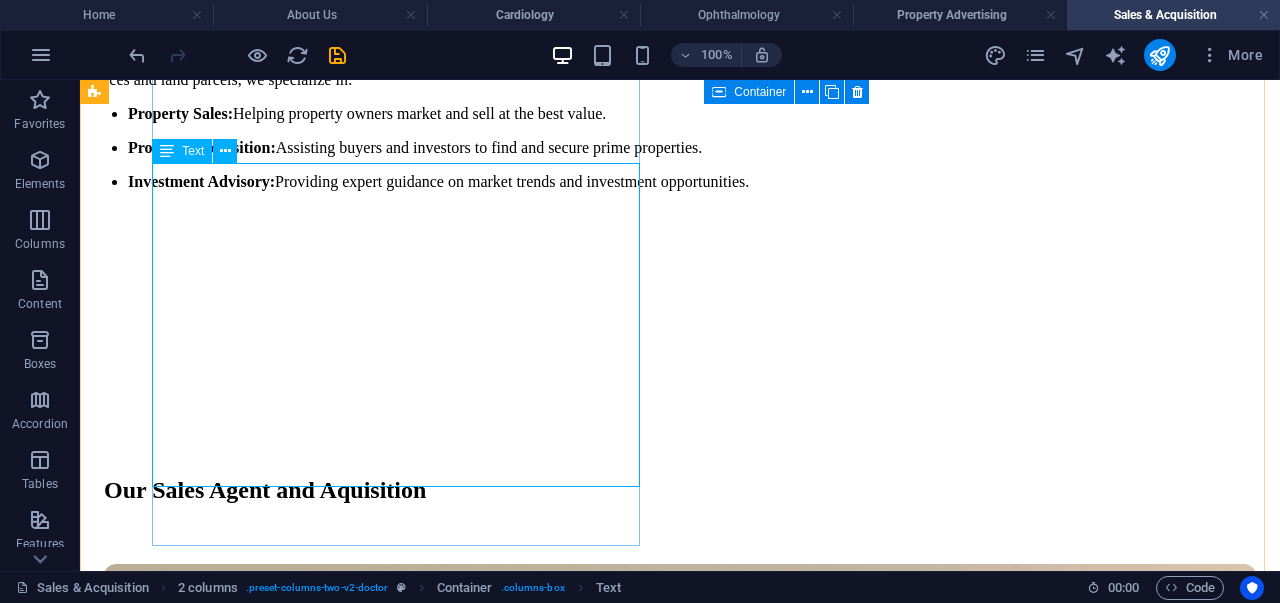 click on "Lorem ipsum dolor sit amet, consectetur adipiscing elit. Nisl scelerisque suspendisse mi varius phasellus. Vitae accumsan scelerisque ut luctus aliquam lorem. Consectetur vel sempe feugiat dolor vestibulum varius est. Mauris ut est quisque at facilisi suscipit pellentesque at viverra. At vel quis ullamcorper ut suspendisse eget. Lorem ipsum dolor sit amet, consectetur adipiscing elit. Nisl scelerisque suspendisse mi varius phasellus. Vitae accumsan scelerisque ut luctus aliquam lorem. Consectetur vel sempe feugiat dolor vestibulum varius est." at bounding box center [680, 2328] 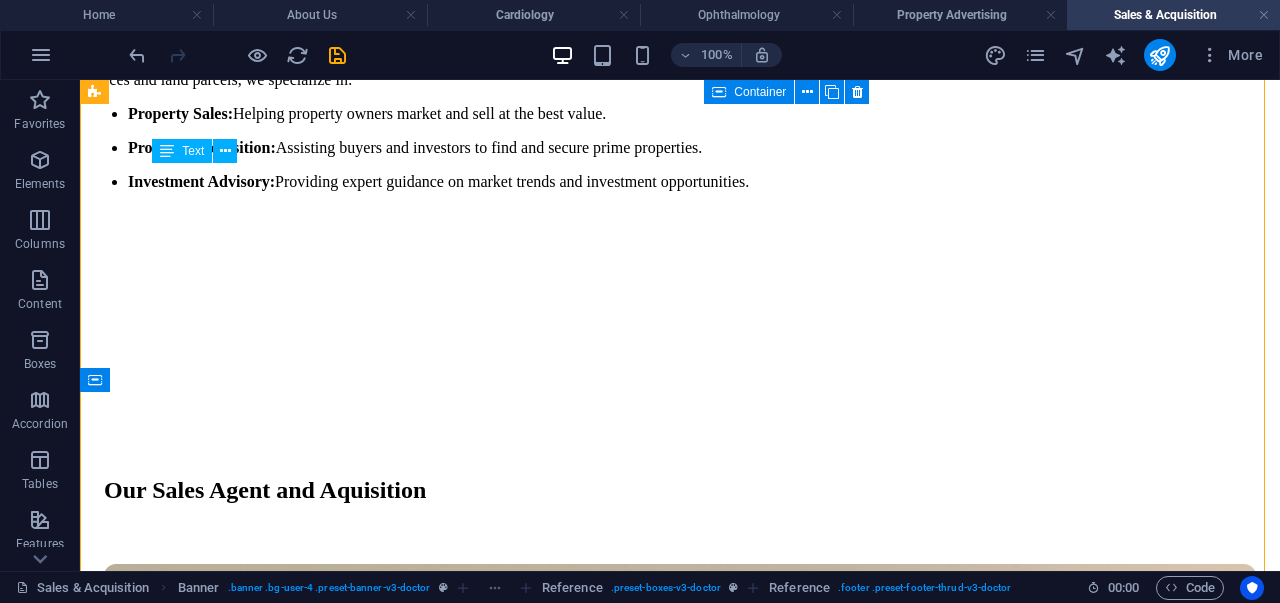 click on "Lorem ipsum dolor sit amet, consectetur adipiscing elit. Nisl scelerisque suspendisse mi varius phasellus. Vitae accumsan scelerisque ut luctus aliquam lorem. Consectetur vel sempe feugiat dolor vestibulum varius est. Mauris ut est quisque at facilisi suscipit pellentesque at viverra. At vel quis ullamcorper ut suspendisse eget. Lorem ipsum dolor sit amet, consectetur adipiscing elit. Nisl scelerisque suspendisse mi varius phasellus. Vitae accumsan scelerisque ut luctus aliquam lorem. Consectetur vel sempe feugiat dolor vestibulum varius est." at bounding box center (680, 2328) 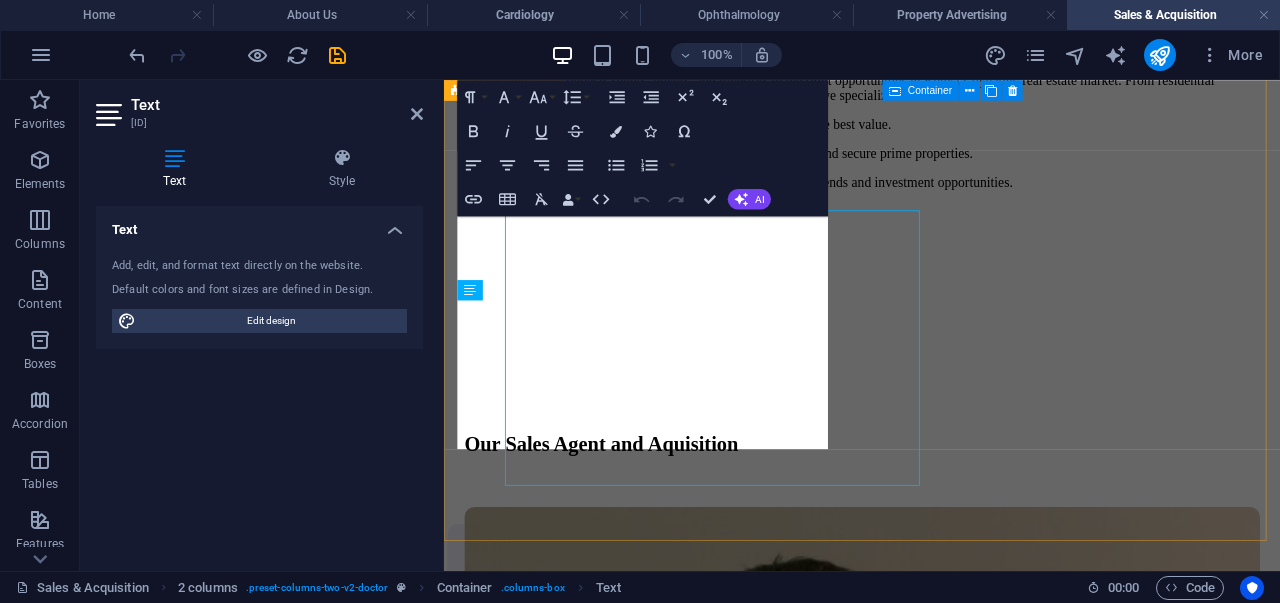 drag, startPoint x: 820, startPoint y: 347, endPoint x: 458, endPoint y: 394, distance: 365.03836 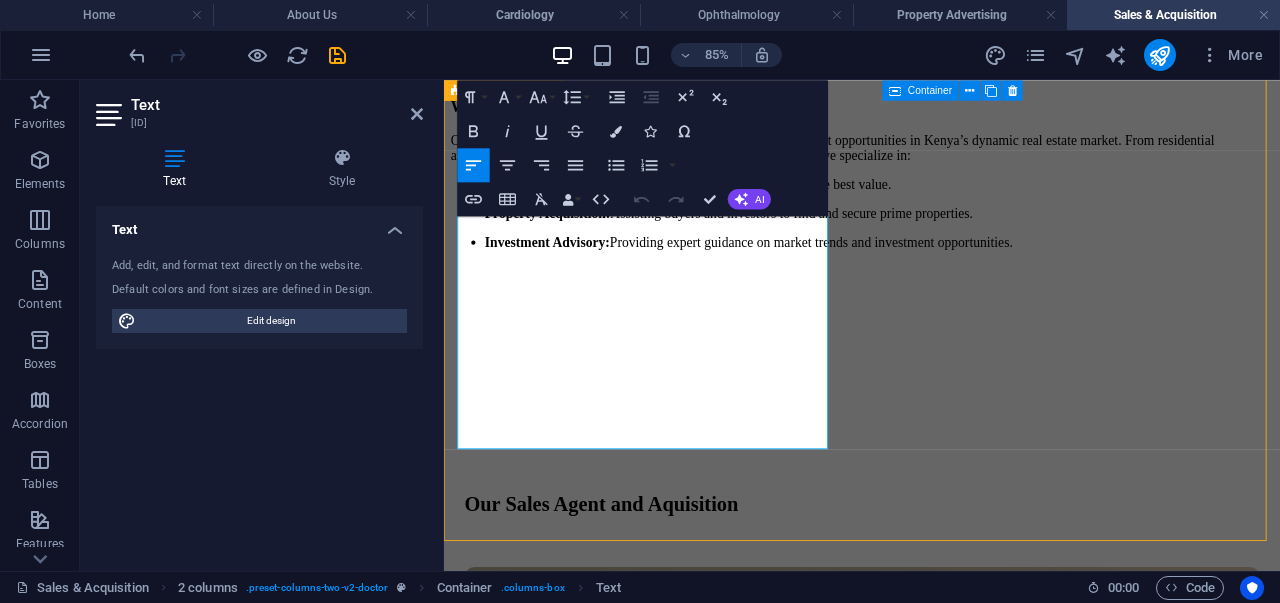 scroll, scrollTop: 2018, scrollLeft: 0, axis: vertical 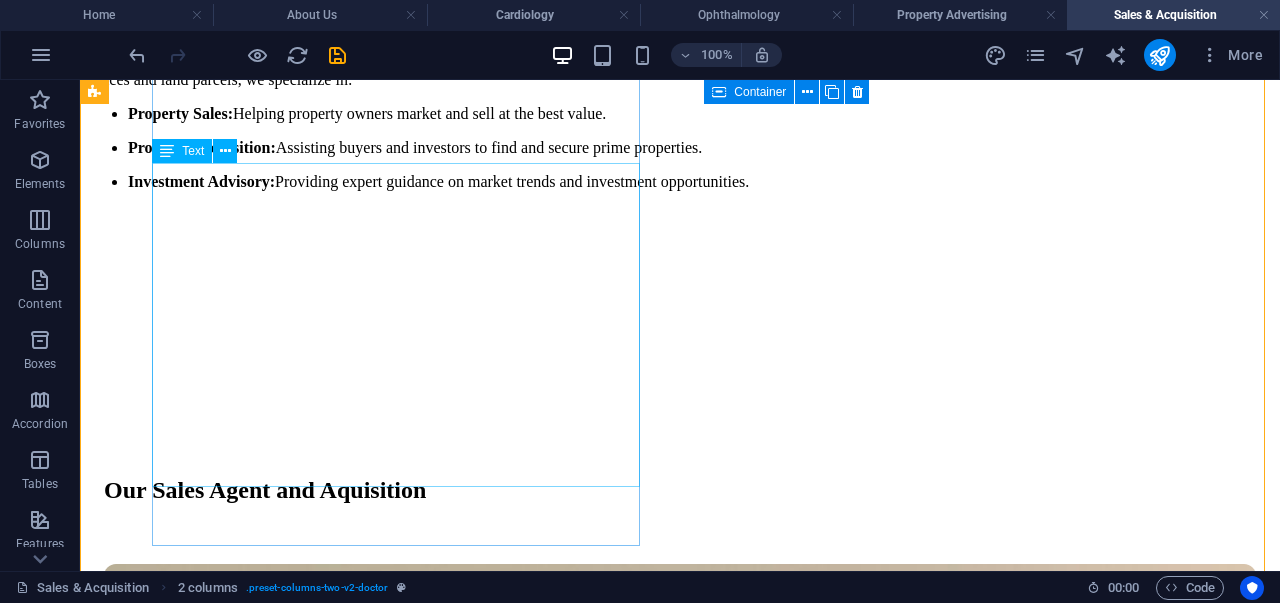 click on "Lorem ipsum dolor sit amet, consectetur adipiscing elit. Nisl scelerisque suspendisse mi varius phasellus. Vitae accumsan scelerisque ut luctus aliquam lorem. Consectetur vel sempe feugiat dolor vestibulum varius est. Mauris ut est quisque at facilisi suscipit pellentesque at viverra. At vel quis ullamcorper ut suspendisse eget. Lorem ipsum dolor sit amet, consectetur adipiscing elit. Nisl scelerisque suspendisse mi varius phasellus. Vitae accumsan scelerisque ut luctus aliquam lorem. Consectetur vel sempe feugiat dolor vestibulum varius est." at bounding box center (680, 2328) 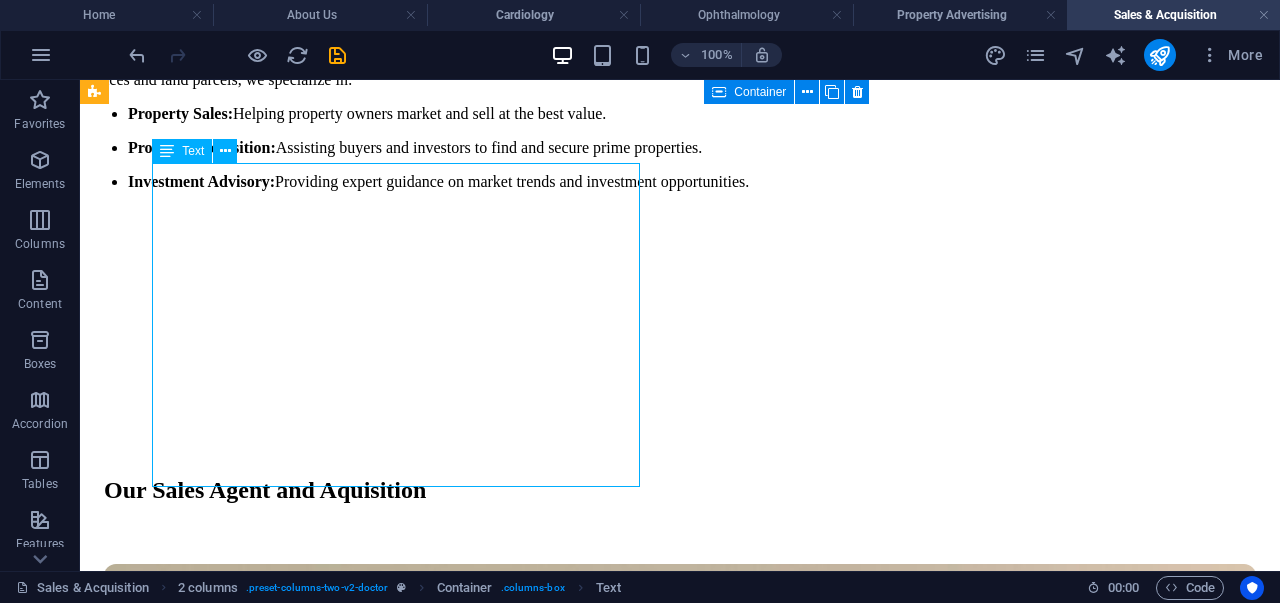 drag, startPoint x: 94, startPoint y: 394, endPoint x: 456, endPoint y: 347, distance: 365.03836 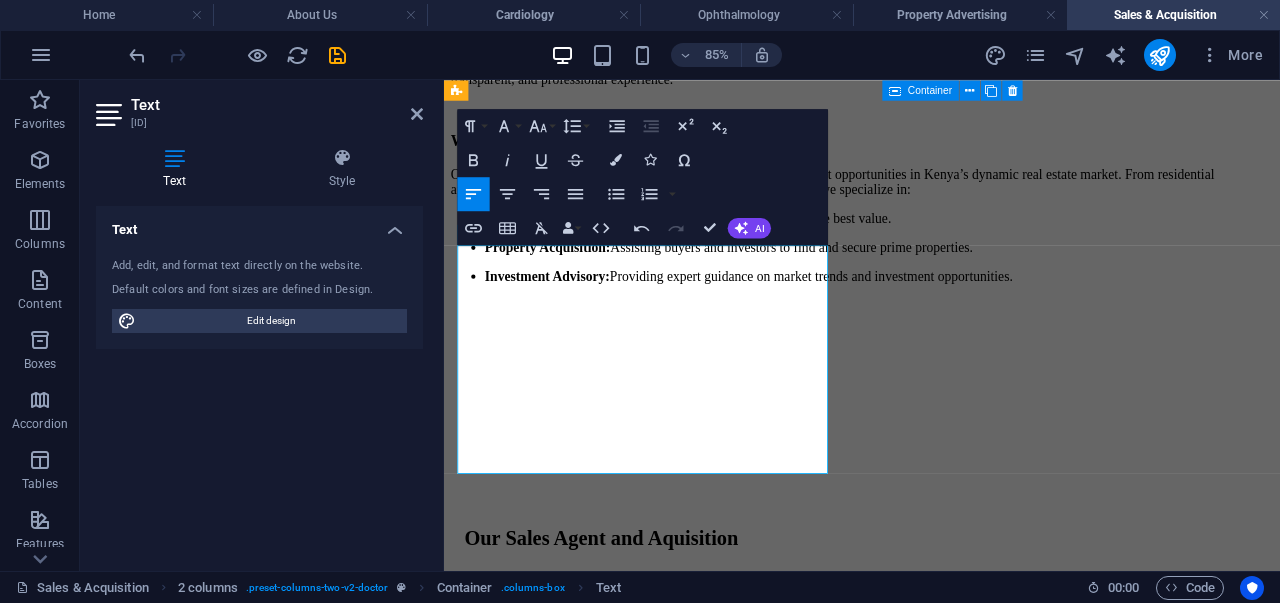 scroll, scrollTop: 1872, scrollLeft: 0, axis: vertical 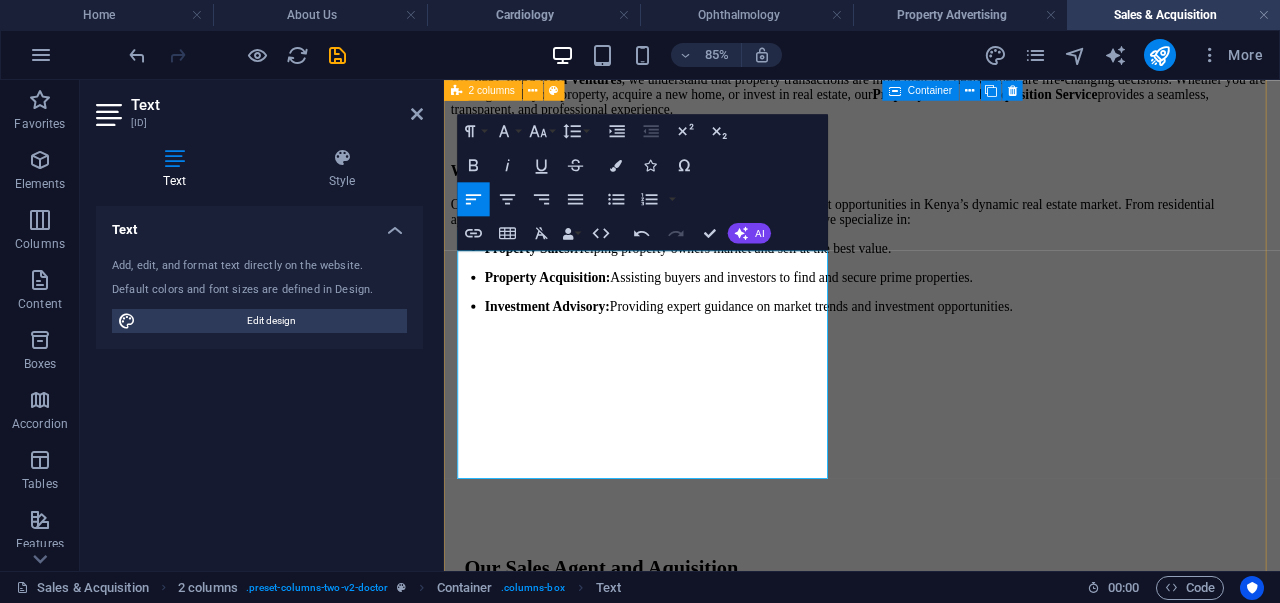 click on "About the service Our Process is Simple Step 1: Consultation – Tell us your needs: selling, buying, or investing. Step 2: Property Verification & Marketing – We verify the property and market it to the right audience. Step 3: Viewings & Negotiation – We arrange safe viewings and handle negotiations on your behalf. Step 4: Closing & Handover – We ensure a smooth and legal transfer of ownership." at bounding box center (936, 2752) 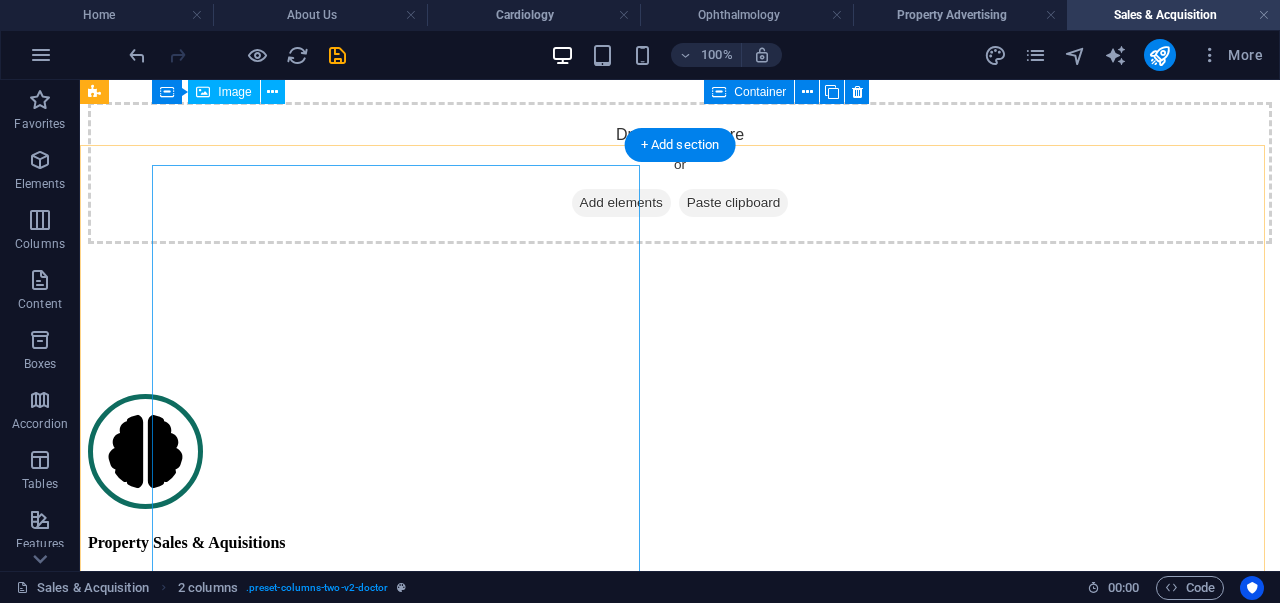 scroll, scrollTop: 1257, scrollLeft: 0, axis: vertical 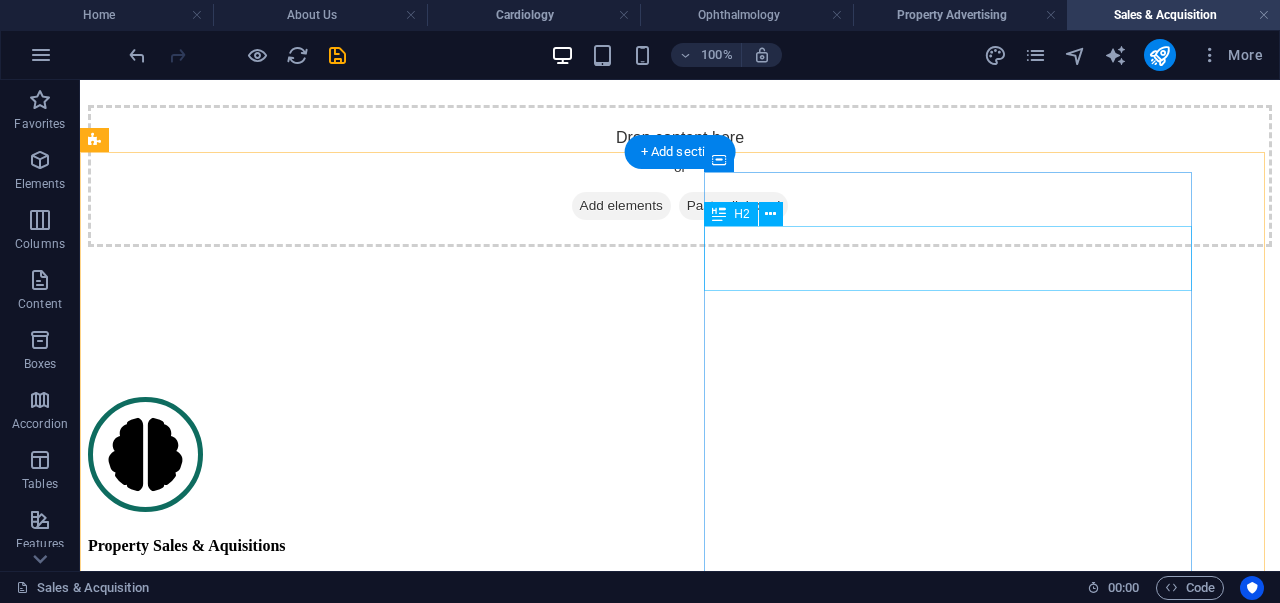 click on "Dr. Marcus Green" at bounding box center [680, 2548] 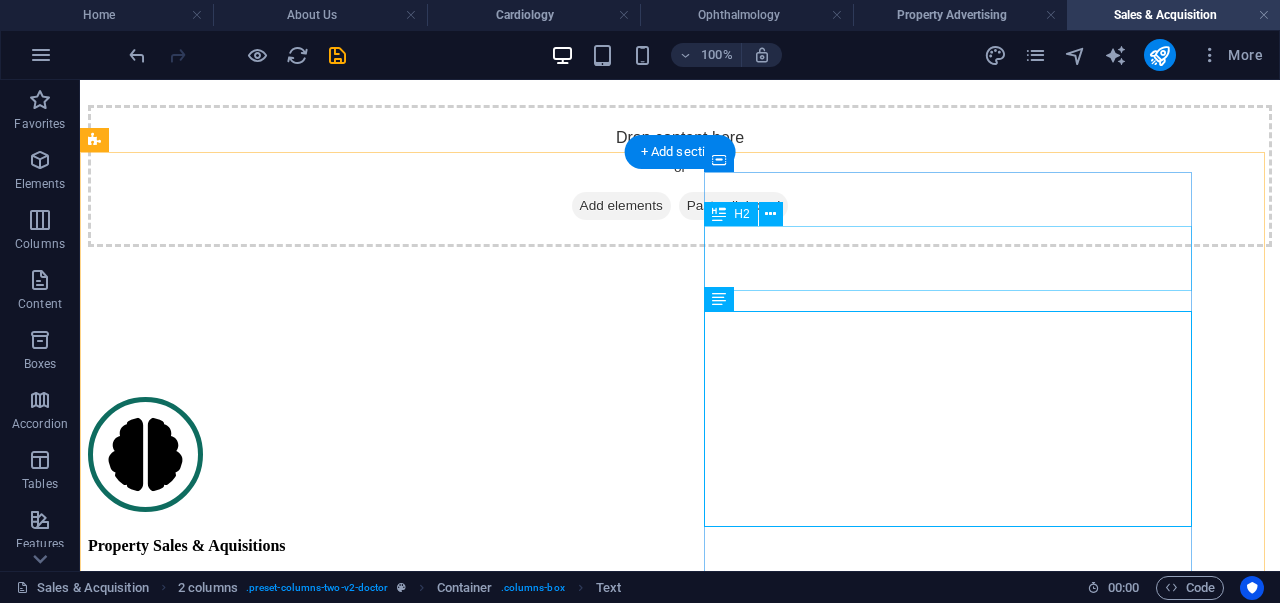 click on "Dr. Marcus Green" at bounding box center [680, 2548] 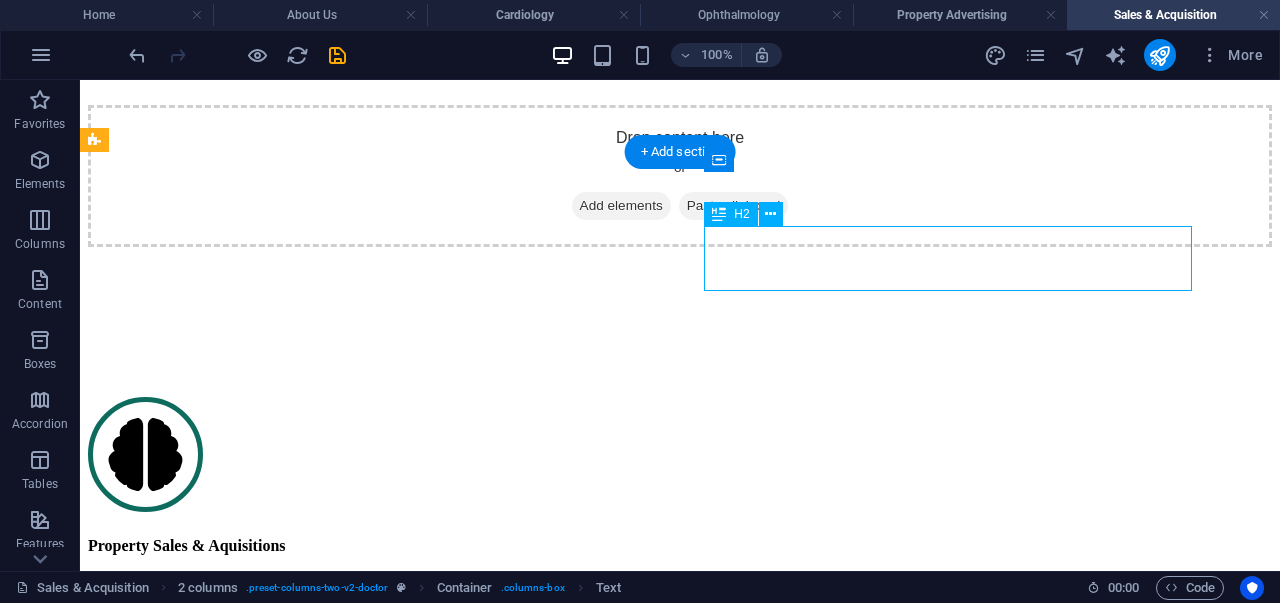click on "Dr. Marcus Green" at bounding box center [680, 2548] 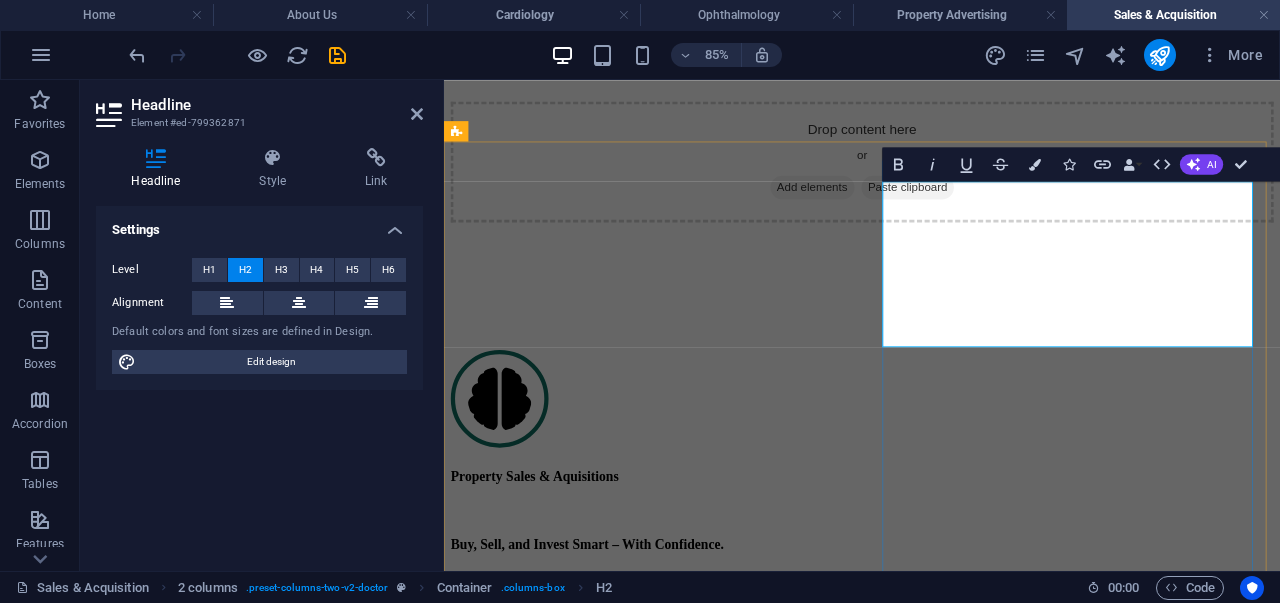 drag, startPoint x: 1153, startPoint y: 361, endPoint x: 965, endPoint y: 303, distance: 196.74348 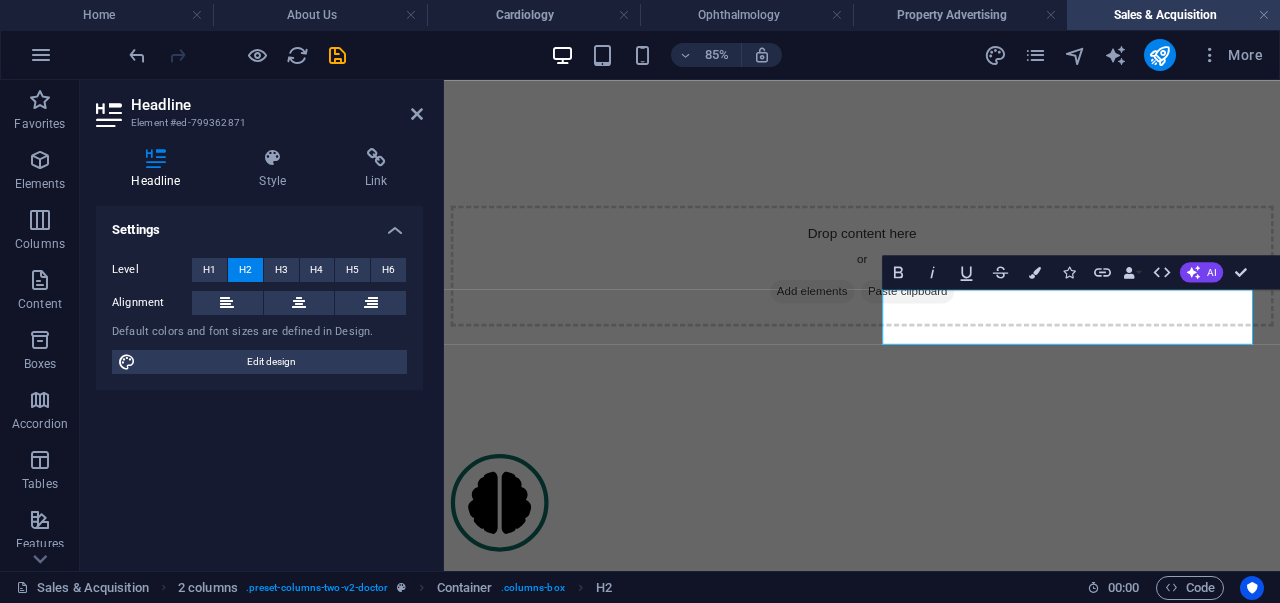 scroll, scrollTop: 1128, scrollLeft: 0, axis: vertical 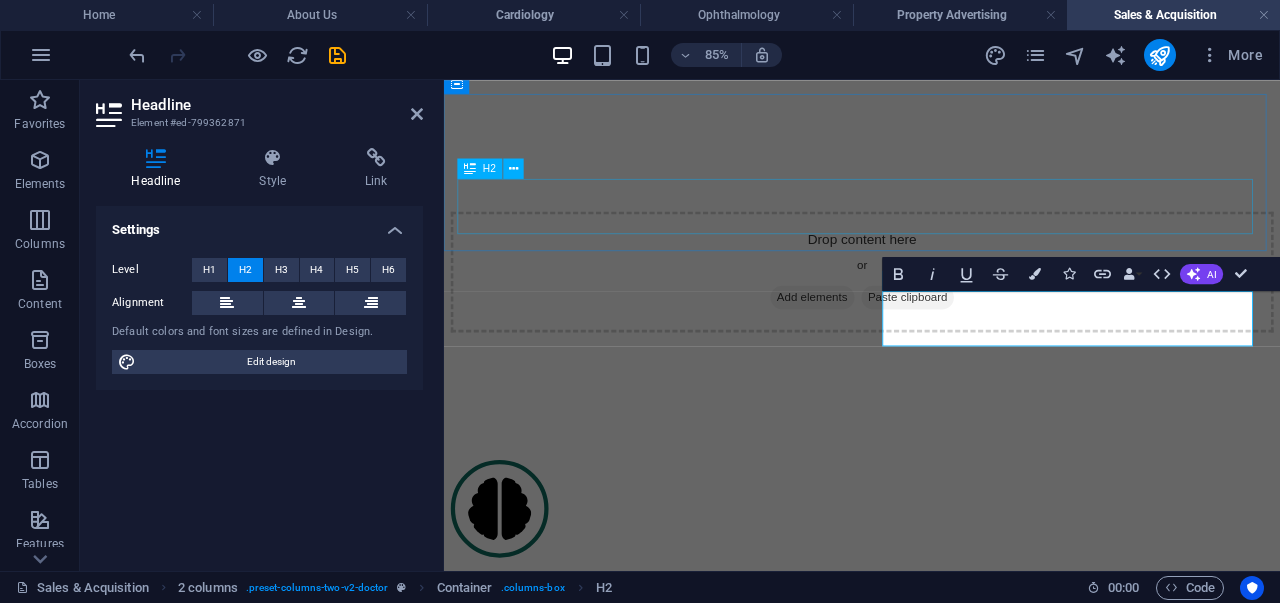 click on "Our Sales Agent and Aquisition" at bounding box center (936, 1398) 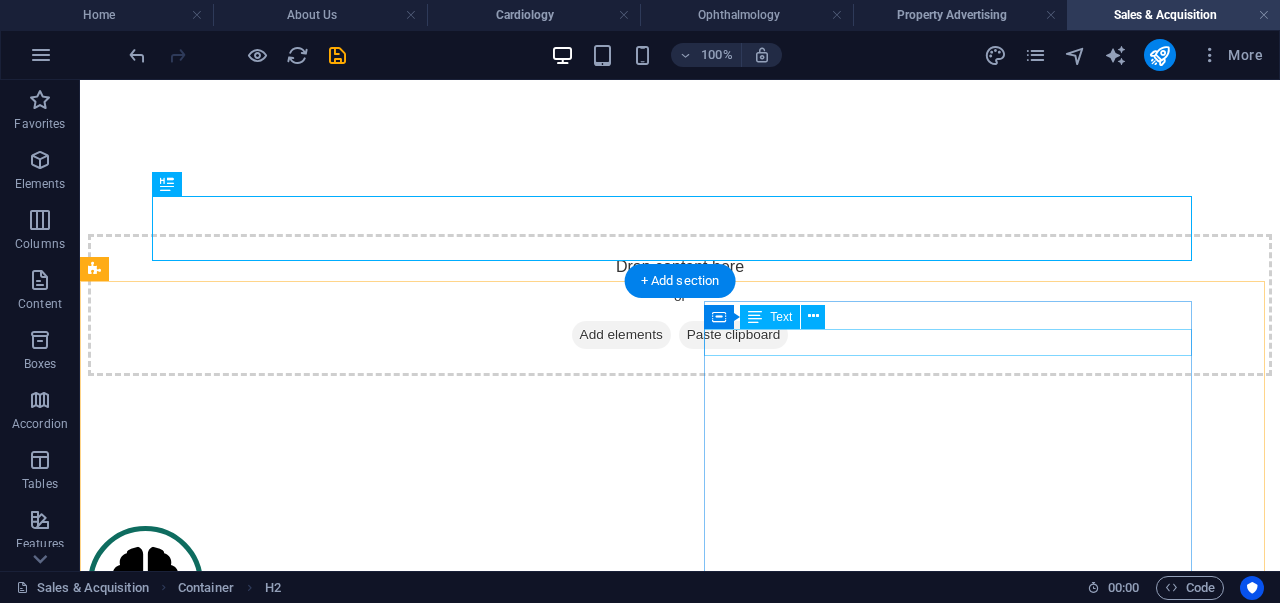 click on "HEAD OF SURGERY" at bounding box center [680, 2635] 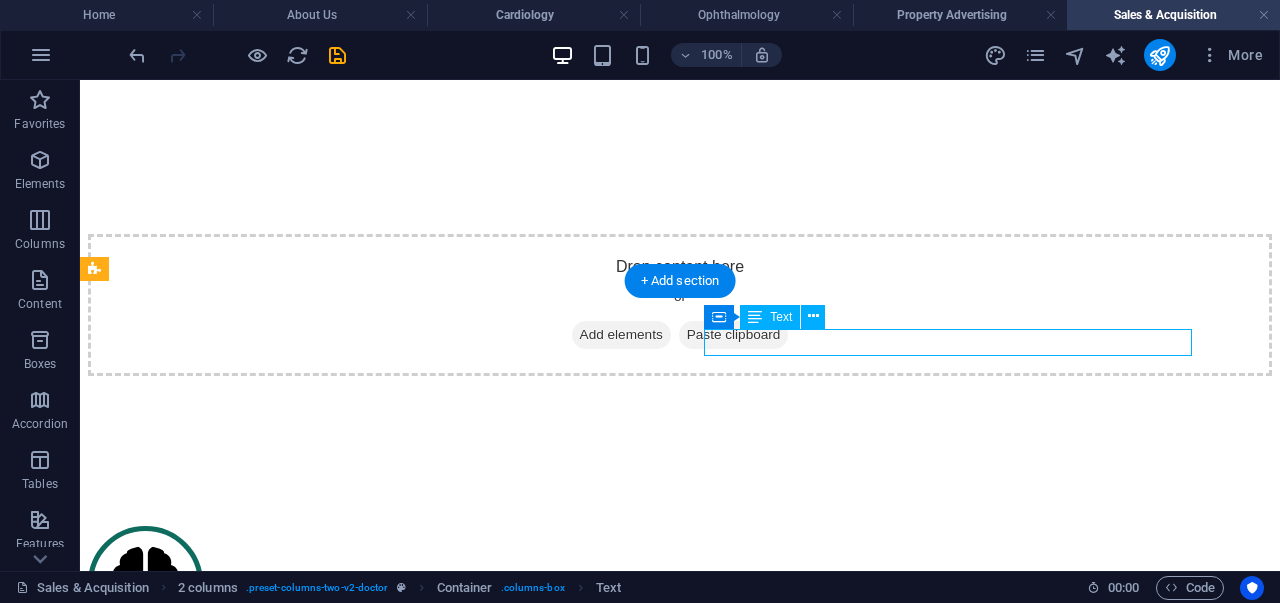 click on "HEAD OF SURGERY" at bounding box center [680, 2635] 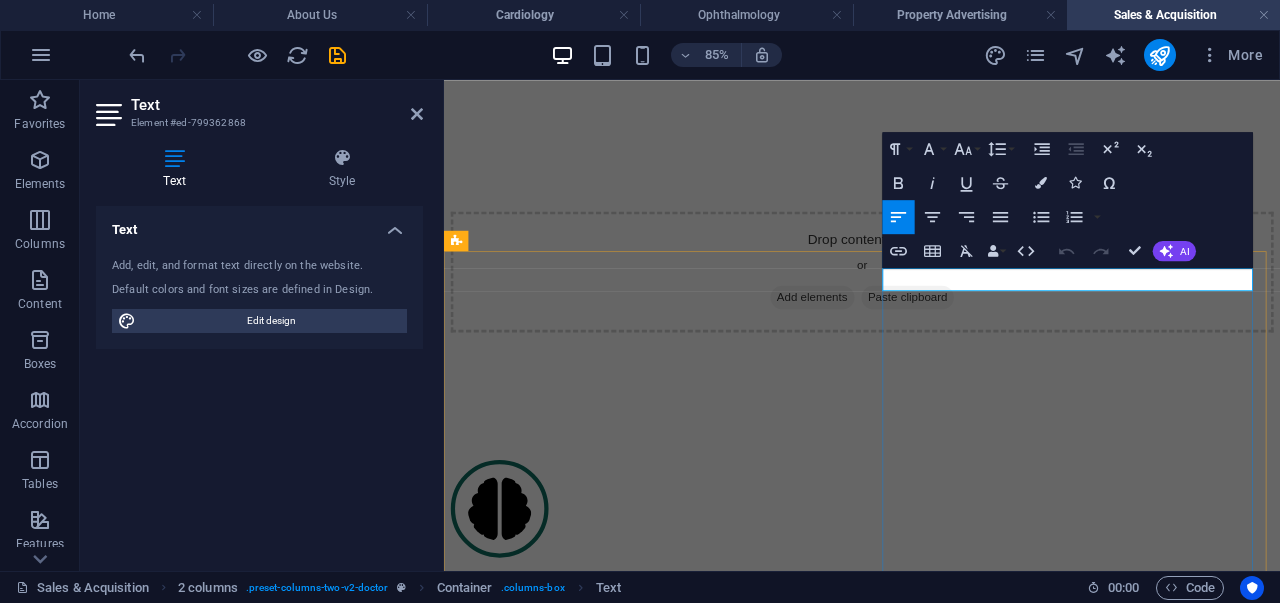 click on "HEAD OF SURGERY" at bounding box center [936, 2437] 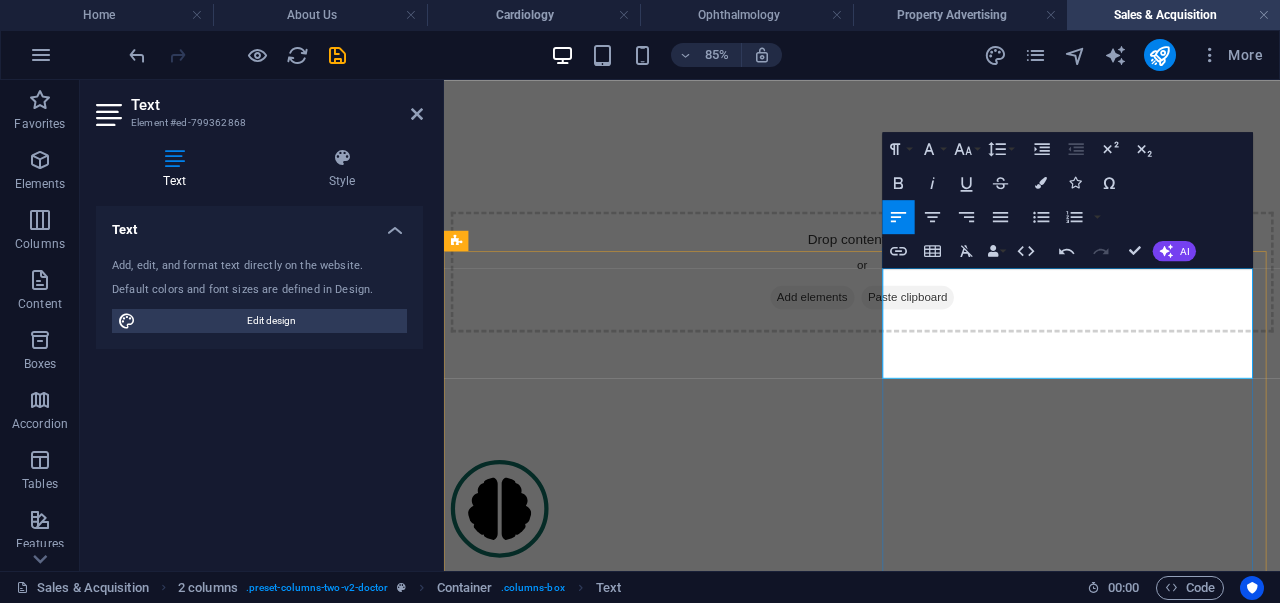 click on "Sales and Acquisition Director" at bounding box center (936, 2445) 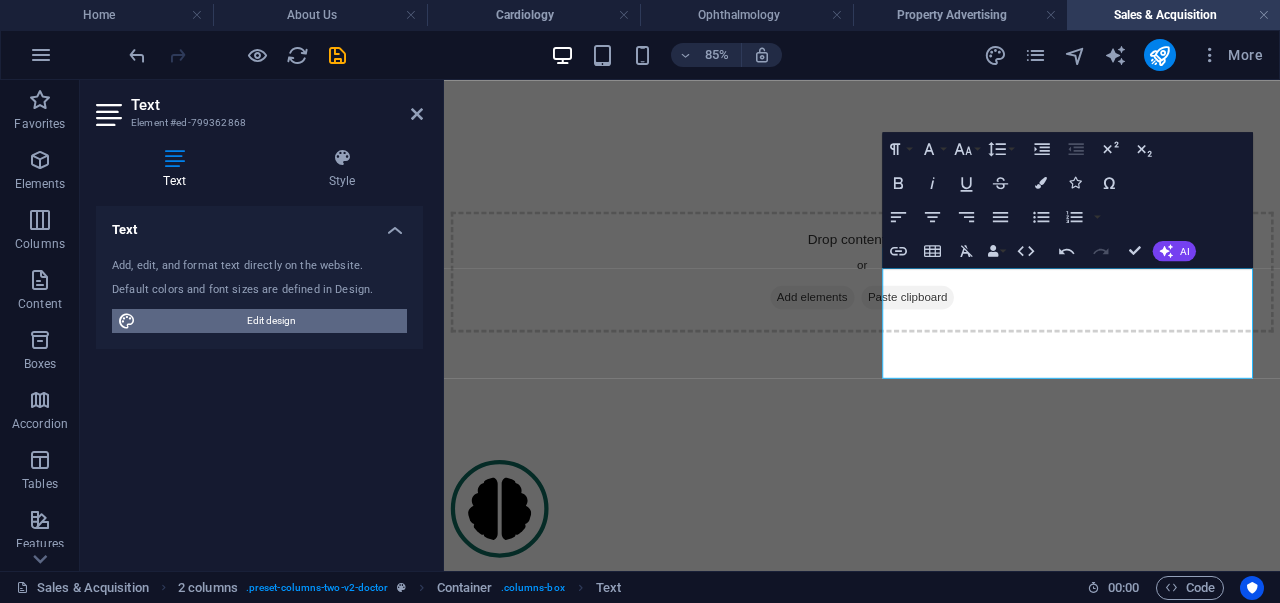 click on "Edit design" at bounding box center (271, 321) 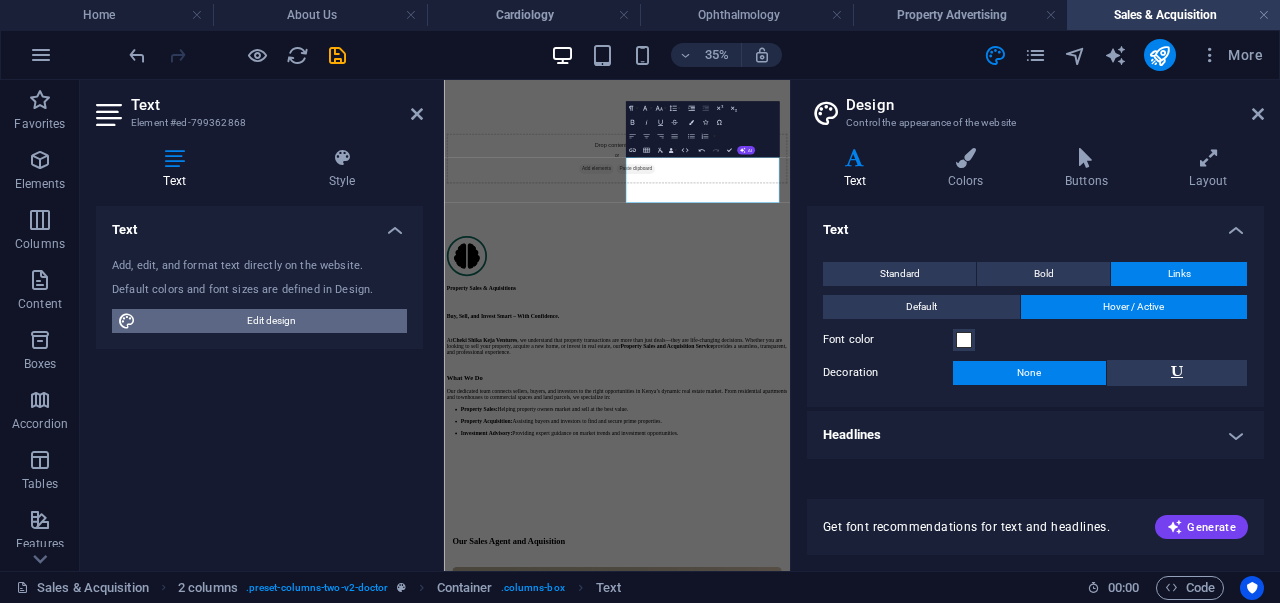 click on "Edit design" at bounding box center (271, 321) 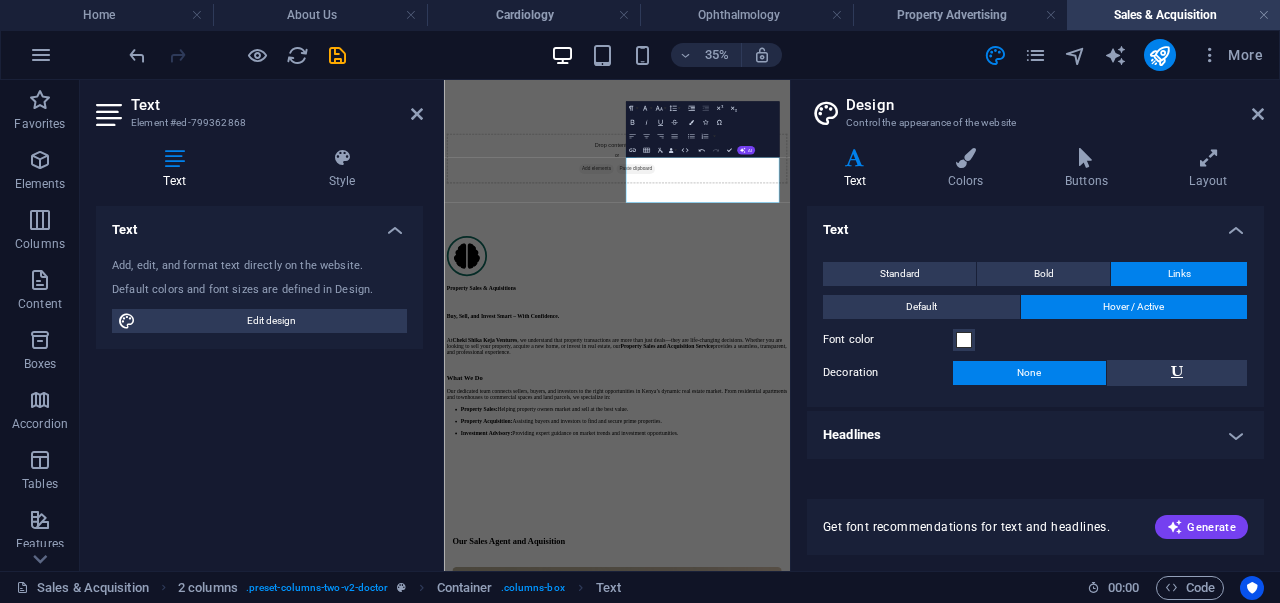click at bounding box center (174, 158) 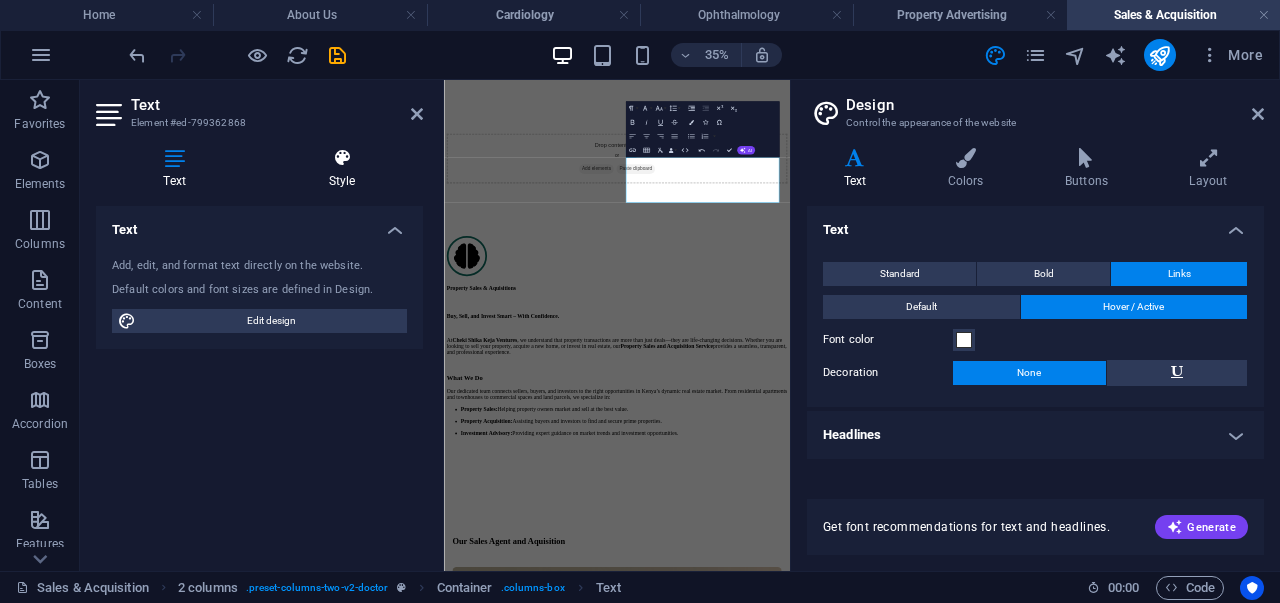 click on "Style" at bounding box center (342, 169) 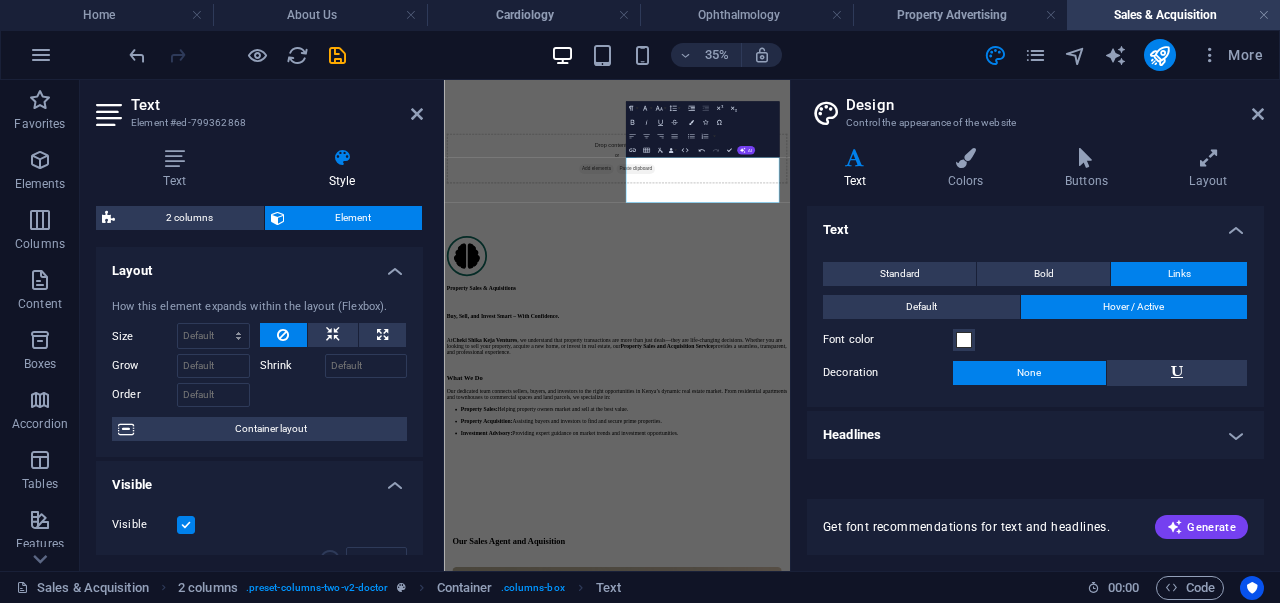 click on "[ID]" at bounding box center [259, 106] 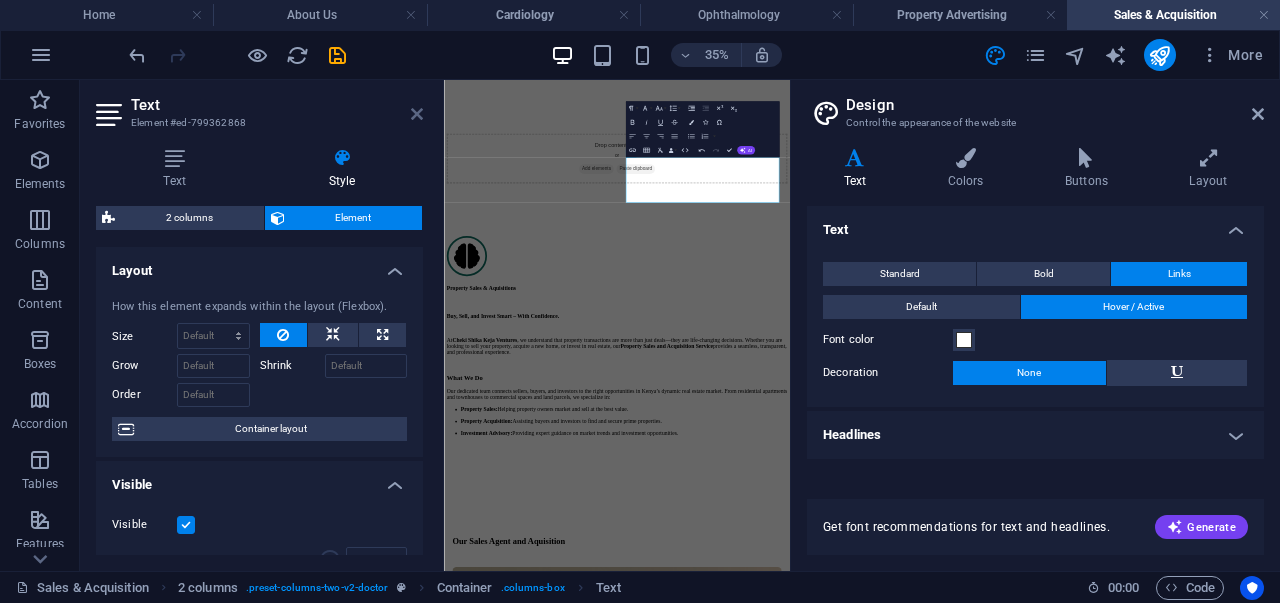 click at bounding box center (417, 114) 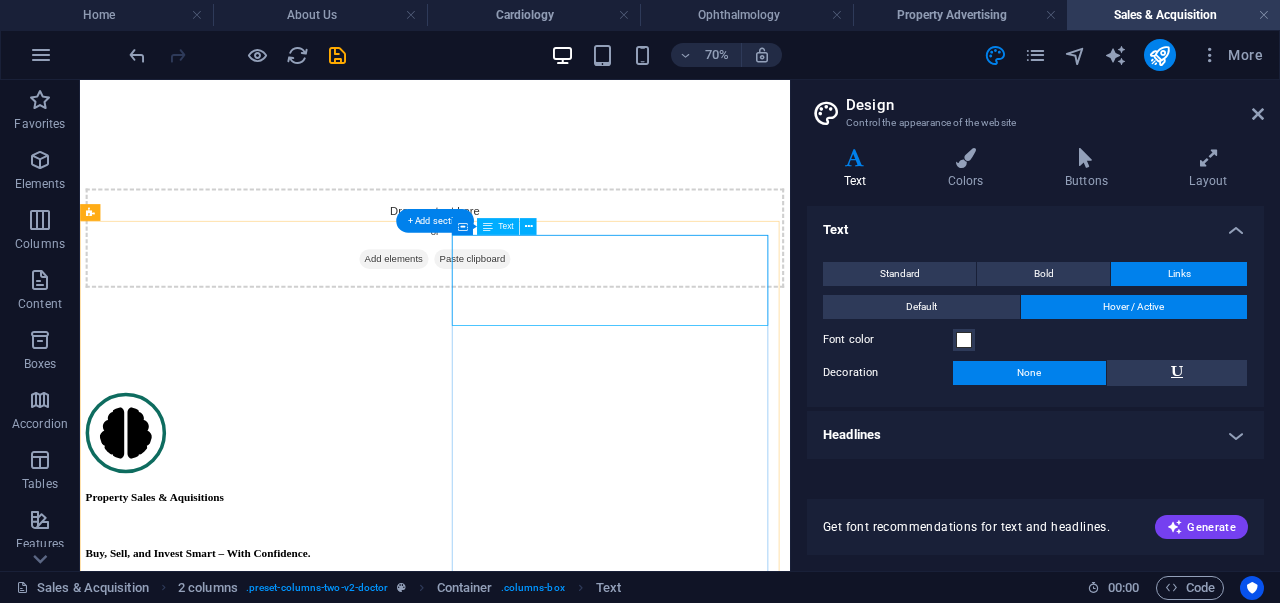 click on "Sales and Acquisition Director" at bounding box center [587, 2475] 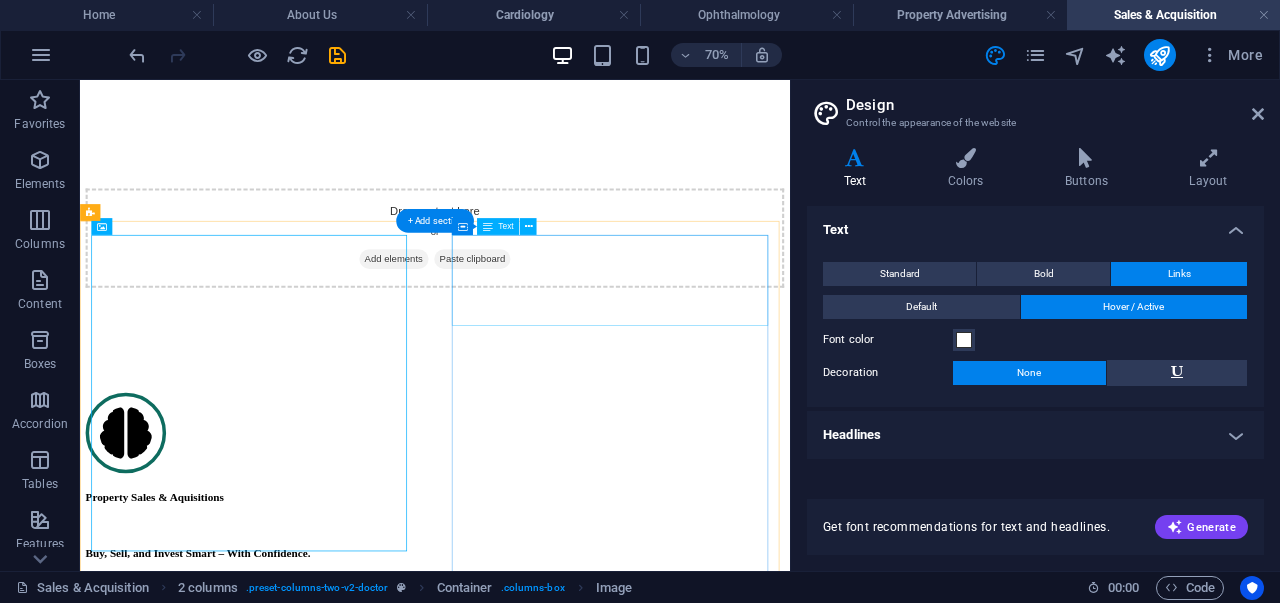 click on "Sales and Acquisition Director" at bounding box center (587, 2475) 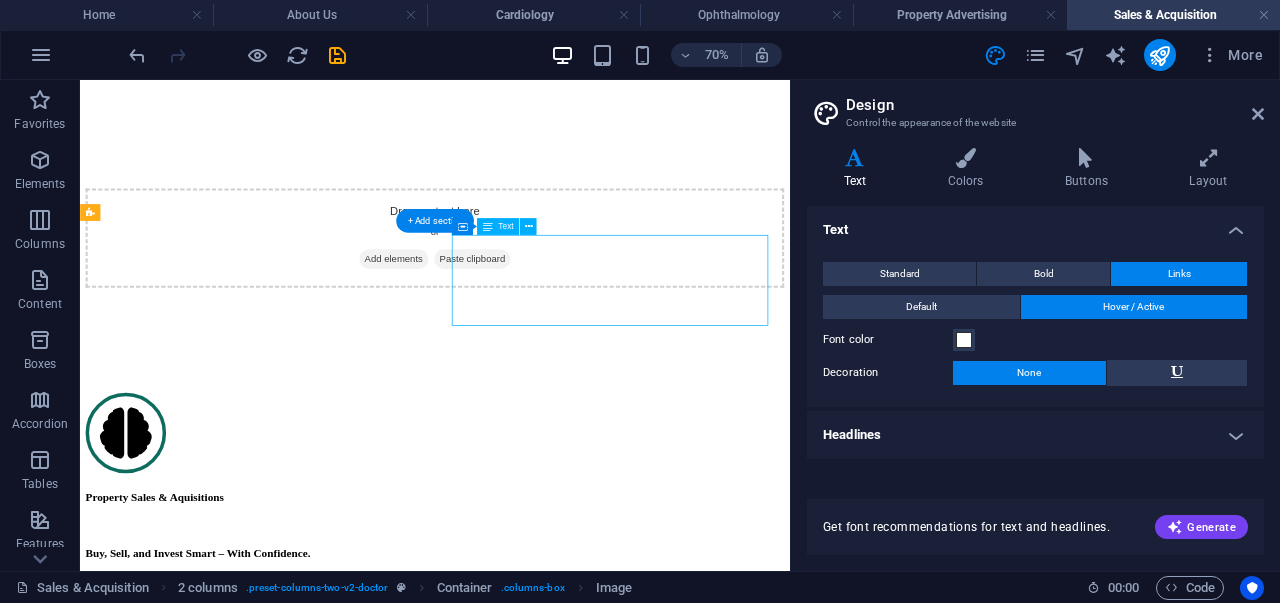 click on "Sales and Acquisition Director" at bounding box center [587, 2475] 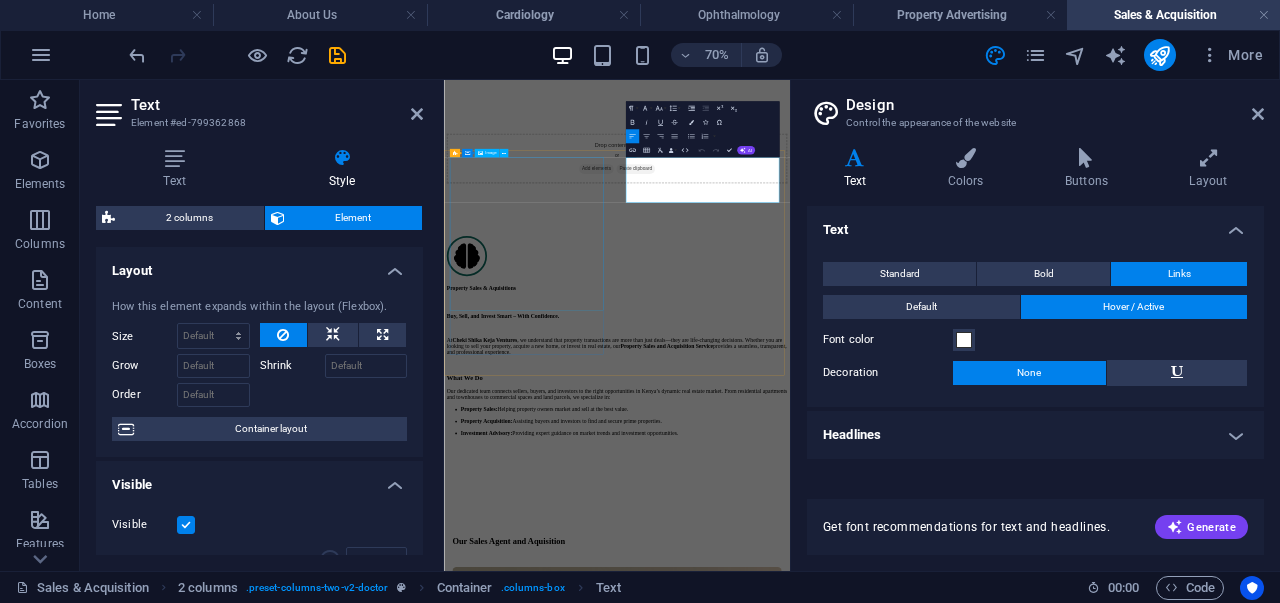 drag, startPoint x: 1143, startPoint y: 406, endPoint x: 803, endPoint y: 732, distance: 471.03714 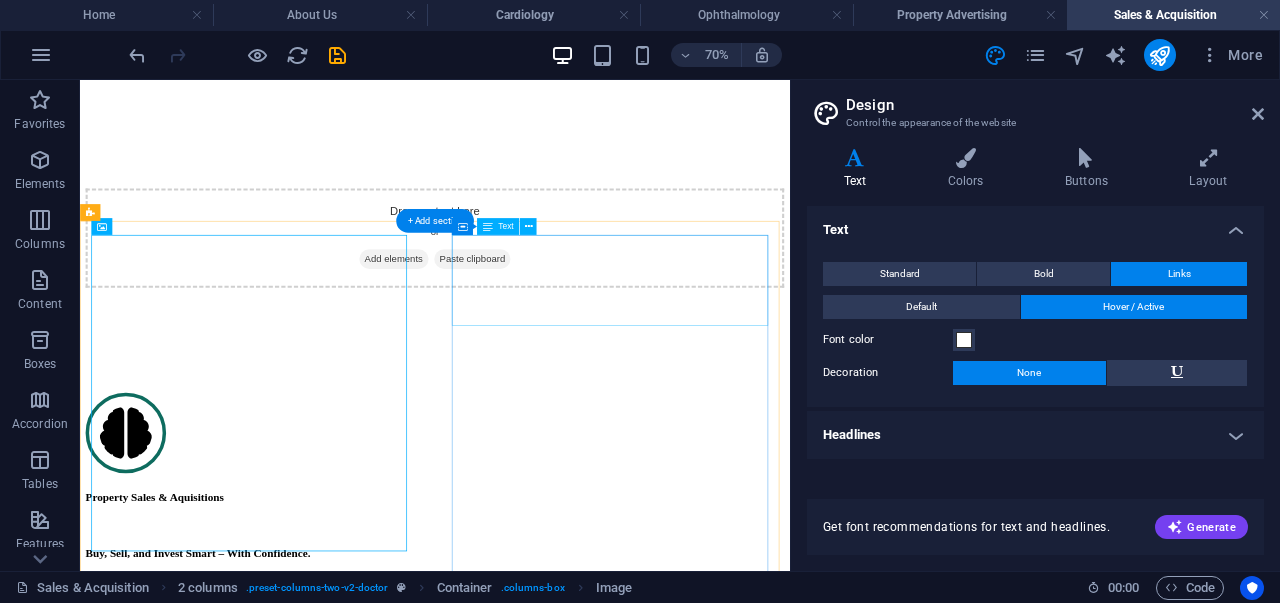 click on "Sales and Acquisition Director" at bounding box center [587, 2475] 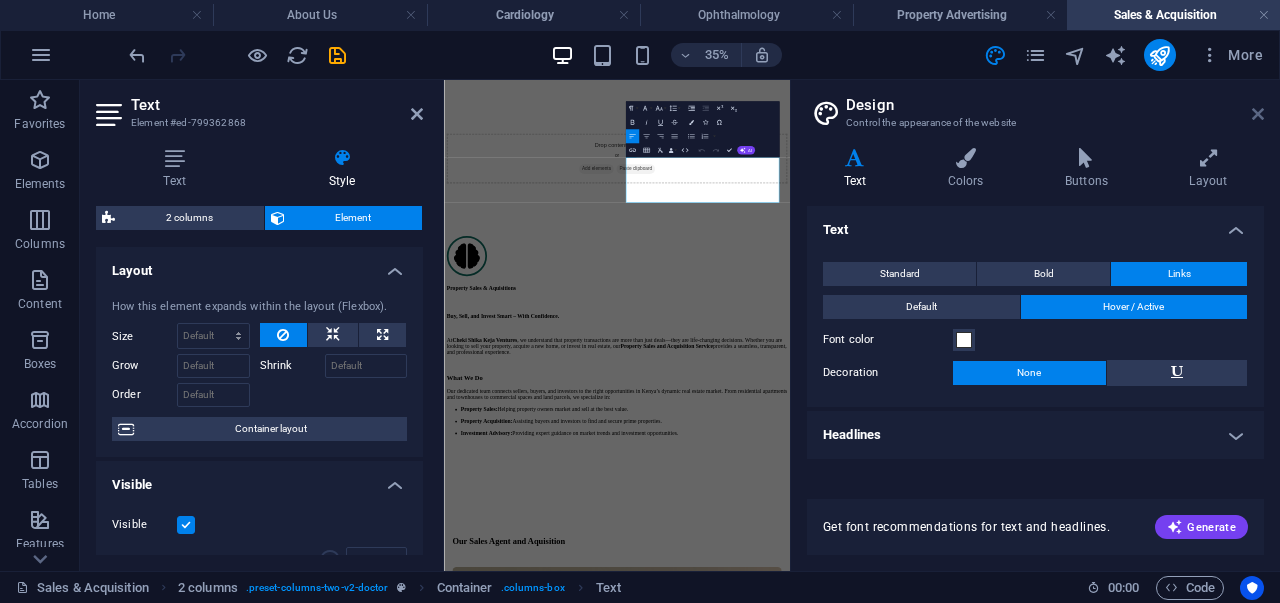 click at bounding box center (1258, 114) 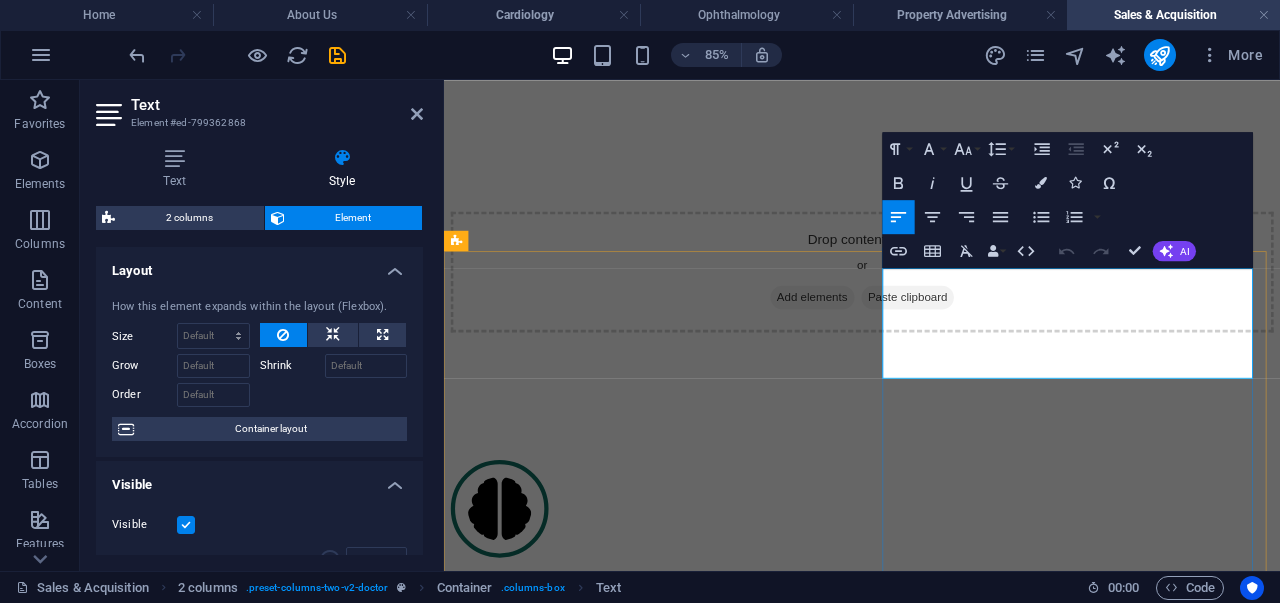 click on "Sales and Acquisition Director" at bounding box center [936, 2445] 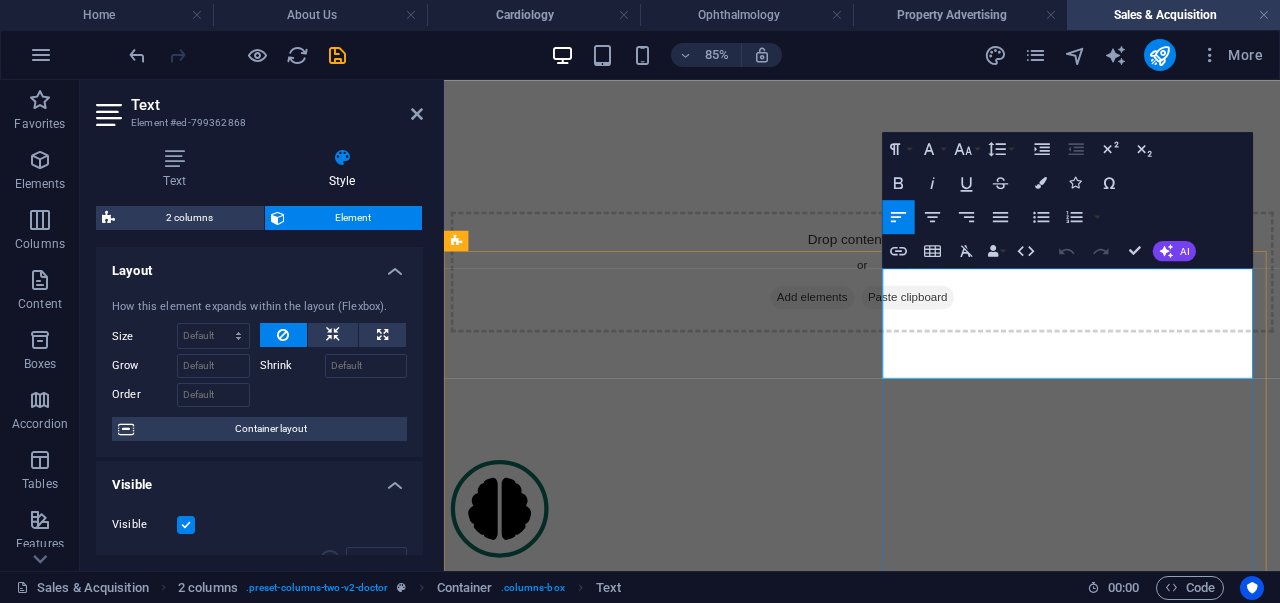 click on "Sales and Acquisition Director" at bounding box center (936, 2445) 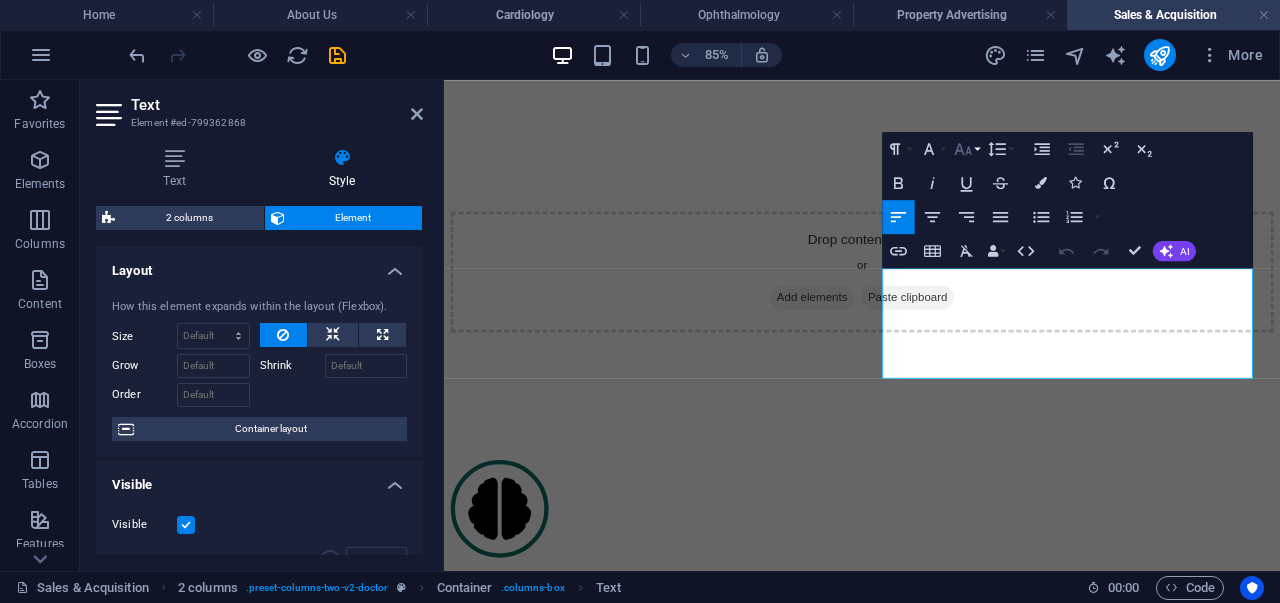 click 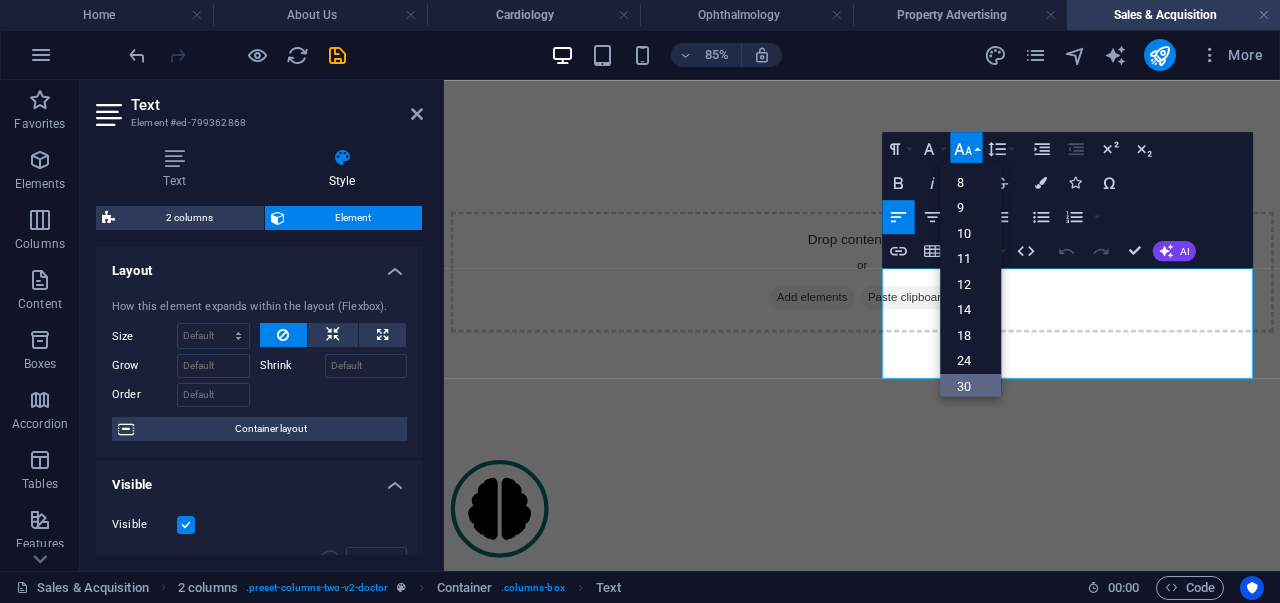 click on "30" at bounding box center [970, 387] 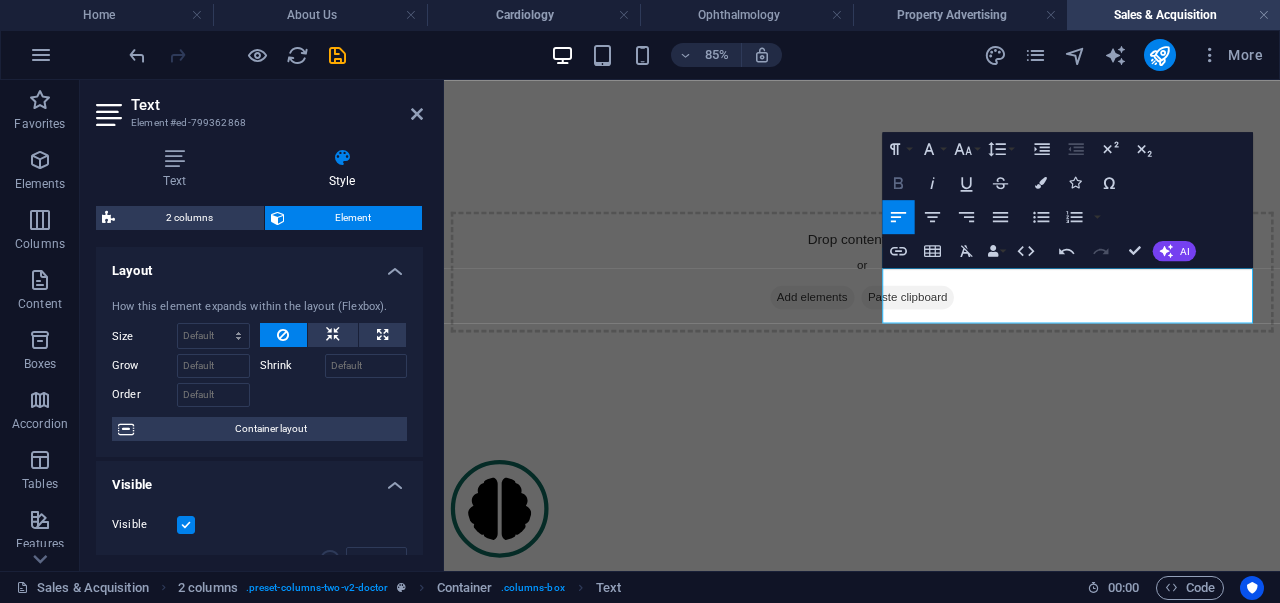 click on "Bold" at bounding box center [899, 183] 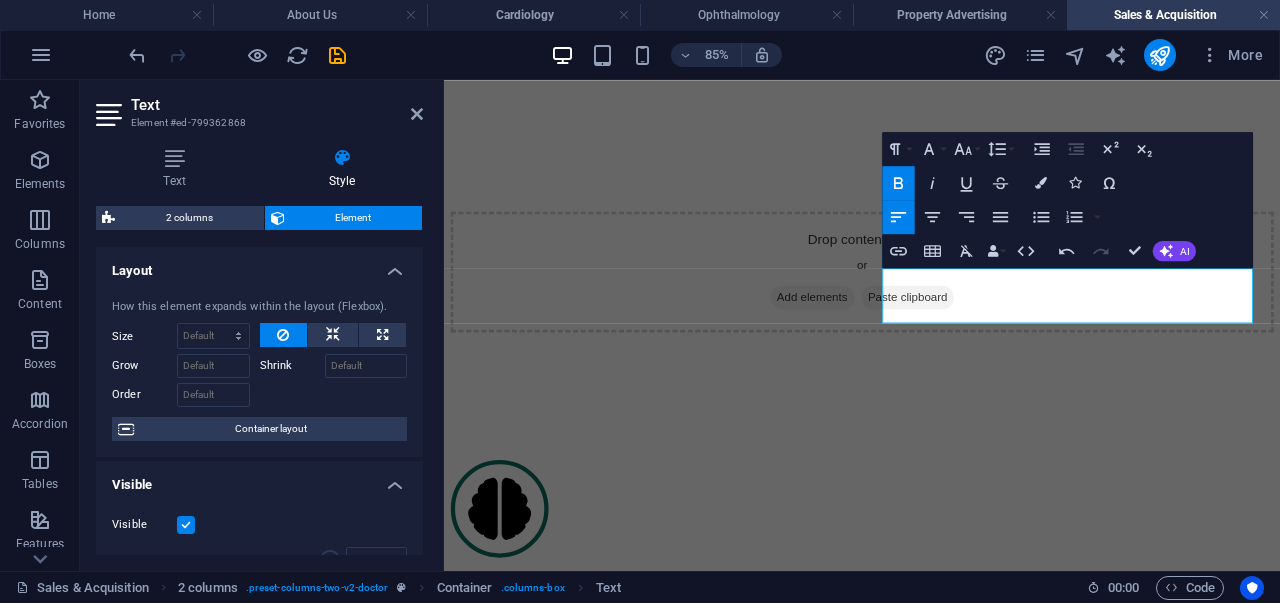 click on "Bold" at bounding box center [899, 183] 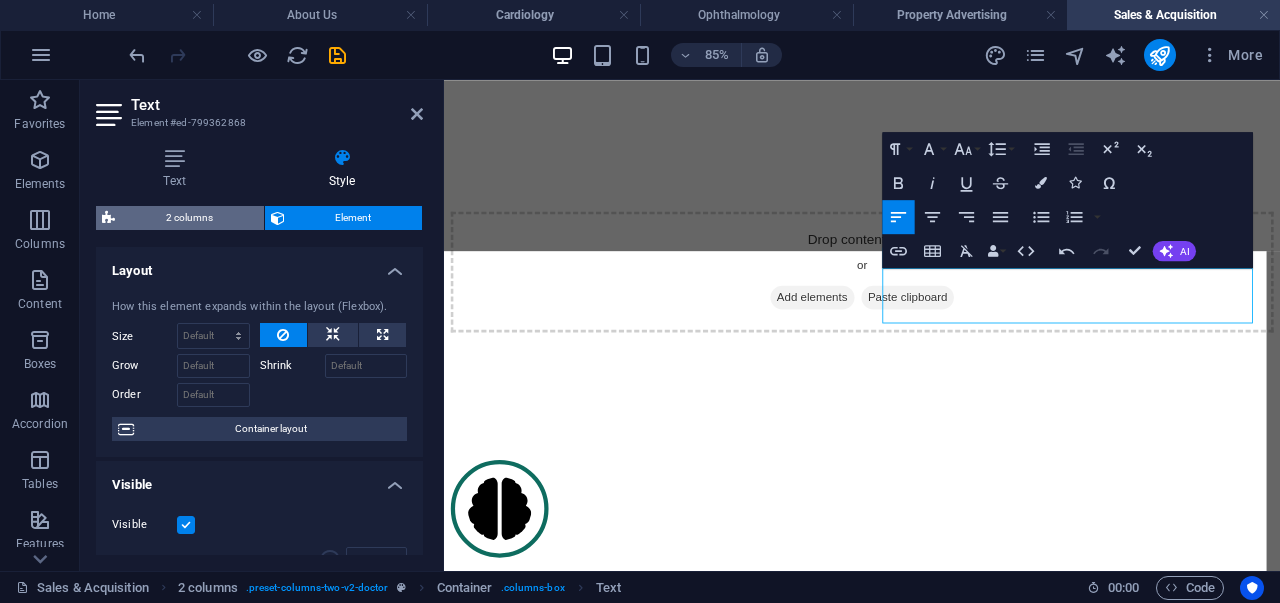 click on "2 columns" at bounding box center [189, 218] 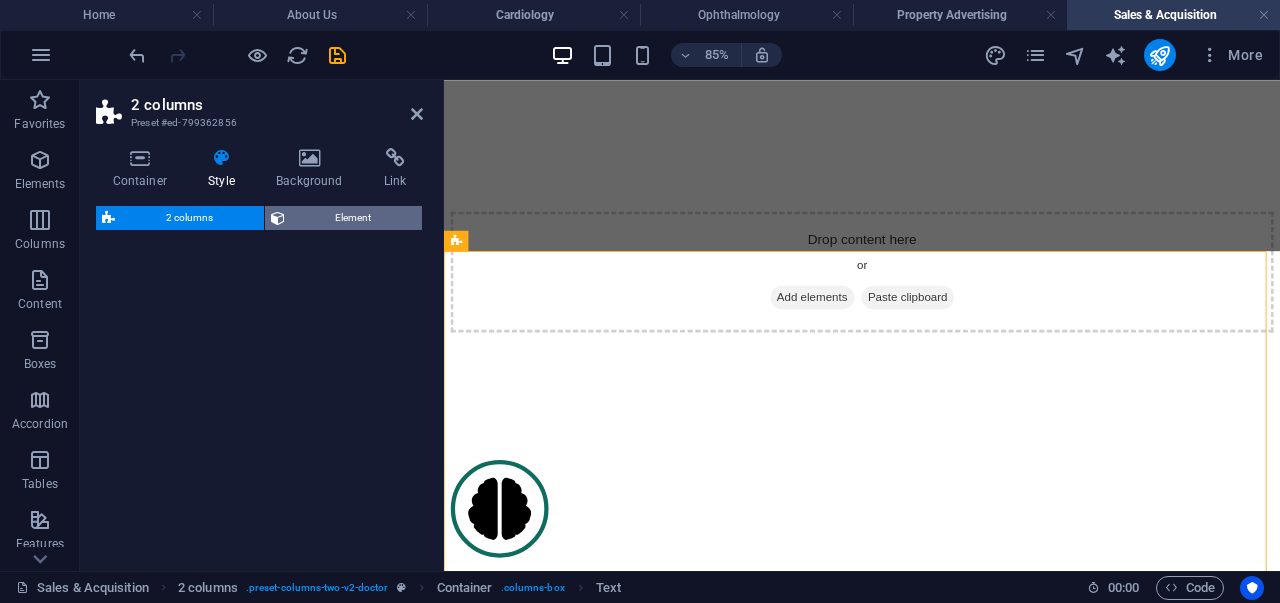 select on "px" 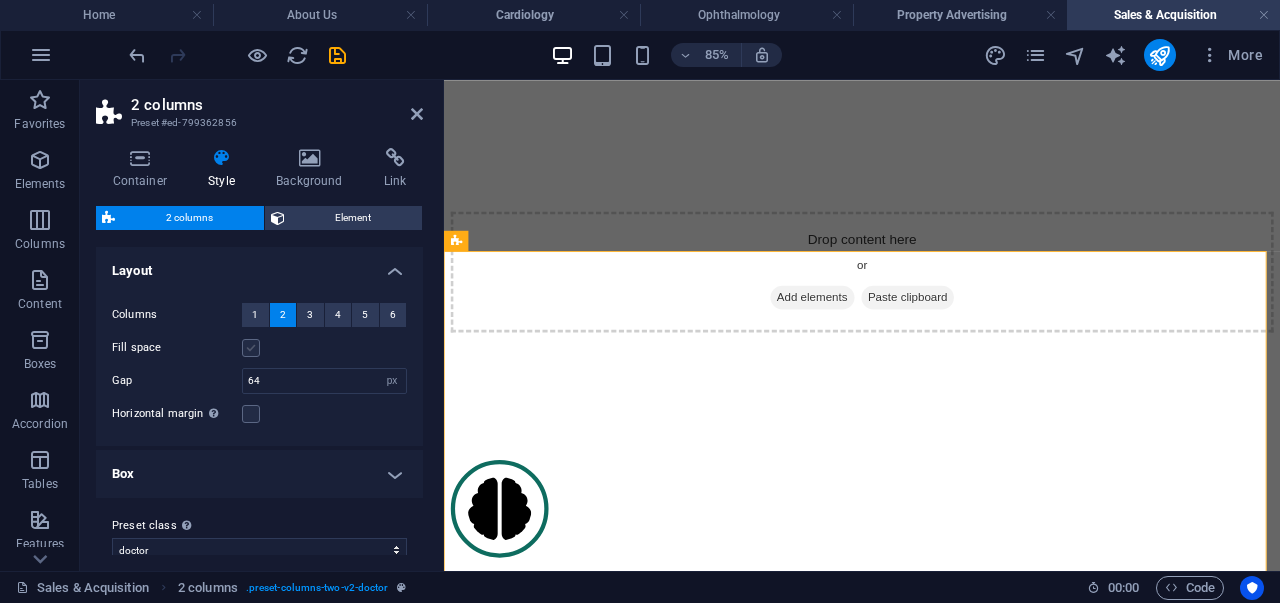 drag, startPoint x: 189, startPoint y: 223, endPoint x: 257, endPoint y: 346, distance: 140.54536 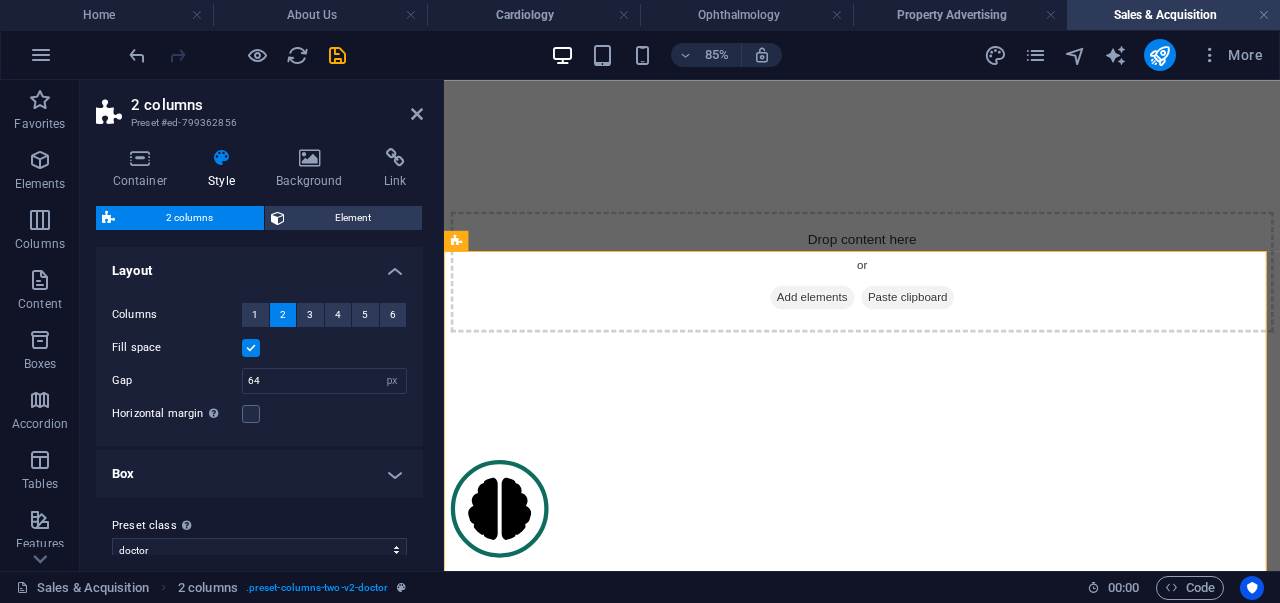 click at bounding box center (251, 348) 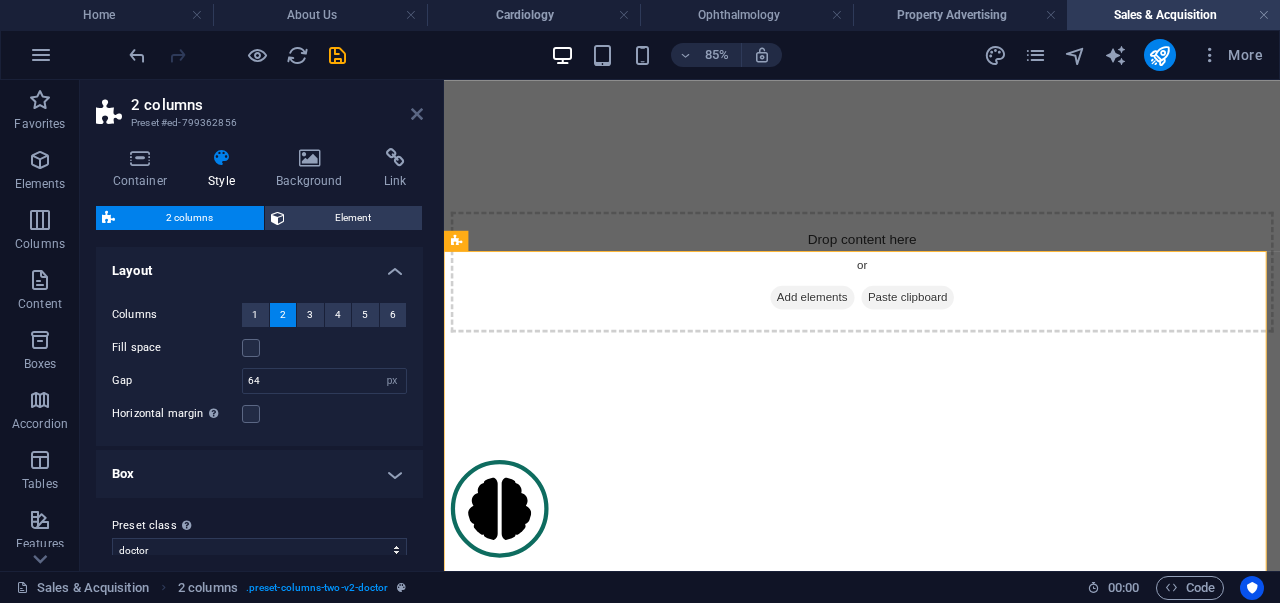 click at bounding box center [417, 114] 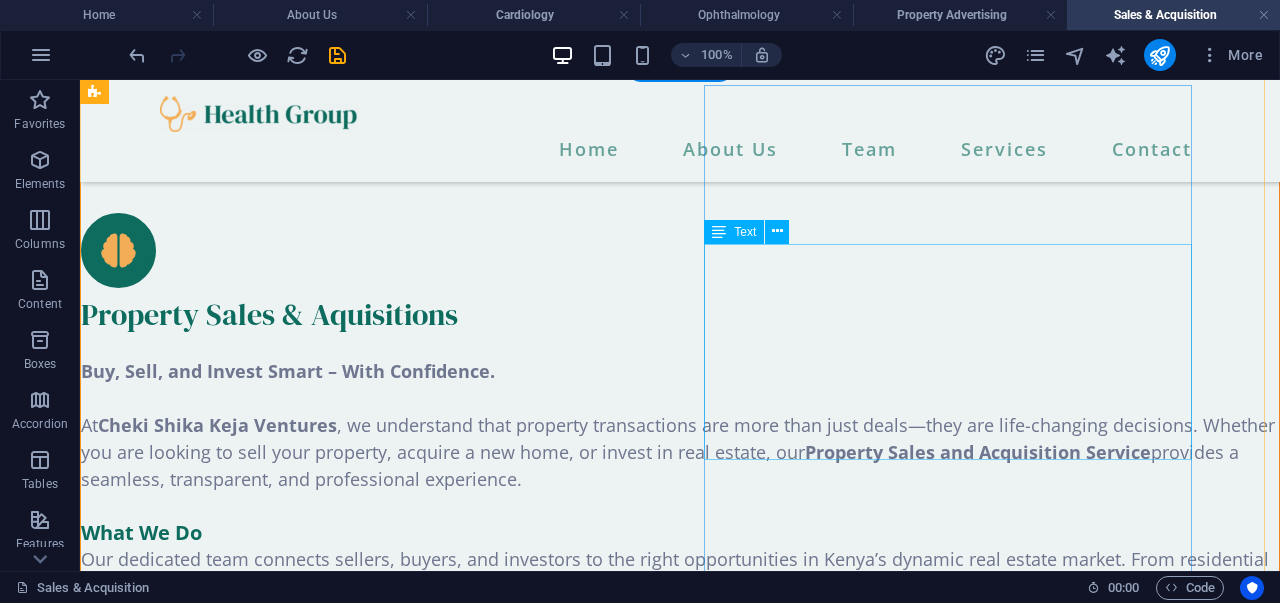 scroll, scrollTop: 1345, scrollLeft: 0, axis: vertical 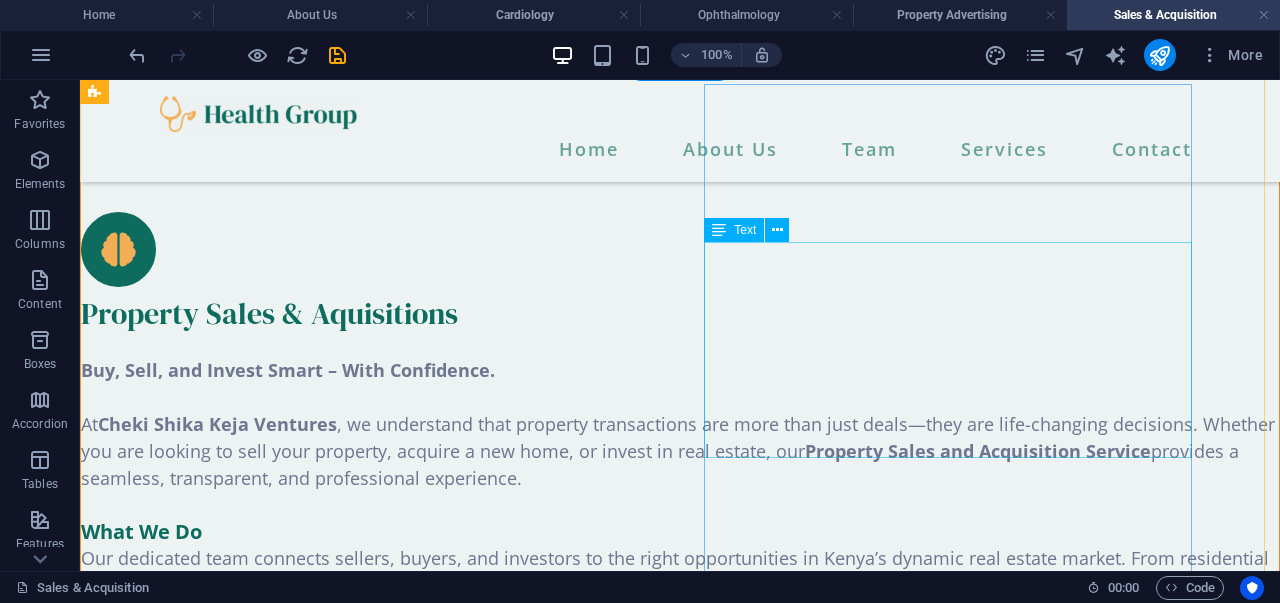 click on "Lorem ipsum dolor sit amet, consectetur adipiscing elit. Nisl scelerisque suspendisse mi varius phasellus. Vitae accumsan scelerisque ut luctus aliquam lorem. Consectetur vel sempe feugiat dolor vestibulum varius est.
Mauris ut est quisque at facilisi suscipit pellentesque at viverra. At vel quis ullamcorper ut suspendisse eget." at bounding box center [340, 1963] 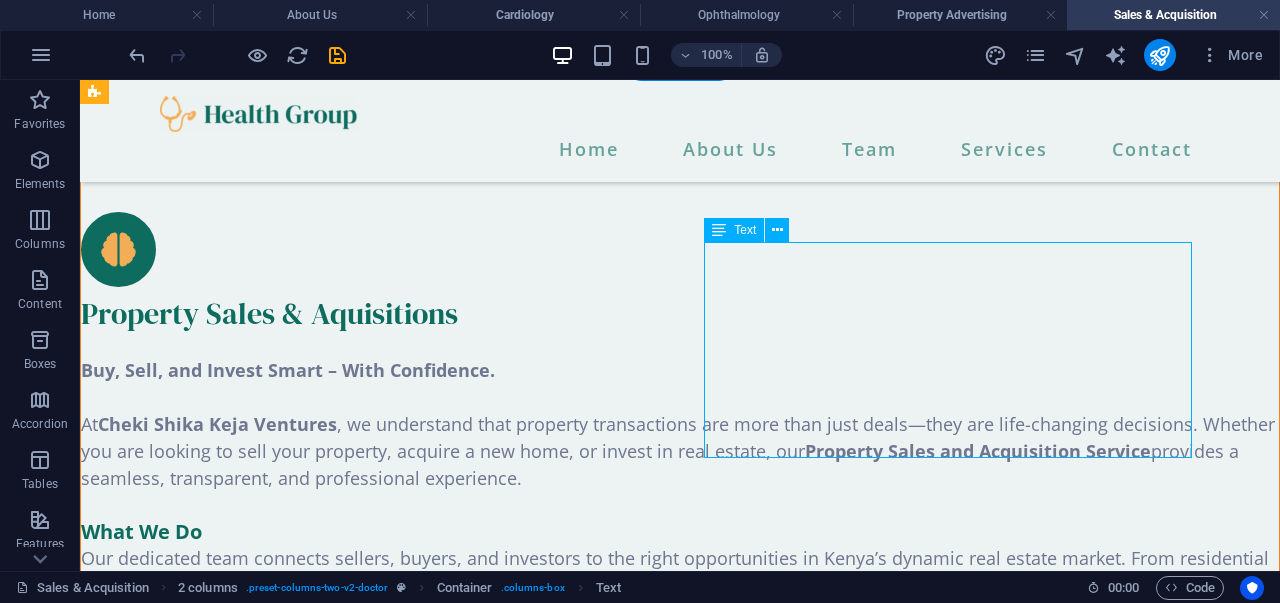 click on "Lorem ipsum dolor sit amet, consectetur adipiscing elit. Nisl scelerisque suspendisse mi varius phasellus. Vitae accumsan scelerisque ut luctus aliquam lorem. Consectetur vel sempe feugiat dolor vestibulum varius est.
Mauris ut est quisque at facilisi suscipit pellentesque at viverra. At vel quis ullamcorper ut suspendisse eget." at bounding box center (340, 1963) 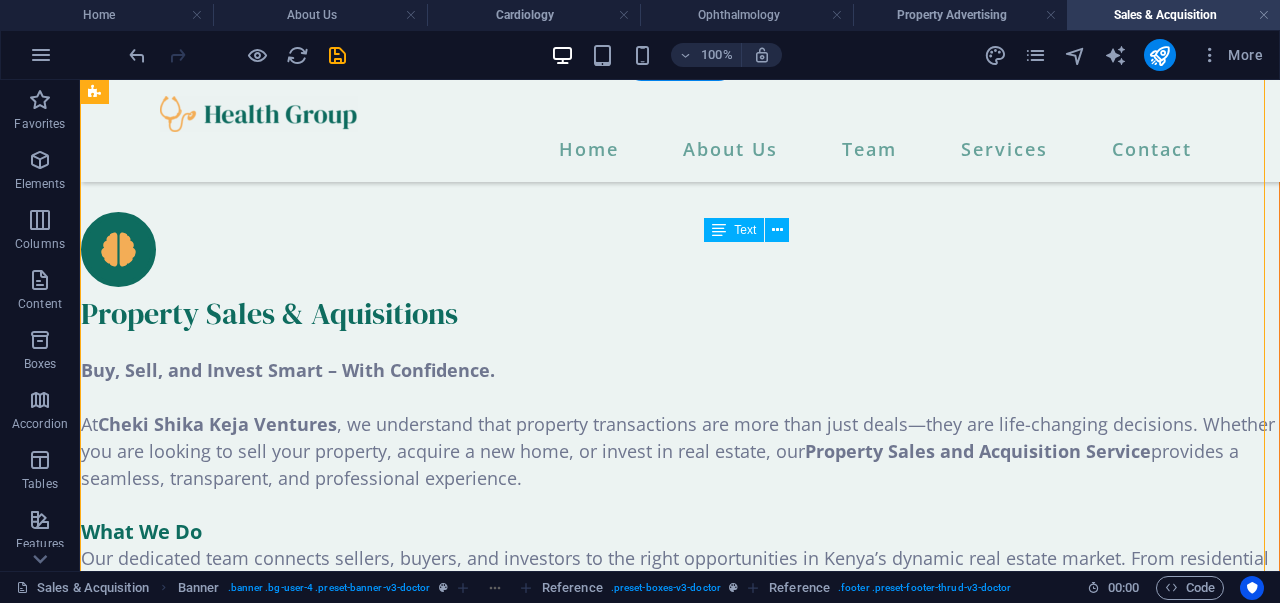 click on "Lorem ipsum dolor sit amet, consectetur adipiscing elit. Nisl scelerisque suspendisse mi varius phasellus. Vitae accumsan scelerisque ut luctus aliquam lorem. Consectetur vel sempe feugiat dolor vestibulum varius est.
Mauris ut est quisque at facilisi suscipit pellentesque at viverra. At vel quis ullamcorper ut suspendisse eget." at bounding box center [340, 1963] 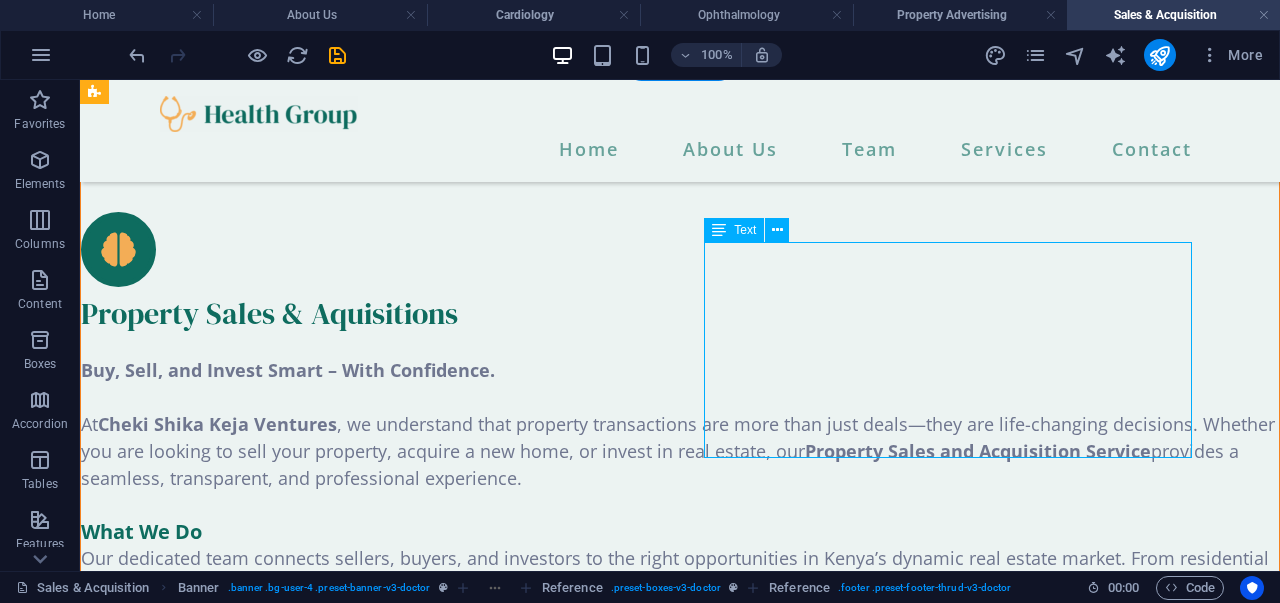 click on "Lorem ipsum dolor sit amet, consectetur adipiscing elit. Nisl scelerisque suspendisse mi varius phasellus. Vitae accumsan scelerisque ut luctus aliquam lorem. Consectetur vel sempe feugiat dolor vestibulum varius est.
Mauris ut est quisque at facilisi suscipit pellentesque at viverra. At vel quis ullamcorper ut suspendisse eget." at bounding box center [340, 1963] 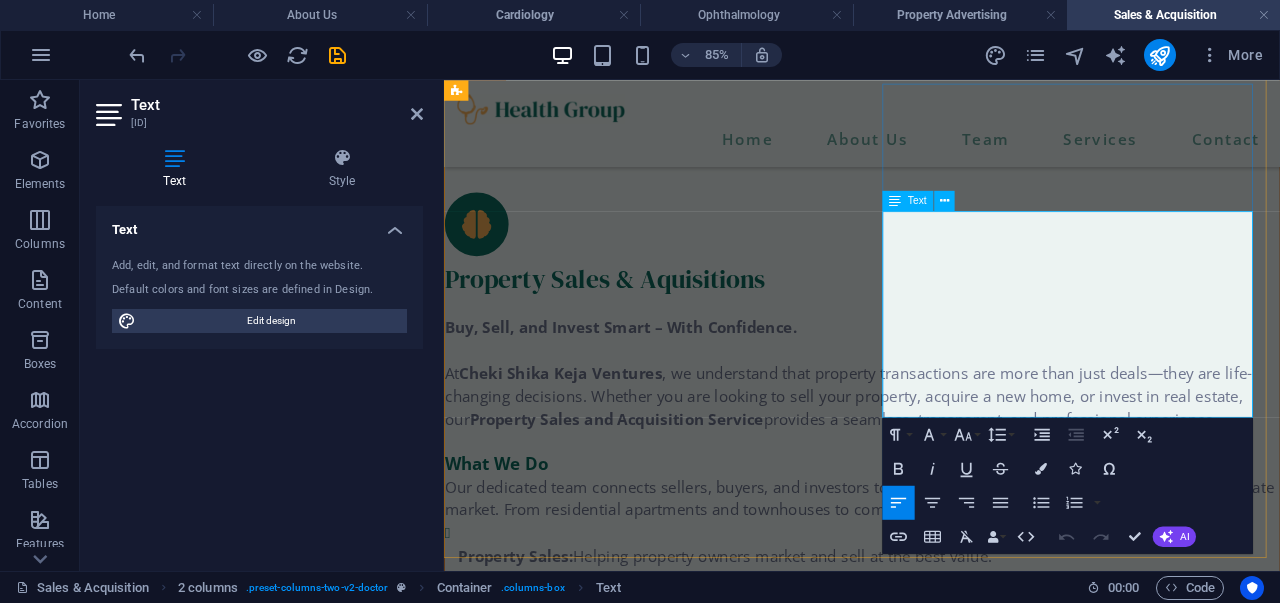 click on "Mauris ut est quisque at facilisi suscipit pellentesque at viverra. At vel quis ullamcorper ut suspendisse eget." at bounding box center (682, 2013) 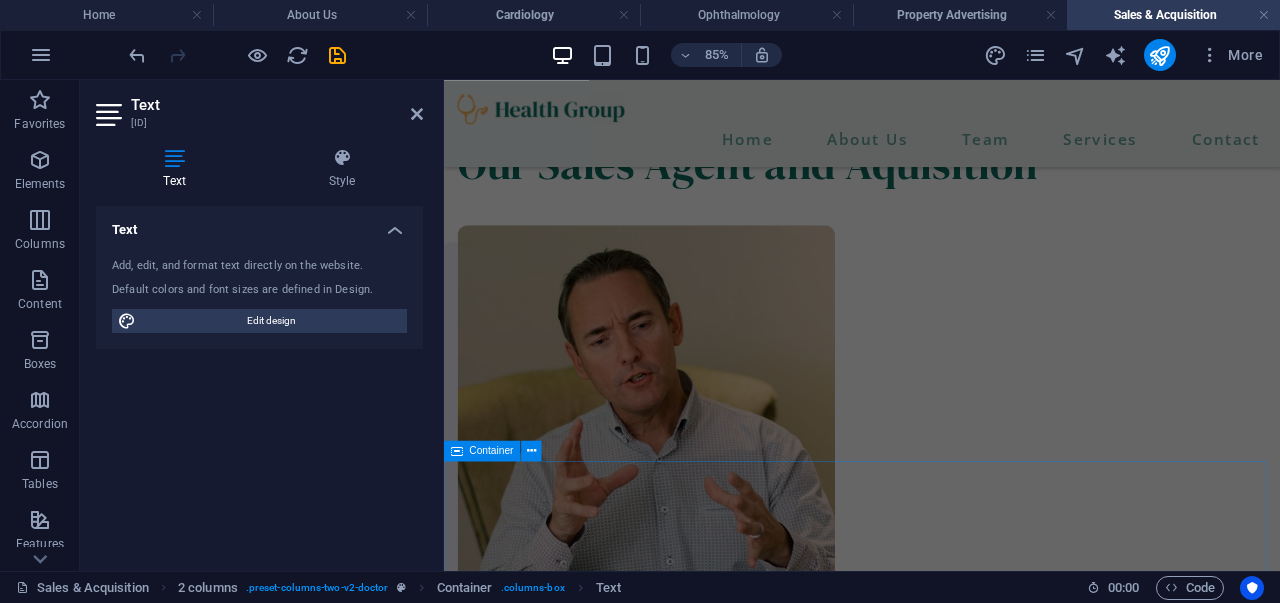scroll, scrollTop: 2216, scrollLeft: 0, axis: vertical 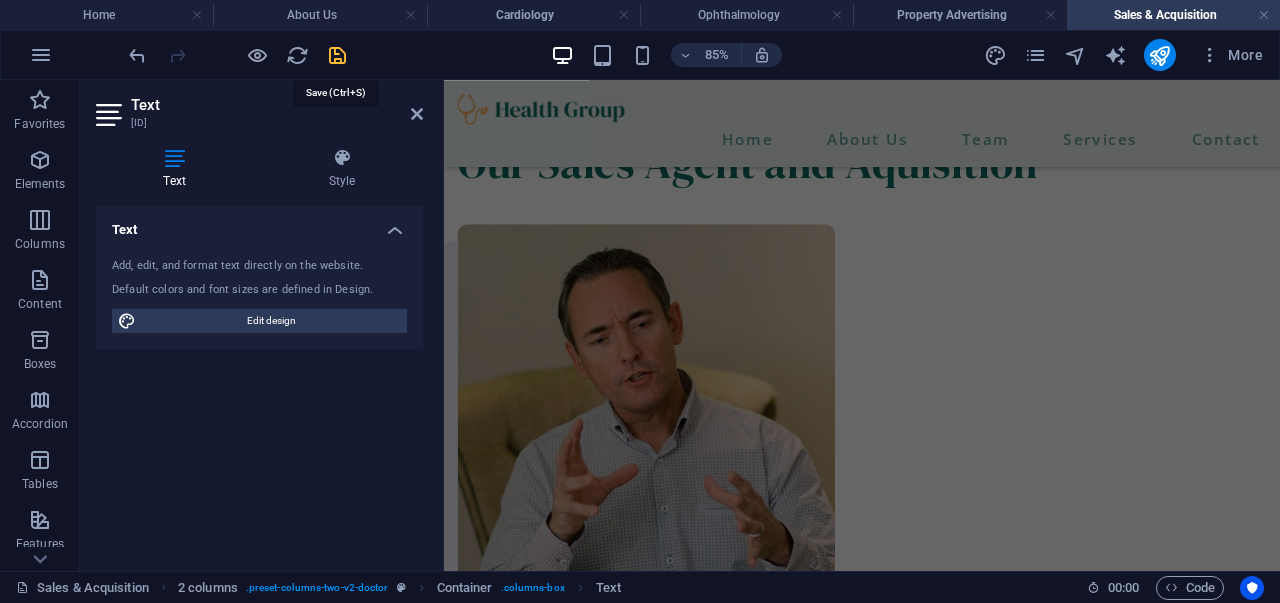 click at bounding box center (337, 55) 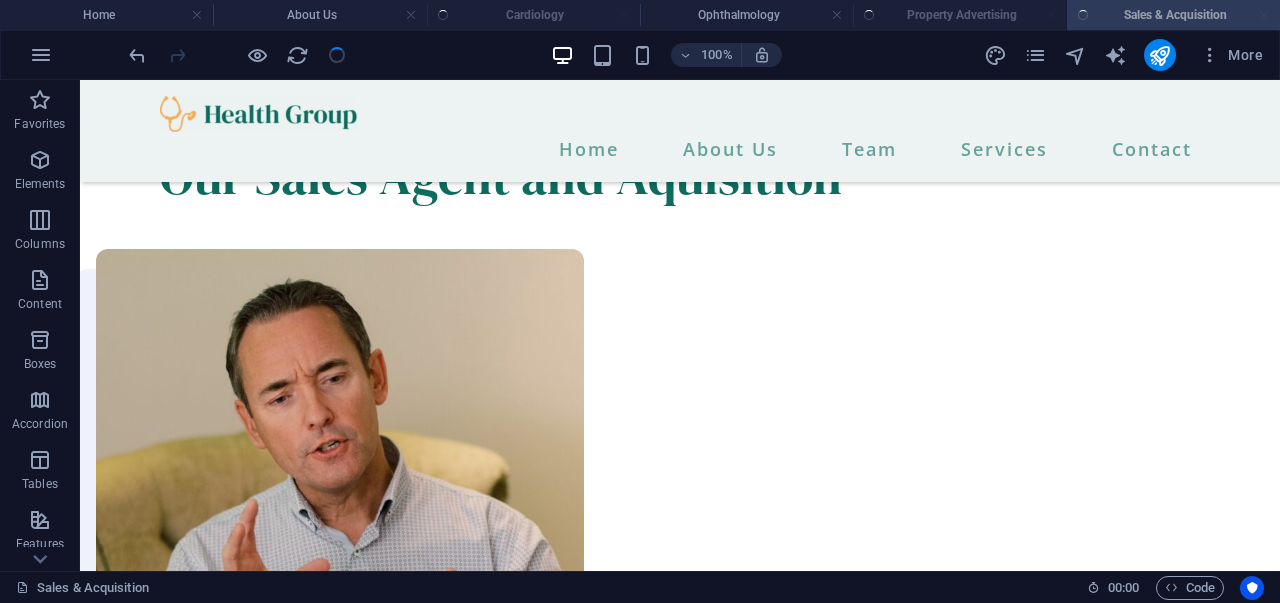 scroll, scrollTop: 1416, scrollLeft: 0, axis: vertical 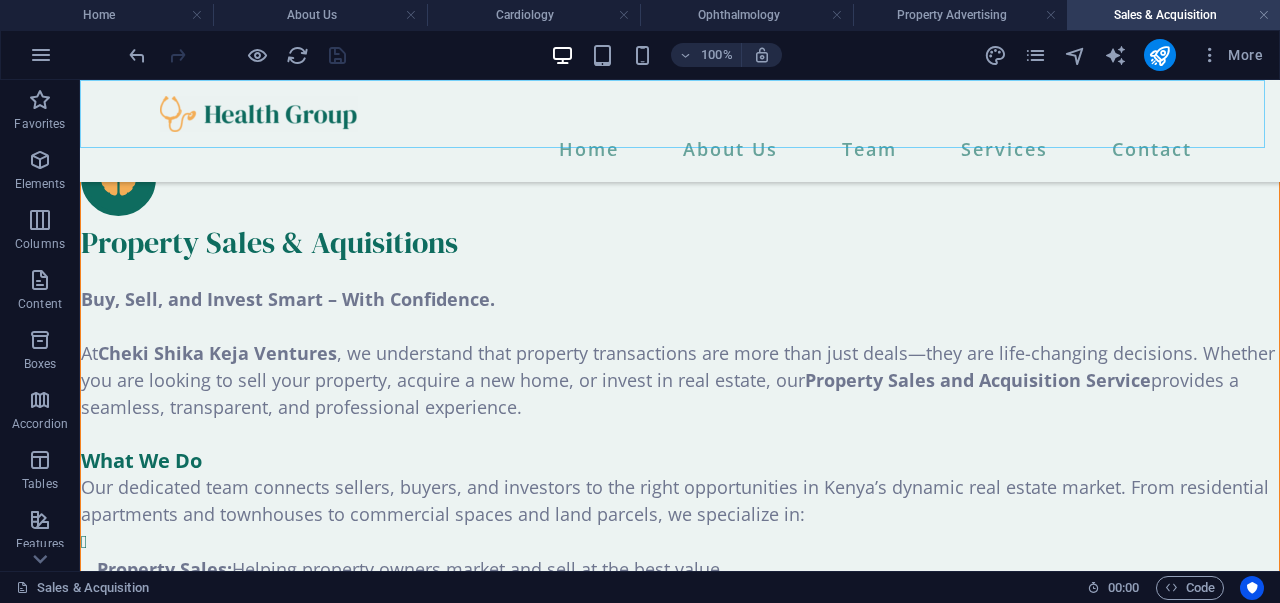 click at bounding box center (680, 114) 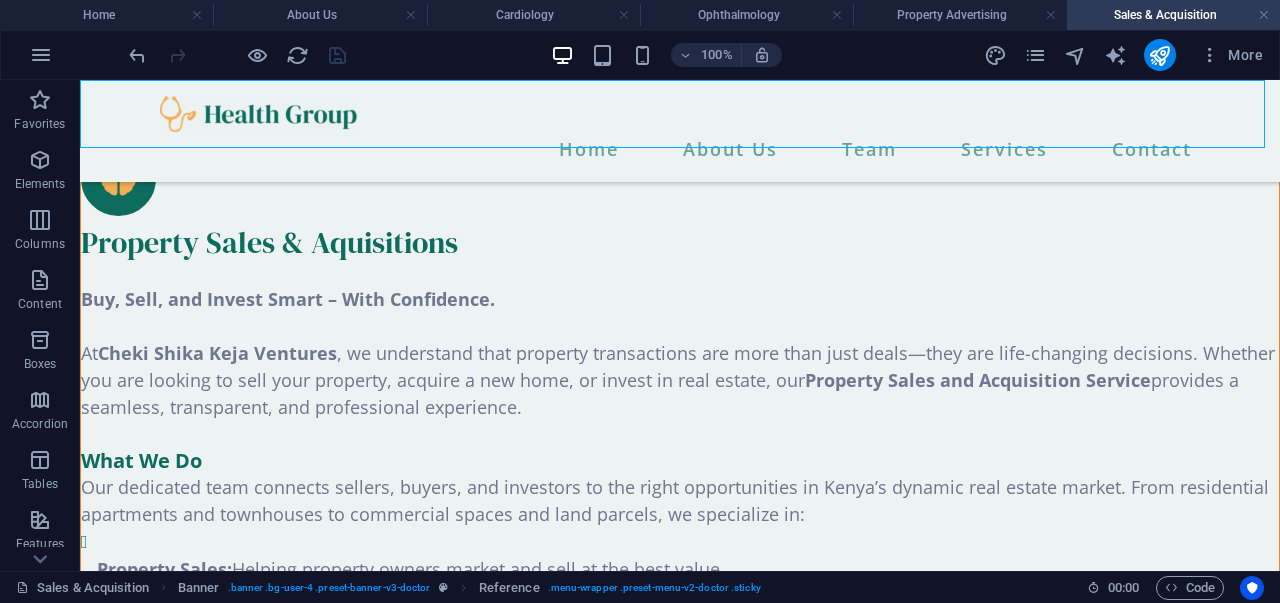 click at bounding box center [680, 114] 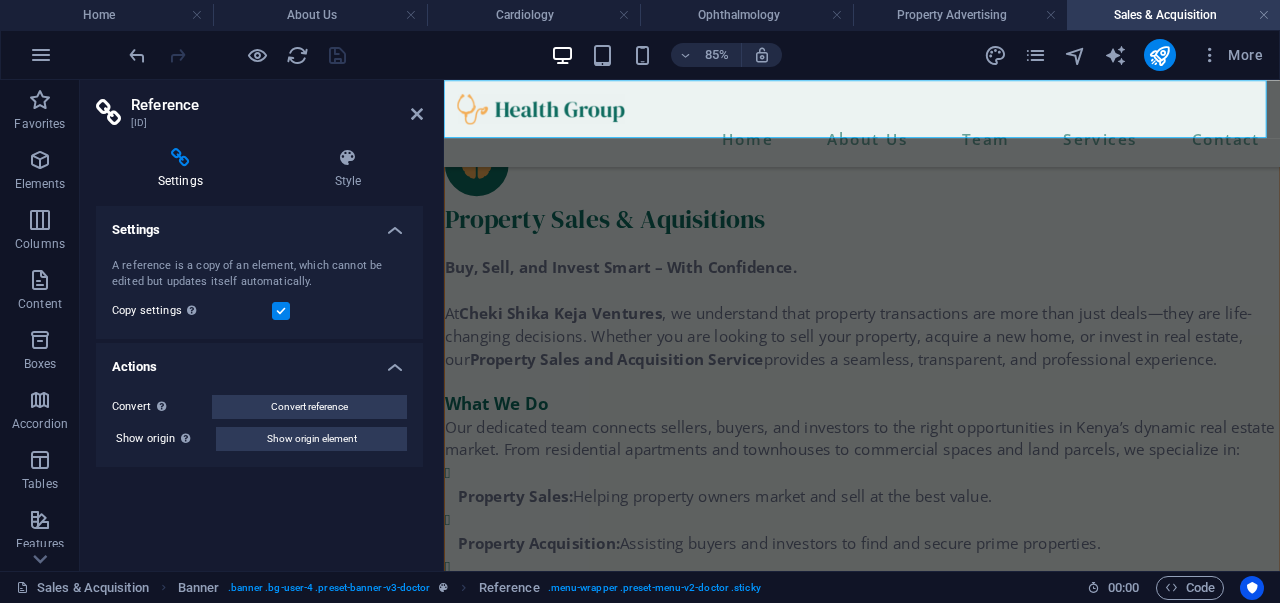 click at bounding box center (936, 114) 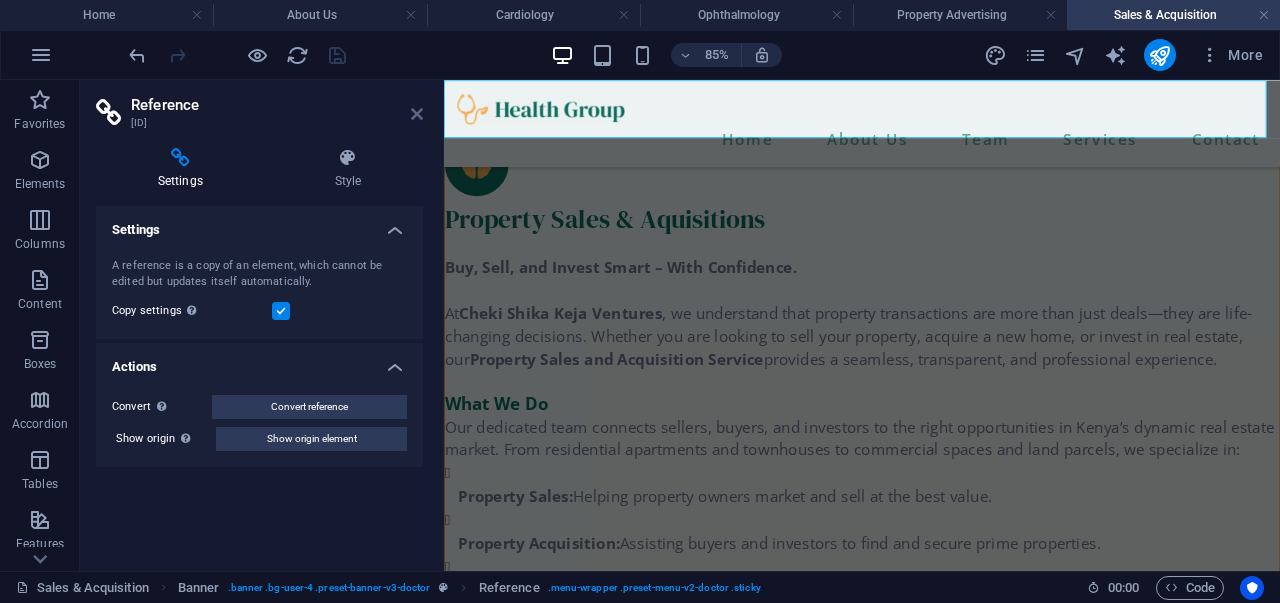 click at bounding box center (417, 114) 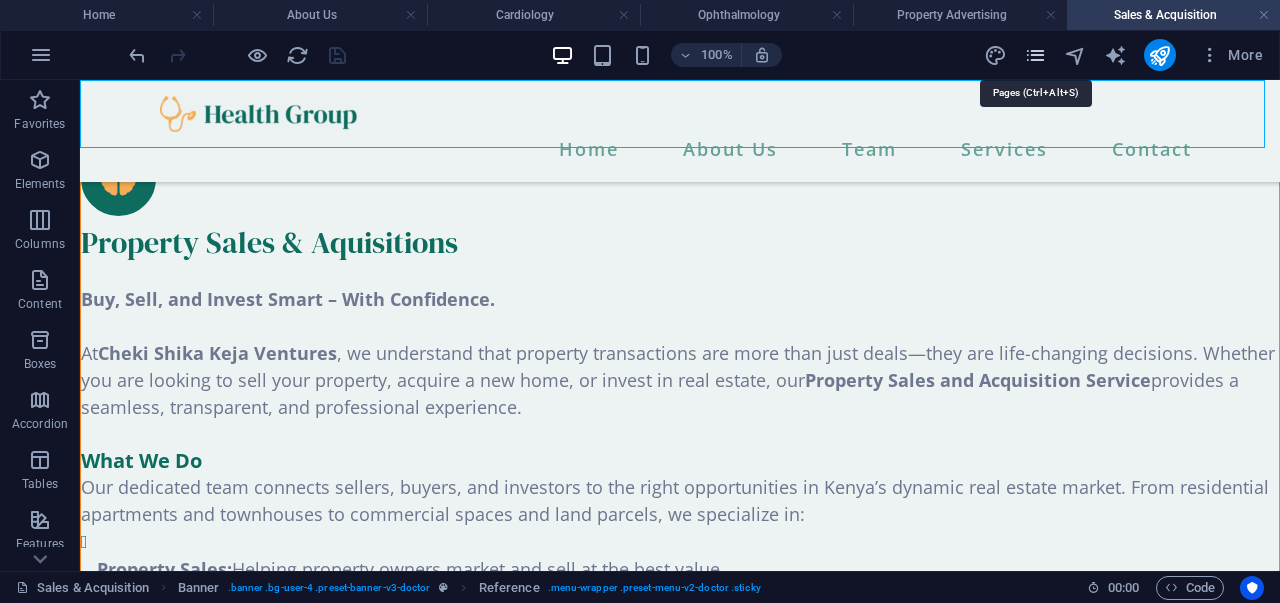 click at bounding box center (1035, 55) 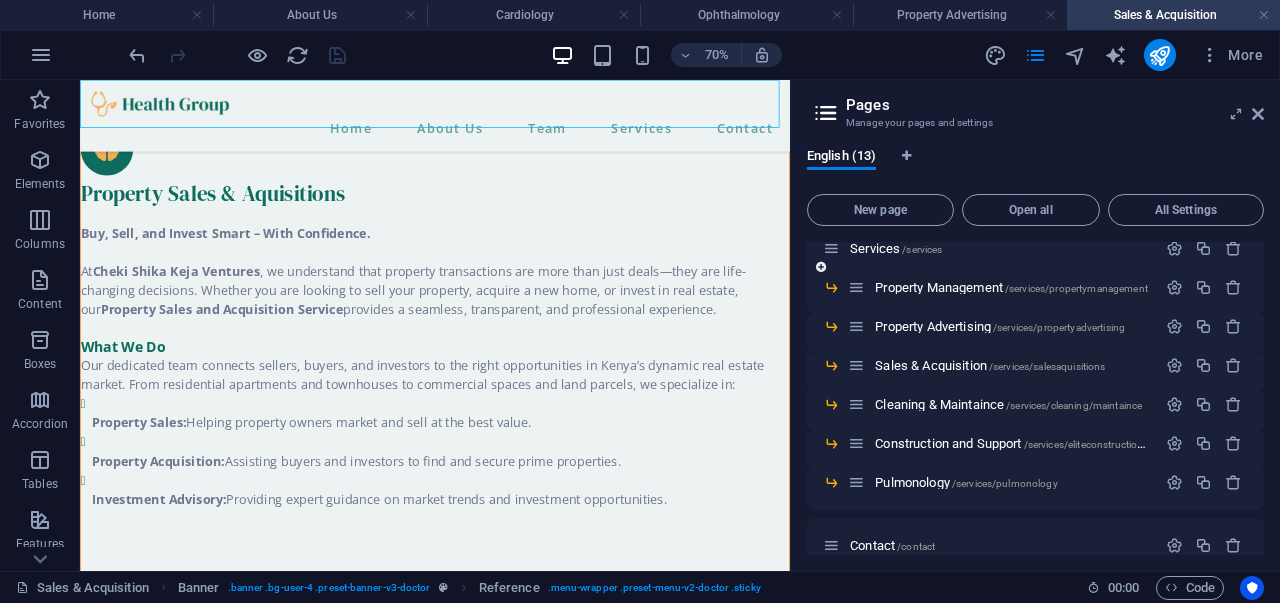 scroll, scrollTop: 211, scrollLeft: 0, axis: vertical 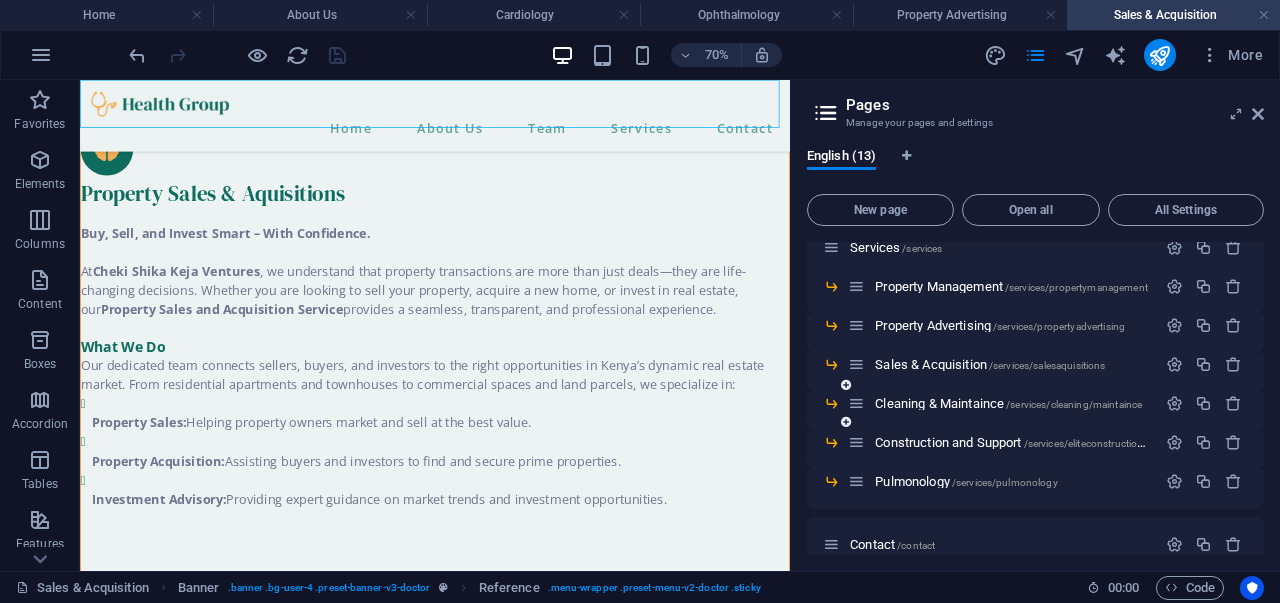click on "Cleaning & Maintaince /services/cleaning/maintaince" at bounding box center (1002, 403) 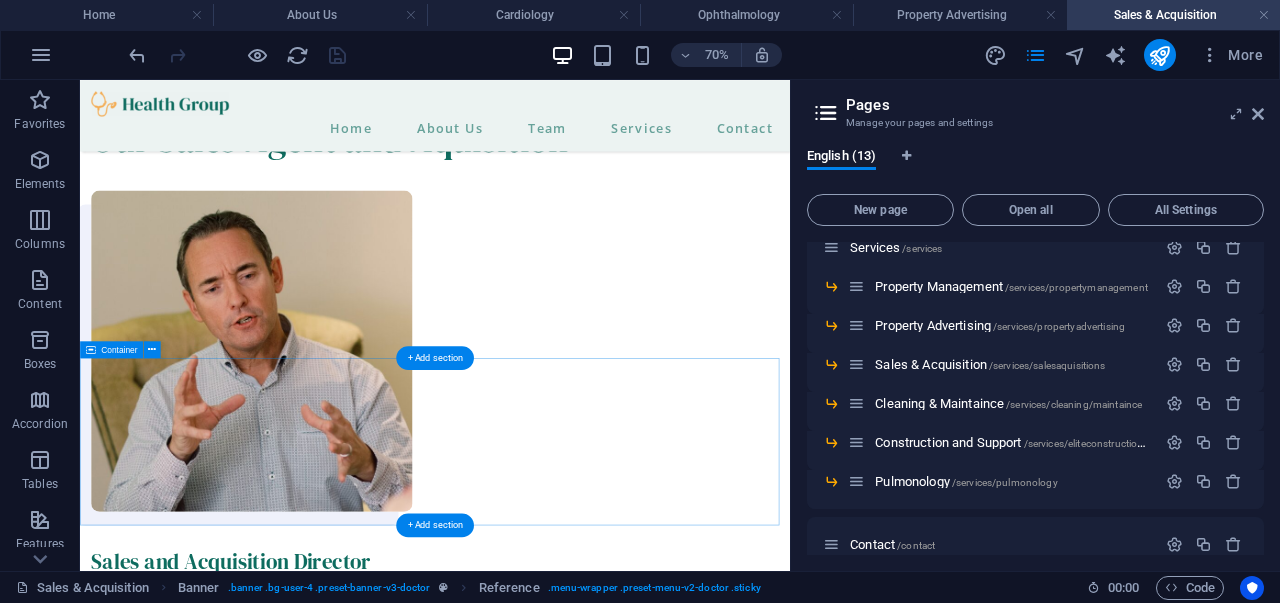 scroll, scrollTop: 2344, scrollLeft: 0, axis: vertical 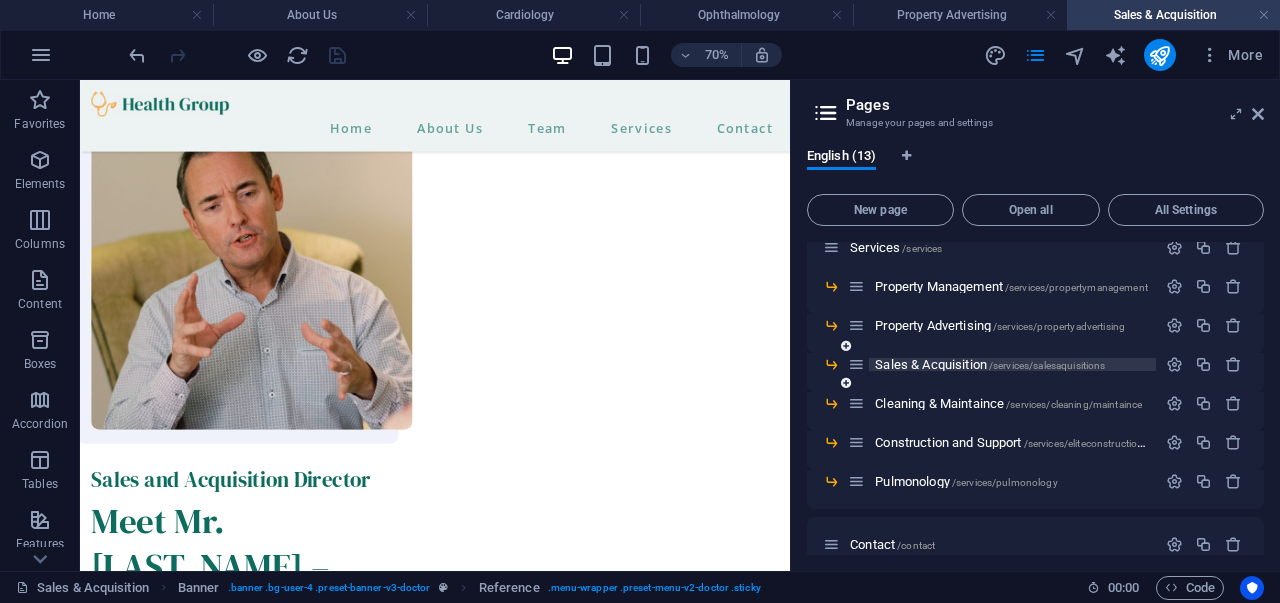 click on "Sales & Acquisition /services/salesaquisitions" at bounding box center [990, 364] 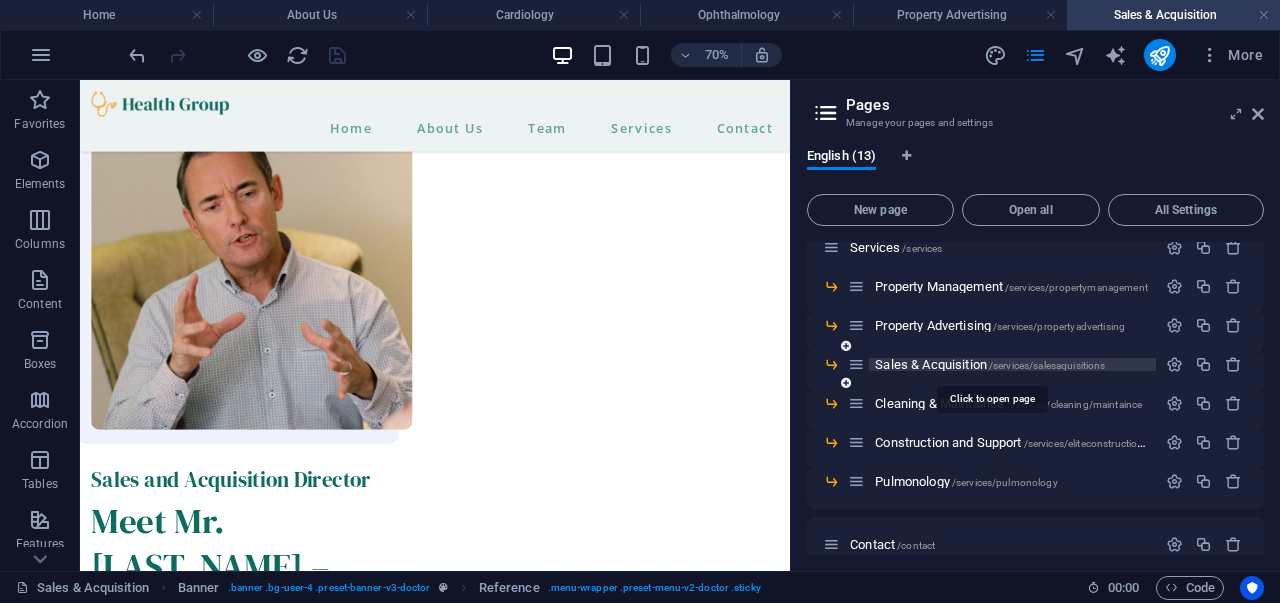 click on "Sales & Acquisition /services/salesaquisitions" at bounding box center [990, 364] 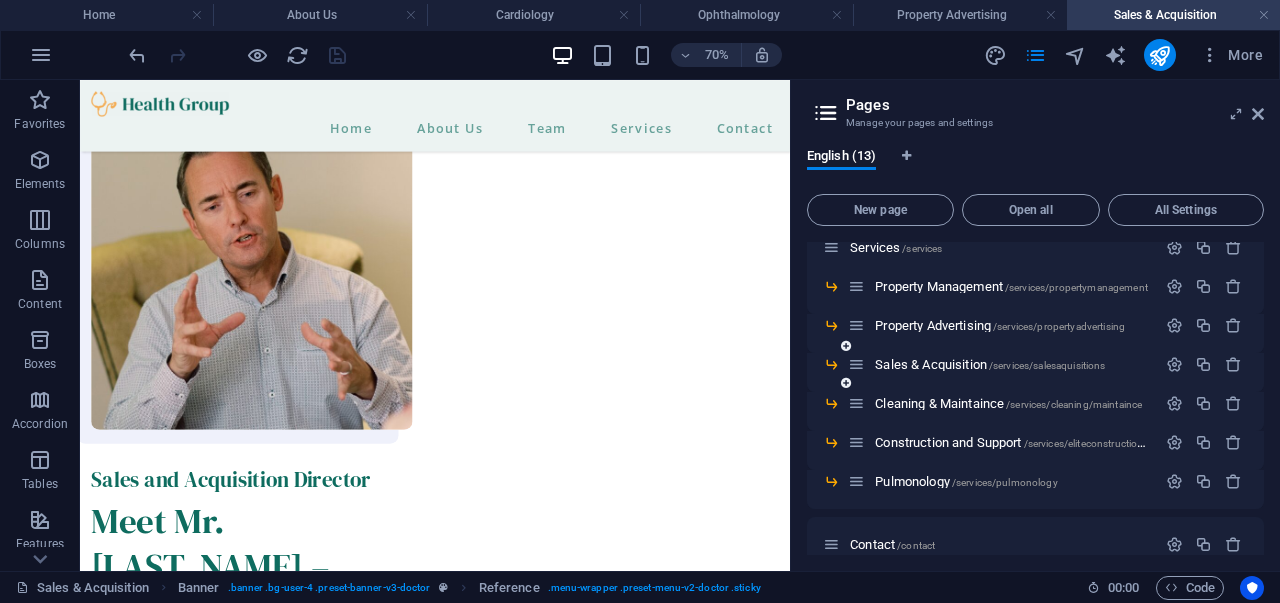 click at bounding box center (856, 364) 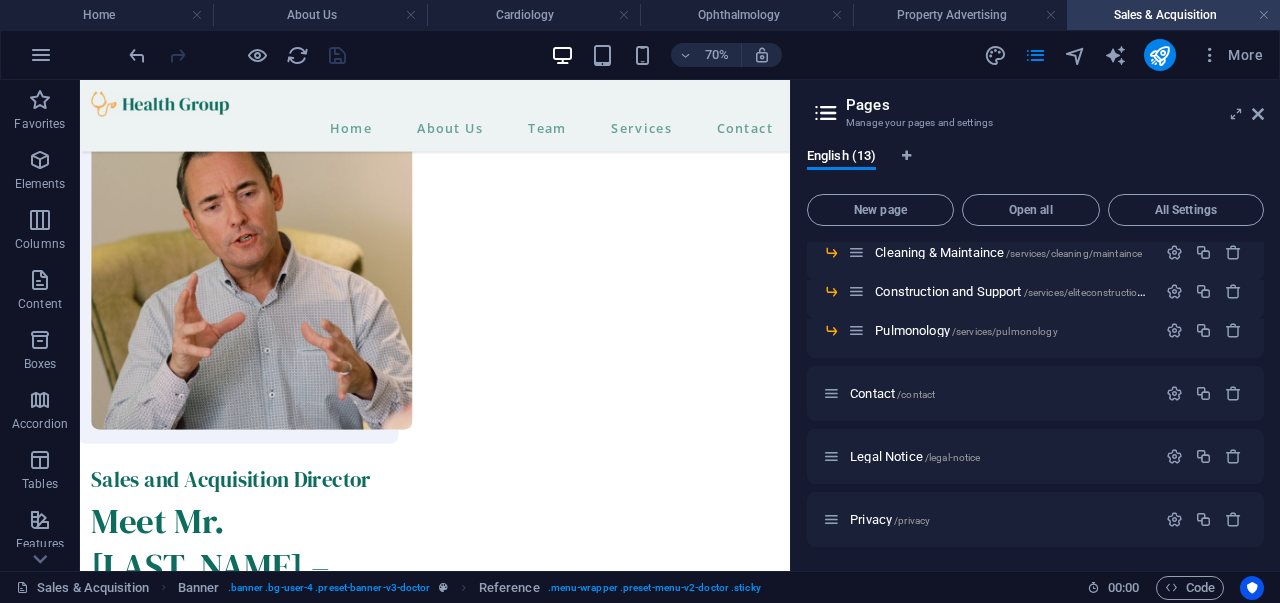 scroll, scrollTop: 101, scrollLeft: 0, axis: vertical 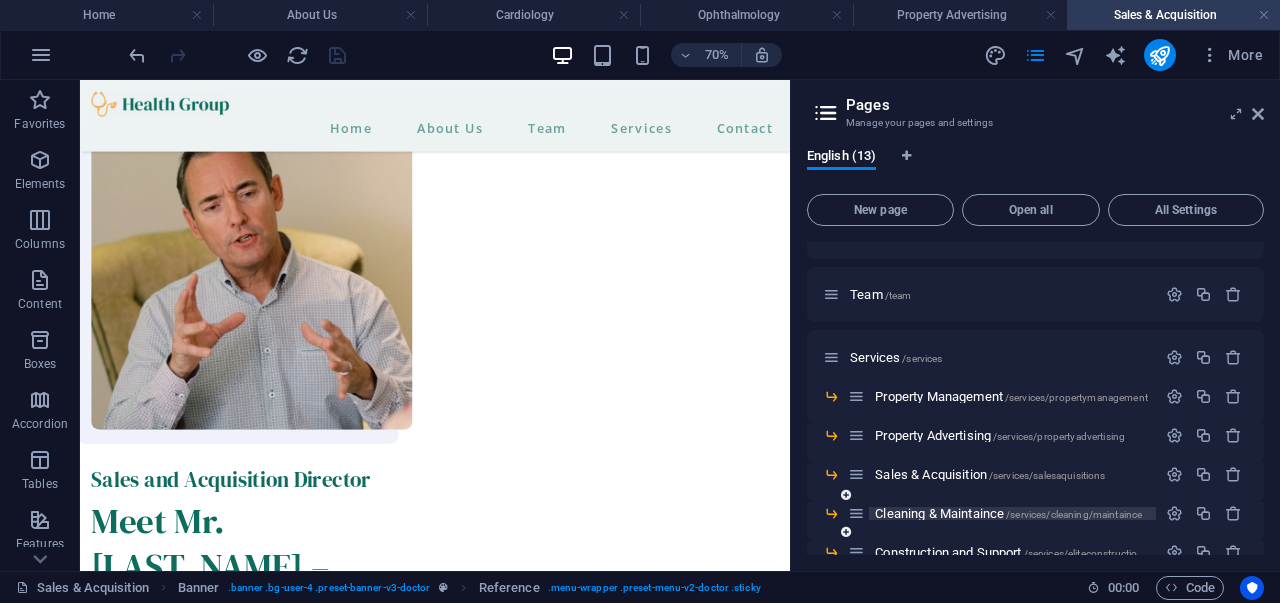 click on "Cleaning & Maintaince /services/cleaning/maintaince" at bounding box center [1008, 513] 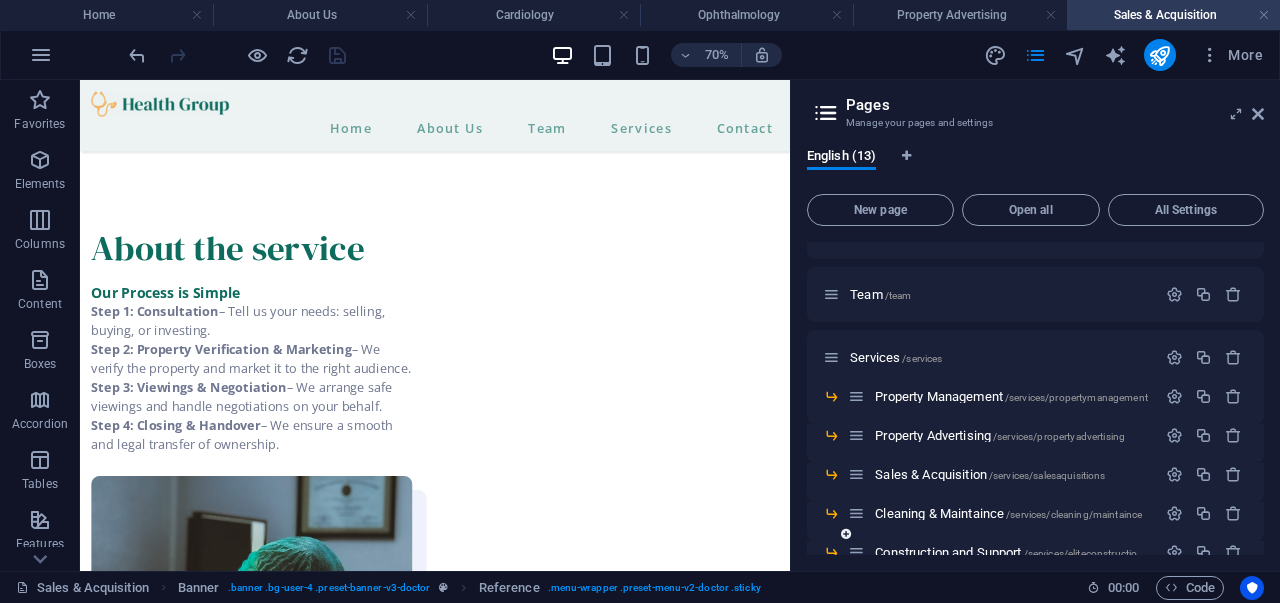 scroll, scrollTop: 0, scrollLeft: 0, axis: both 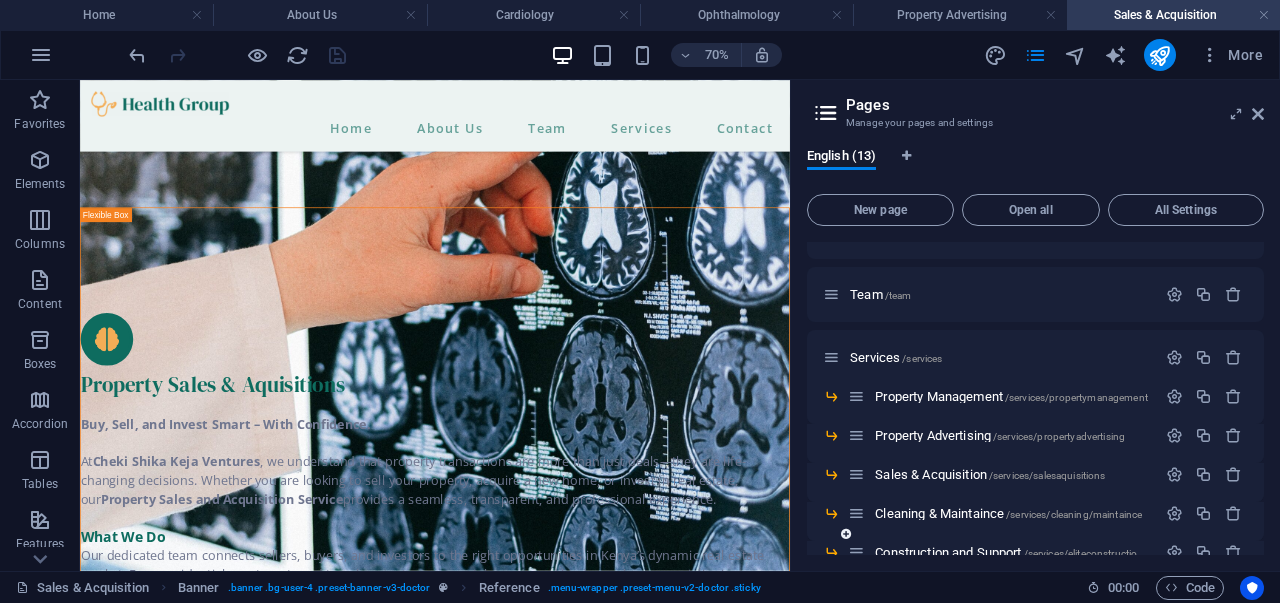 click on "Construction and Support /services/eliteconstructionservices" at bounding box center (1035, 560) 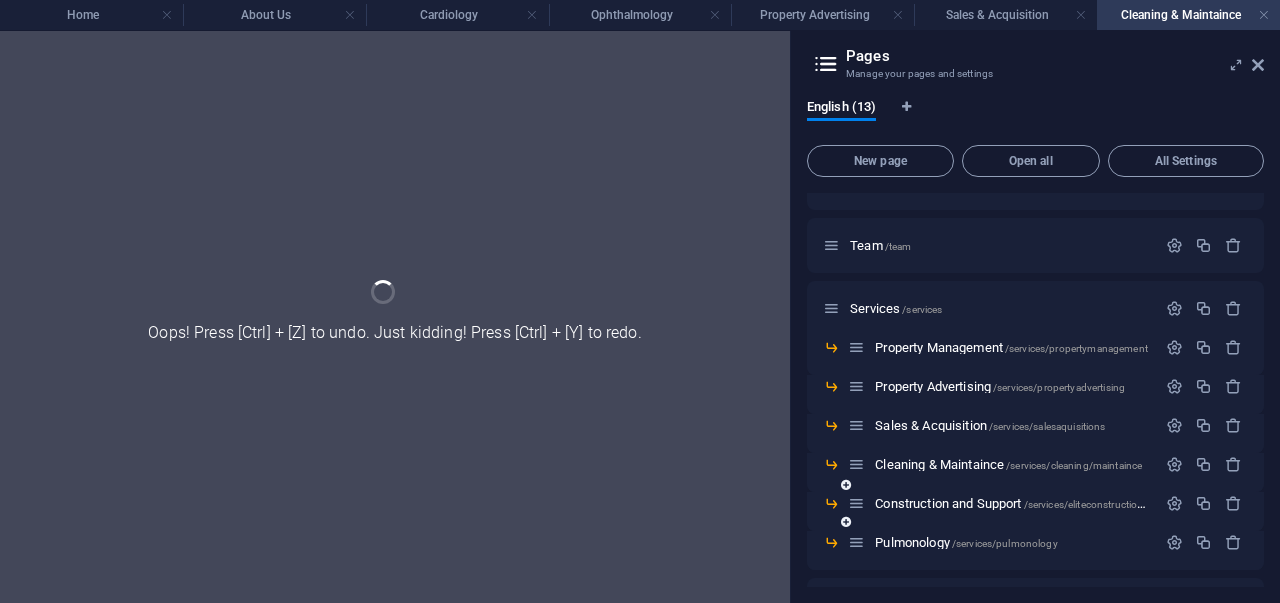 click on "Construction and Support /services/eliteconstructionservices" at bounding box center (1035, 511) 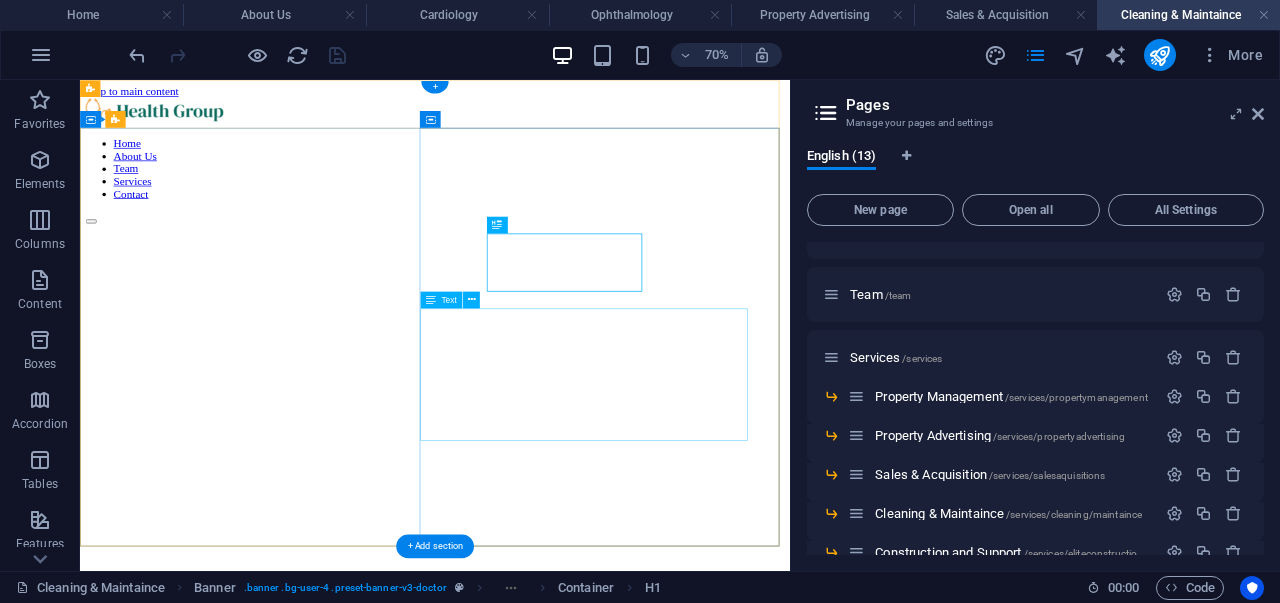 scroll, scrollTop: 0, scrollLeft: 0, axis: both 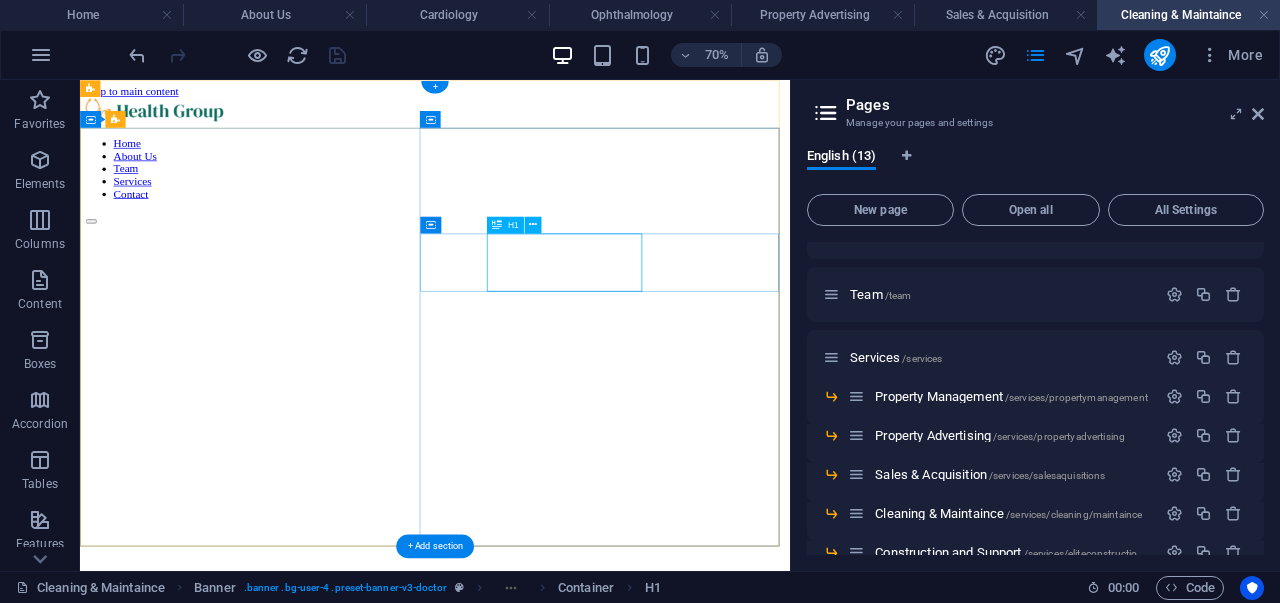 click on "General" at bounding box center [587, 1324] 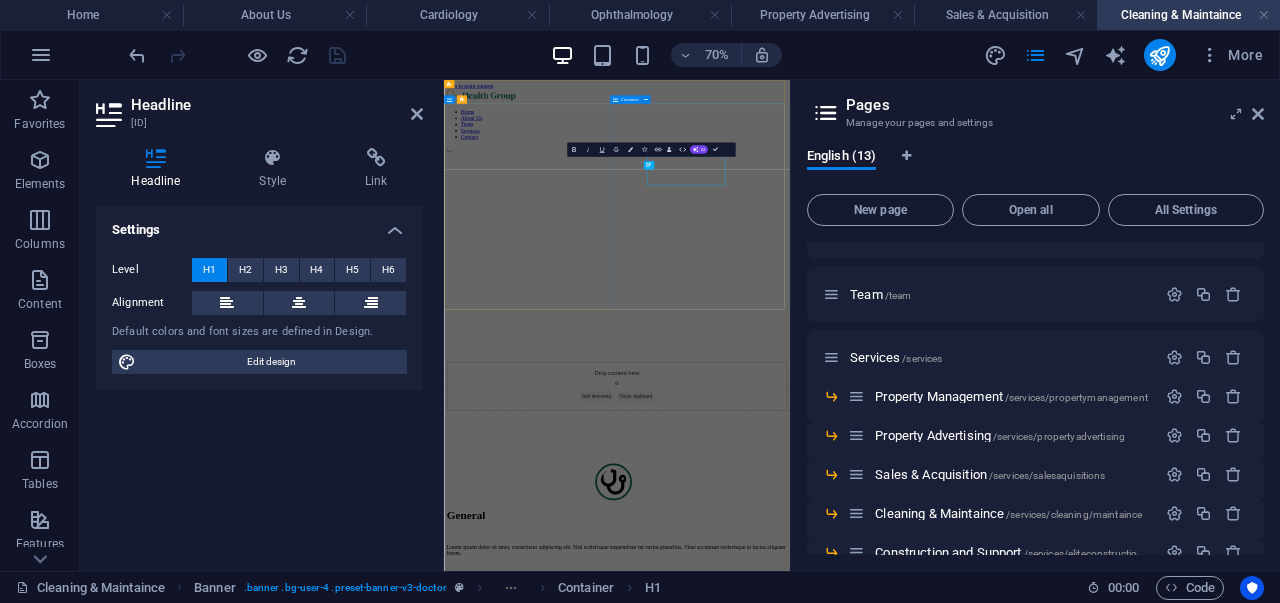 drag, startPoint x: 1207, startPoint y: 342, endPoint x: 931, endPoint y: 604, distance: 380.55222 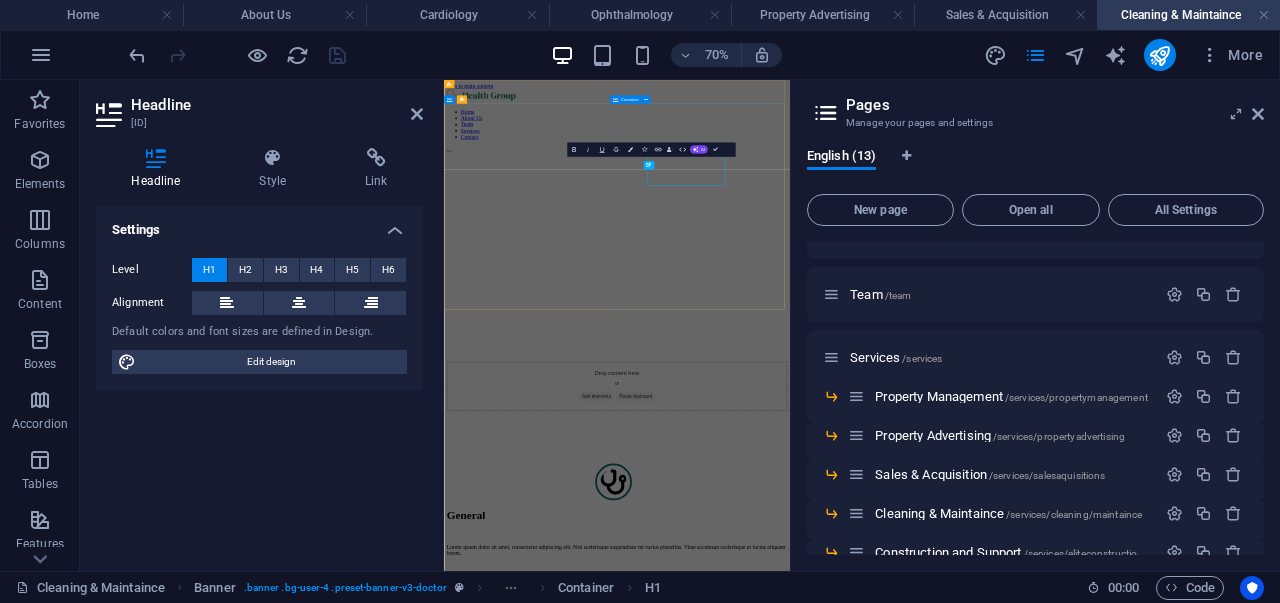 click on "General Lorem ipsum dolor sit amet, consectetur adipiscing elit. Nisl scelerisque suspendisse mi varius phasellus. Vitae accumsan scelerisque ut luctus aliquam lorem. Mauris ut est quisque at facilisi suscipit pellentesque at viverra. At vel quis ullamcorper ut suspendisse eget non sagittis." at bounding box center (938, 1350) 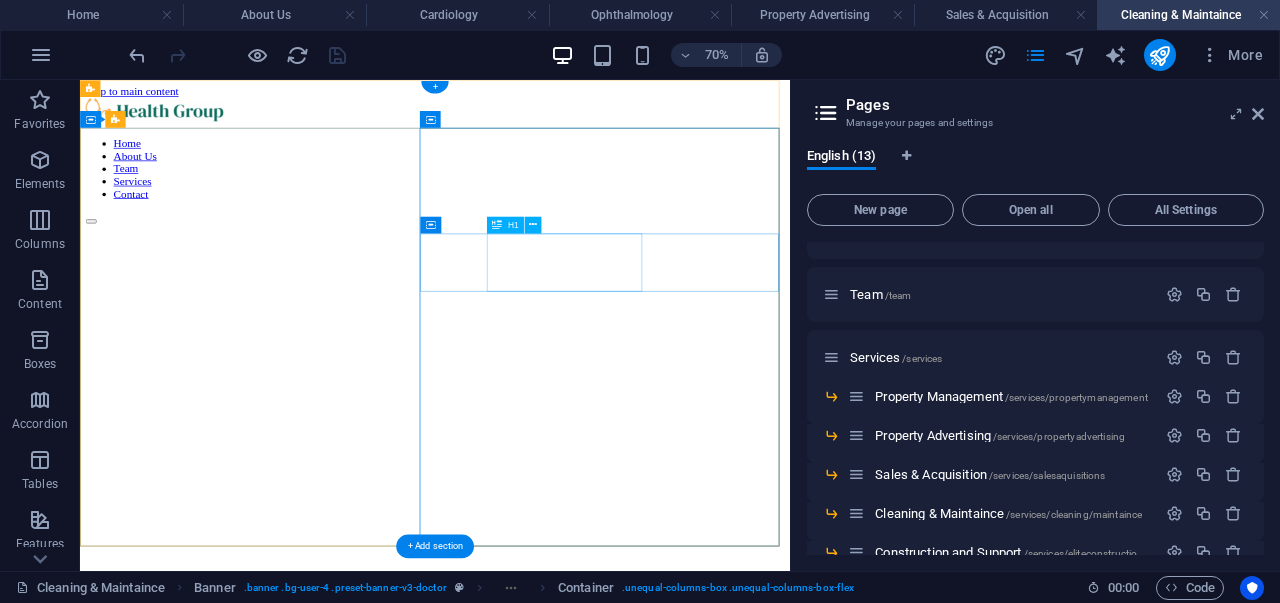 click on "General" at bounding box center (587, 1324) 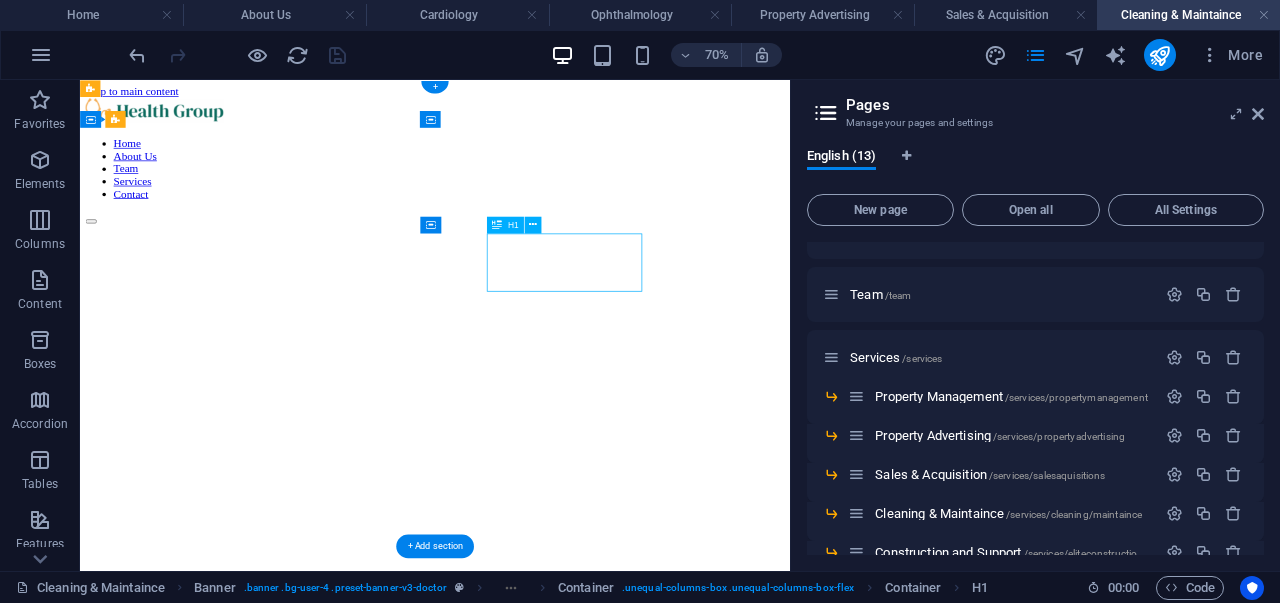 drag, startPoint x: 567, startPoint y: 604, endPoint x: 843, endPoint y: 342, distance: 380.55222 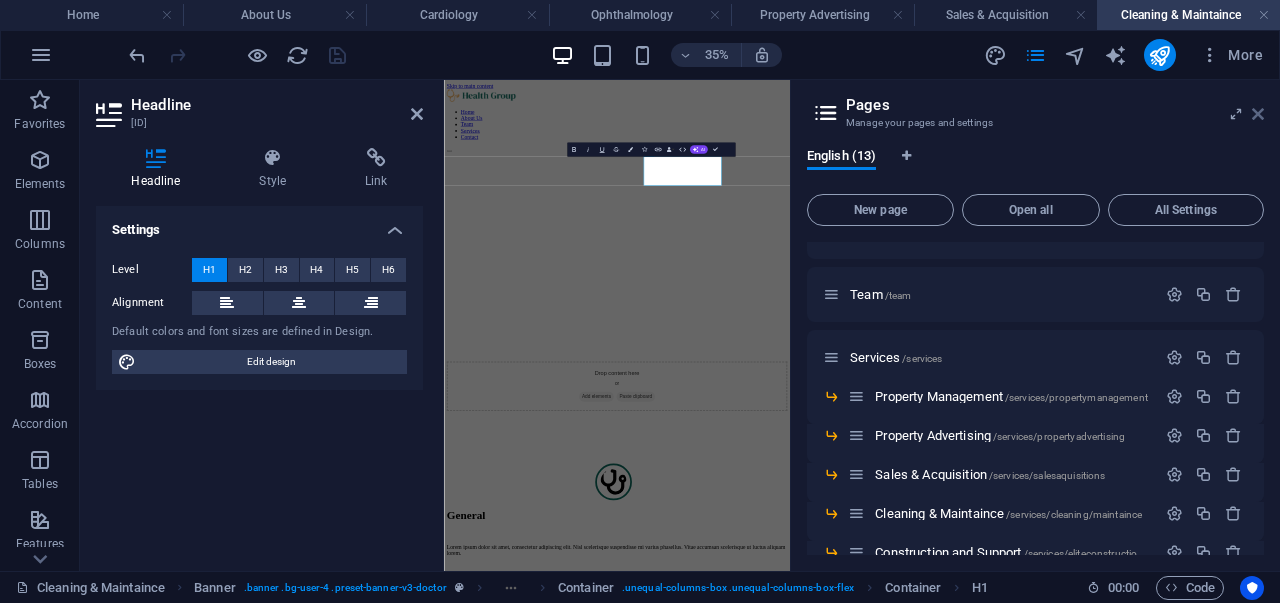 click at bounding box center [1258, 114] 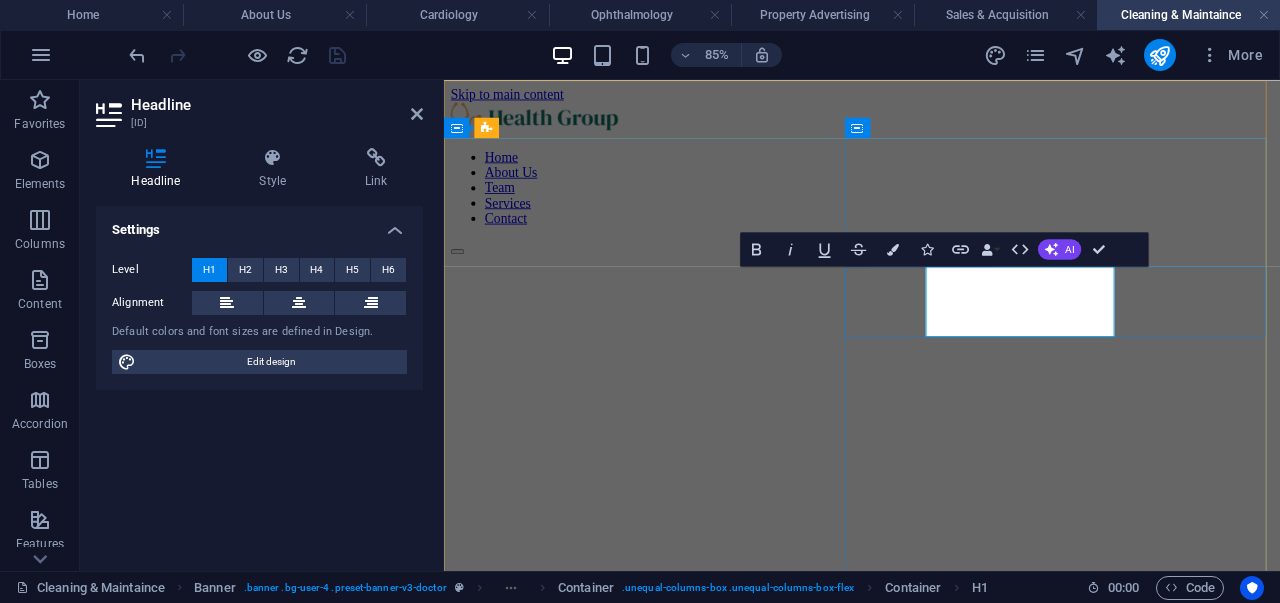 click on "General" at bounding box center [936, 1324] 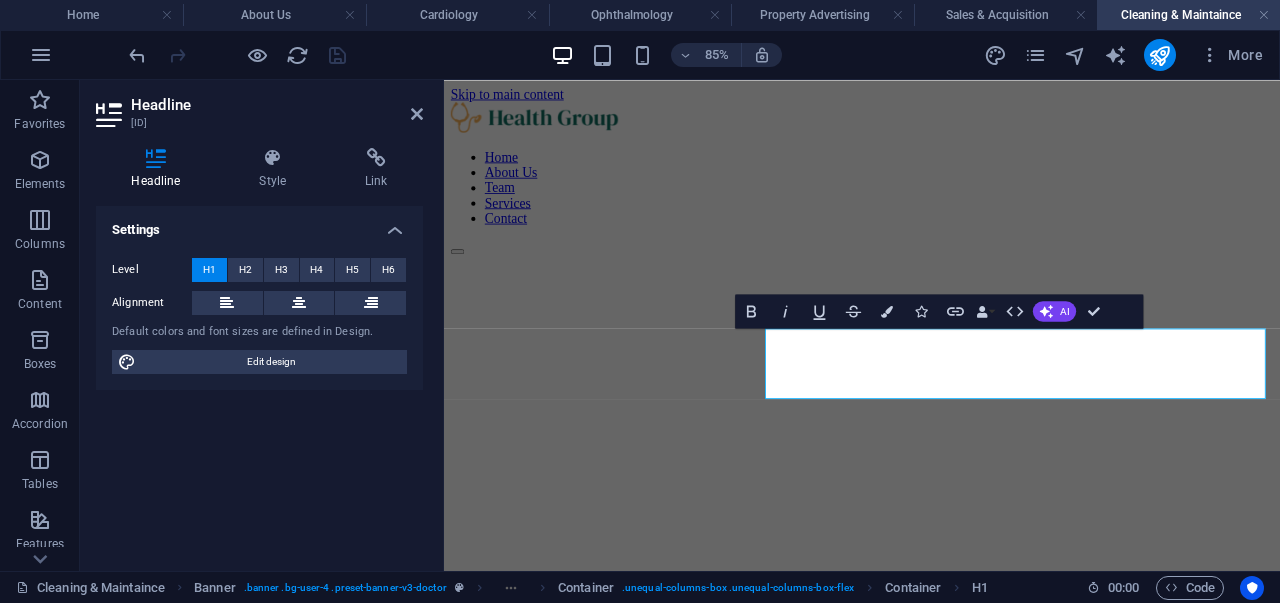 scroll, scrollTop: 2, scrollLeft: 194, axis: both 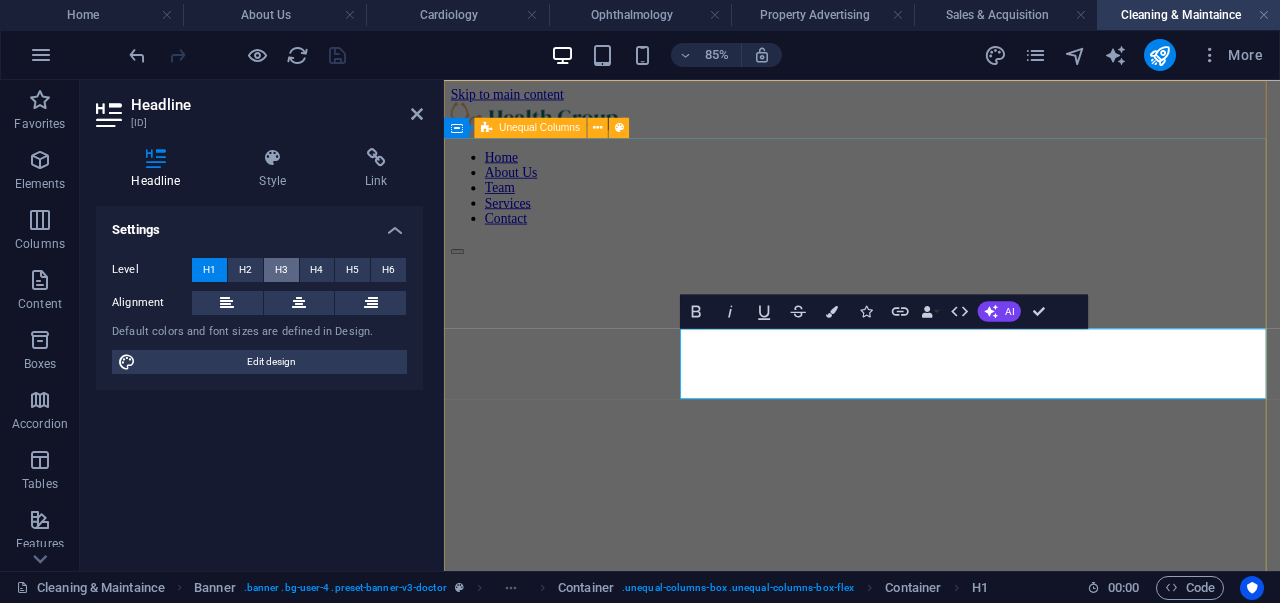 click on "H3" at bounding box center (281, 270) 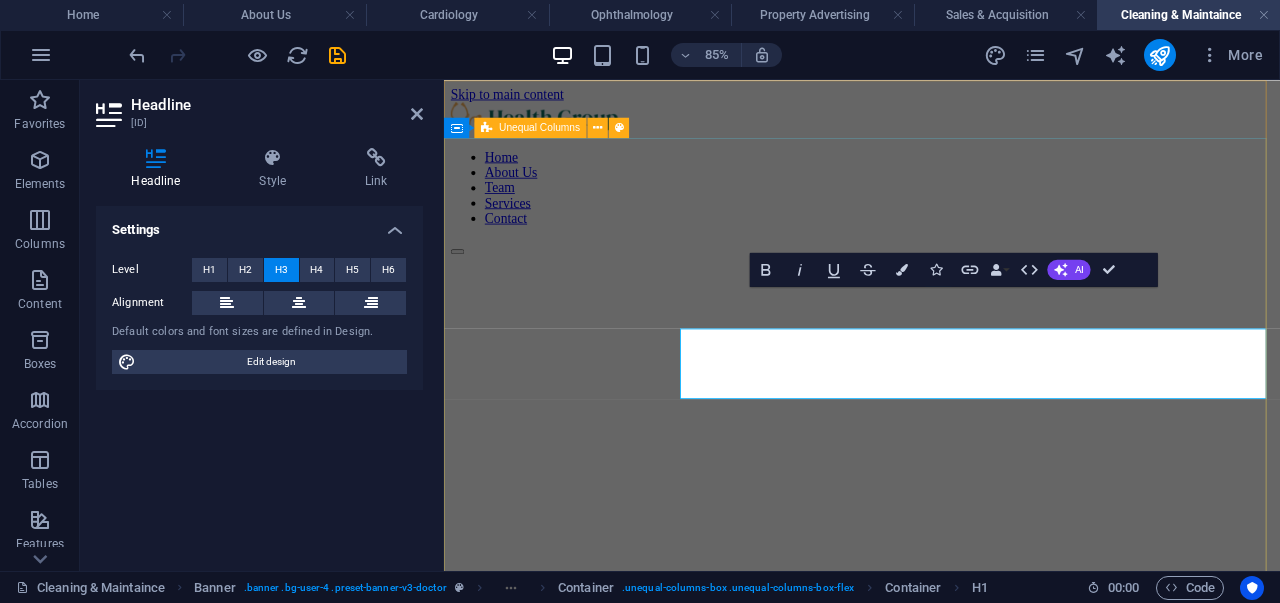 scroll, scrollTop: 0, scrollLeft: 0, axis: both 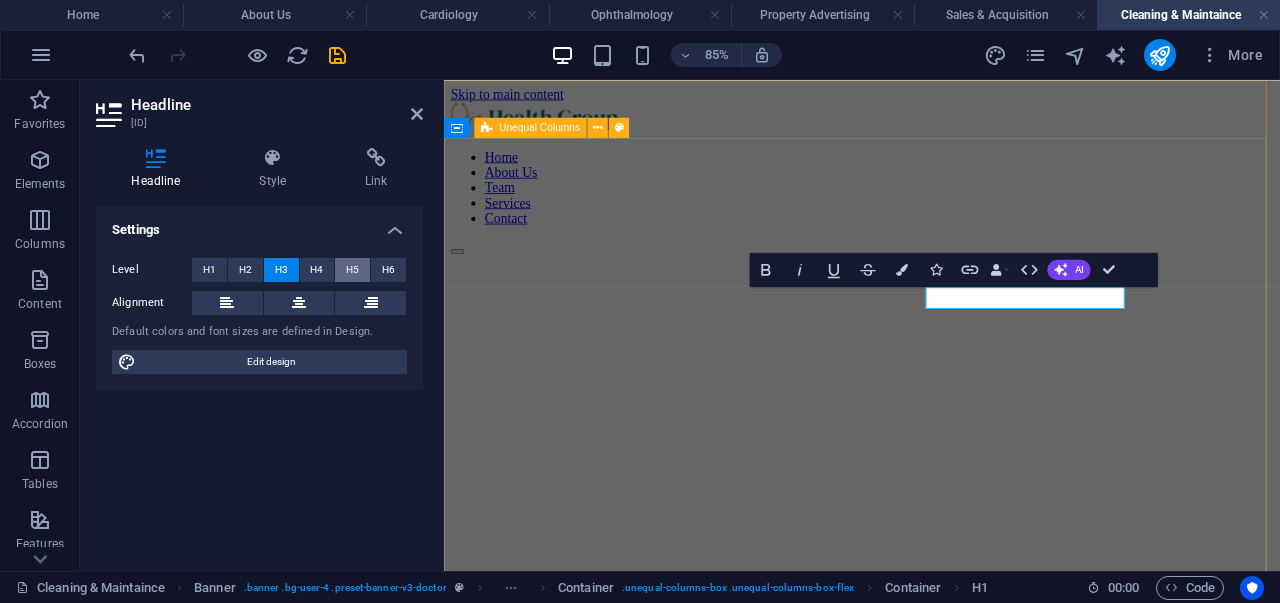click on "H5" at bounding box center [352, 270] 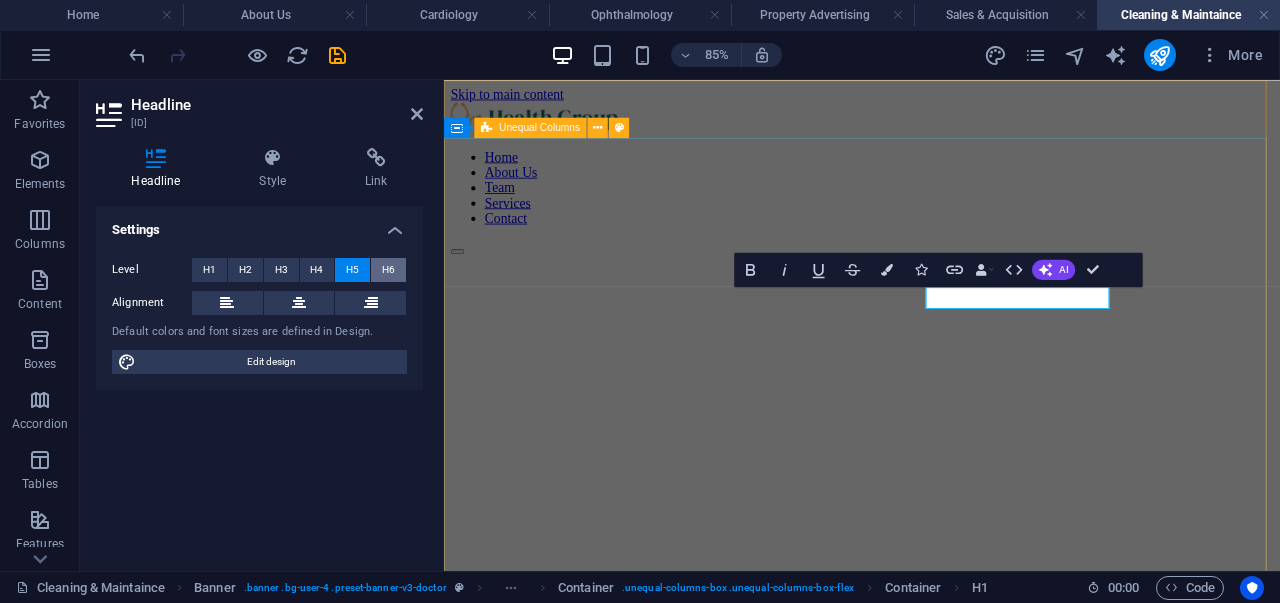click on "H6" at bounding box center (388, 270) 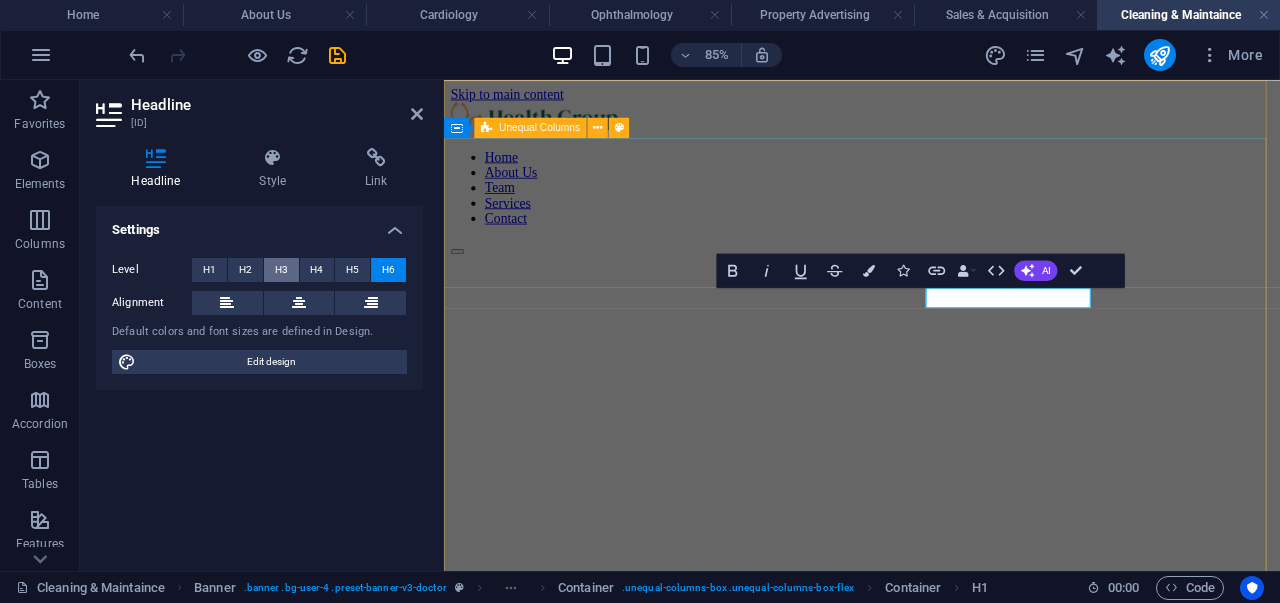 click on "H3" at bounding box center (281, 270) 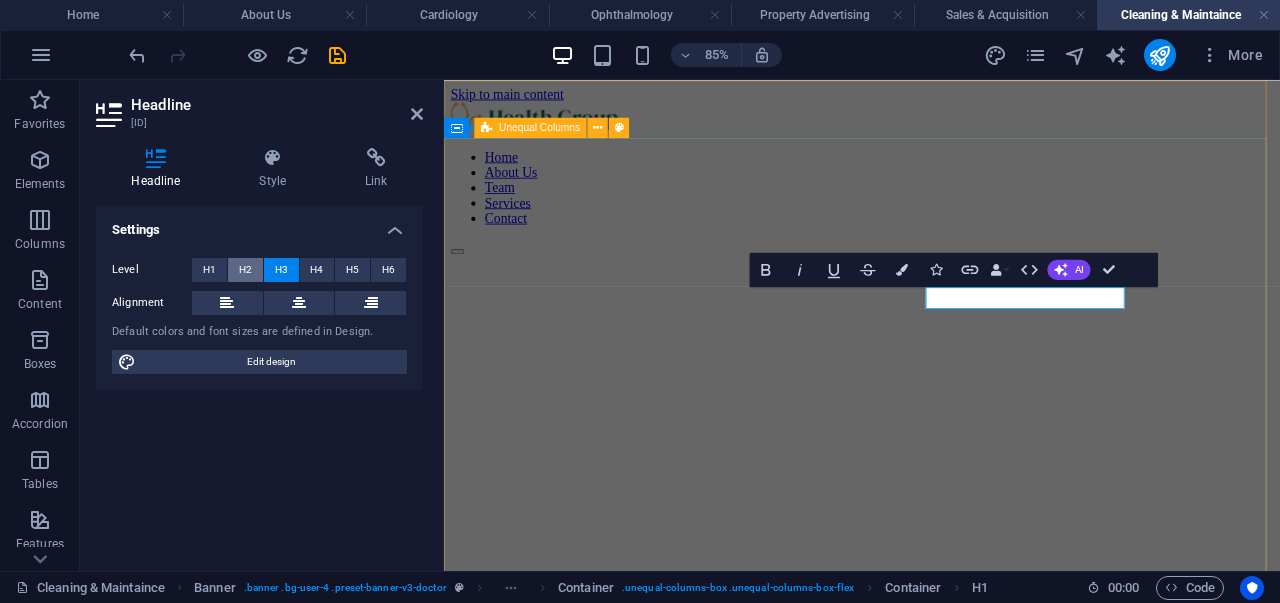 click on "H2" at bounding box center [245, 270] 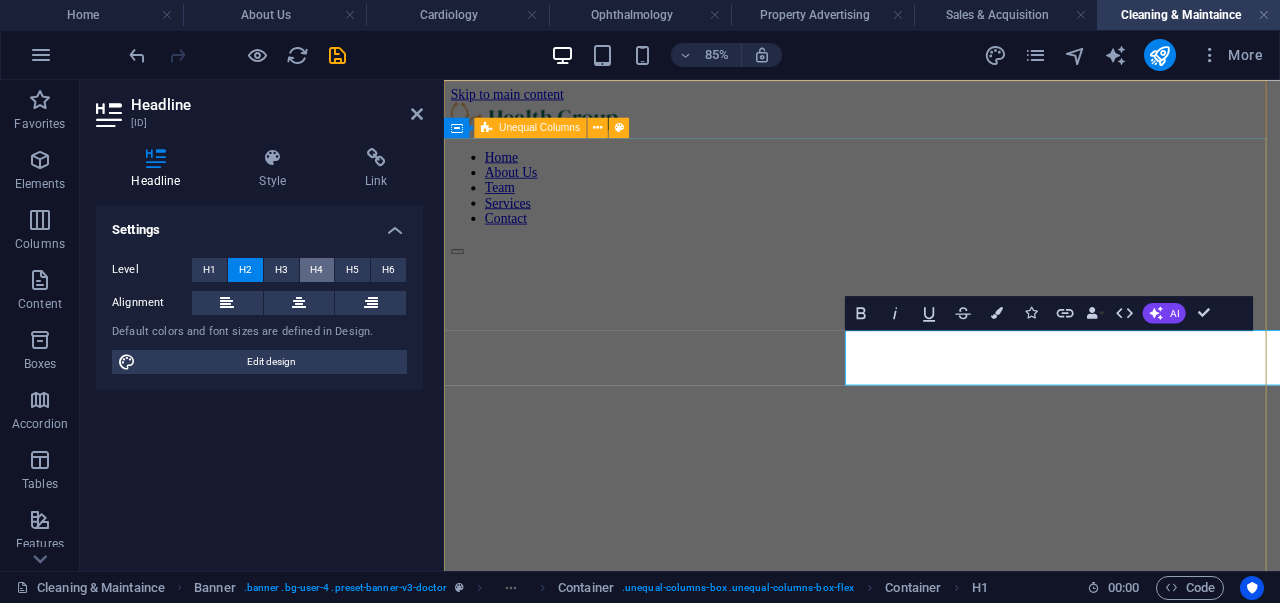 click on "H4" at bounding box center (317, 270) 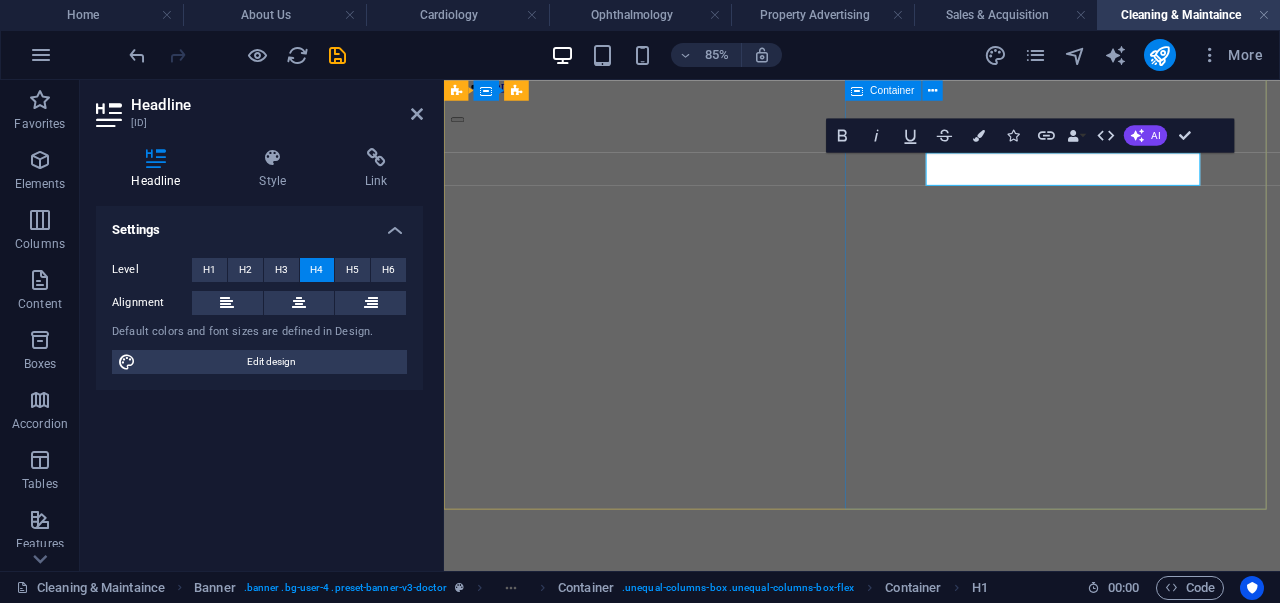 scroll, scrollTop: 172, scrollLeft: 0, axis: vertical 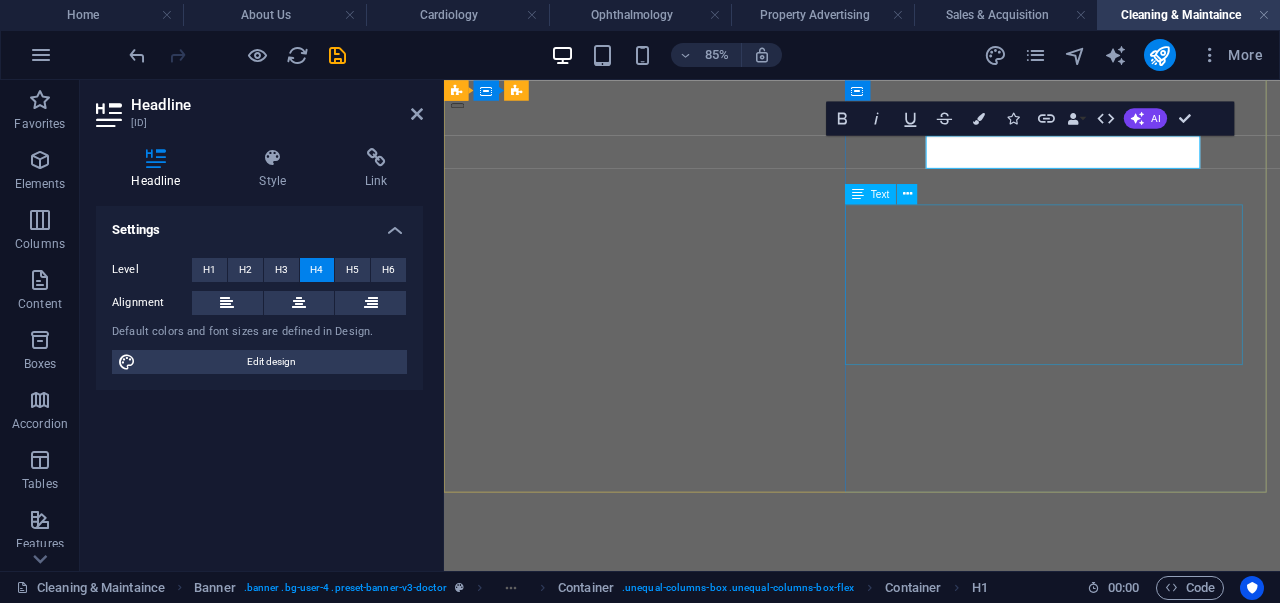 click on "Lorem ipsum dolor sit amet, consectetur adipiscing elit. Nisl scelerisque suspendisse mi varius phasellus. Vitae accumsan scelerisque ut luctus aliquam lorem. Mauris ut est quisque at facilisi suscipit pellentesque at viverra. At vel quis ullamcorper ut suspendisse eget non sagittis." at bounding box center (936, 1257) 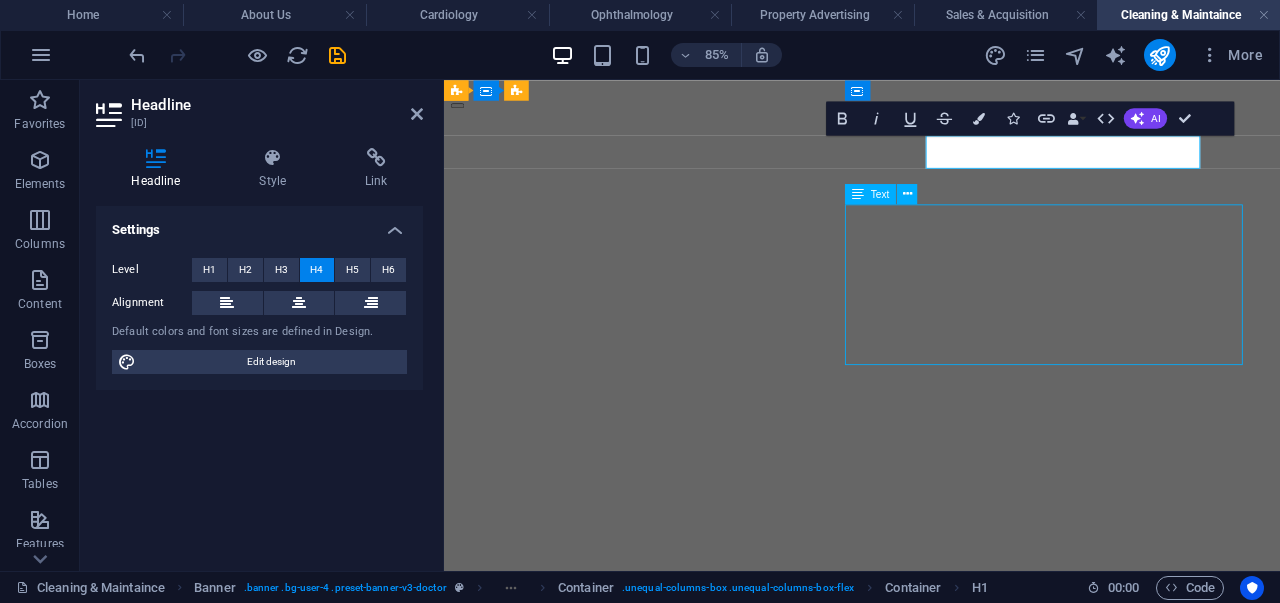click on "Lorem ipsum dolor sit amet, consectetur adipiscing elit. Nisl scelerisque suspendisse mi varius phasellus. Vitae accumsan scelerisque ut luctus aliquam lorem. Mauris ut est quisque at facilisi suscipit pellentesque at viverra. At vel quis ullamcorper ut suspendisse eget non sagittis." at bounding box center [936, 1257] 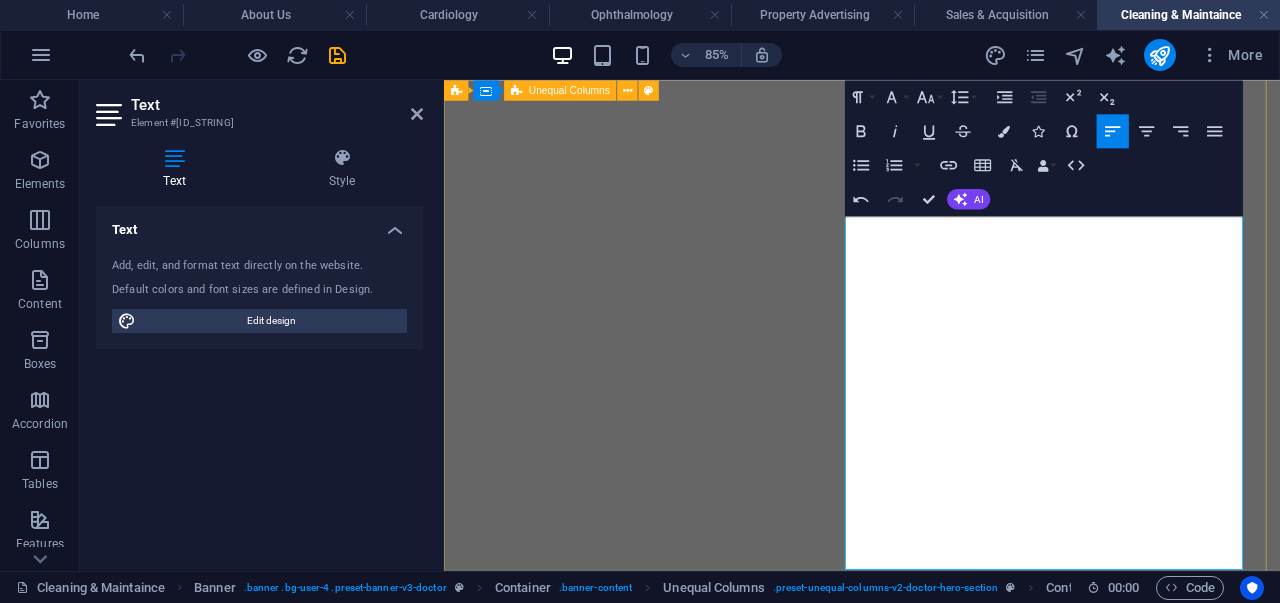 scroll, scrollTop: 411, scrollLeft: 0, axis: vertical 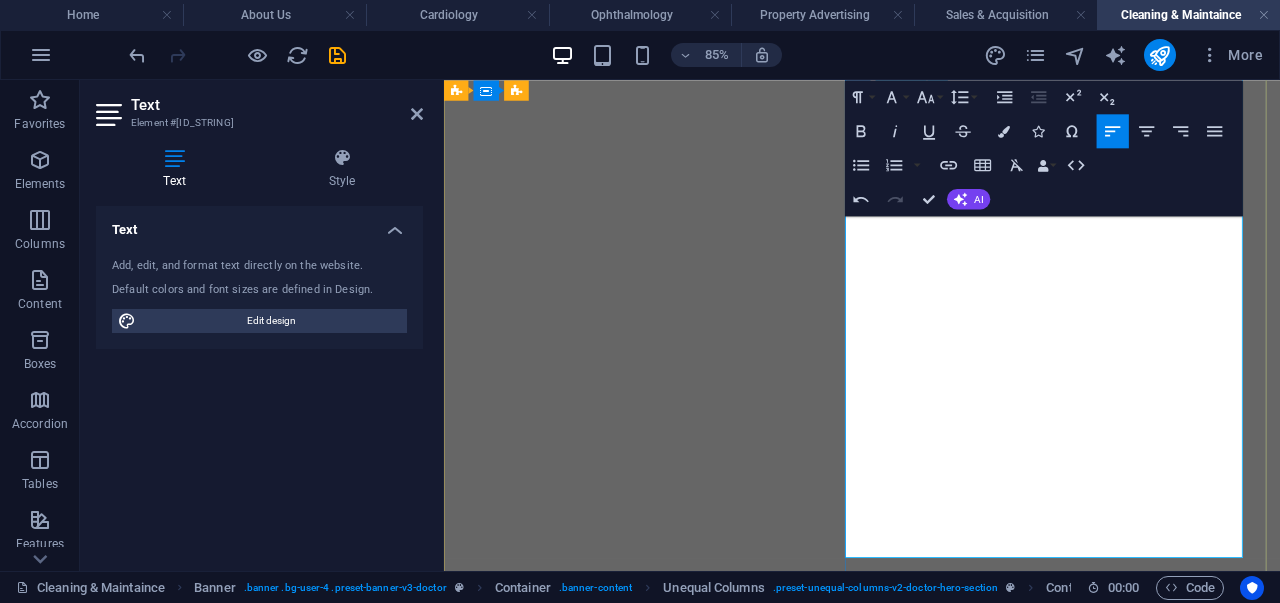 drag, startPoint x: 924, startPoint y: 308, endPoint x: 1012, endPoint y: 382, distance: 114.97826 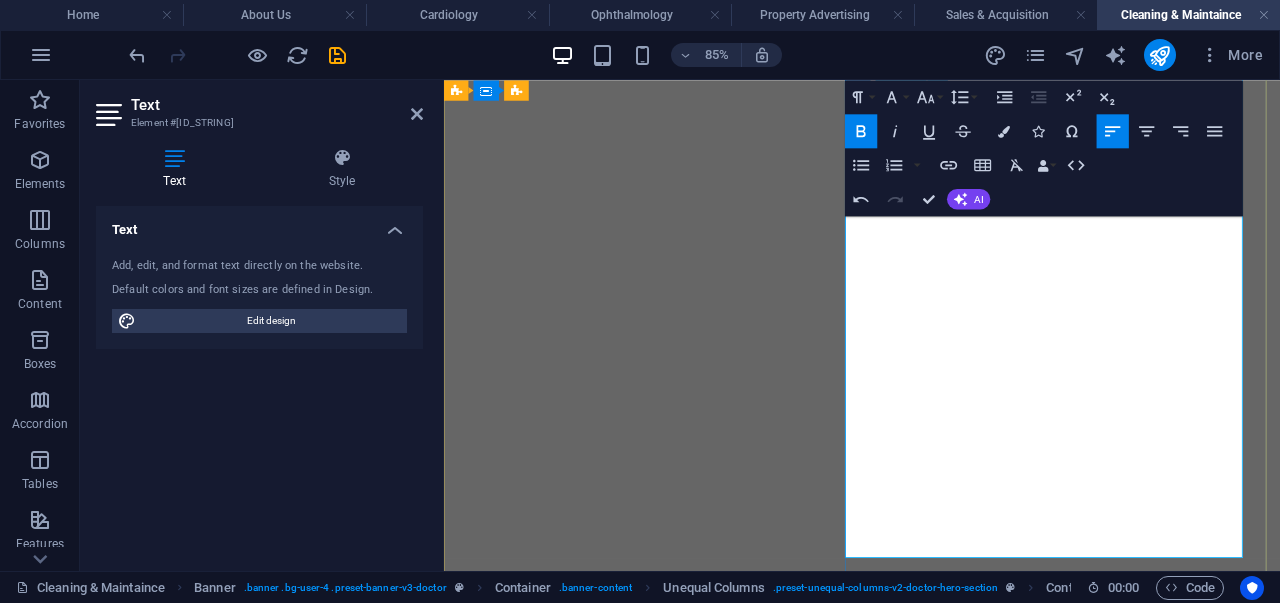 click on "✔ Vacant Property Care – Keep your property in perfect condition when it’s not occupied. ✔ Regular Cleaning & Maintenance – Ensuring your property remains spotless and functional. ✔ Security & Monitoring – Protecting your property from unauthorized access and damage. ✔ Utility Management – Water, electricity, and other essentials handled professionally. ✔ Tenant Coordination – Acting as a bridge between you and your tenants for smooth communication. ✔ Emergency Repairs & Response – Quick solutions for urgent issues." at bounding box center (936, 1686) 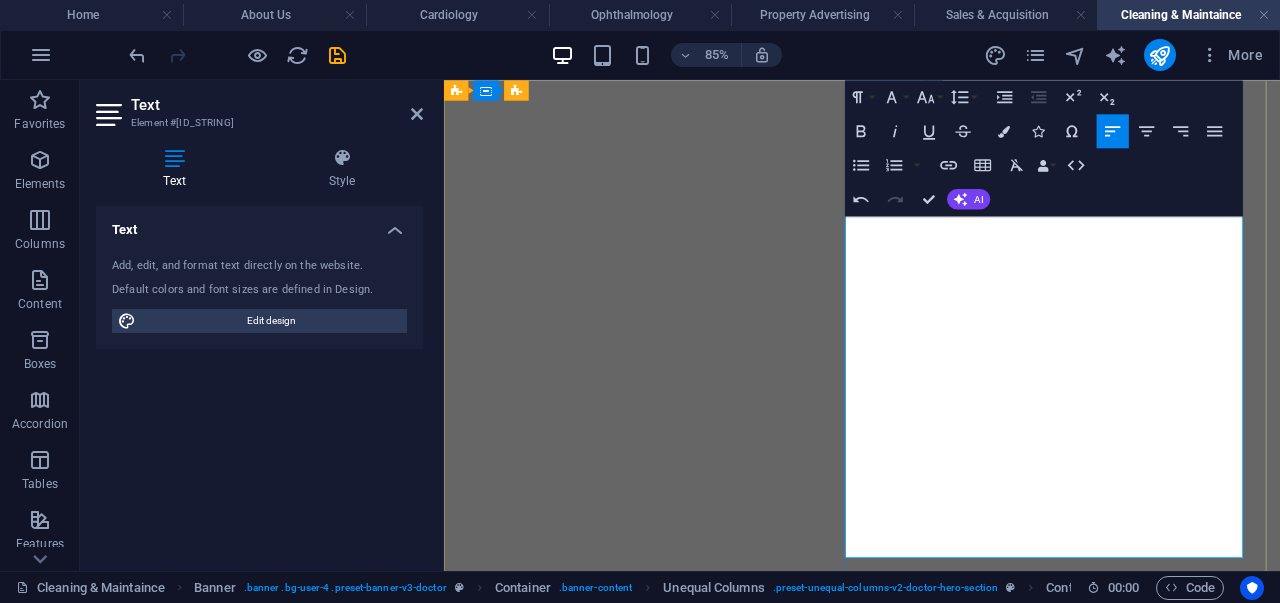 scroll, scrollTop: 417, scrollLeft: 0, axis: vertical 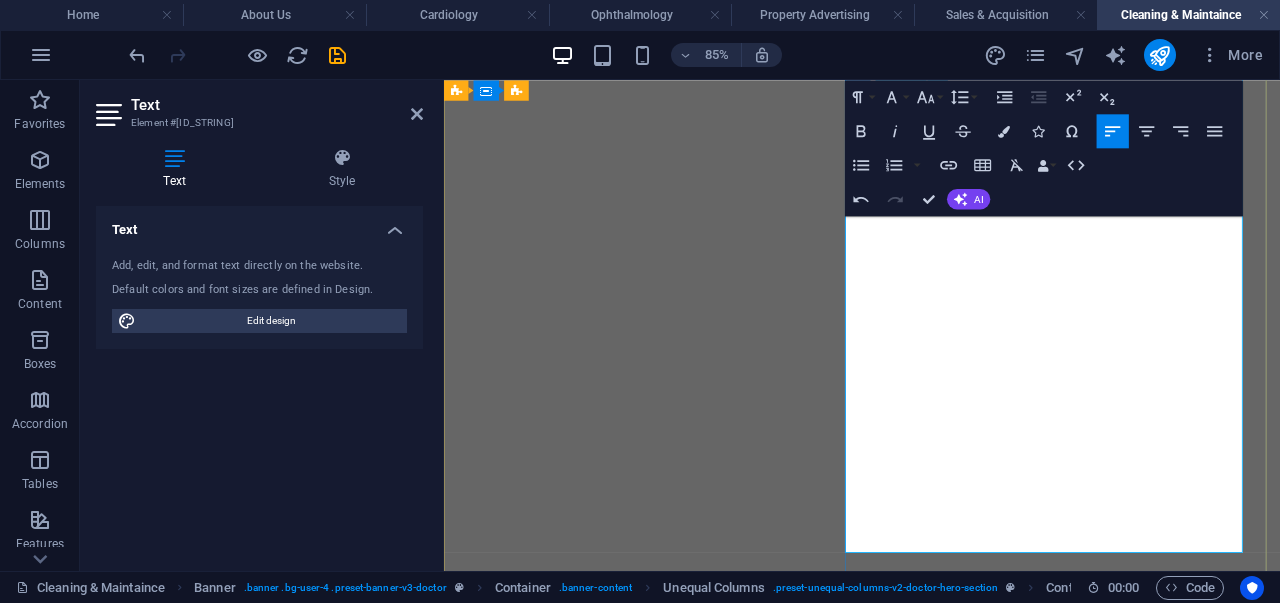 drag, startPoint x: 927, startPoint y: 331, endPoint x: 1150, endPoint y: 577, distance: 332.03162 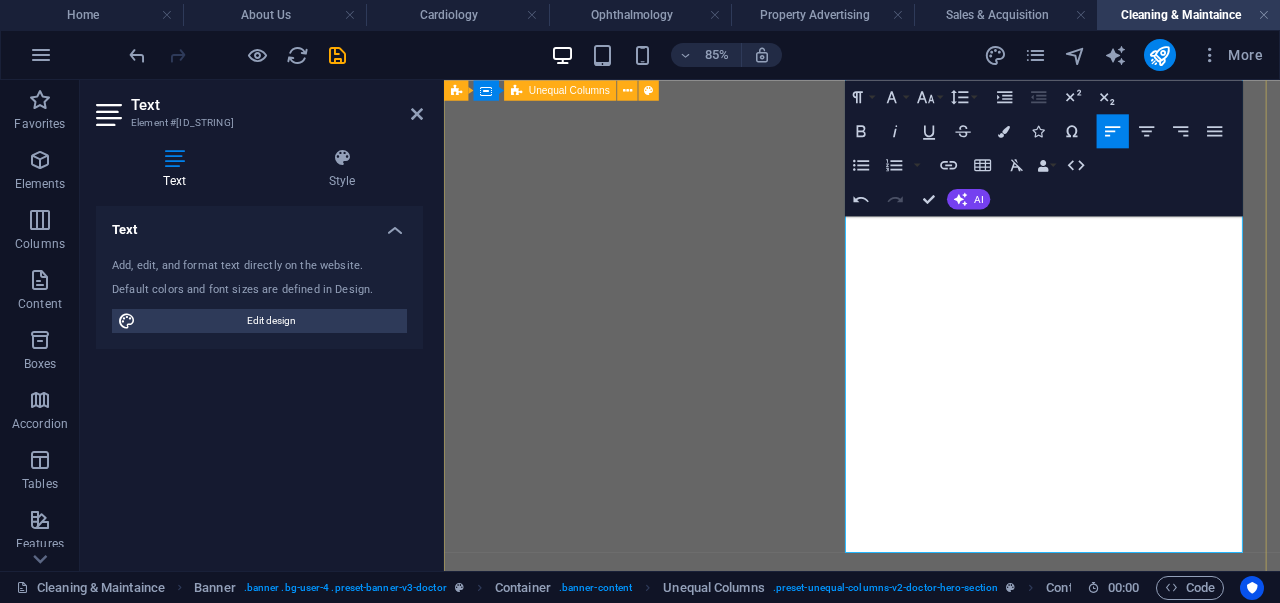 drag, startPoint x: 1102, startPoint y: 623, endPoint x: 896, endPoint y: 280, distance: 400.10623 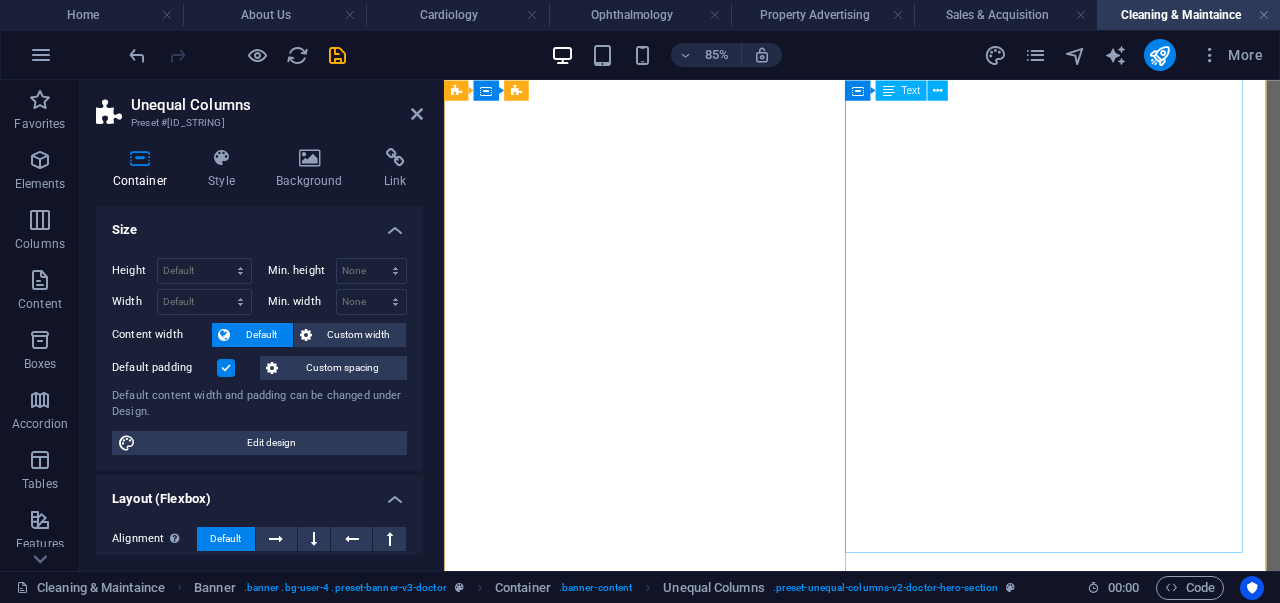 click on "Your Property, Our Responsibility Elite Caretaker Solutions is the property caretaking division of Cheki Shika Keja Ventures , offering professional services to landlords, property owners, and investors who want their properties managed with care and precision. We understand that a well-maintained property attracts the best tenants and retains its value . Whether you live locally or abroad, ECS provides end-to-end caretaking solutions so you can enjoy peace of mind knowing your investment is safe and thriving. Our Caretaking Services ✔ Vacant Property Care – Keep your property in perfect condition when it’s not occupied. ✔ Regular Cleaning & Maintenance – Ensuring your property remains spotless and functional. ✔ Security & Monitoring – Protecting your property from unauthorized access and damage. ✔ Utility Management – Water, electricity, and other essentials handled professionally. ✔ Tenant Coordination ✔ Emergency Repairs & Response" at bounding box center [936, 1580] 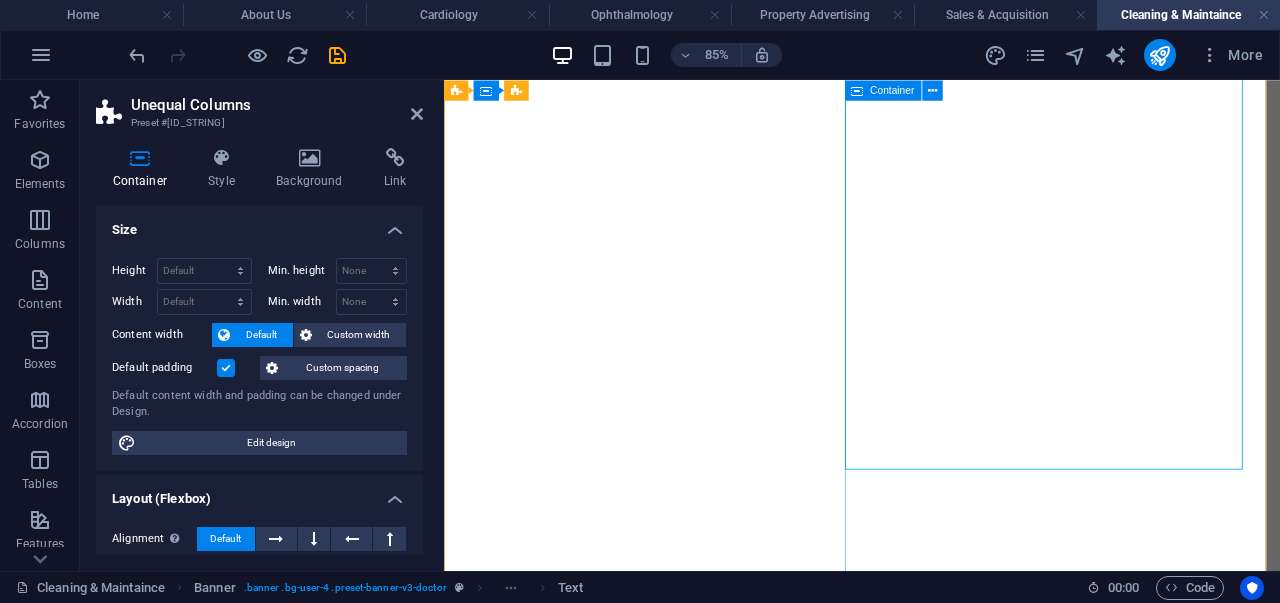 scroll, scrollTop: 525, scrollLeft: 0, axis: vertical 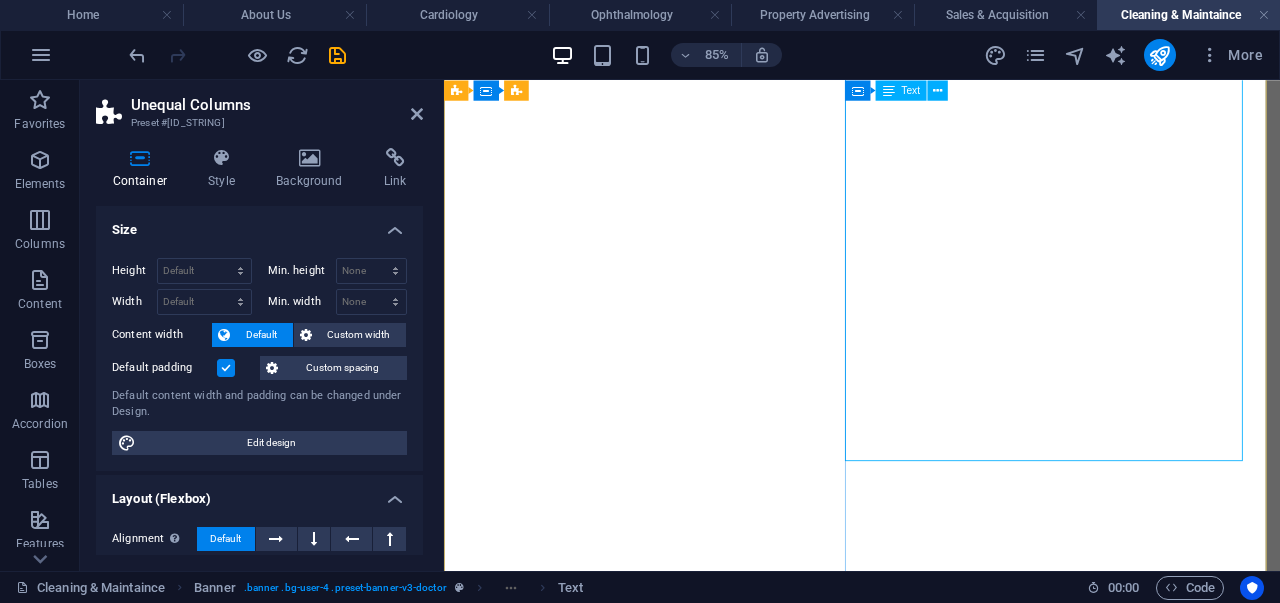 click on "Your Property, Our Responsibility Elite Caretaker Solutions is the property caretaking division of Cheki Shika Keja Ventures , offering professional services to landlords, property owners, and investors who want their properties managed with care and precision. We understand that a well-maintained property attracts the best tenants and retains its value . Whether you live locally or abroad, ECS provides end-to-end caretaking solutions so you can enjoy peace of mind knowing your investment is safe and thriving. Our Caretaking Services ✔ Vacant Property Care – Keep your property in perfect condition when it’s not occupied. ✔ Regular Cleaning & Maintenance – Ensuring your property remains spotless and functional. ✔ Security & Monitoring – Protecting your property from unauthorized access and damage. ✔ Utility Management – Water, electricity, and other essentials handled professionally. ✔ Tenant Coordination ✔ Emergency Repairs & Response" at bounding box center [936, 1472] 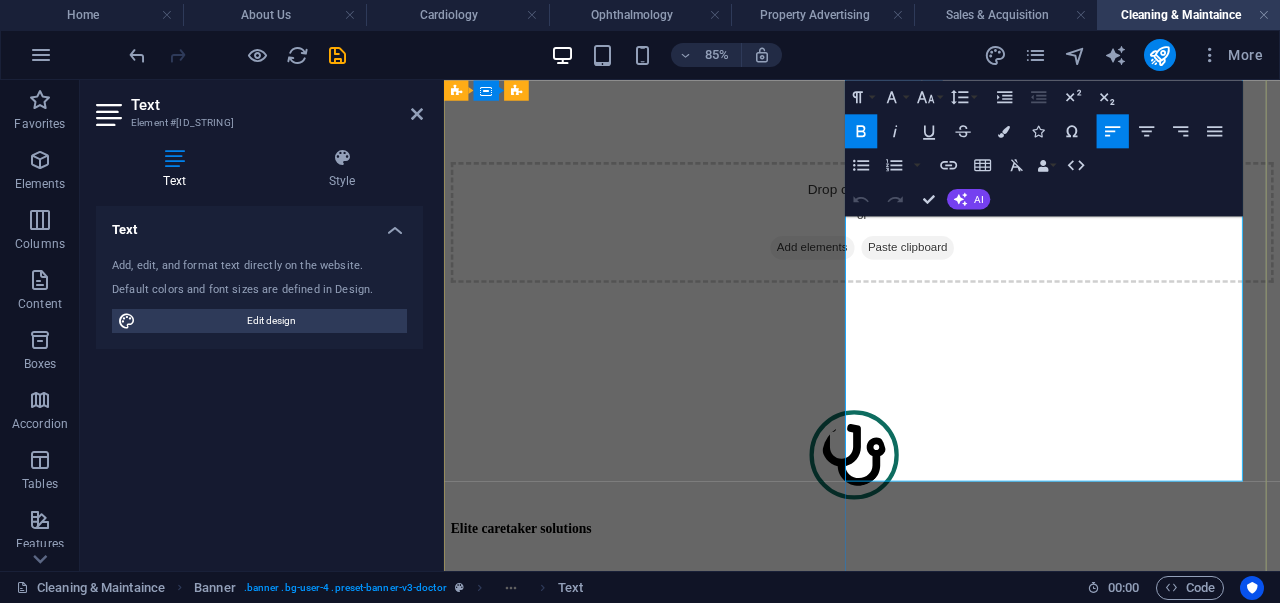 scroll, scrollTop: 518, scrollLeft: 0, axis: vertical 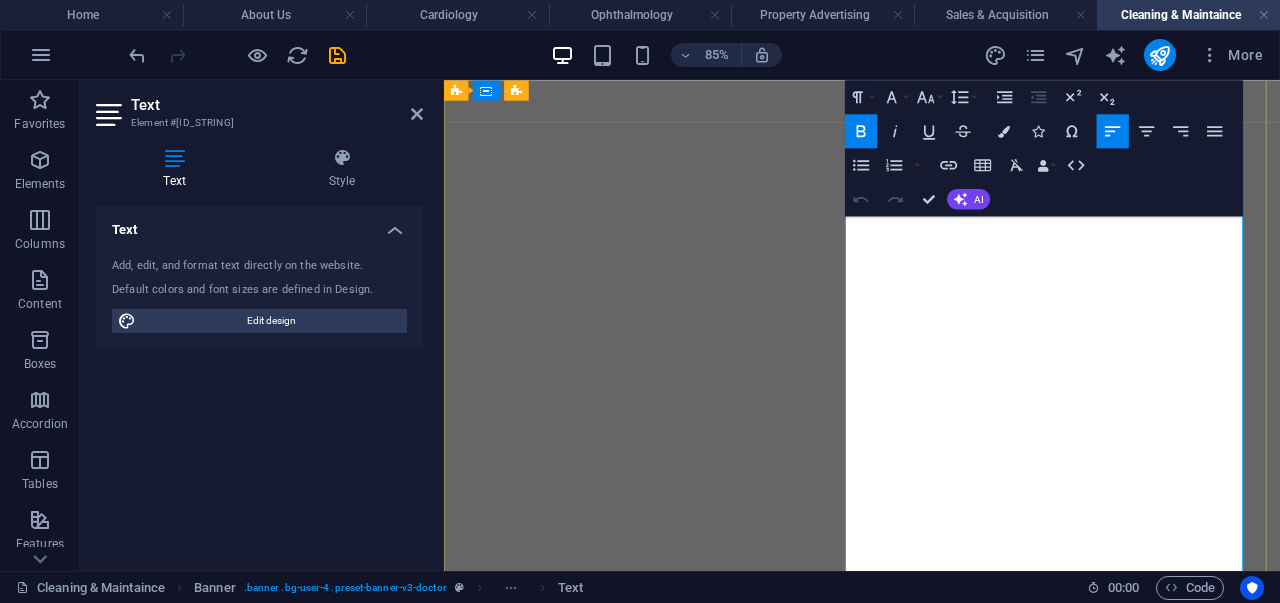 drag, startPoint x: 1067, startPoint y: 521, endPoint x: 916, endPoint y: 449, distance: 167.28719 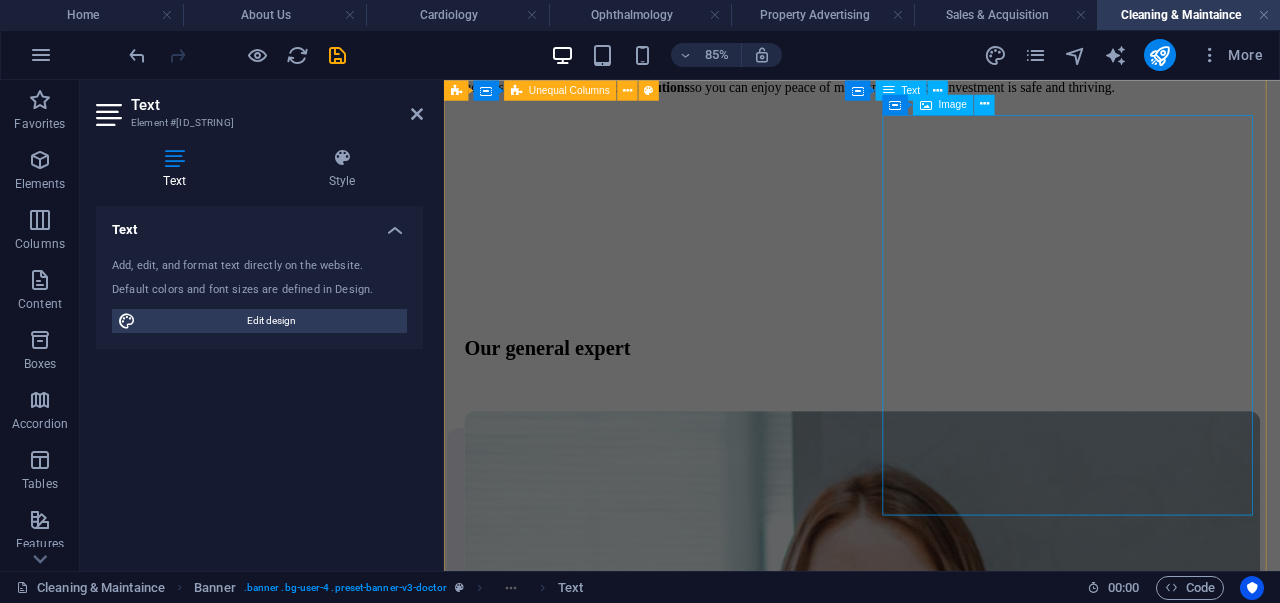 scroll, scrollTop: 1511, scrollLeft: 0, axis: vertical 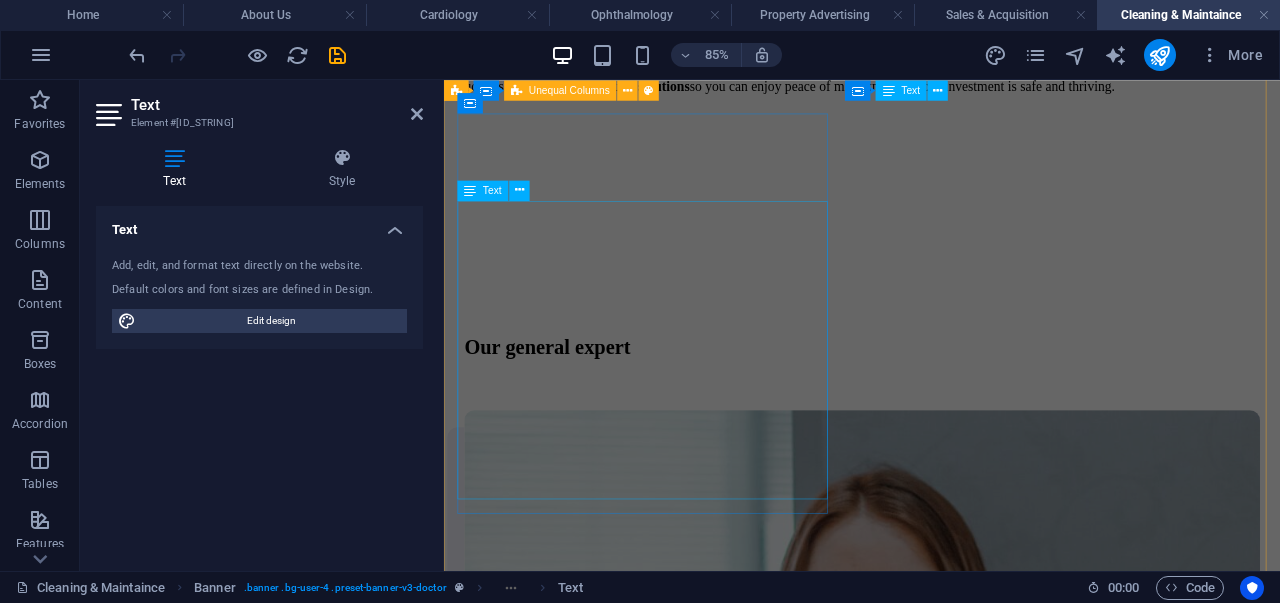 click on "Lorem ipsum dolor sit amet, consectetur adipiscing elit. Nisl scelerisque suspendisse mi varius phasellus. Vitae accumsan scelerisque ut luctus aliquam lorem. Consectetur vel sempe feugiat dolor vestibulum varius est. Mauris ut est quisque at facilisi suscipit pellentesque at viverra. At vel quis ullamcorper ut suspendisse eget. Lorem ipsum dolor sit amet, consectetur adipiscing elit. Nisl scelerisque suspendisse mi varius phasellus. Vitae accumsan scelerisque ut luctus aliquam lorem. Consectetur vel sempe feugiat dolor vestibulum varius est." at bounding box center [936, 2027] 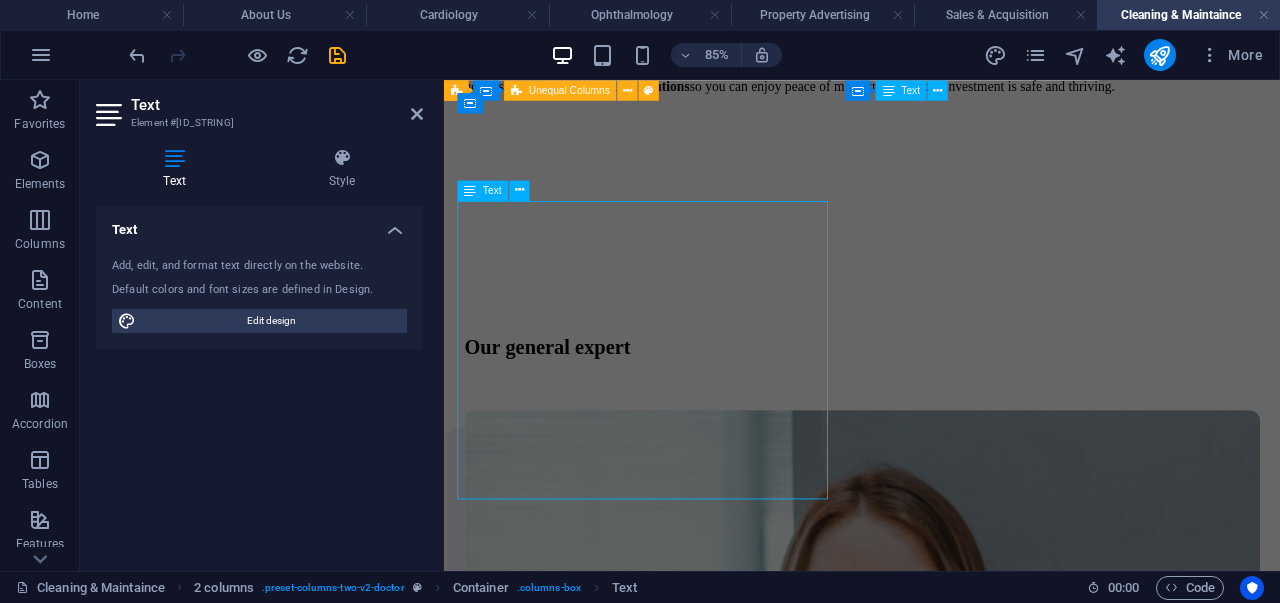 click on "Lorem ipsum dolor sit amet, consectetur adipiscing elit. Nisl scelerisque suspendisse mi varius phasellus. Vitae accumsan scelerisque ut luctus aliquam lorem. Consectetur vel sempe feugiat dolor vestibulum varius est. Mauris ut est quisque at facilisi suscipit pellentesque at viverra. At vel quis ullamcorper ut suspendisse eget. Lorem ipsum dolor sit amet, consectetur adipiscing elit. Nisl scelerisque suspendisse mi varius phasellus. Vitae accumsan scelerisque ut luctus aliquam lorem. Consectetur vel sempe feugiat dolor vestibulum varius est." at bounding box center [936, 2027] 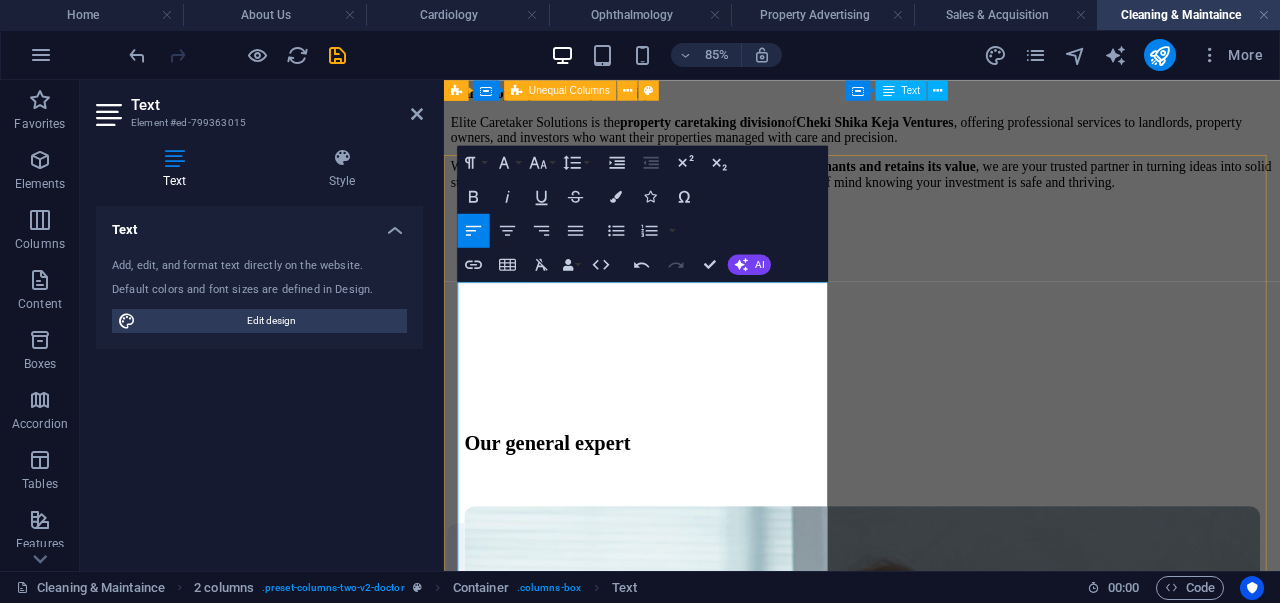 scroll, scrollTop: 1396, scrollLeft: 0, axis: vertical 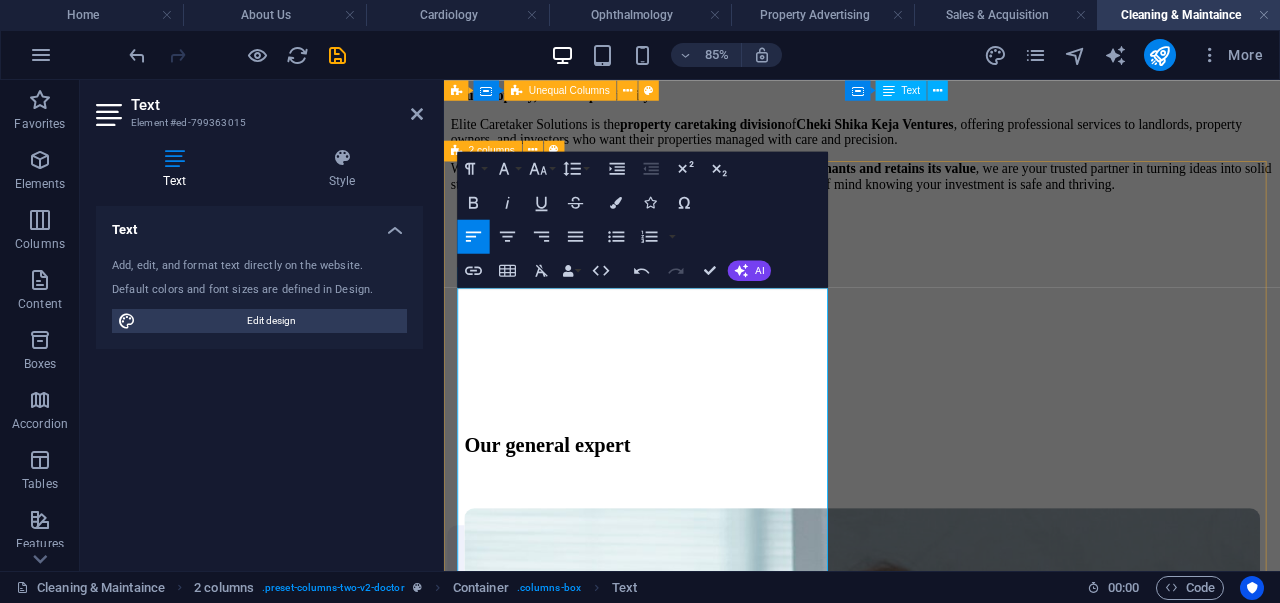 drag, startPoint x: 714, startPoint y: 343, endPoint x: 450, endPoint y: 330, distance: 264.3199 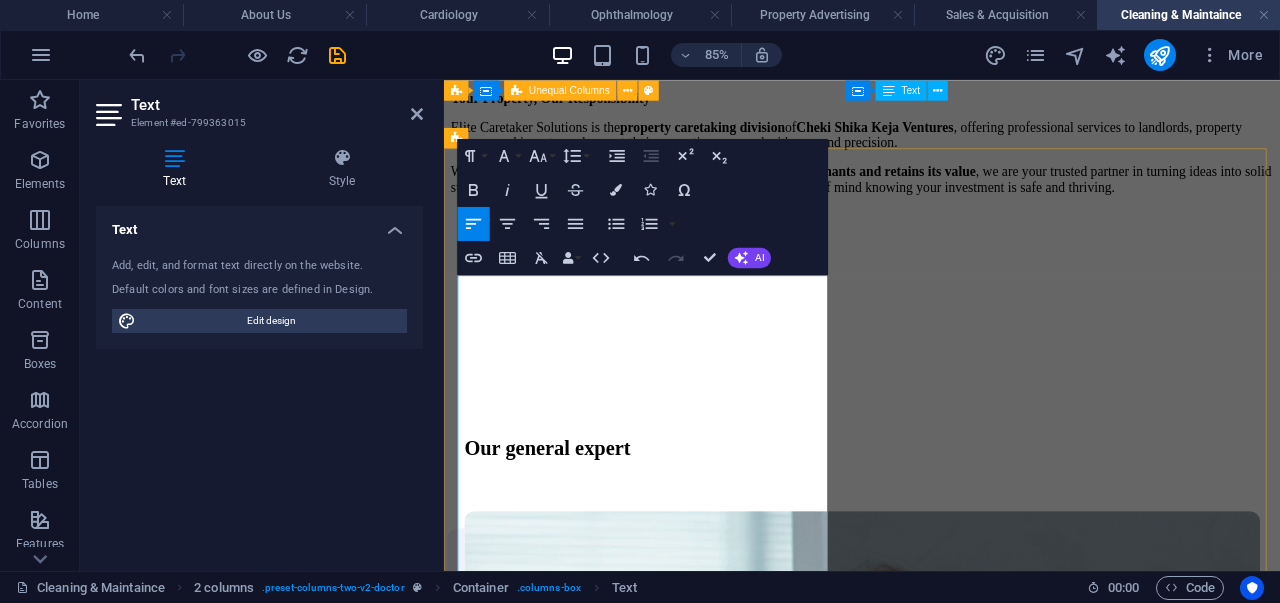 scroll, scrollTop: 1390, scrollLeft: 0, axis: vertical 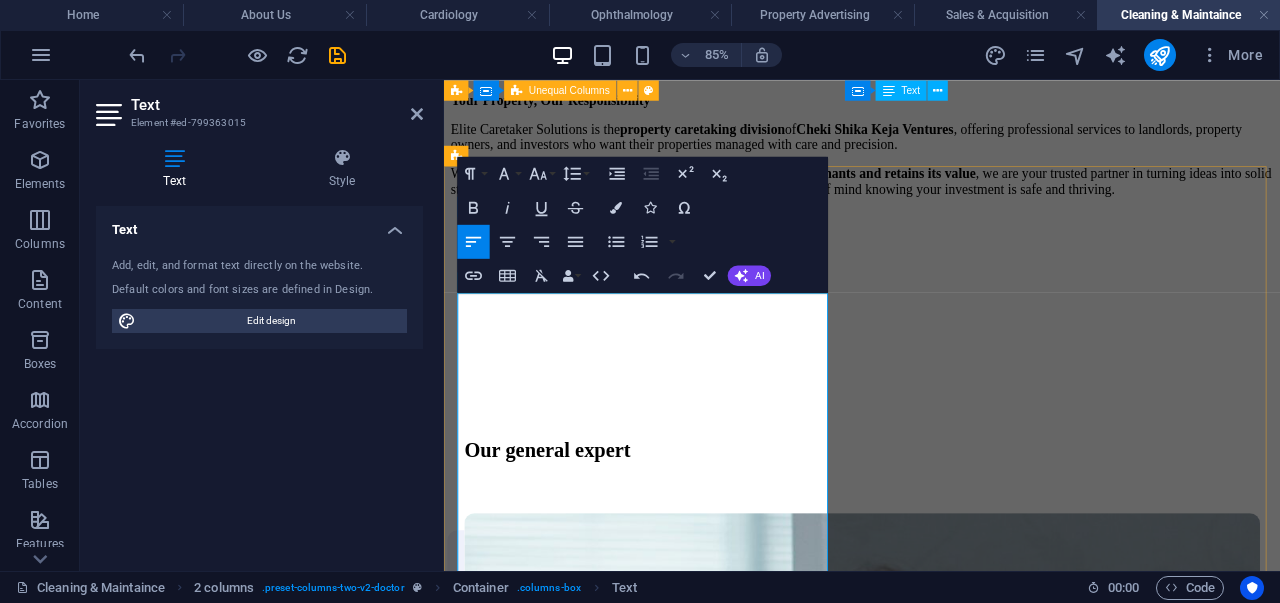 click on "✔ Vacant Property Care – Keep your property in perfect condition when it’s not occupied. ✔ Regular Cleaning & Maintenance – Ensuring your property remains spotless and functional. ✔ Security & Monitoring – Protecting your property from unauthorized access and damage. ✔ Utility Management – Water, electricity, and other essentials handled professionally. ✔ Tenant Coordination – Acting as a bridge between you and your tenants for smooth communication. ✔ Emergency Repairs & Response – Quick solutions for urgent issues." at bounding box center [936, 2175] 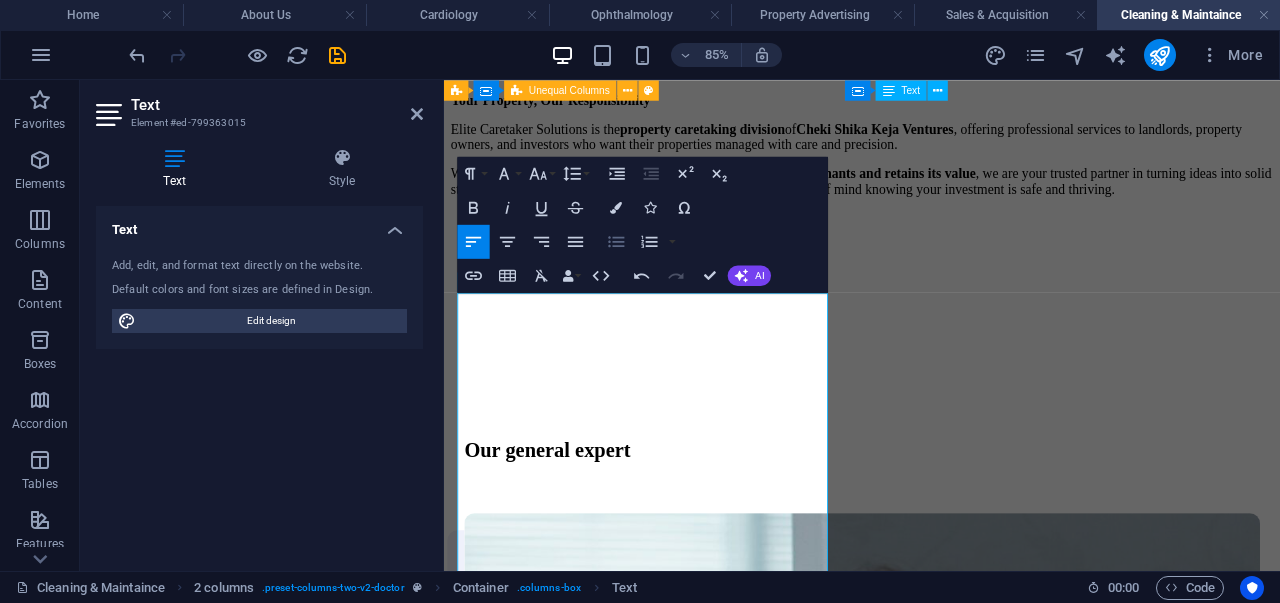 click 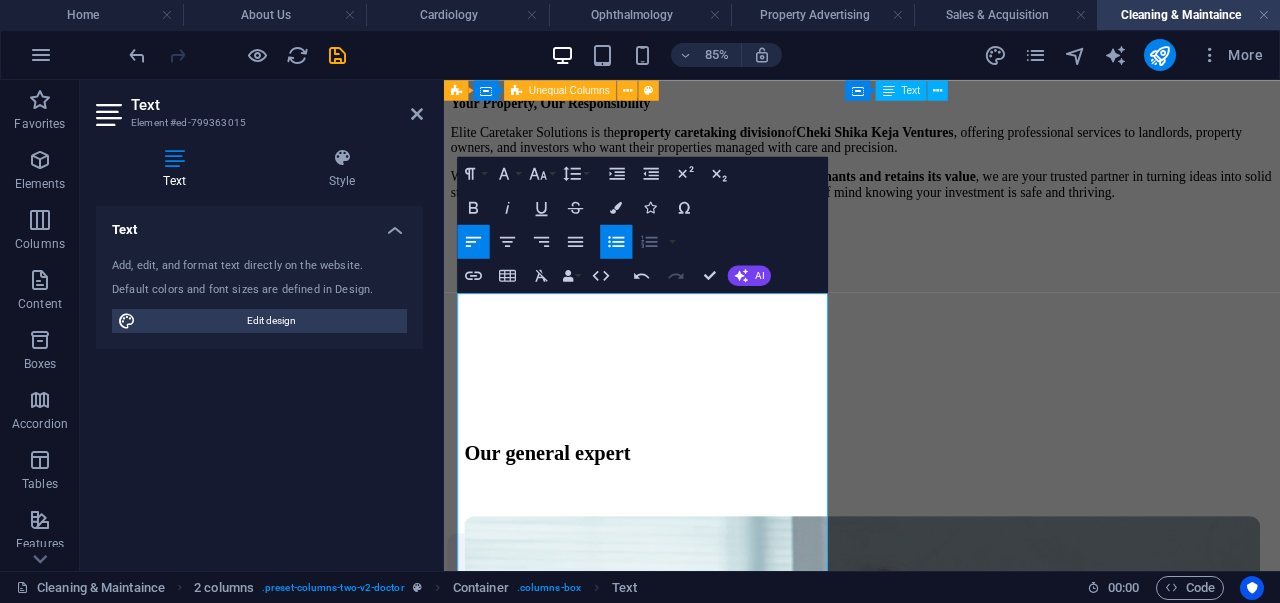 click 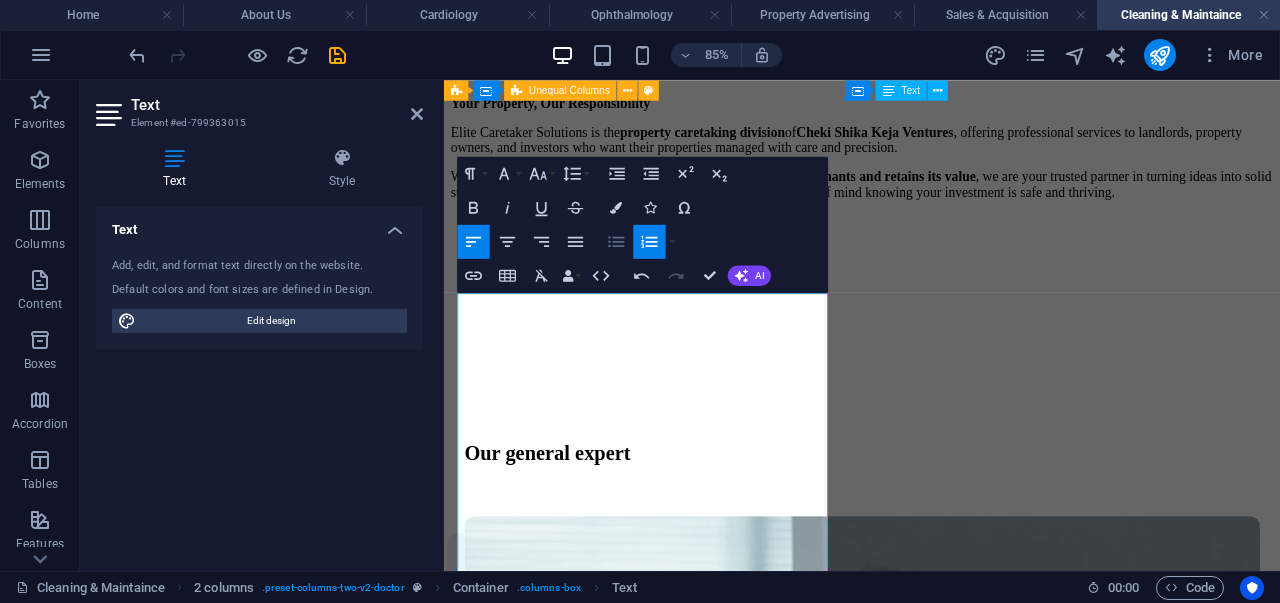 click 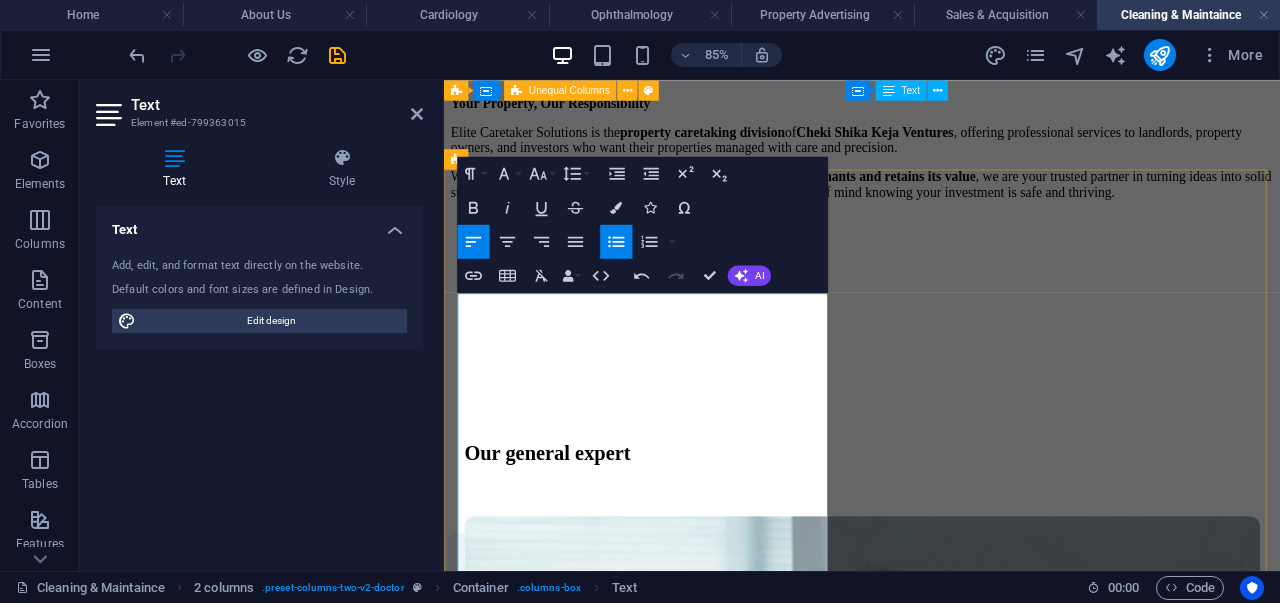 click at bounding box center (956, 2096) 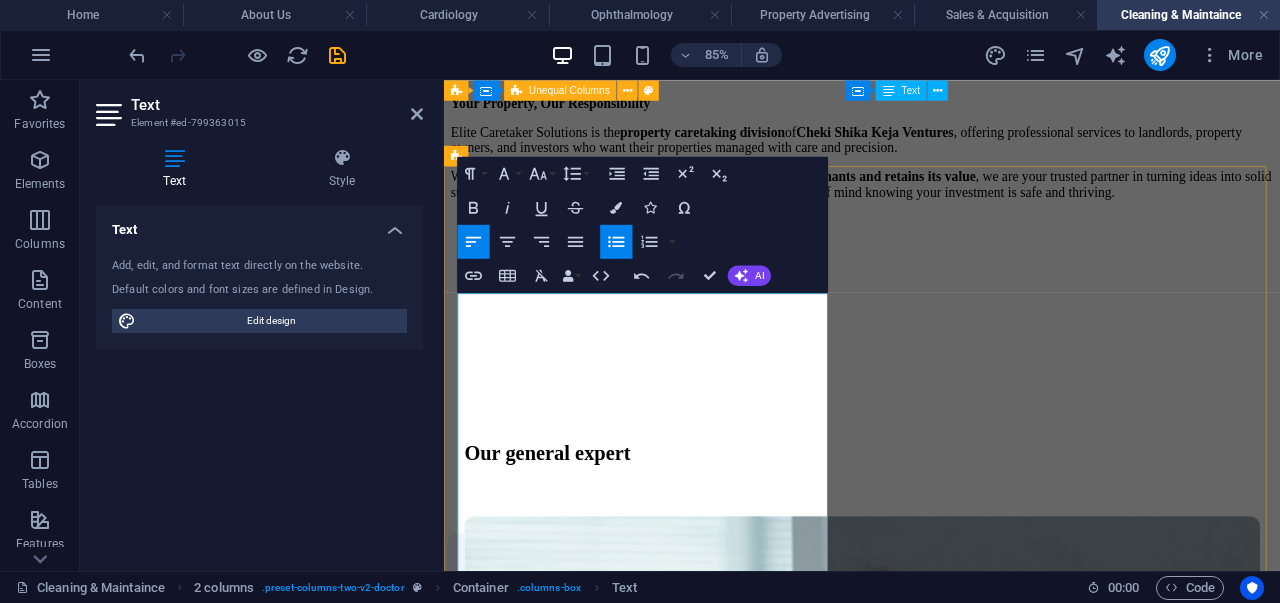 scroll, scrollTop: 1390, scrollLeft: 0, axis: vertical 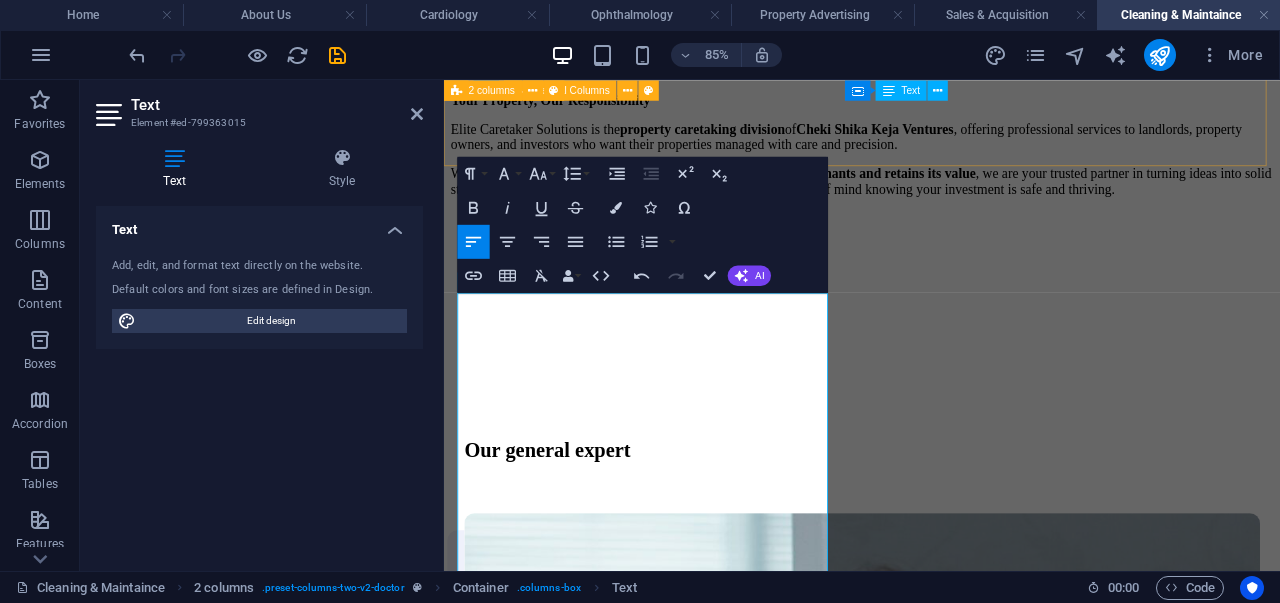 click on "HEAD OF GENERAL SURGERY Dr. [LAST] [LAST] Lorem ipsum dolor sit amet, consectetur adipiscing elit. Nisl scelerisque suspendisse mi varius phasellus. Vitae accumsan scelerisque ut luctus aliquam lorem. Consectetur vel sempe feugiat dolor vestibulum varius est.
Mauris ut est quisque at facilisi suscipit pellentesque at viverra. At vel quis ullamcorper ut suspendisse eget. book an appointment" at bounding box center (936, 1242) 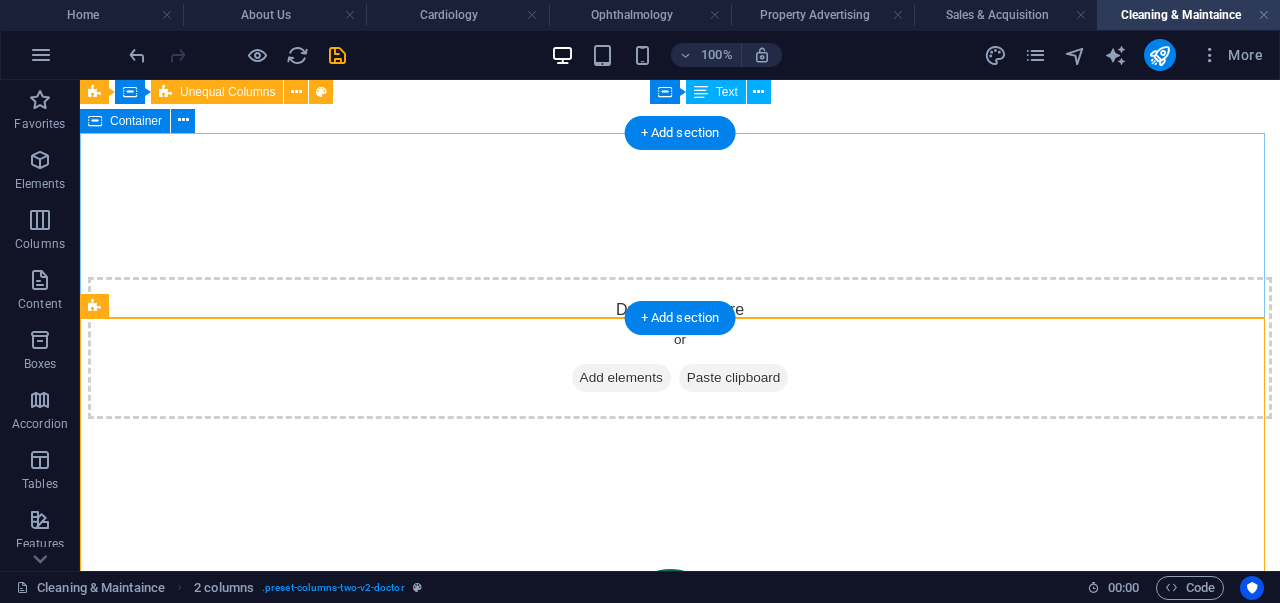 scroll, scrollTop: 704, scrollLeft: 0, axis: vertical 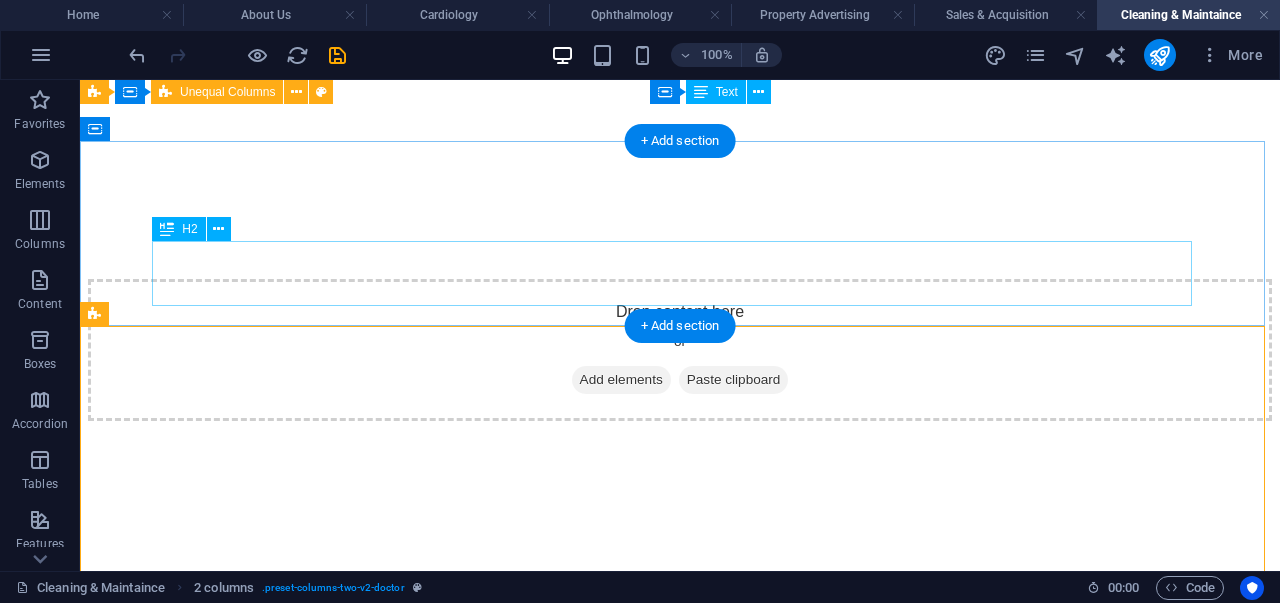 click on "Our general expert" at bounding box center (680, 1201) 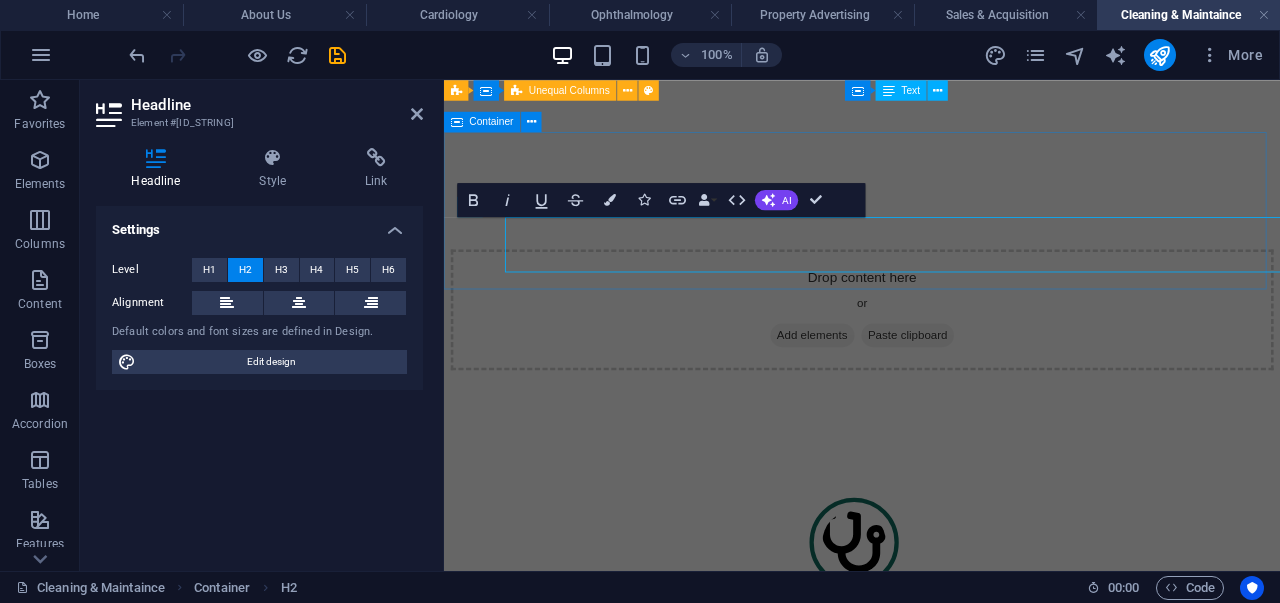drag, startPoint x: 898, startPoint y: 283, endPoint x: 550, endPoint y: 319, distance: 349.85712 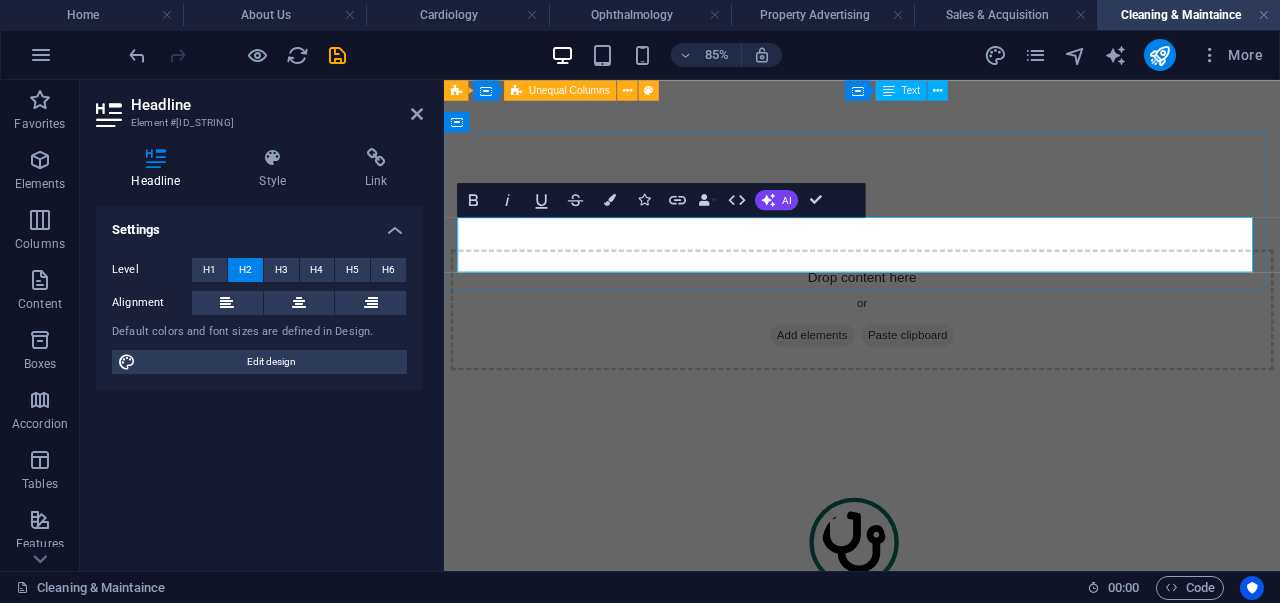click on "Our general expert" at bounding box center [936, 1201] 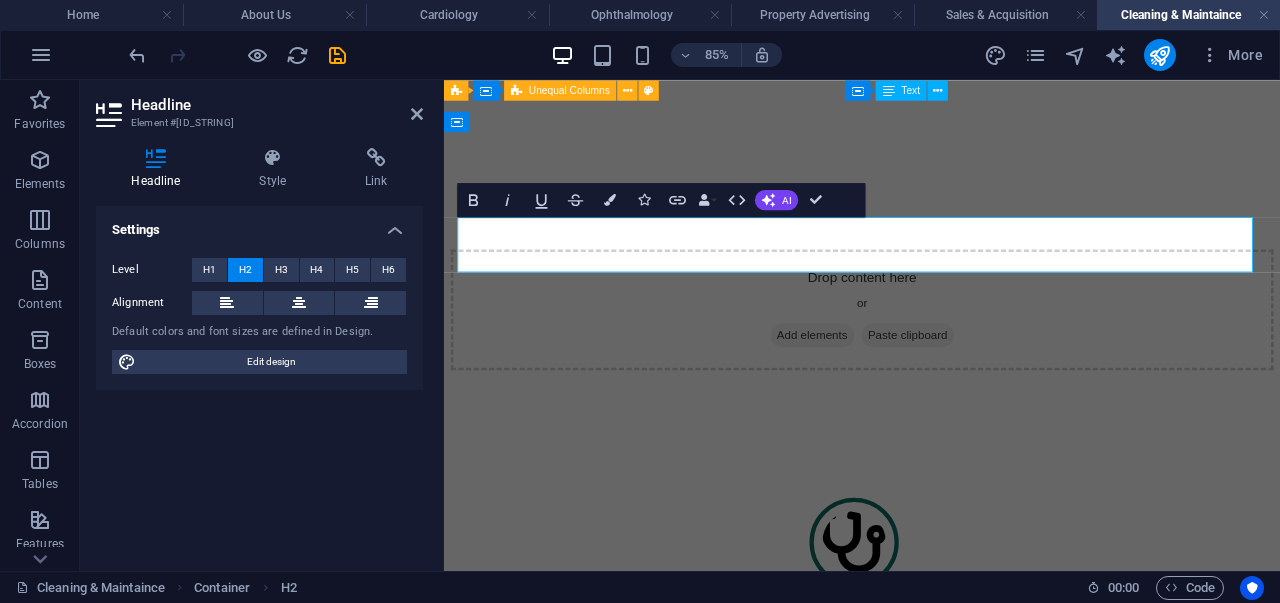drag, startPoint x: 902, startPoint y: 275, endPoint x: 560, endPoint y: 284, distance: 342.1184 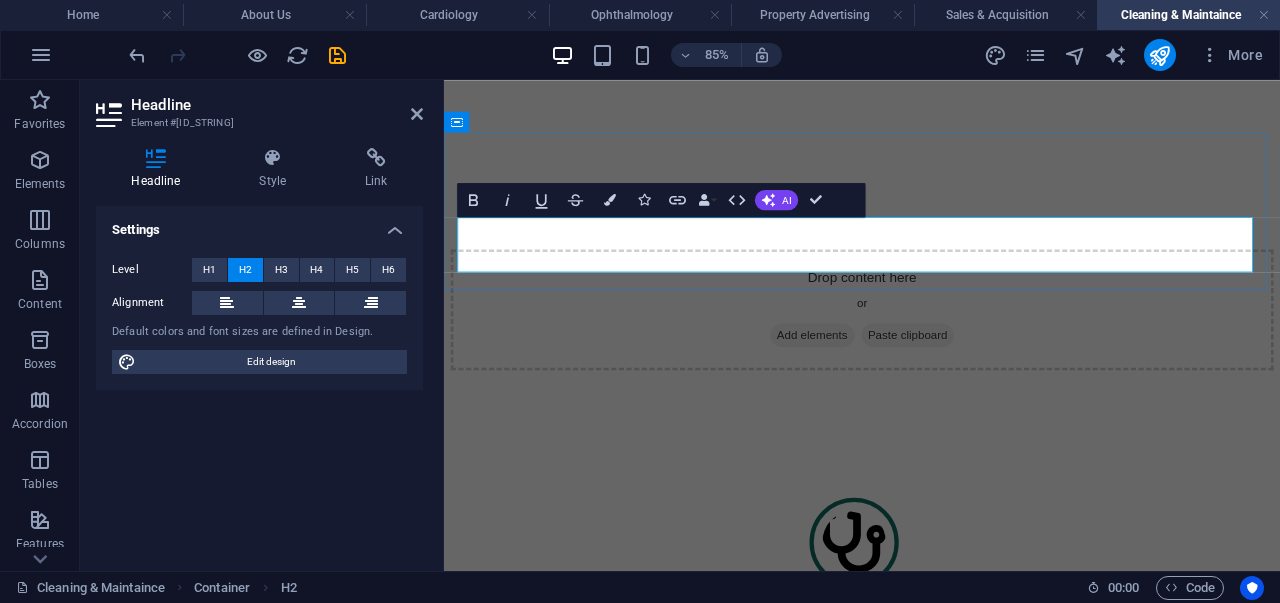 click on "Our Head of Maintaince" at bounding box center (936, 1201) 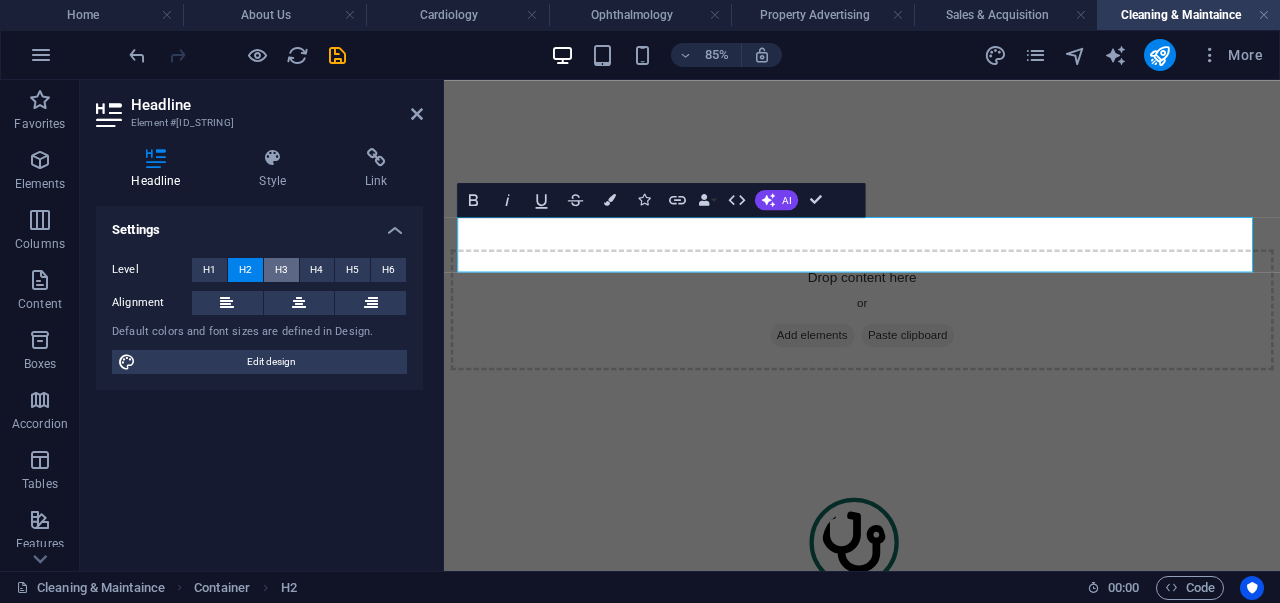 click on "H3" at bounding box center (281, 270) 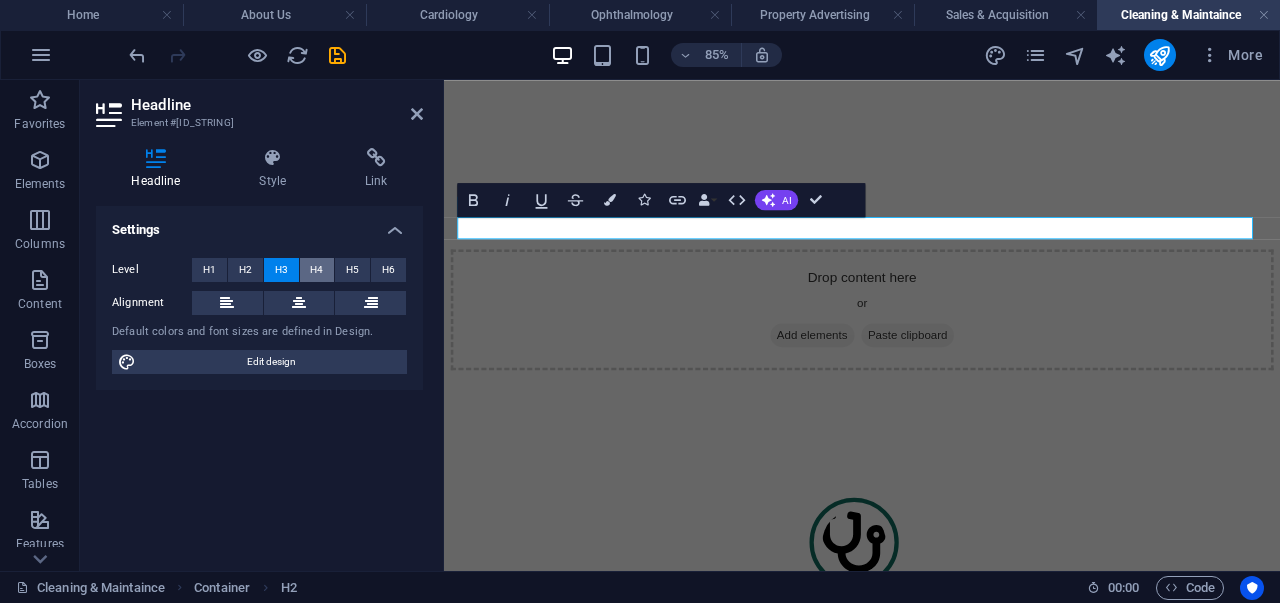 click on "H4" at bounding box center [317, 270] 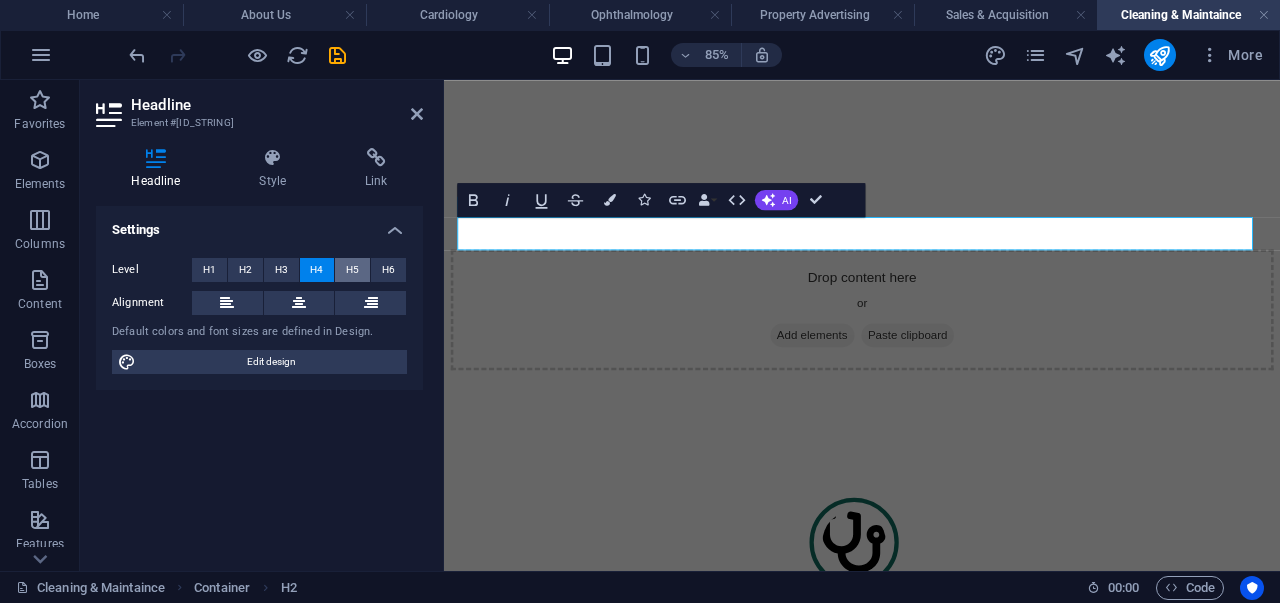 click on "H5" at bounding box center (352, 270) 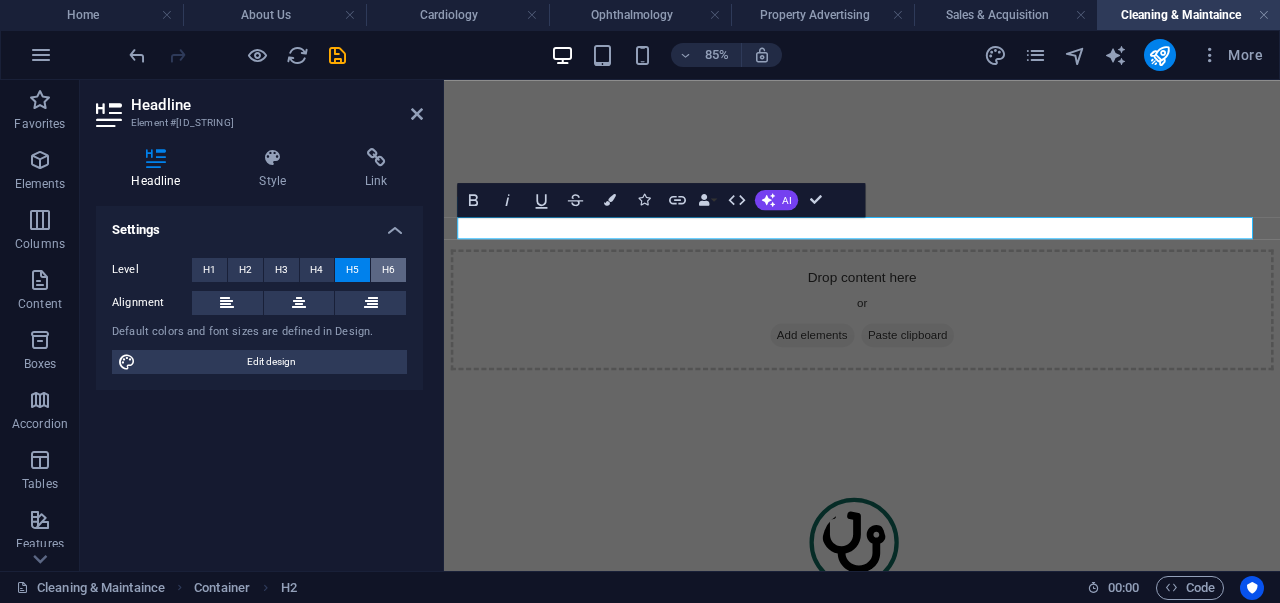 click on "H6" at bounding box center (388, 270) 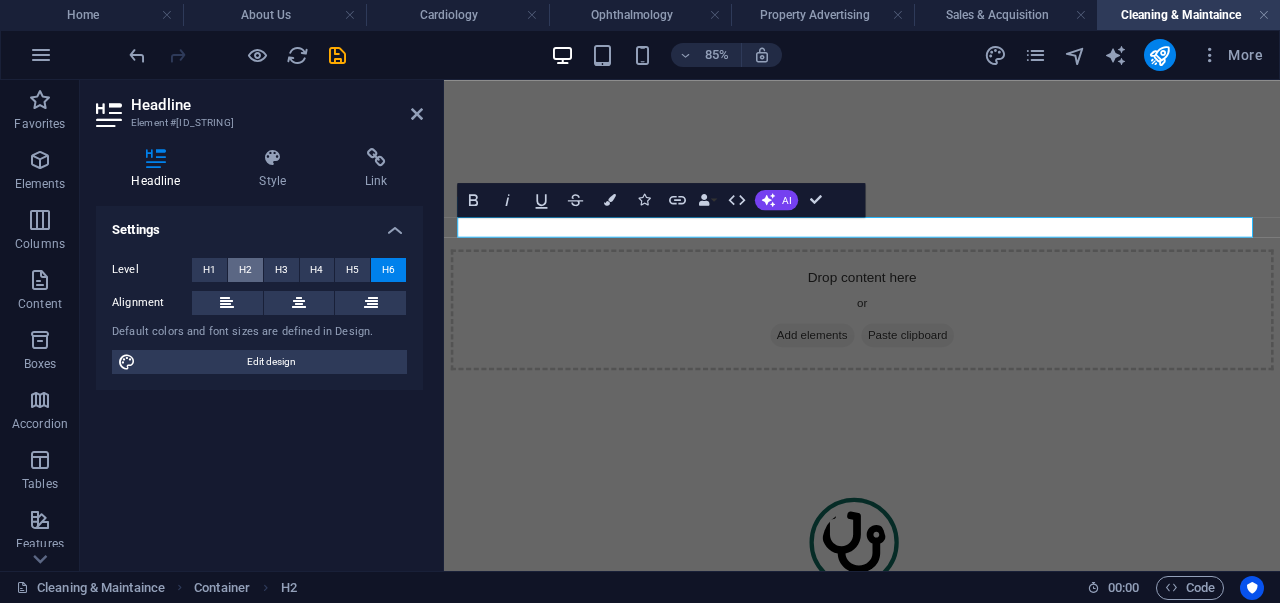 click on "H2" at bounding box center [245, 270] 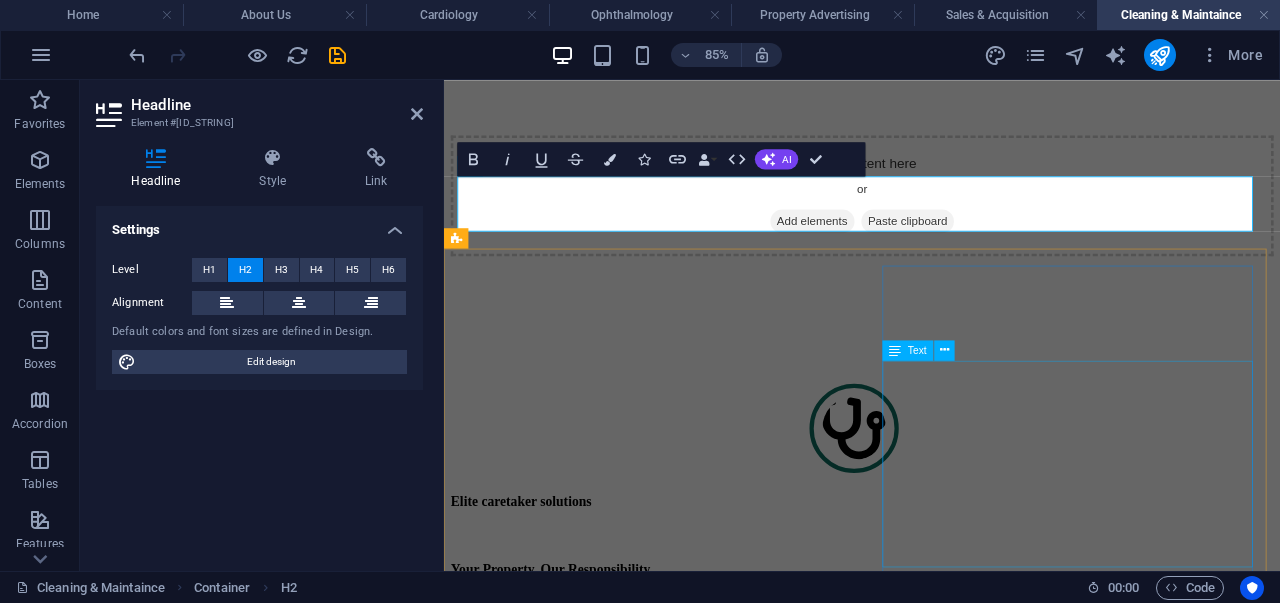 scroll, scrollTop: 850, scrollLeft: 0, axis: vertical 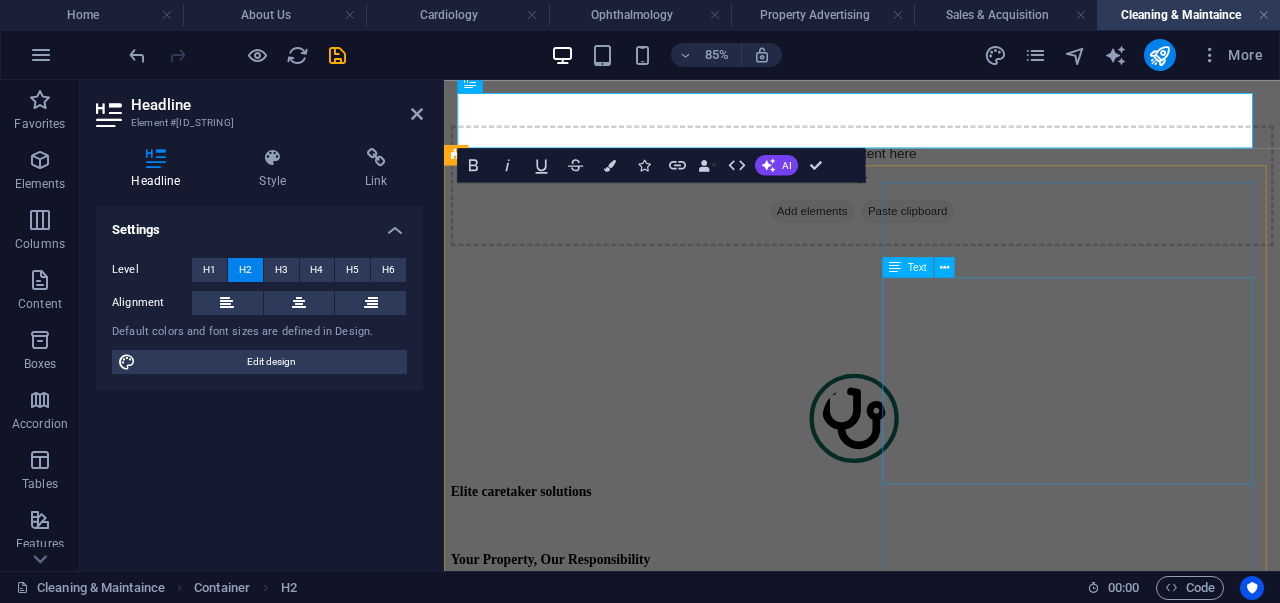 click on "Lorem ipsum dolor sit amet, consectetur adipiscing elit. Nisl scelerisque suspendisse mi varius phasellus. Vitae accumsan scelerisque ut luctus aliquam lorem. Consectetur vel sempe feugiat dolor vestibulum varius est.
Mauris ut est quisque at facilisi suscipit pellentesque at viverra. At vel quis ullamcorper ut suspendisse eget." at bounding box center [936, 2259] 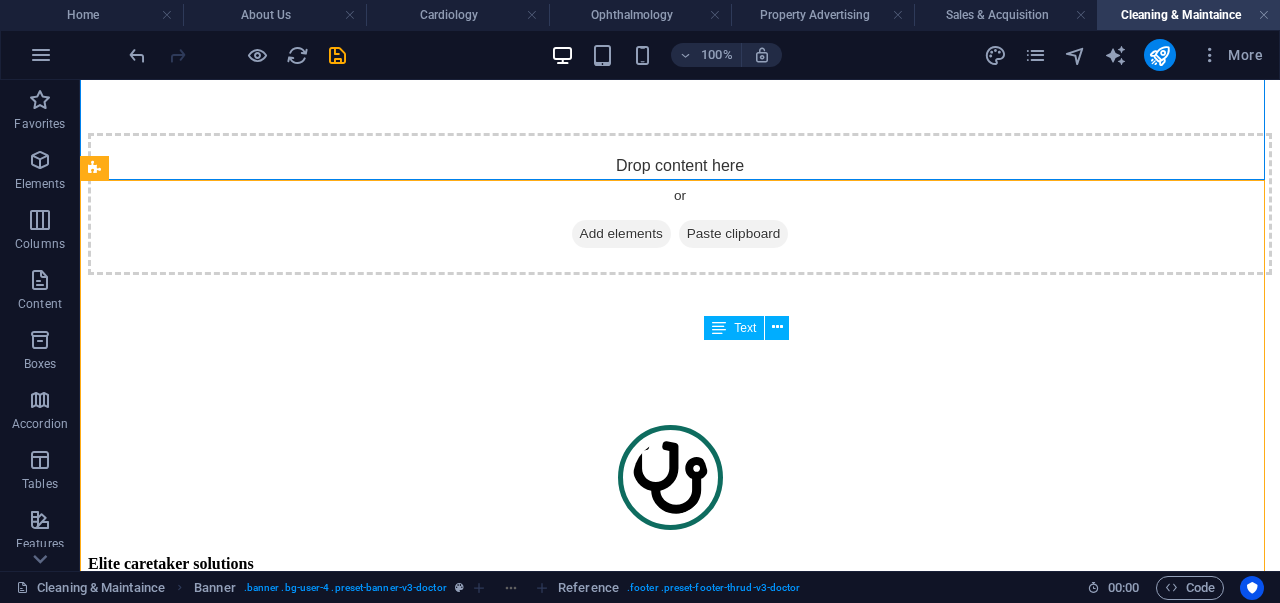click on "Lorem ipsum dolor sit amet, consectetur adipiscing elit. Nisl scelerisque suspendisse mi varius phasellus. Vitae accumsan scelerisque ut luctus aliquam lorem. Consectetur vel sempe feugiat dolor vestibulum varius est.
Mauris ut est quisque at facilisi suscipit pellentesque at viverra. At vel quis ullamcorper ut suspendisse eget." at bounding box center [680, 2475] 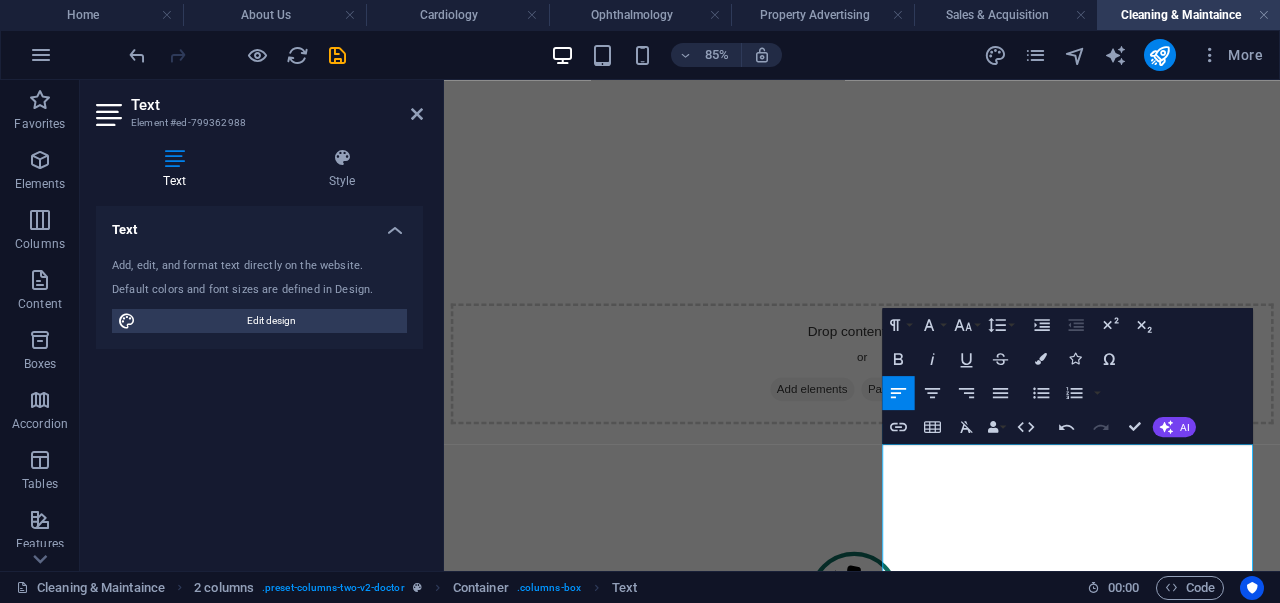 scroll, scrollTop: 638, scrollLeft: 0, axis: vertical 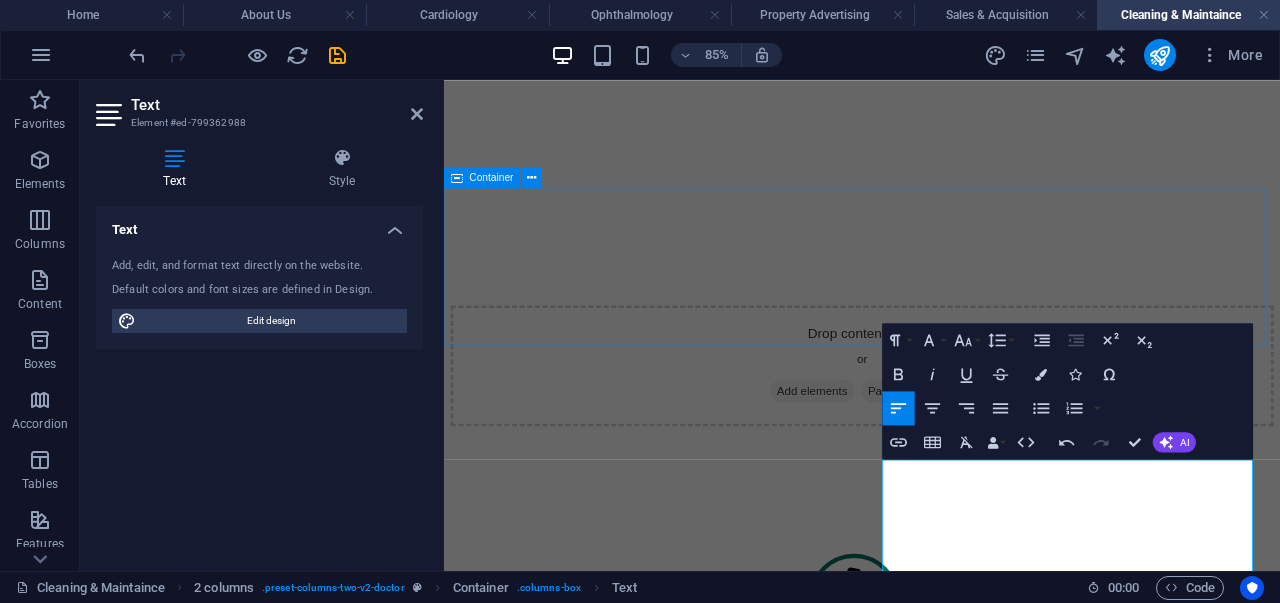 click on "Why Choose Elite Caretaker Solutions?" at bounding box center [936, 1228] 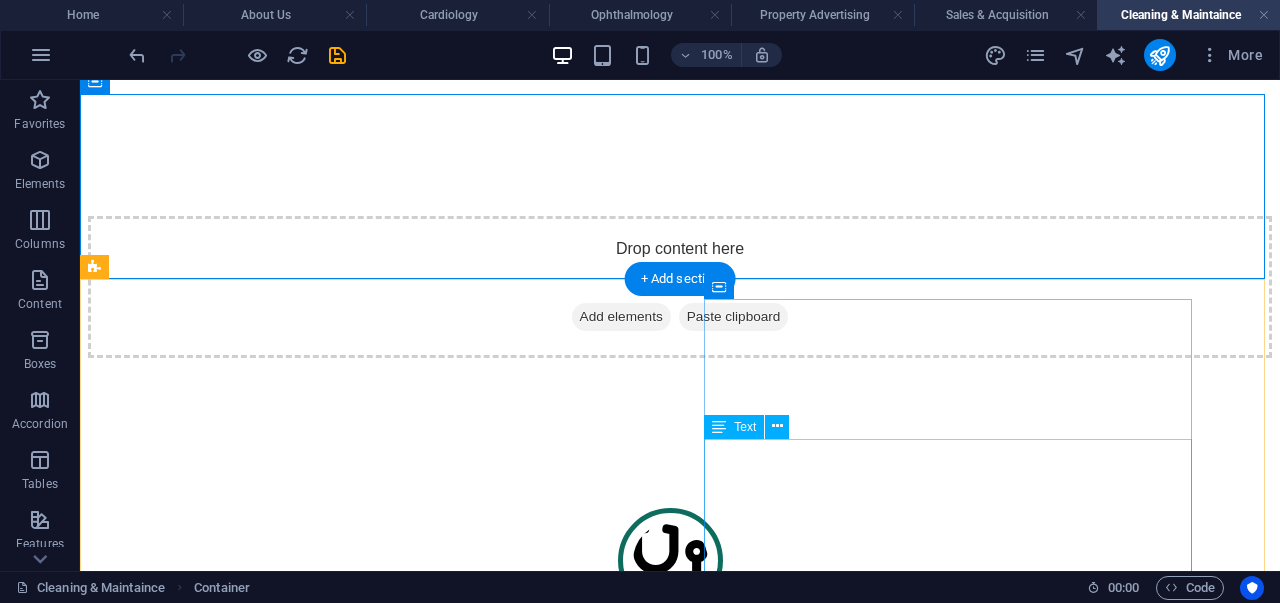 scroll, scrollTop: 772, scrollLeft: 0, axis: vertical 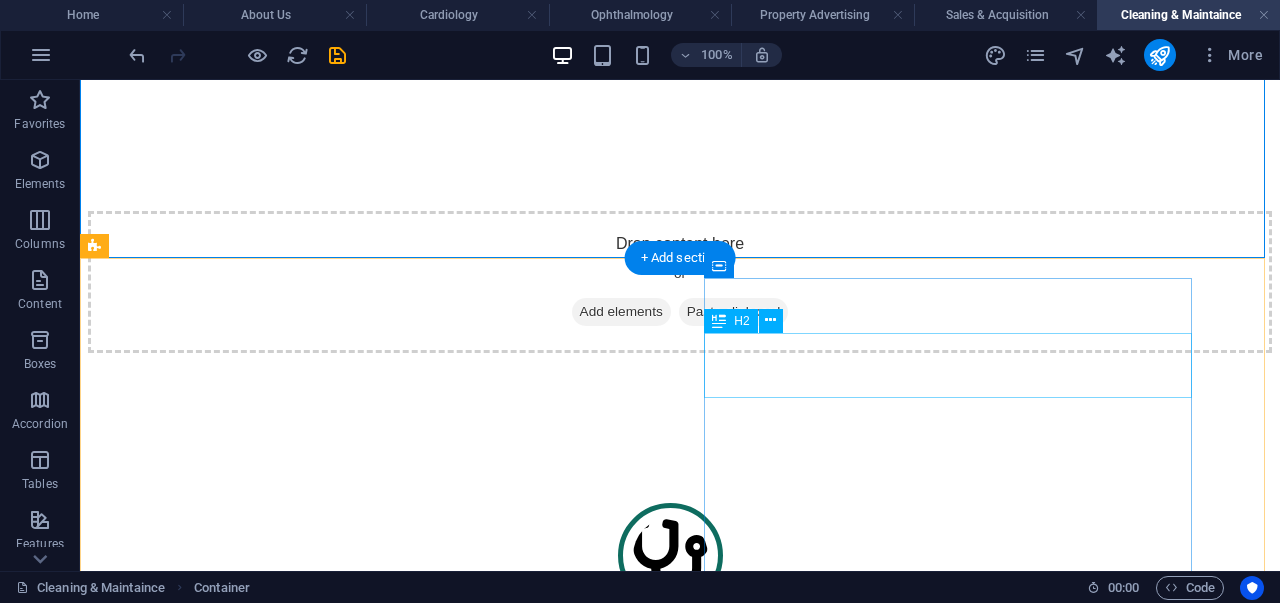 click on "Dr. [LAST] [LAST]" at bounding box center (680, 2431) 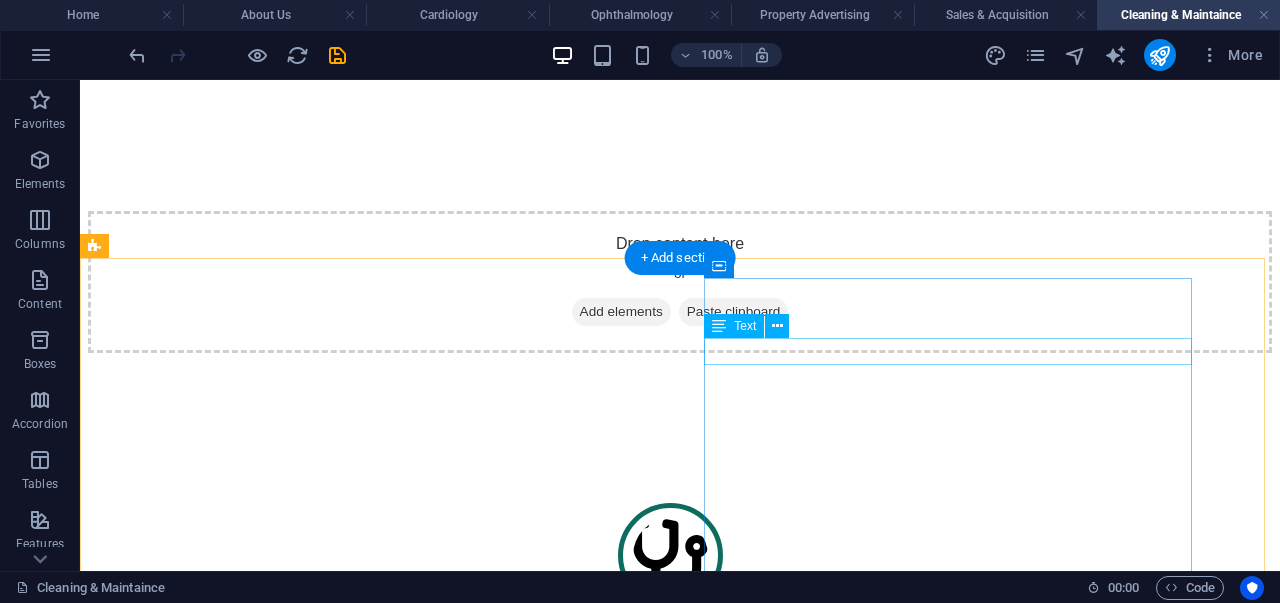 click on "HEAD OF GENERAL SURGERY" at bounding box center (680, 2390) 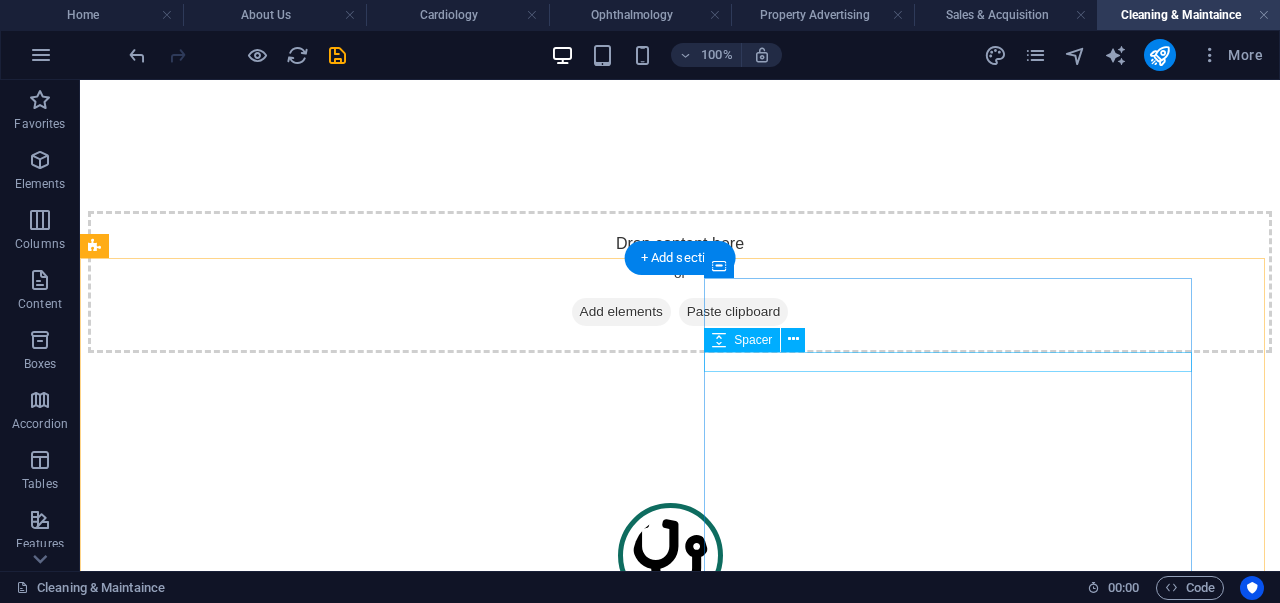 click at bounding box center (680, 2375) 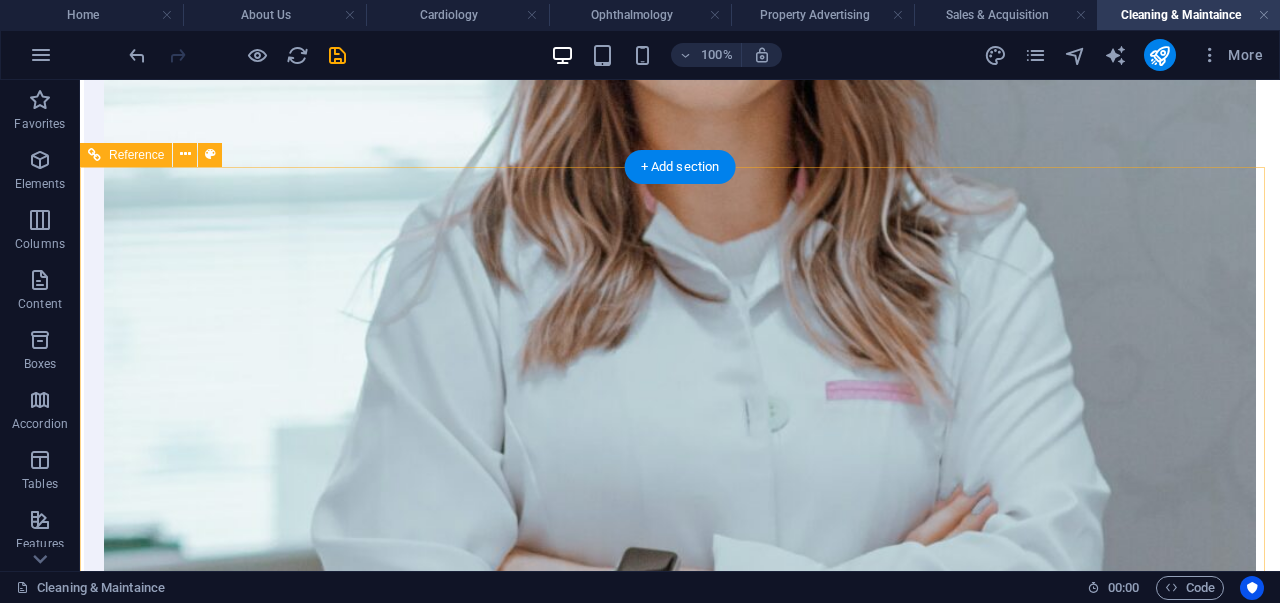 scroll, scrollTop: 2356, scrollLeft: 0, axis: vertical 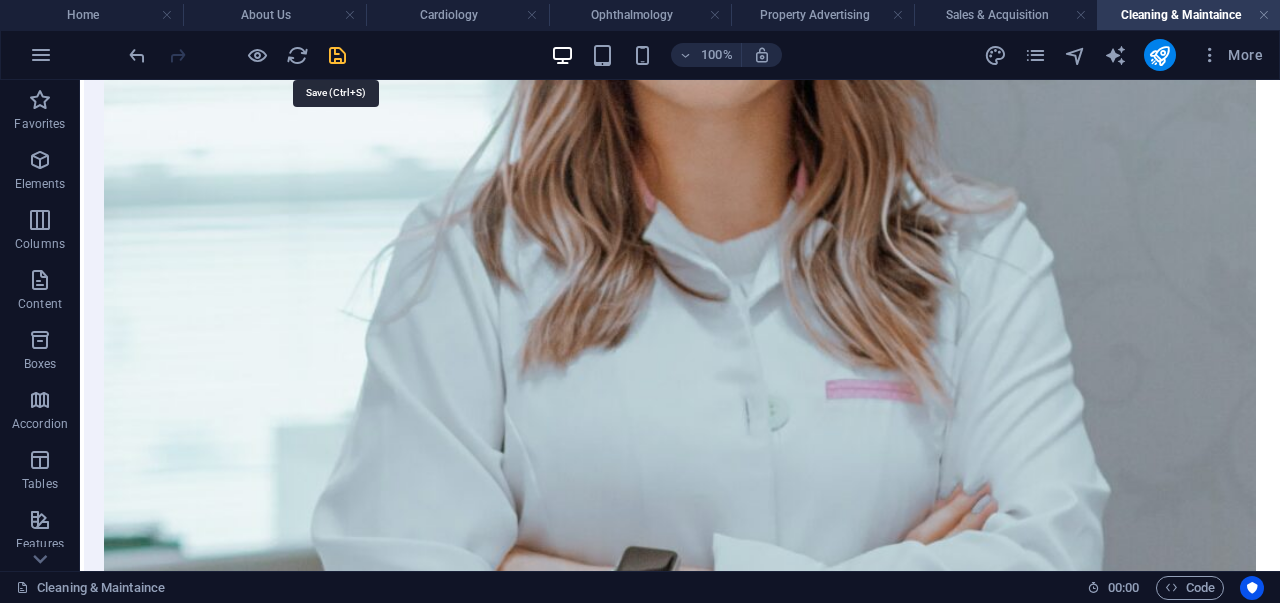 click at bounding box center [337, 55] 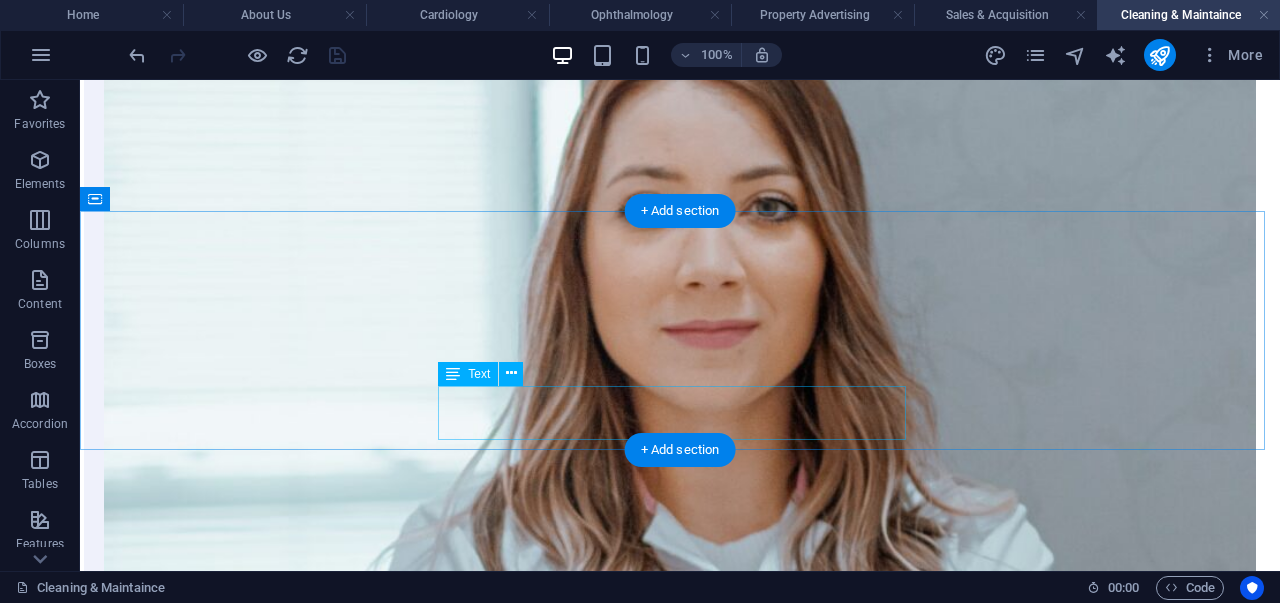 scroll, scrollTop: 2007, scrollLeft: 0, axis: vertical 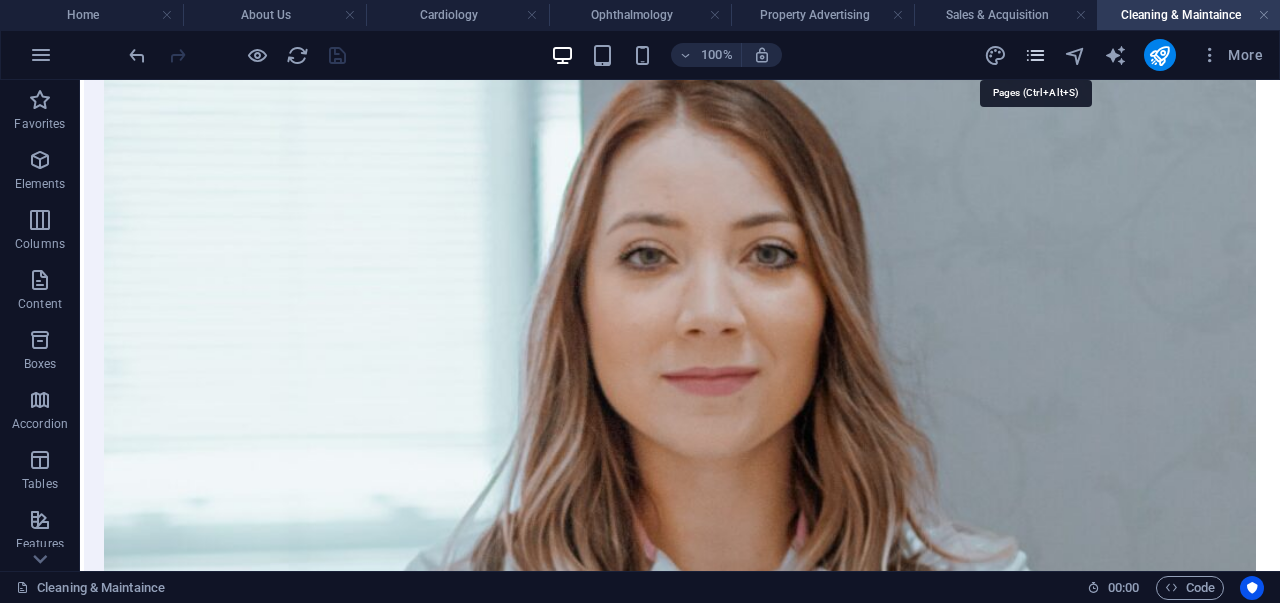 click at bounding box center (1035, 55) 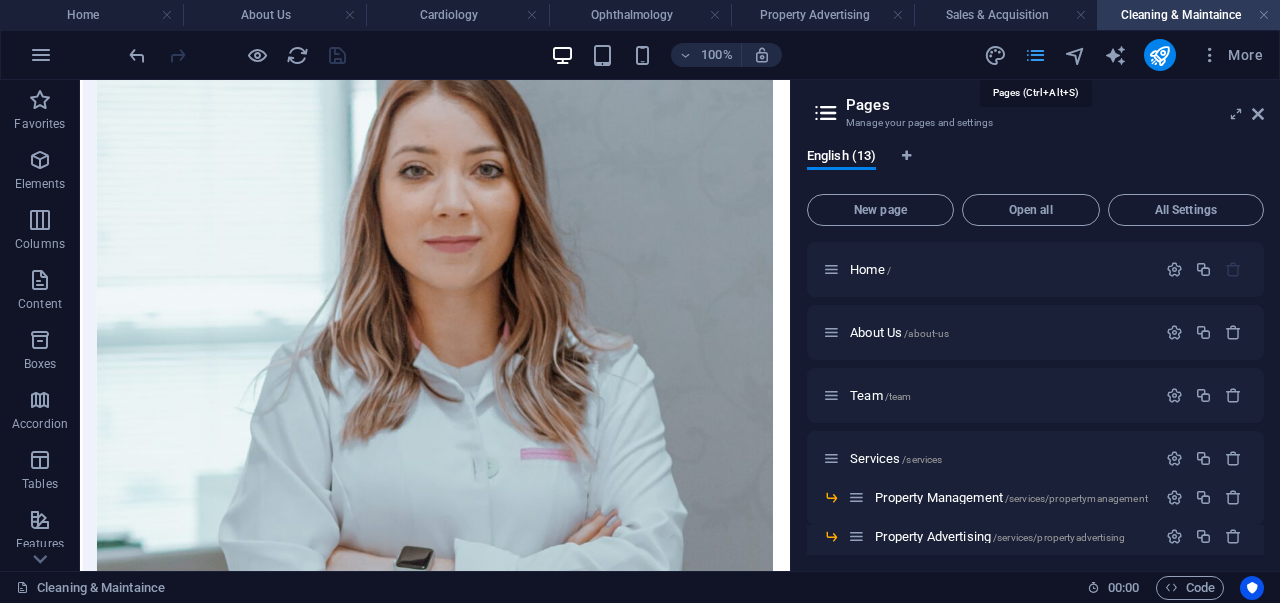 scroll, scrollTop: 1964, scrollLeft: 0, axis: vertical 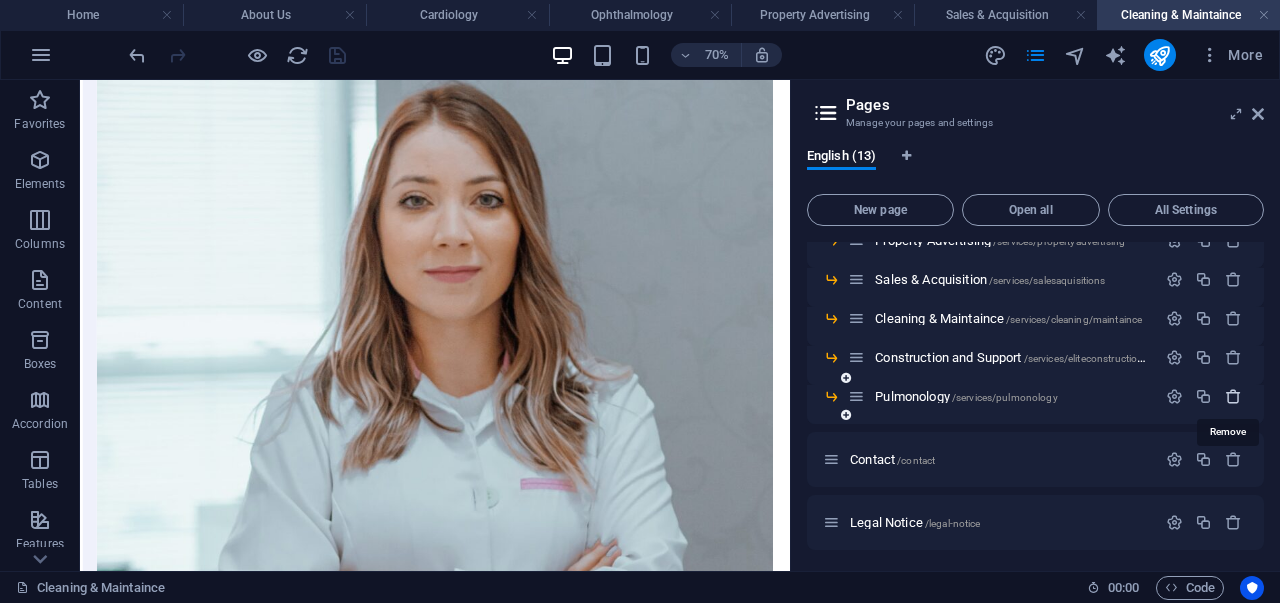 click at bounding box center (1233, 396) 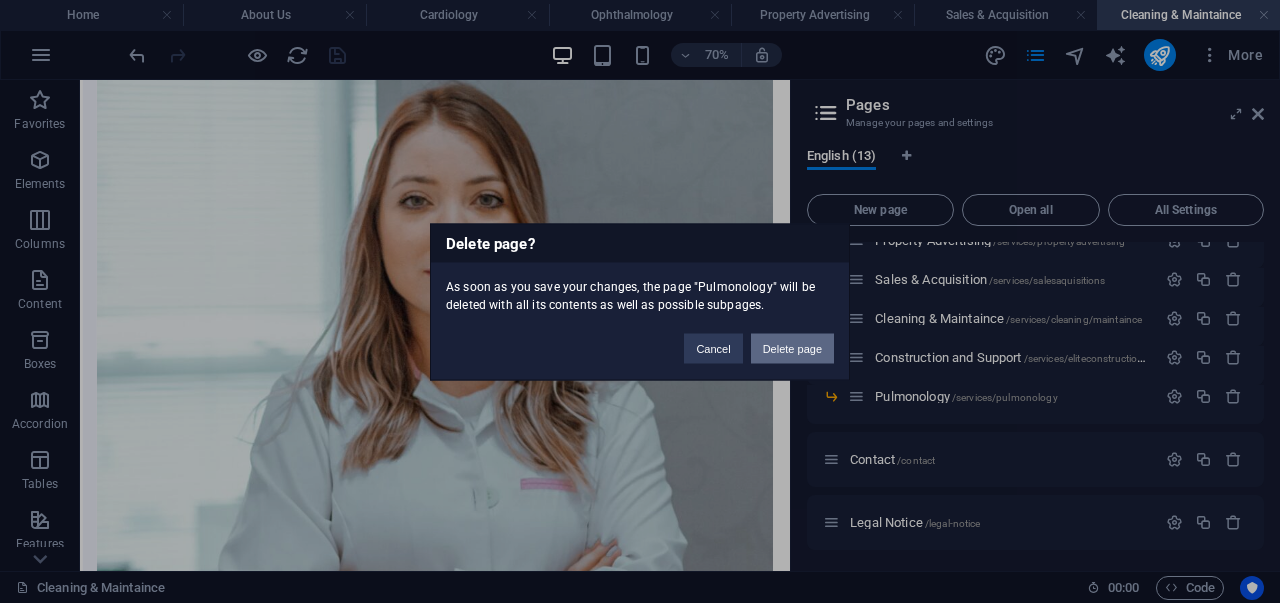 click on "Delete page" at bounding box center (792, 348) 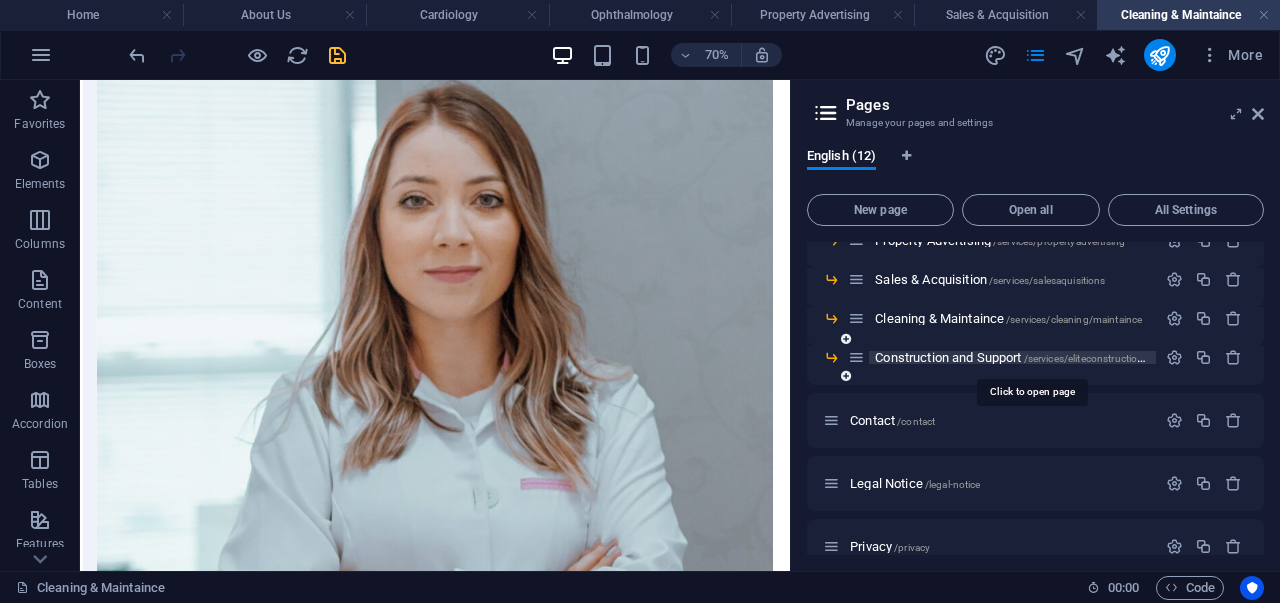 click on "Construction and Support /services/eliteconstructionservices" at bounding box center [1027, 357] 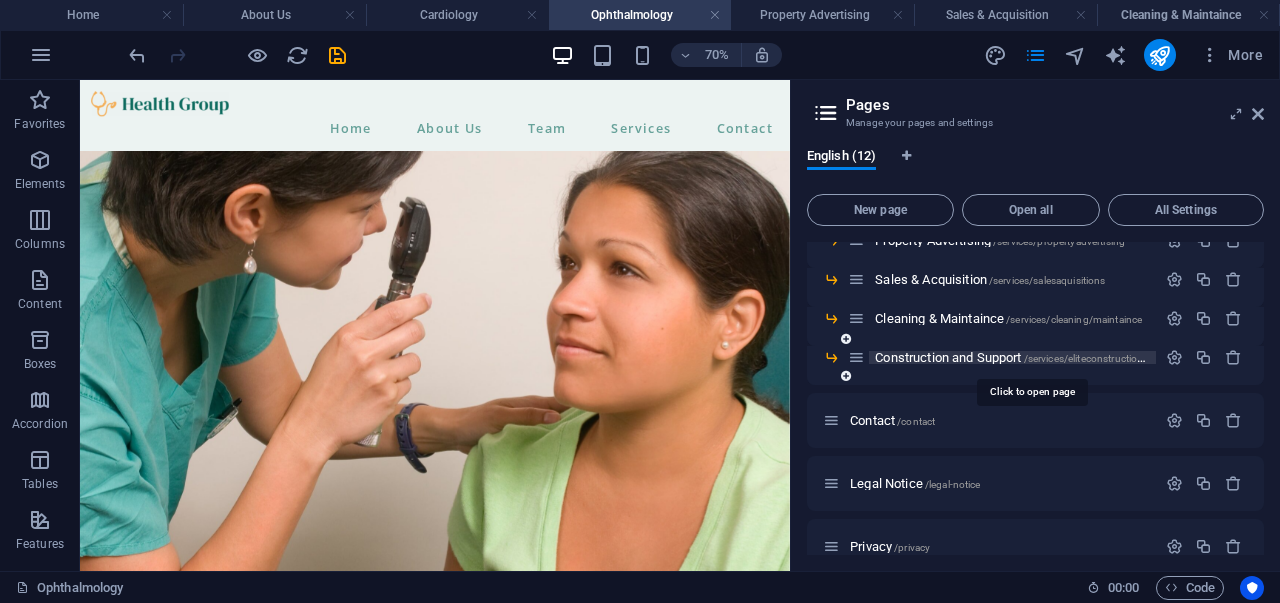 scroll, scrollTop: 0, scrollLeft: 0, axis: both 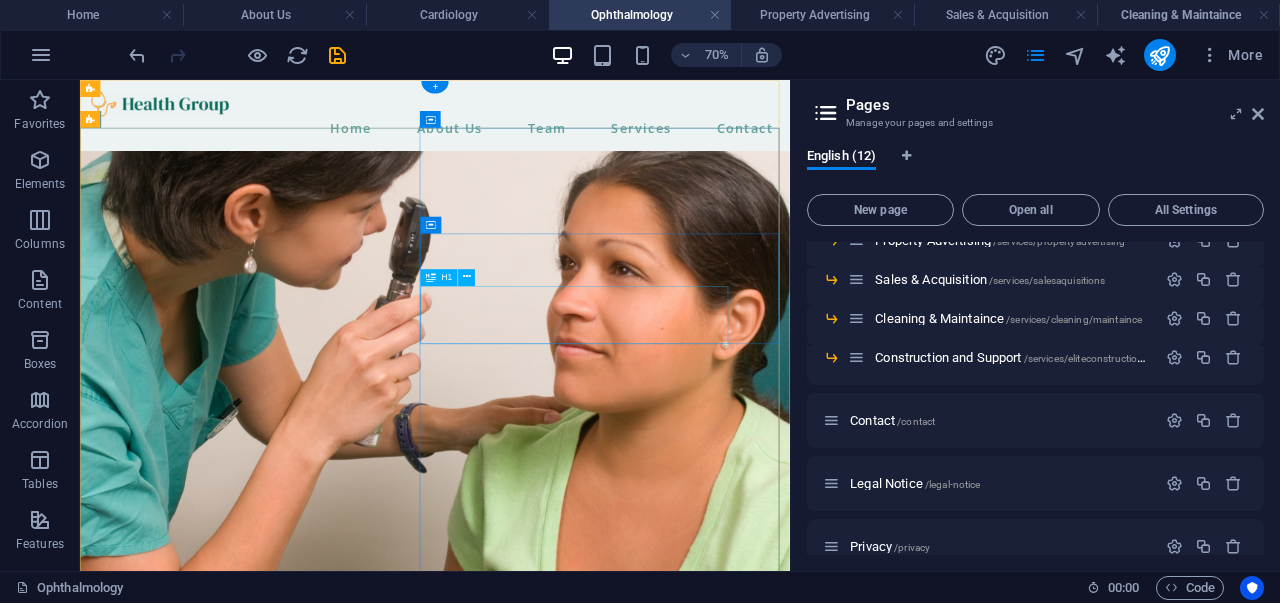 click on "Ophthalmology" at bounding box center [587, 1311] 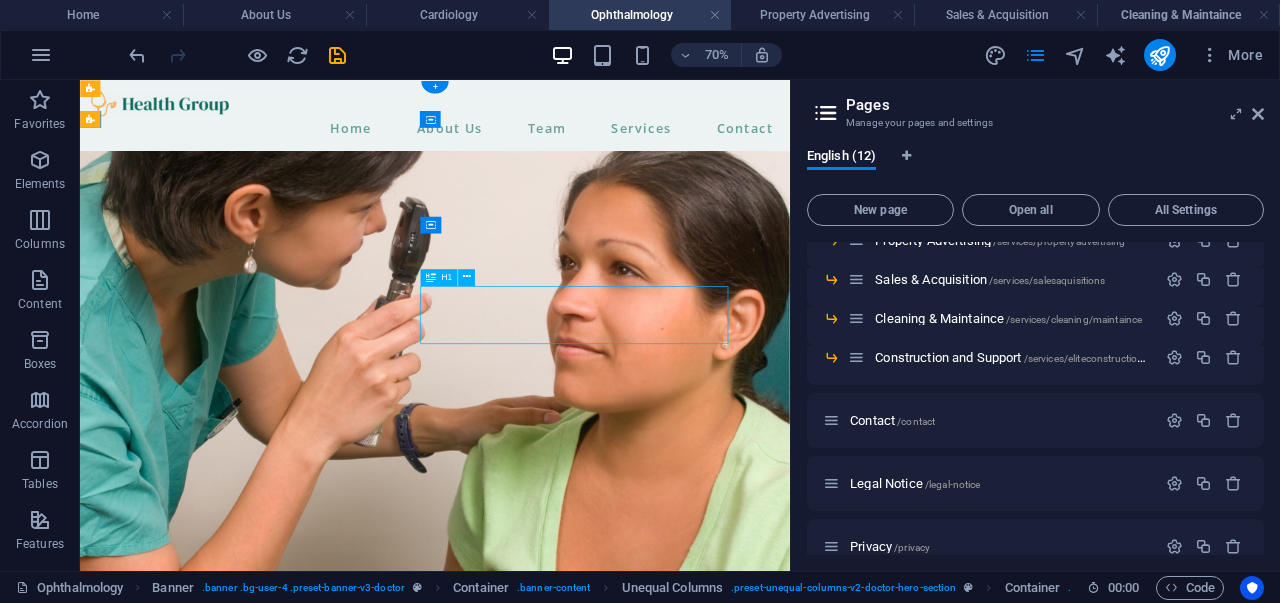 click on "Ophthalmology" at bounding box center (587, 1311) 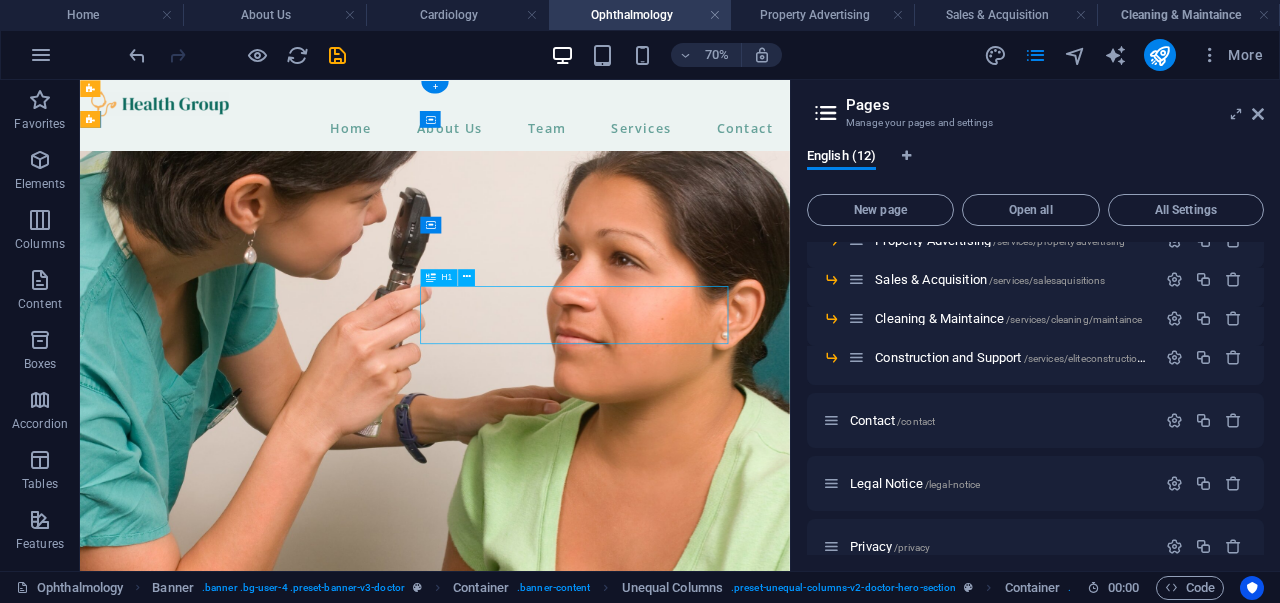 drag, startPoint x: 707, startPoint y: 408, endPoint x: 295, endPoint y: 736, distance: 526.6194 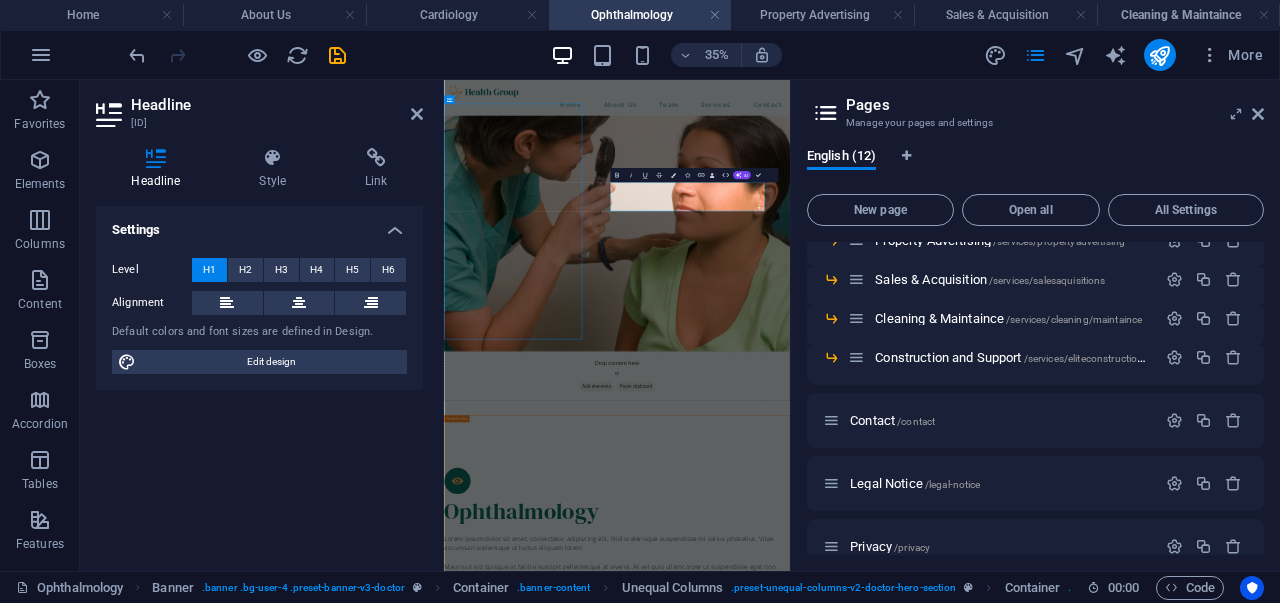 scroll, scrollTop: 2, scrollLeft: 0, axis: vertical 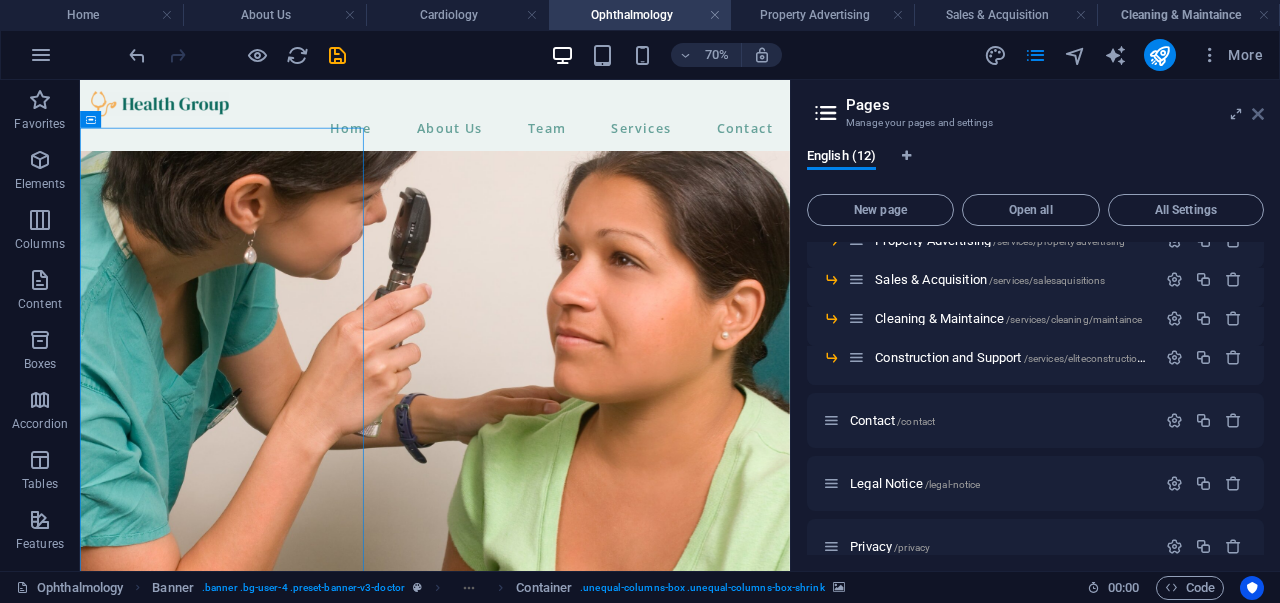 click at bounding box center [1258, 114] 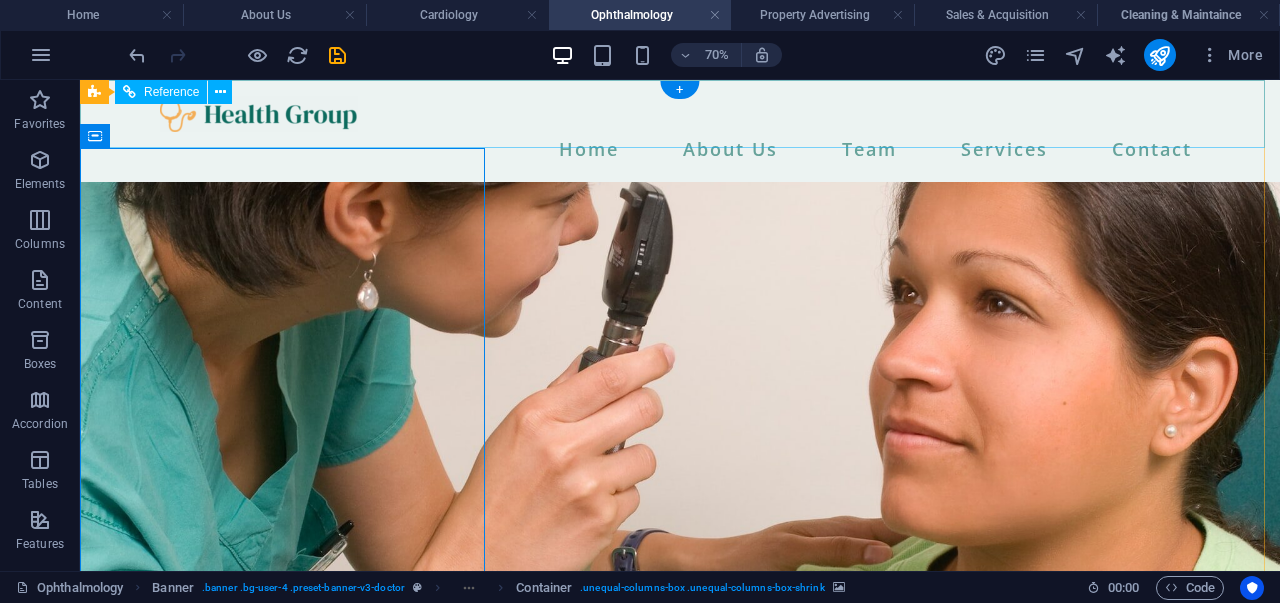 scroll, scrollTop: 1, scrollLeft: 0, axis: vertical 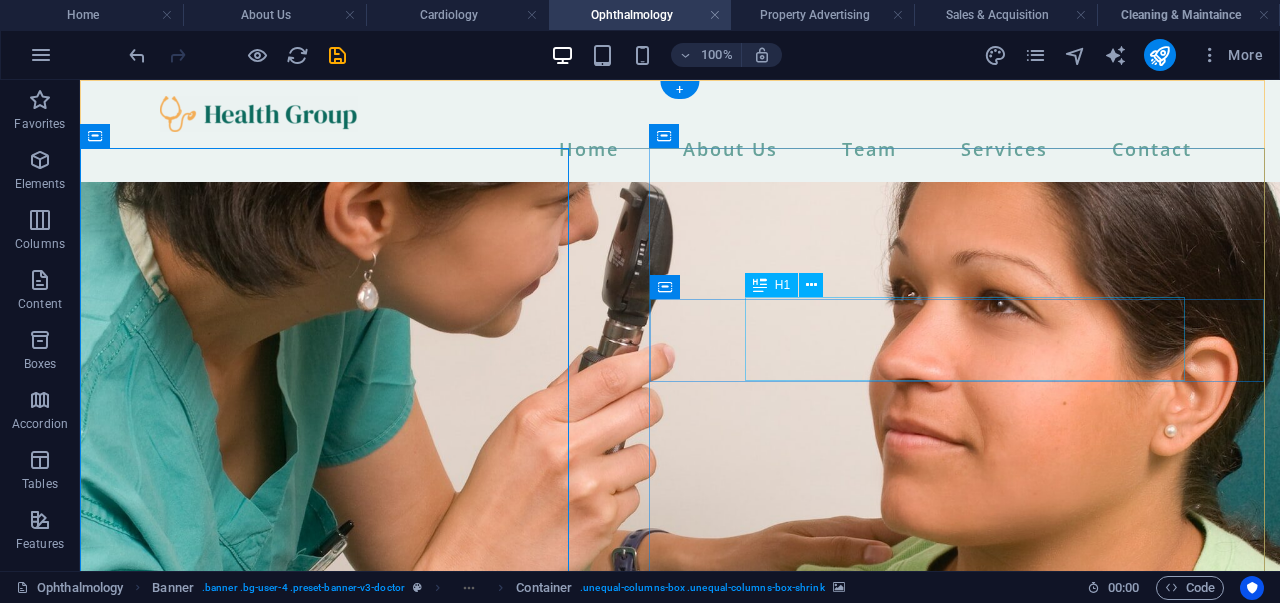 click on "Ophthalmology" at bounding box center (680, 1311) 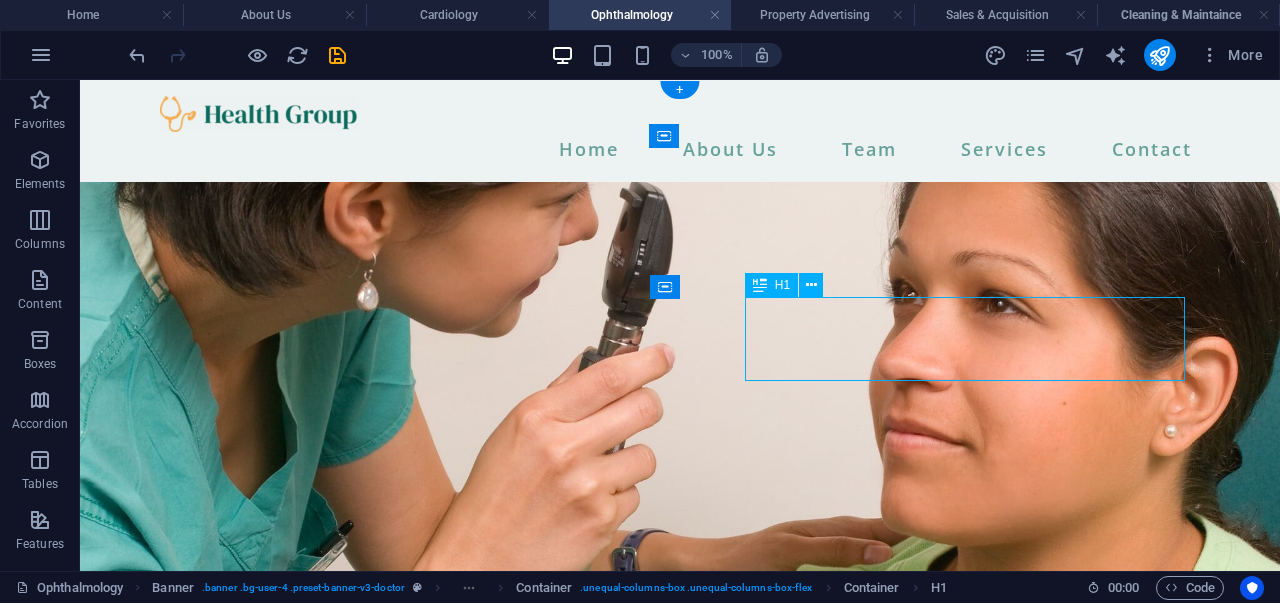 click on "Ophthalmology" at bounding box center [680, 1311] 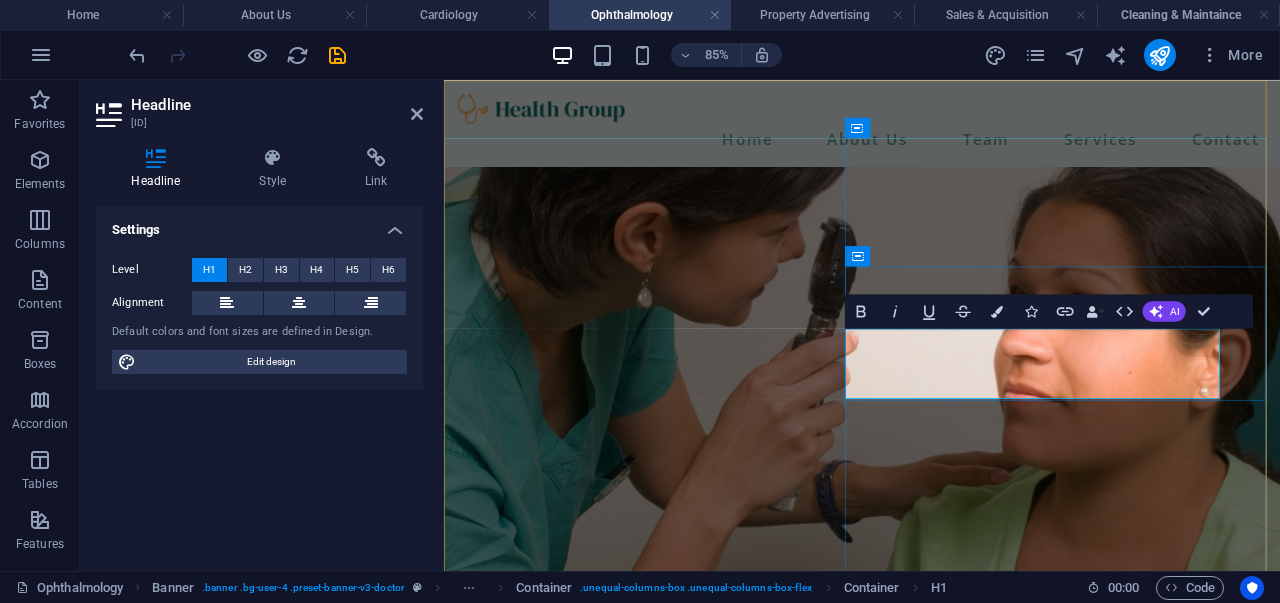 type 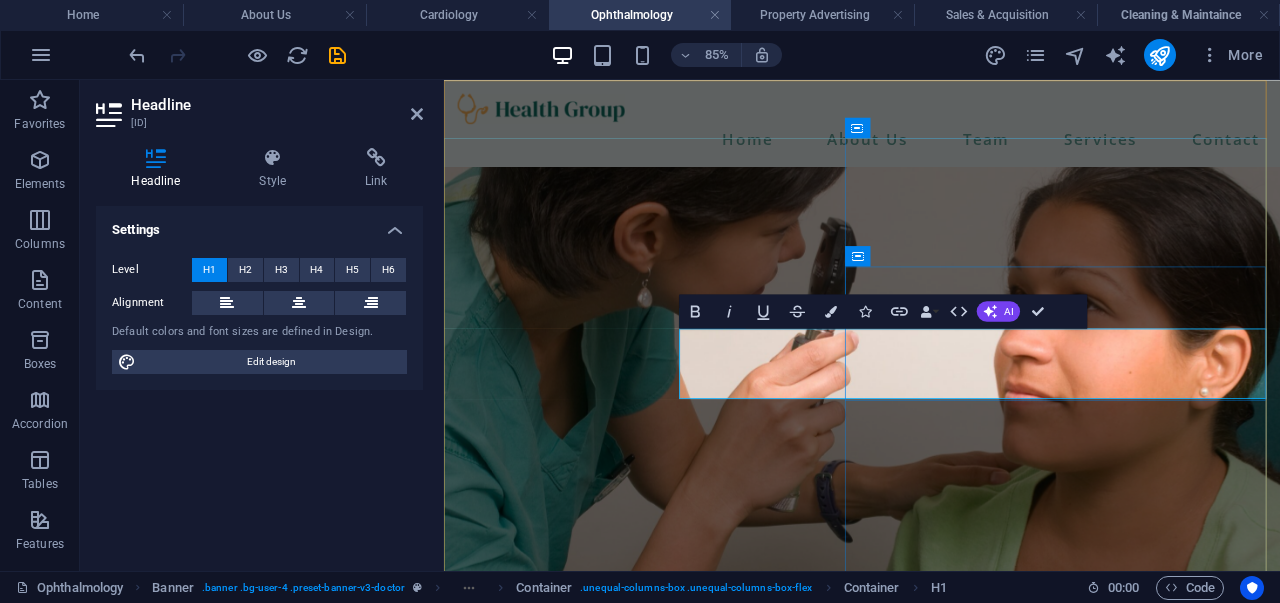 scroll, scrollTop: 2, scrollLeft: 219, axis: both 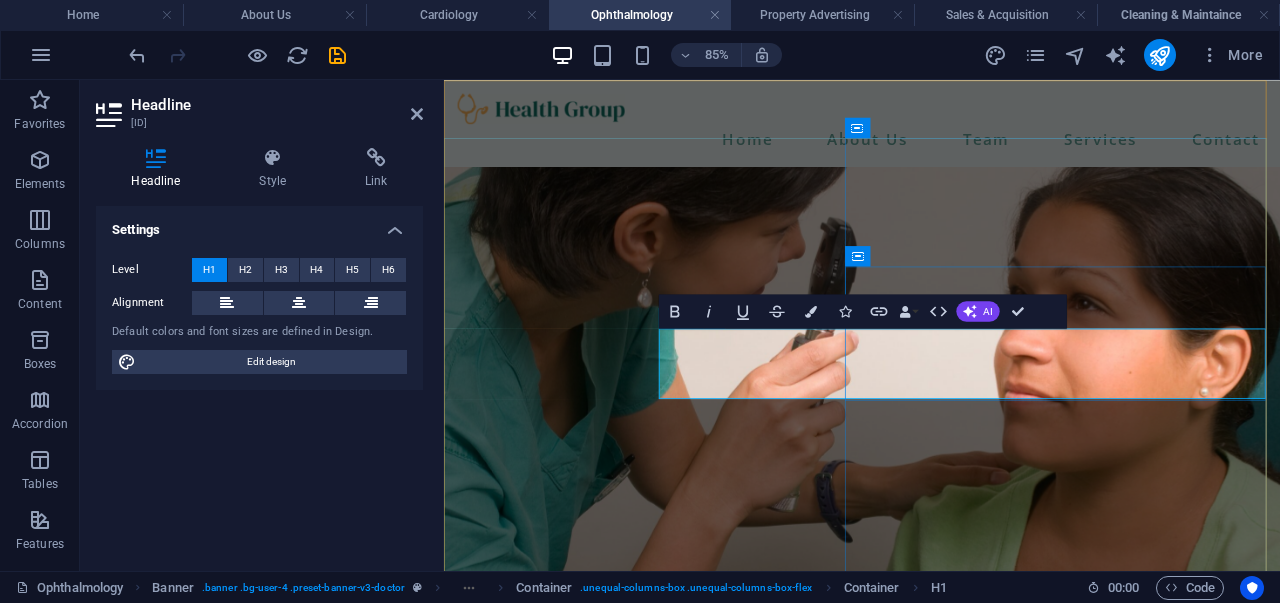 click on "Construction andsupport" at bounding box center [936, 1311] 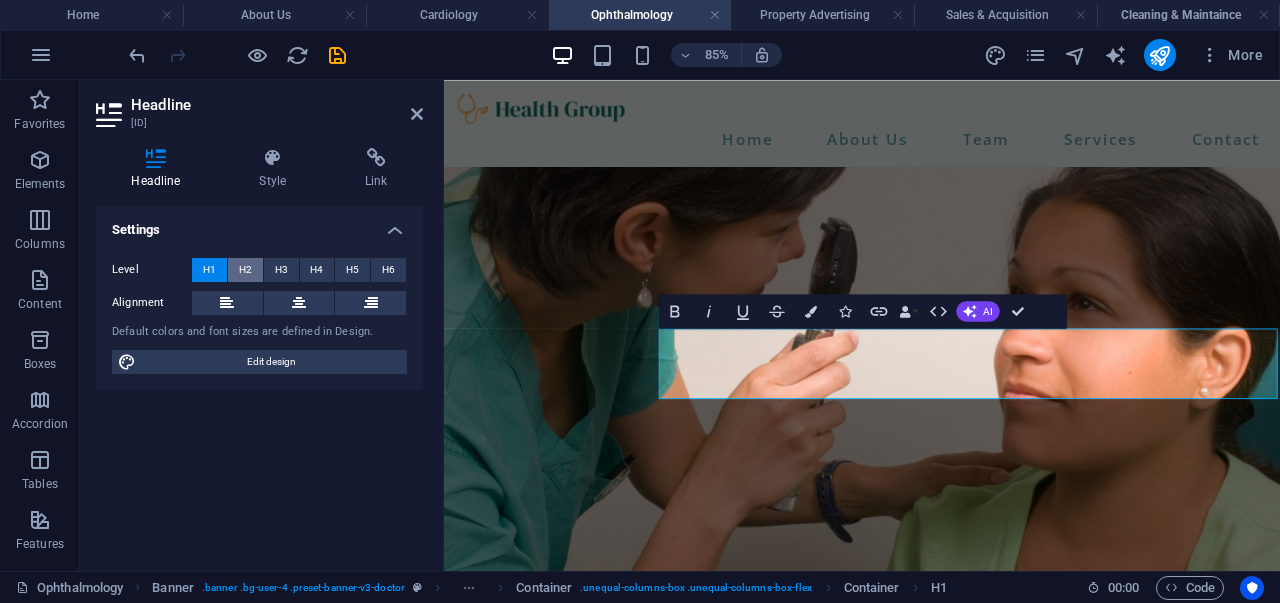 click on "H2" at bounding box center [245, 270] 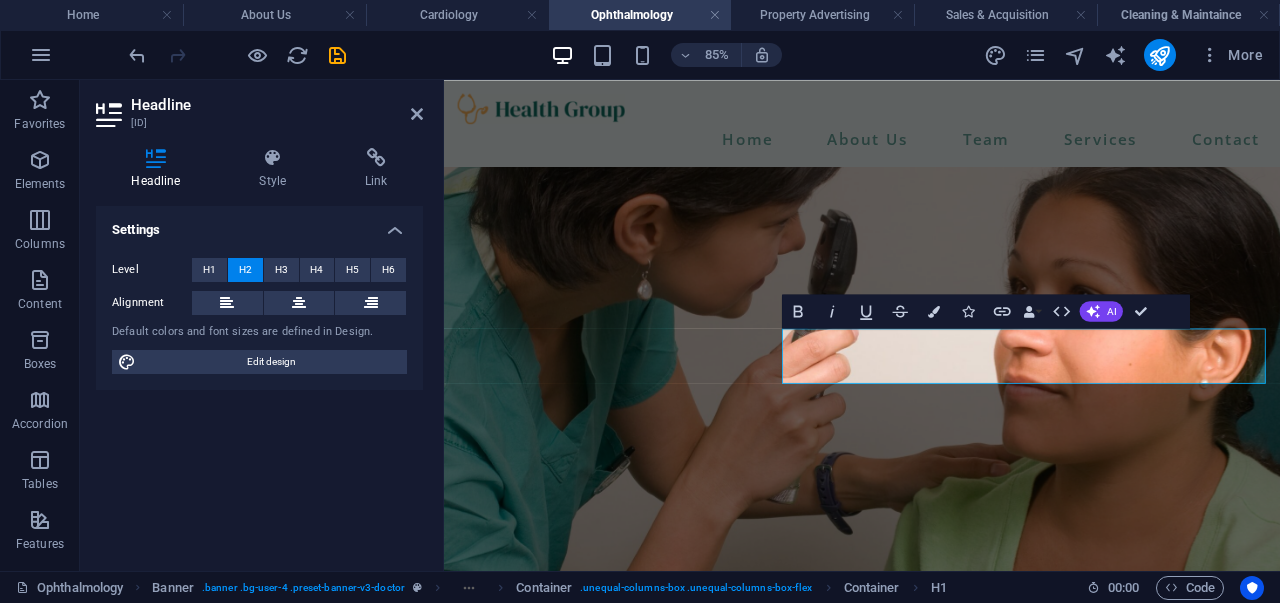 scroll, scrollTop: 2, scrollLeft: 74, axis: both 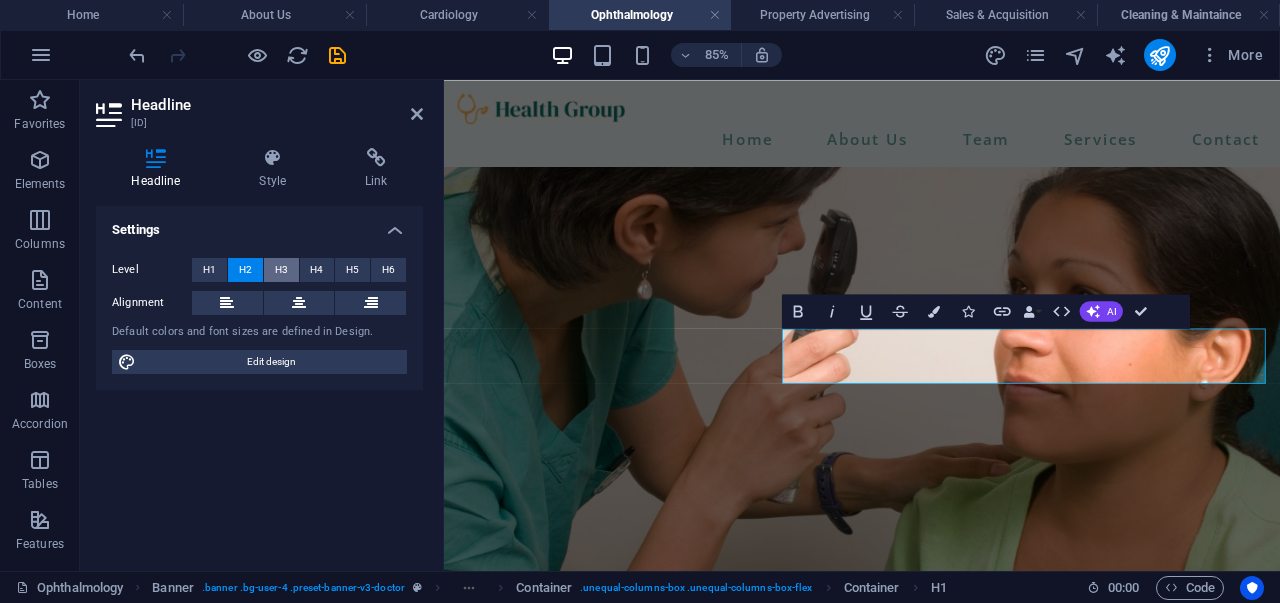 click on "H3" at bounding box center (281, 270) 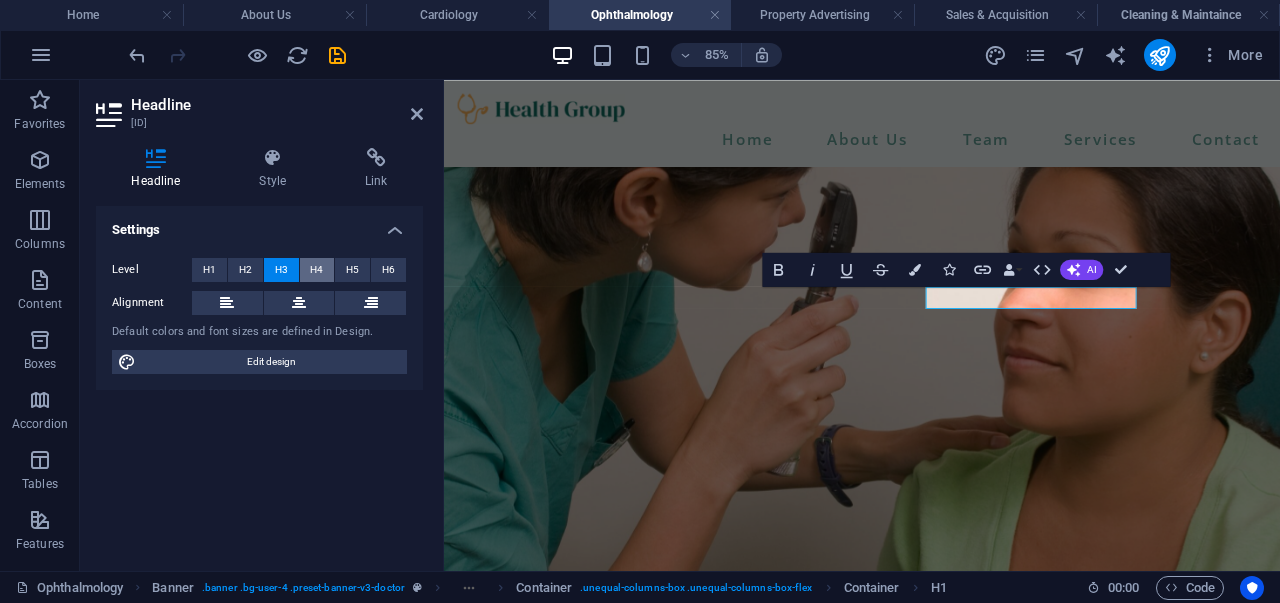 click on "H4" at bounding box center [316, 270] 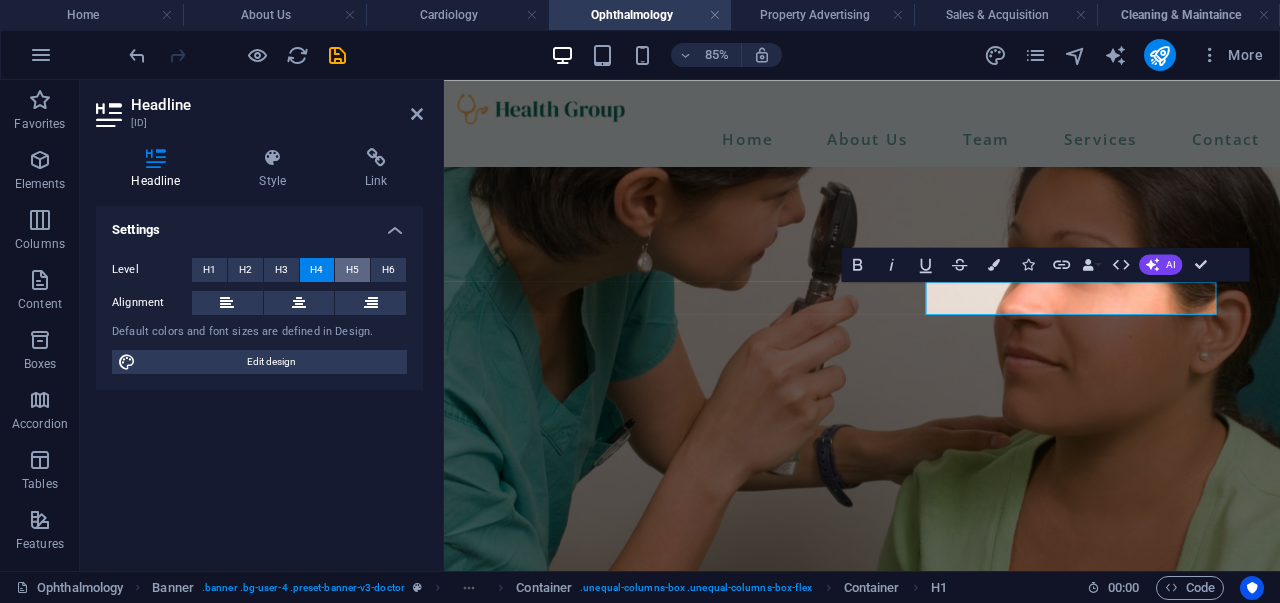 click on "H5" at bounding box center (352, 270) 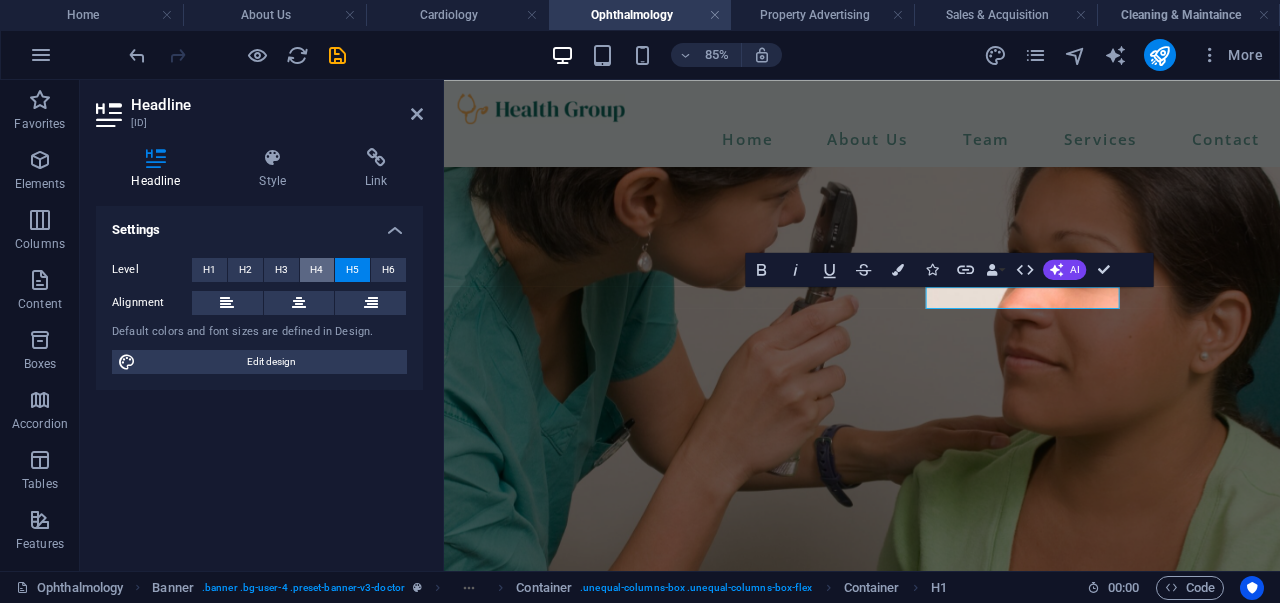 click on "H4" at bounding box center [316, 270] 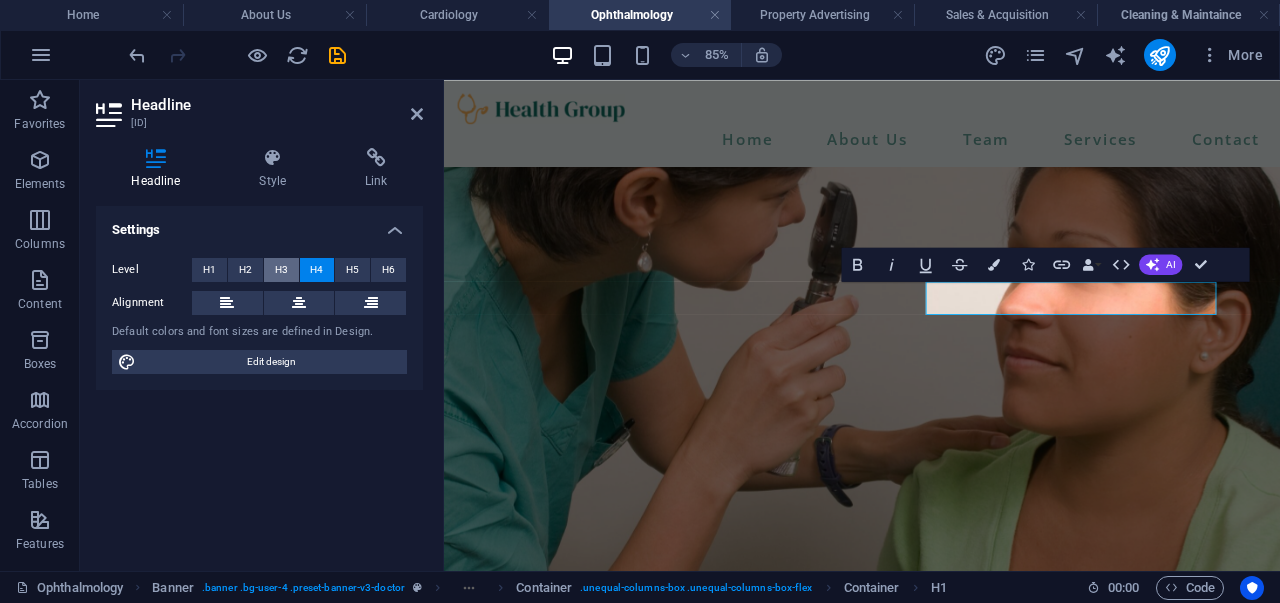 click on "H3" at bounding box center [281, 270] 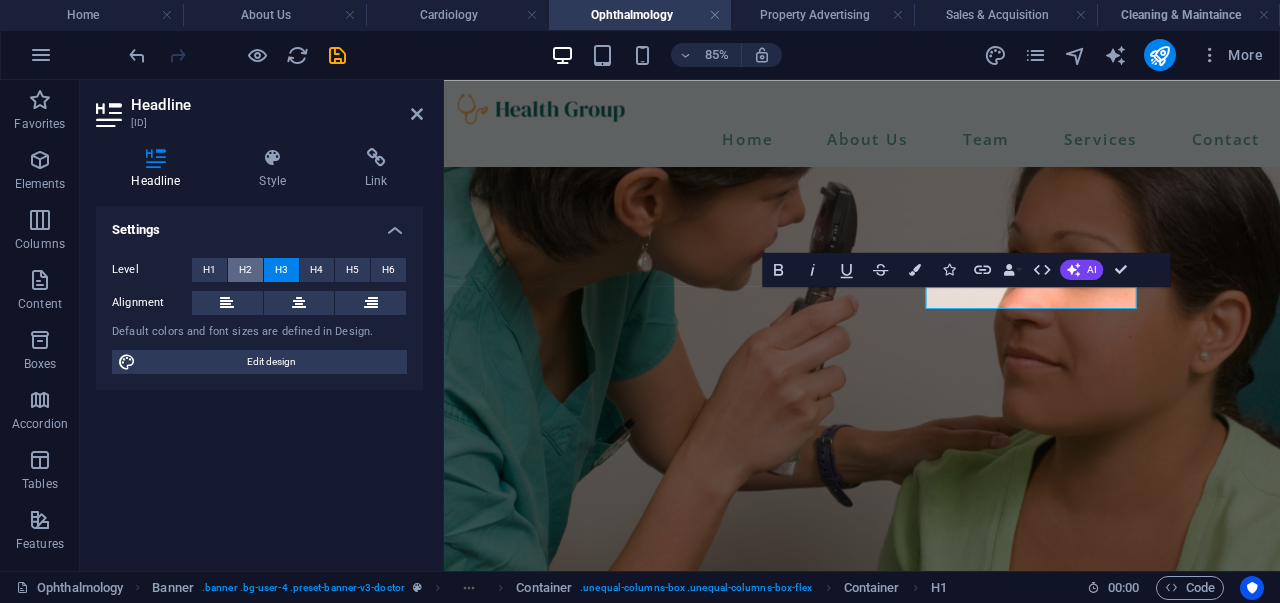 click on "H2" at bounding box center (245, 270) 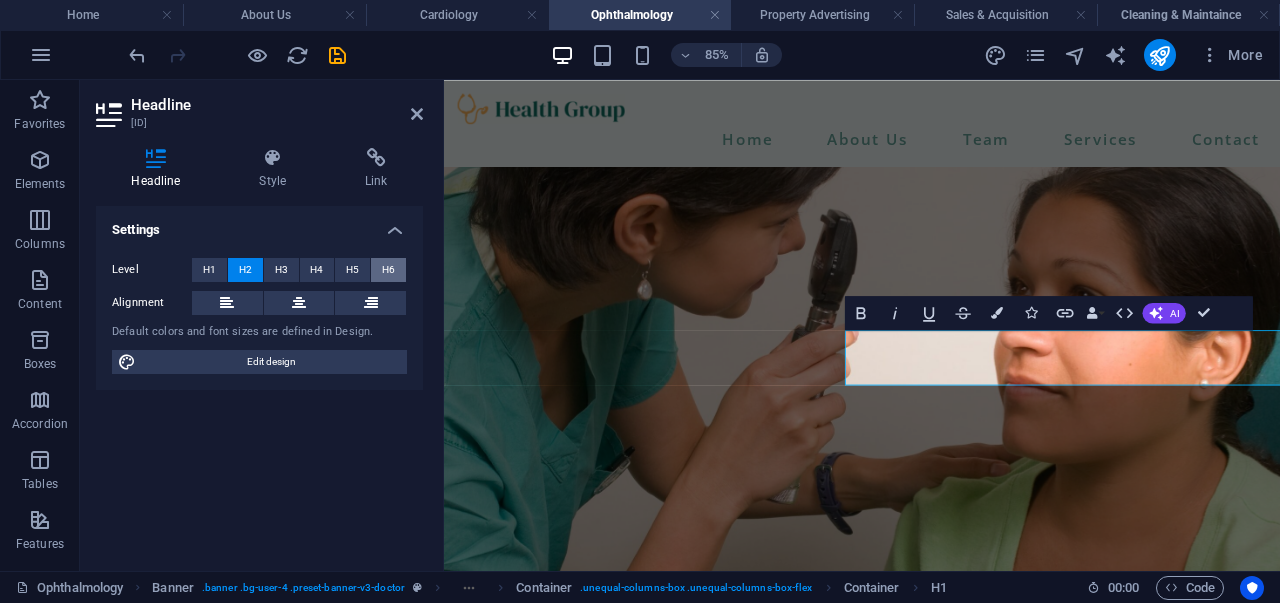 click on "H6" at bounding box center (388, 270) 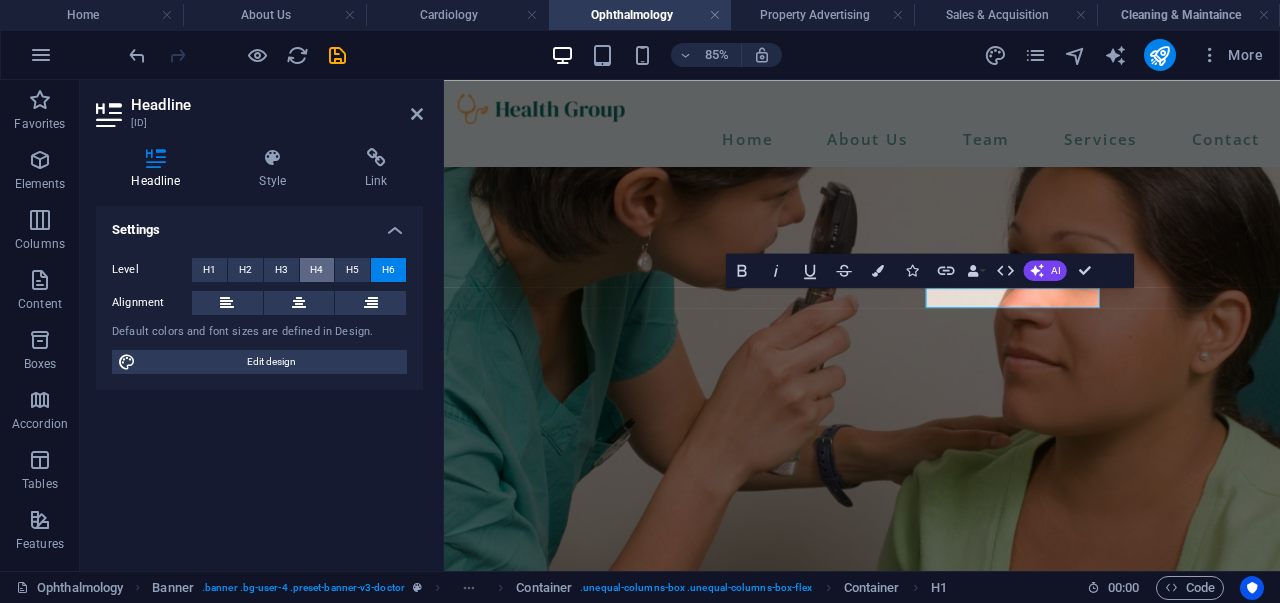 click on "H4" at bounding box center [317, 270] 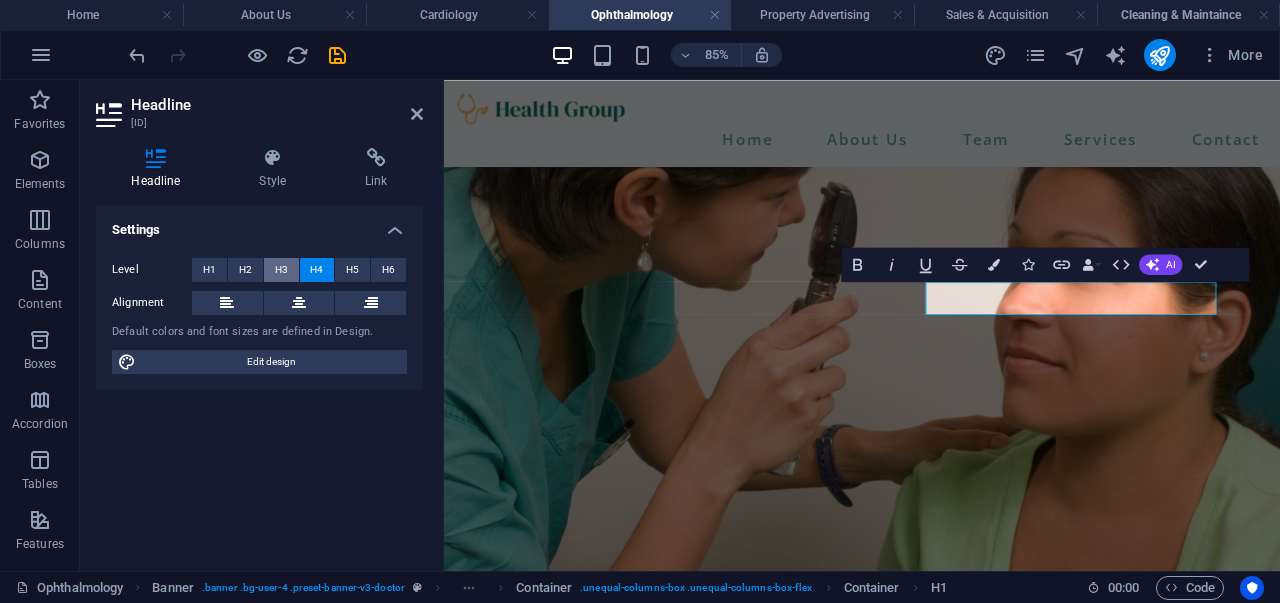 click on "H3" at bounding box center (281, 270) 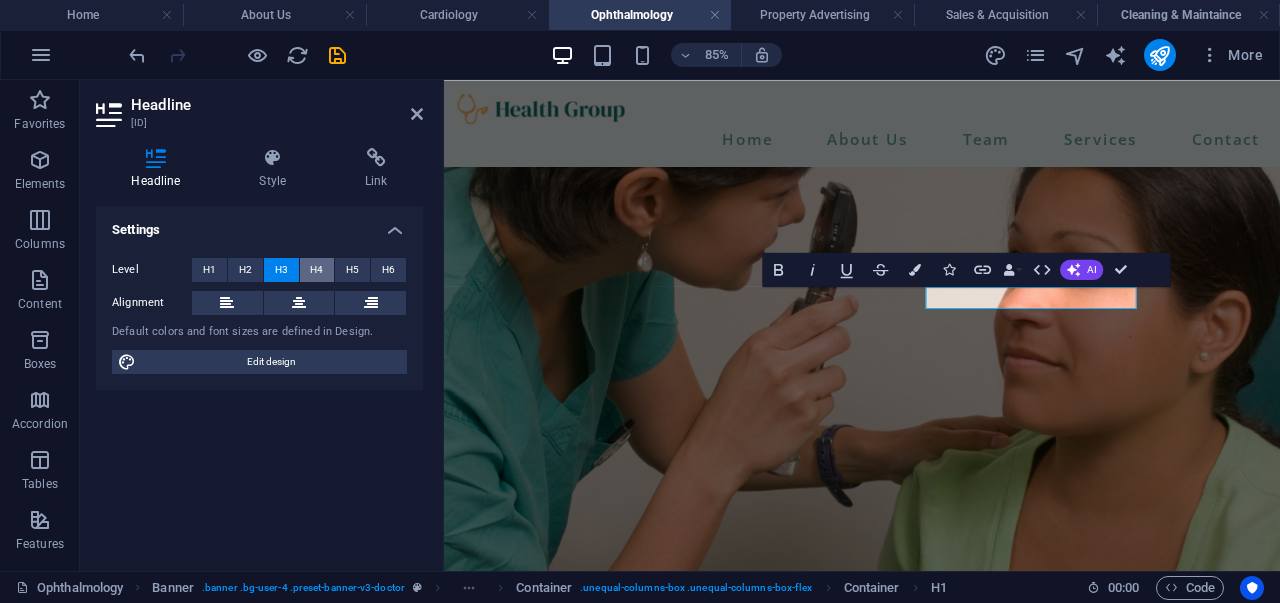 click on "H4" at bounding box center [316, 270] 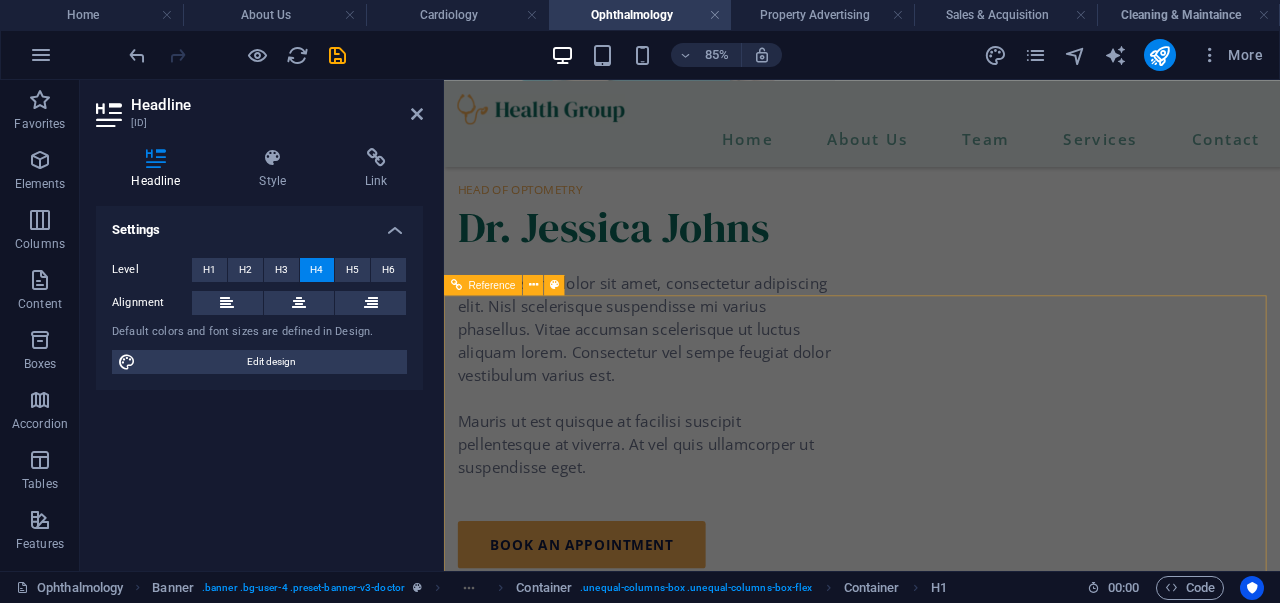 scroll, scrollTop: 1972, scrollLeft: 0, axis: vertical 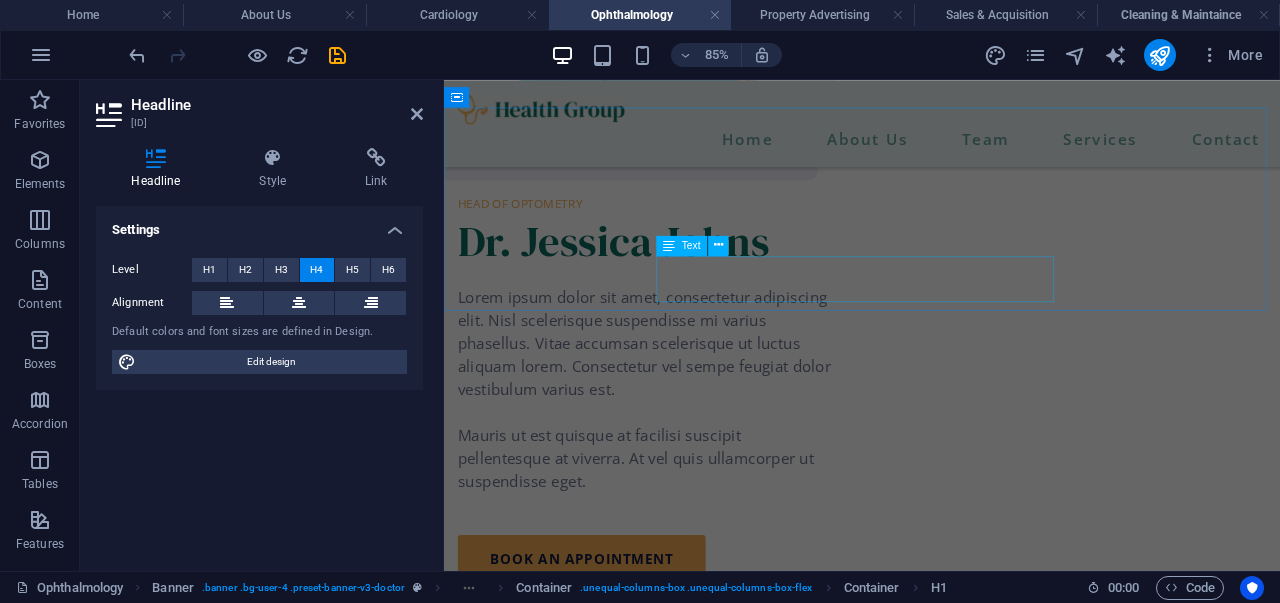 click on "Lorem ipsum dolor sit amet, consectetur adipiscing elit. In tellus lectus ullamcorper diam integer." at bounding box center (936, 2017) 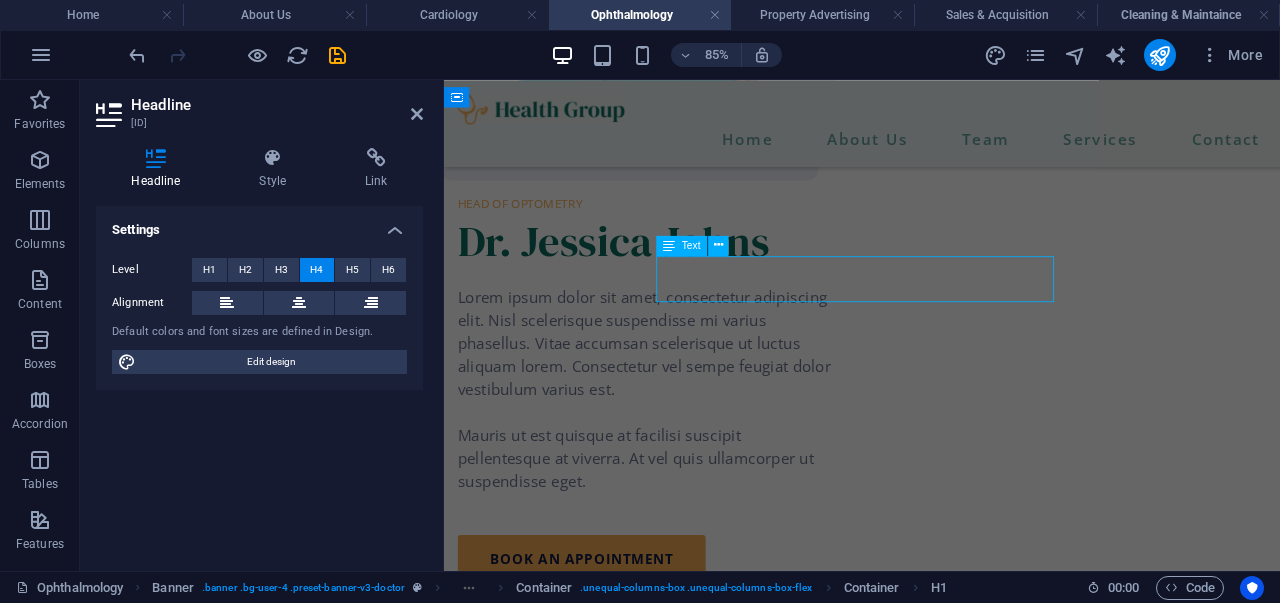 click on "Lorem ipsum dolor sit amet, consectetur adipiscing elit. In tellus lectus ullamcorper diam integer." at bounding box center (936, 2017) 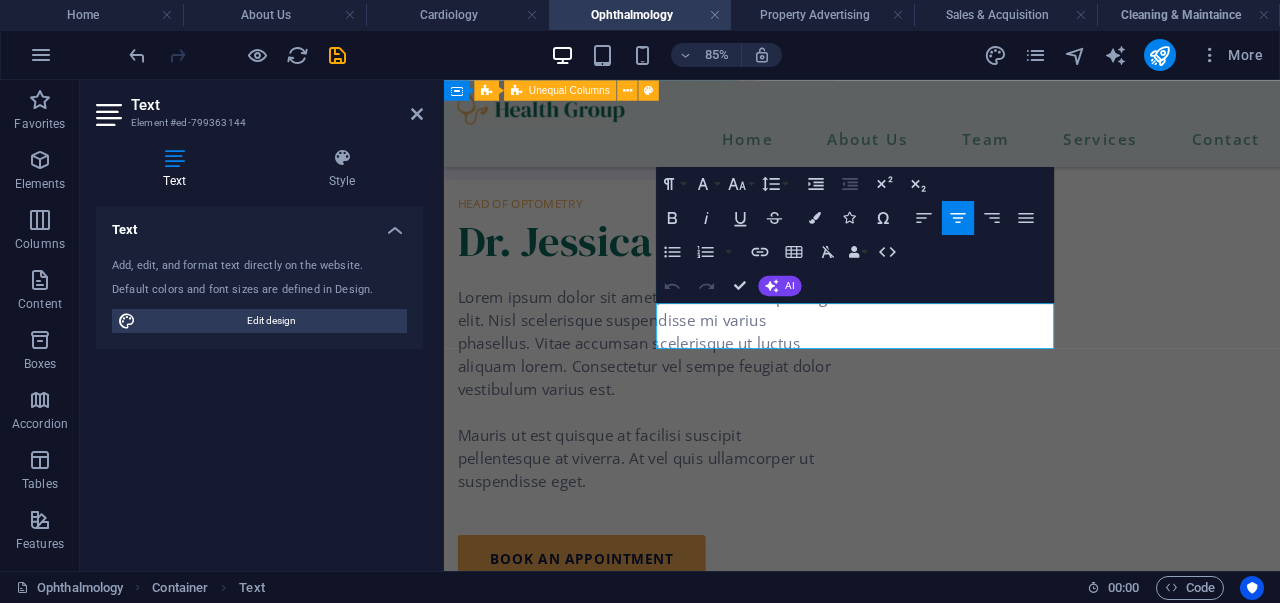 scroll, scrollTop: 1916, scrollLeft: 0, axis: vertical 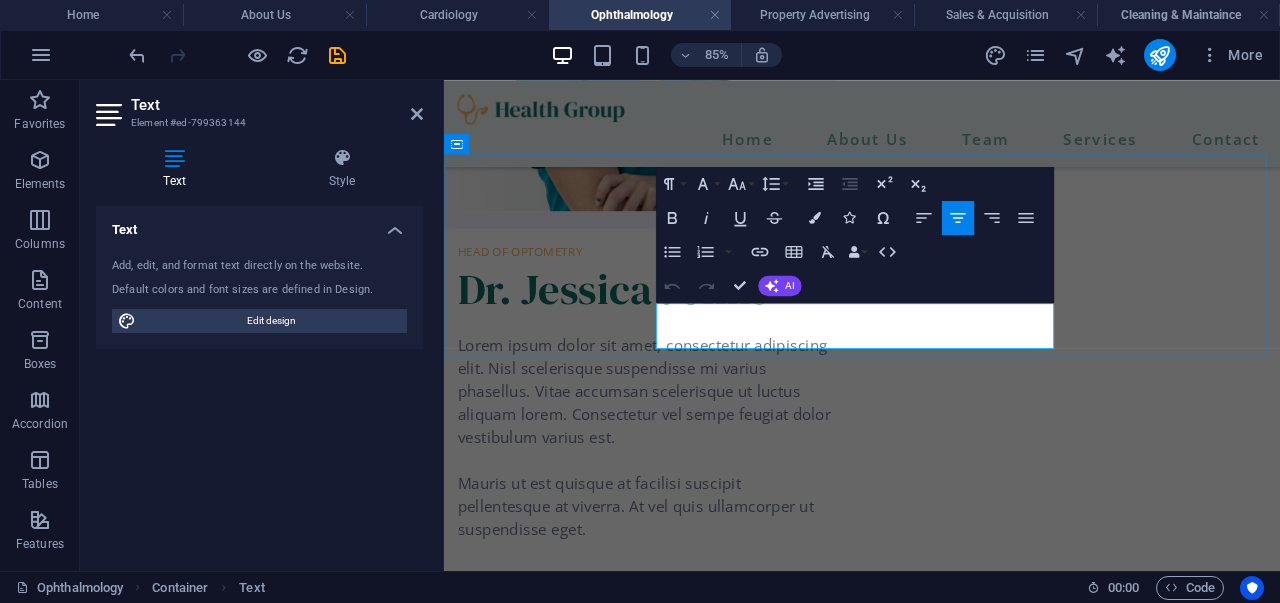click on "Lorem ipsum dolor sit amet, consectetur adipiscing elit. In tellus lectus ullamcorper diam integer." at bounding box center (936, 2073) 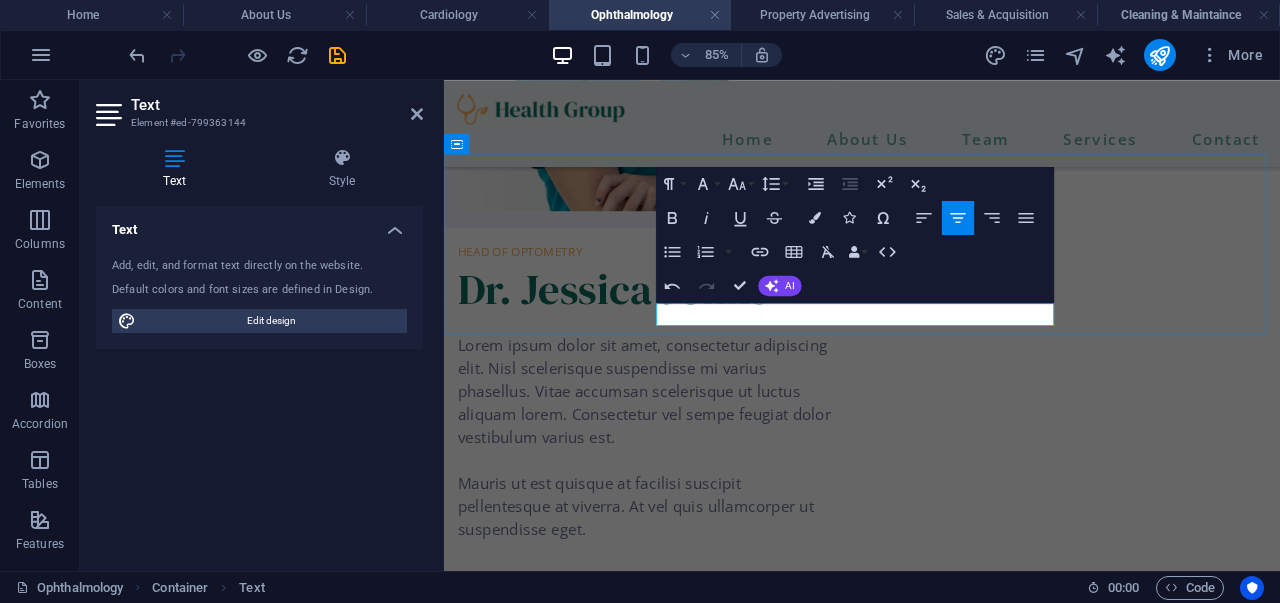 click on "Who We Serve" at bounding box center [936, 2073] 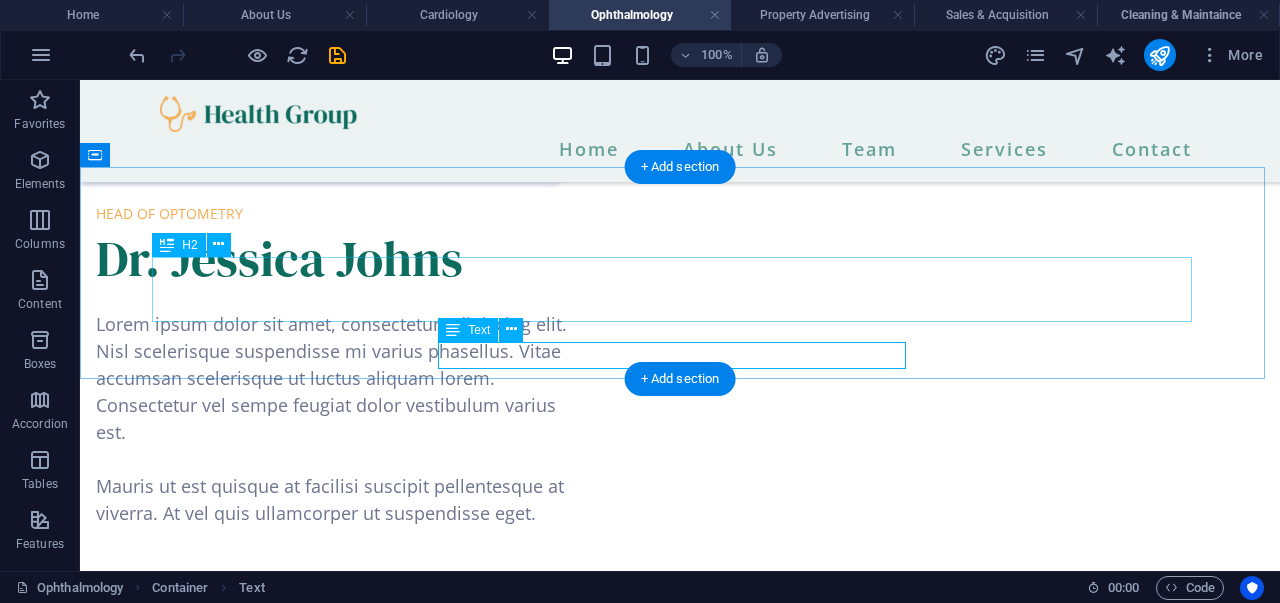scroll, scrollTop: 1972, scrollLeft: 0, axis: vertical 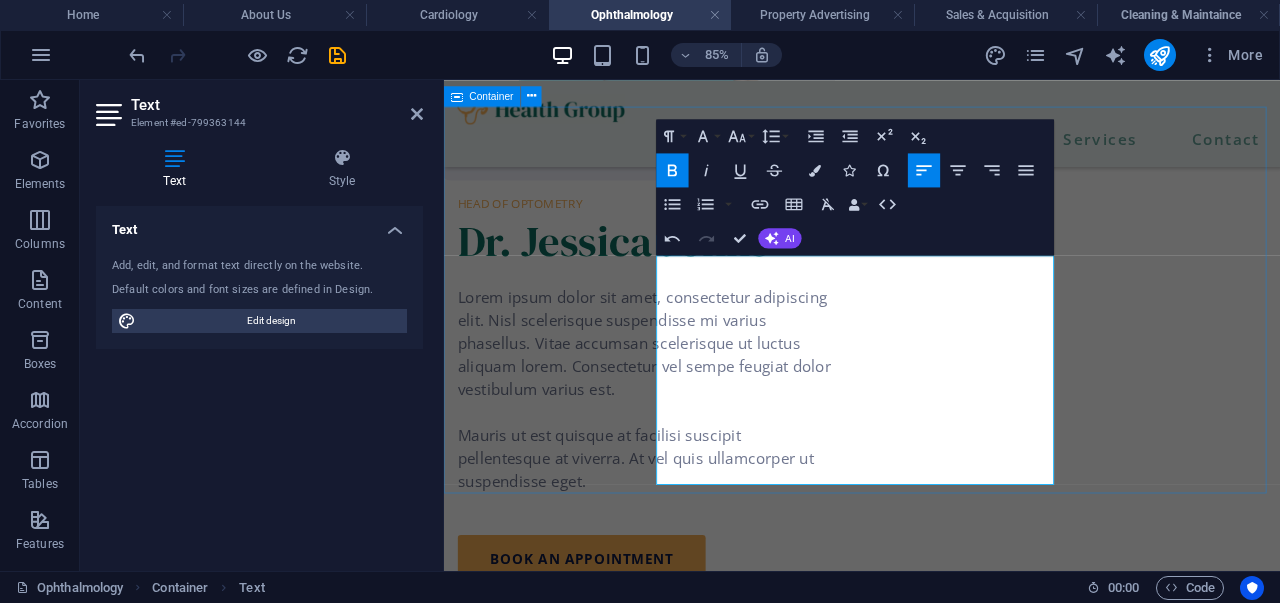 drag, startPoint x: 1060, startPoint y: 518, endPoint x: 687, endPoint y: 328, distance: 418.60364 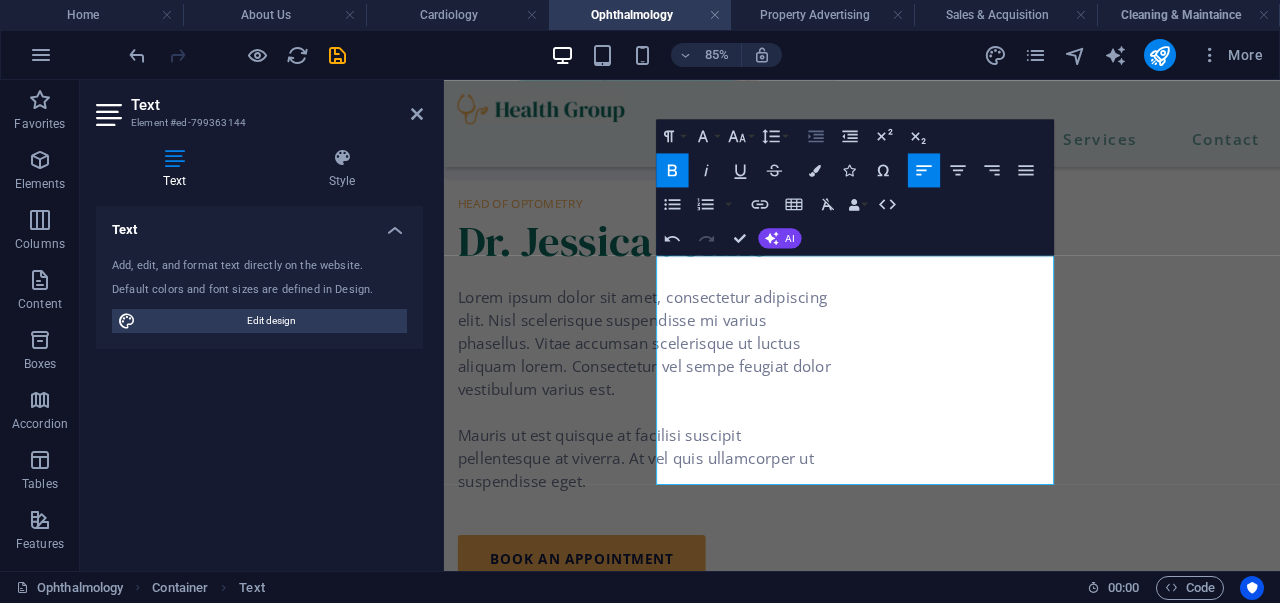 click 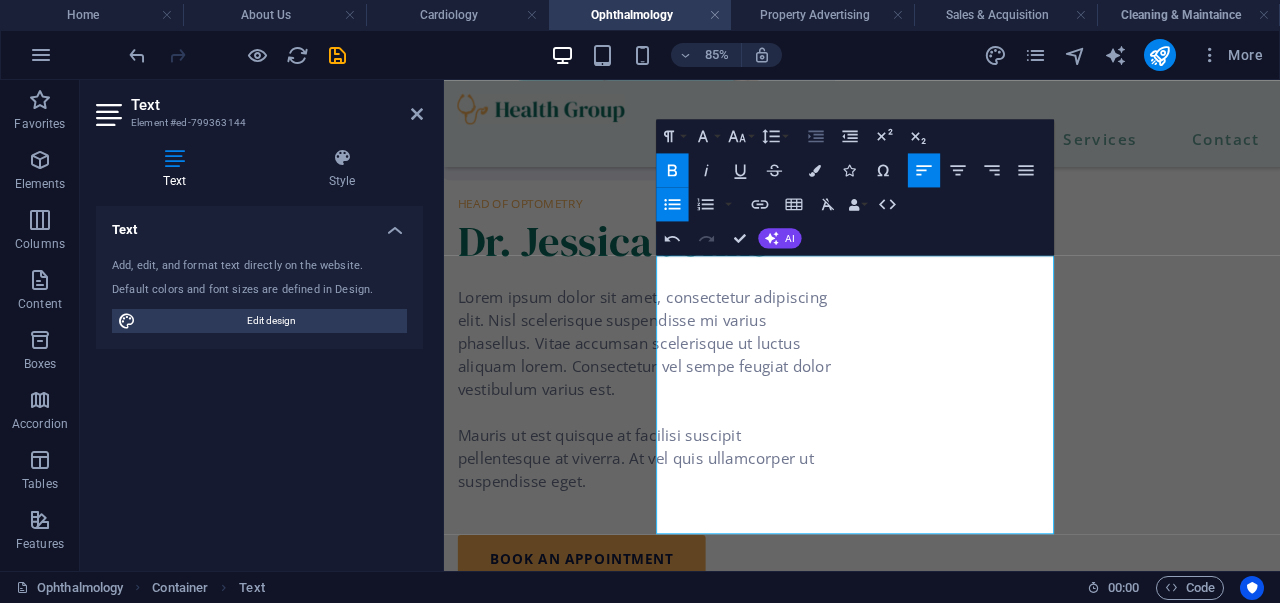 click 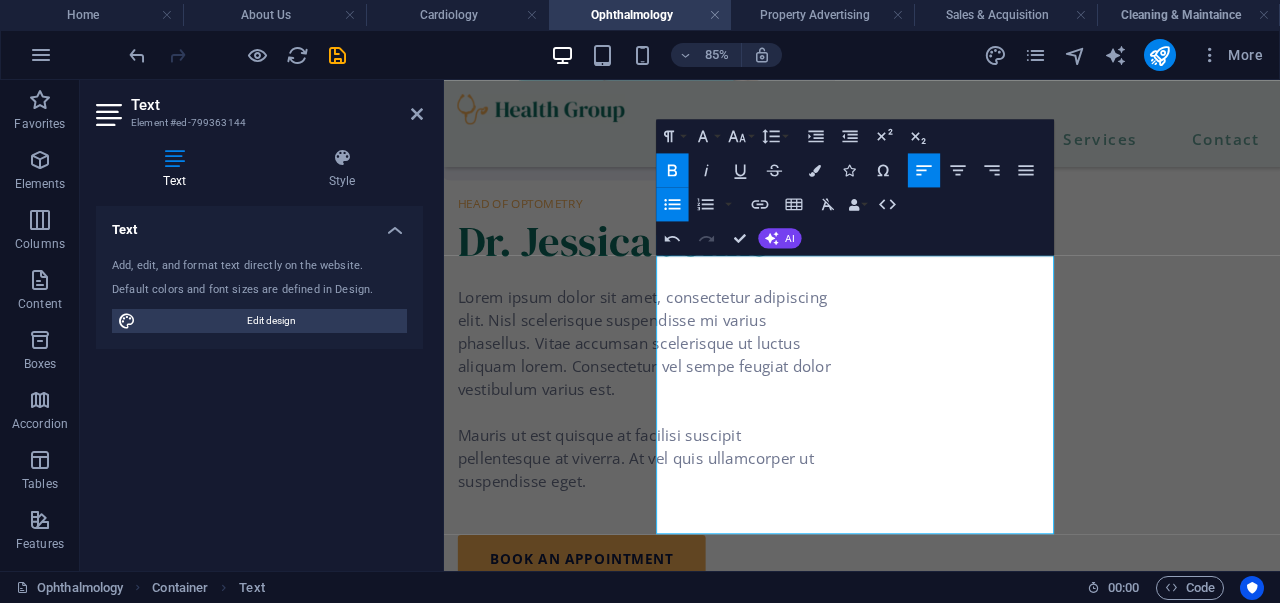 click 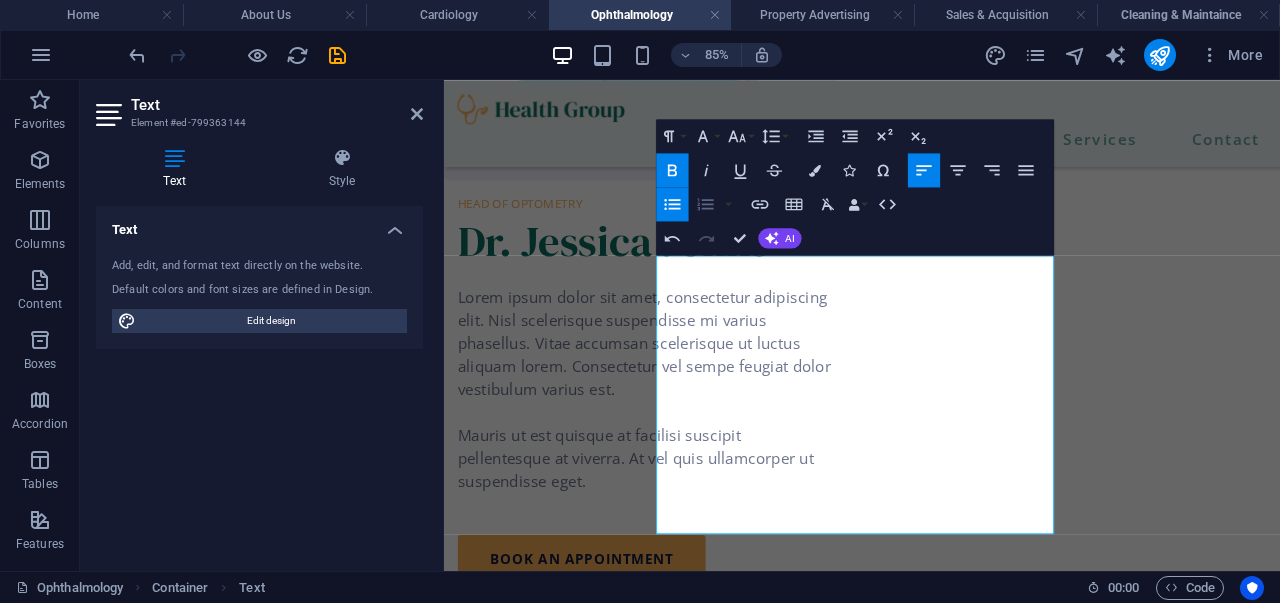 click 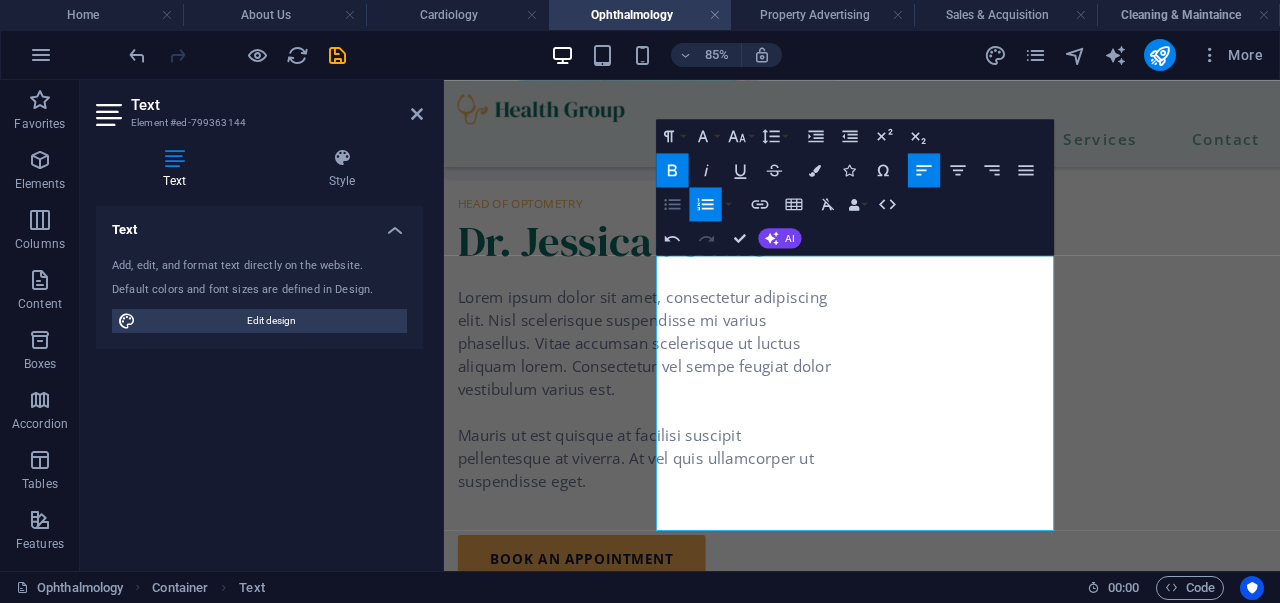 click 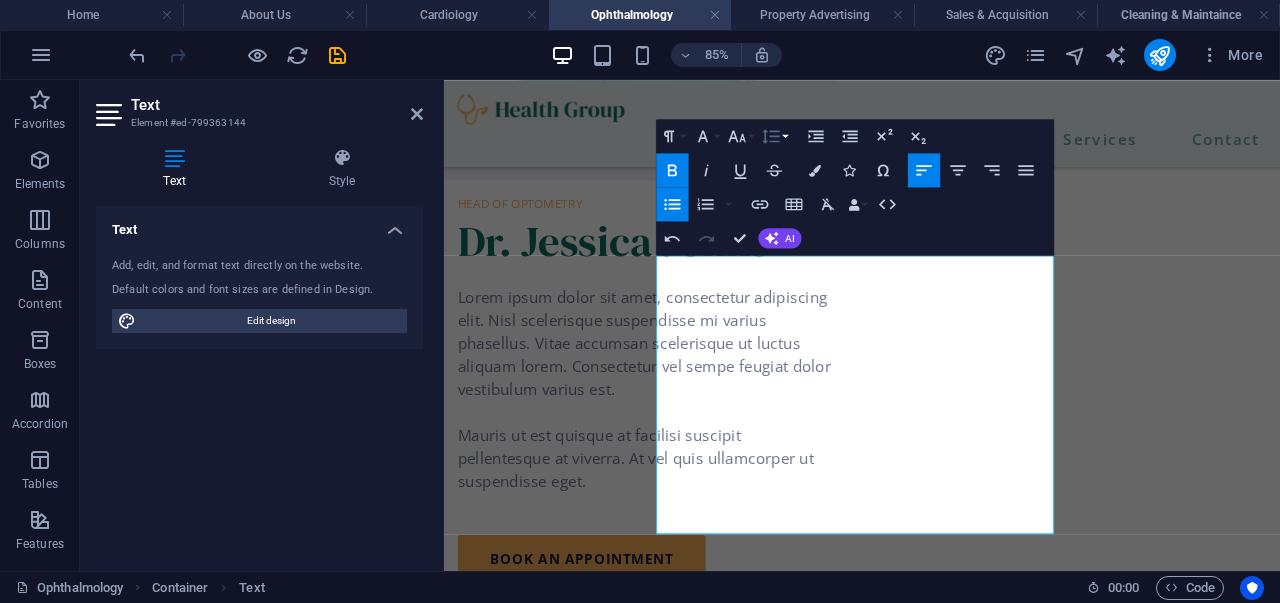 click on "Line Height" at bounding box center (775, 136) 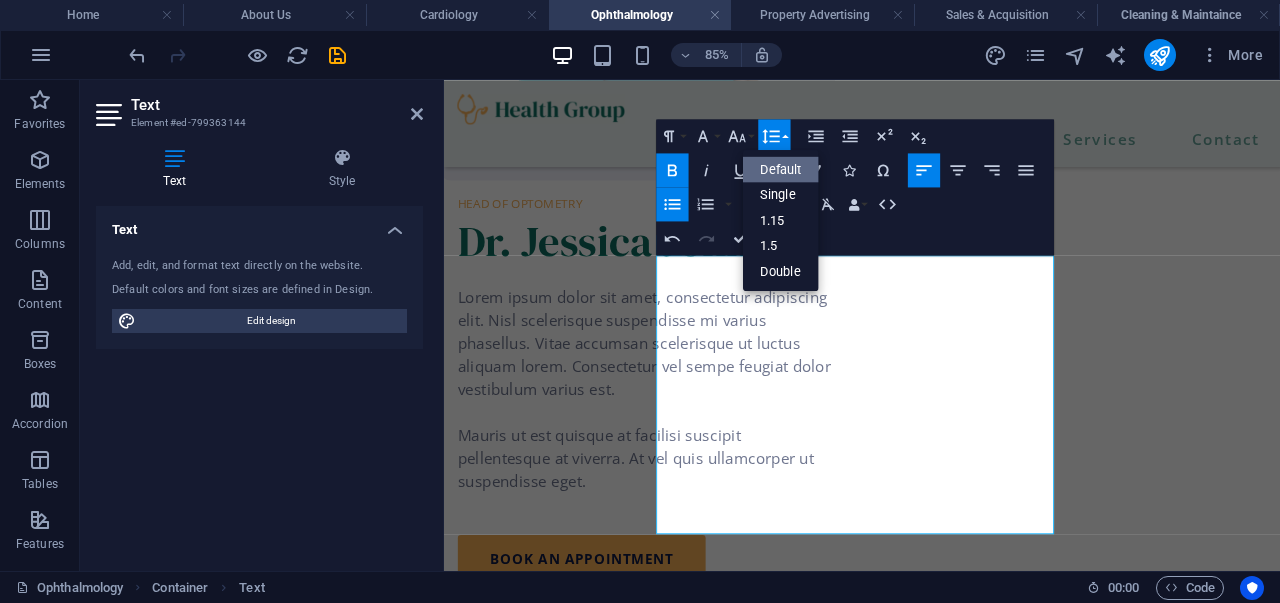 scroll, scrollTop: 0, scrollLeft: 0, axis: both 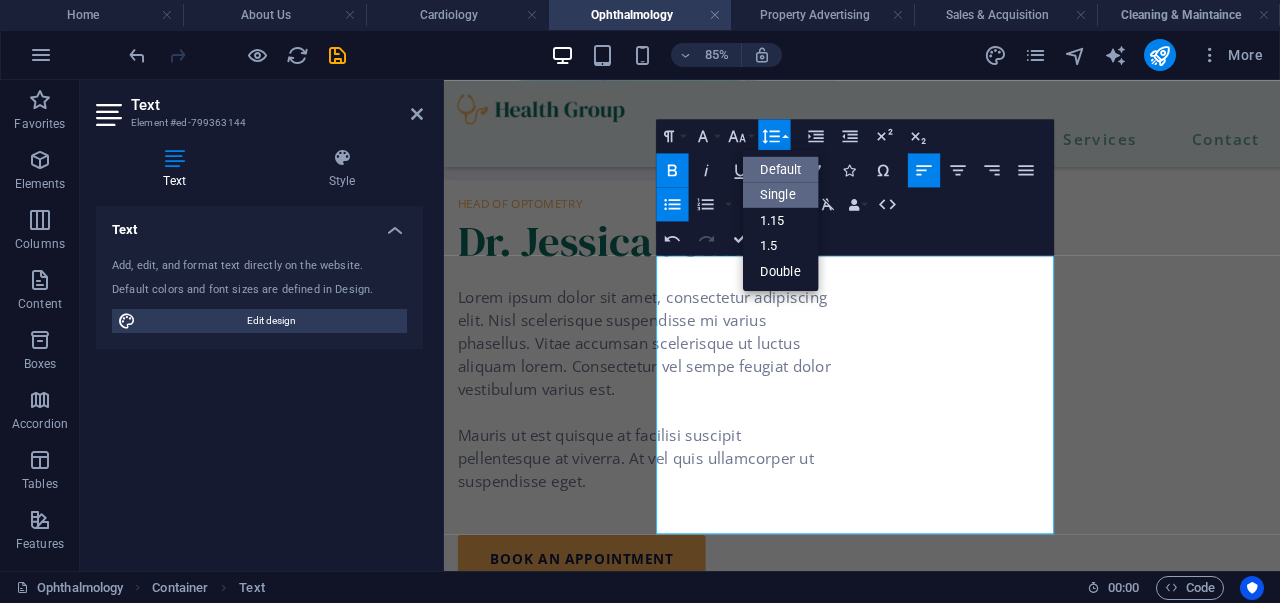 click on "Single" at bounding box center (781, 195) 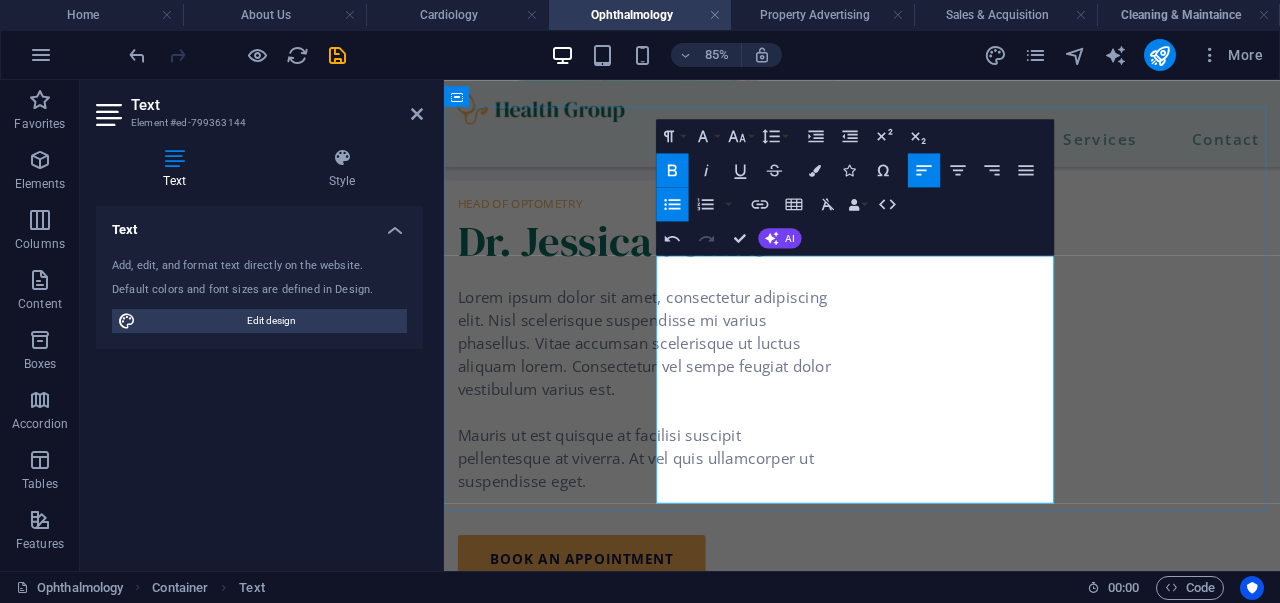 click on "Developers with unsold units" at bounding box center [944, 2174] 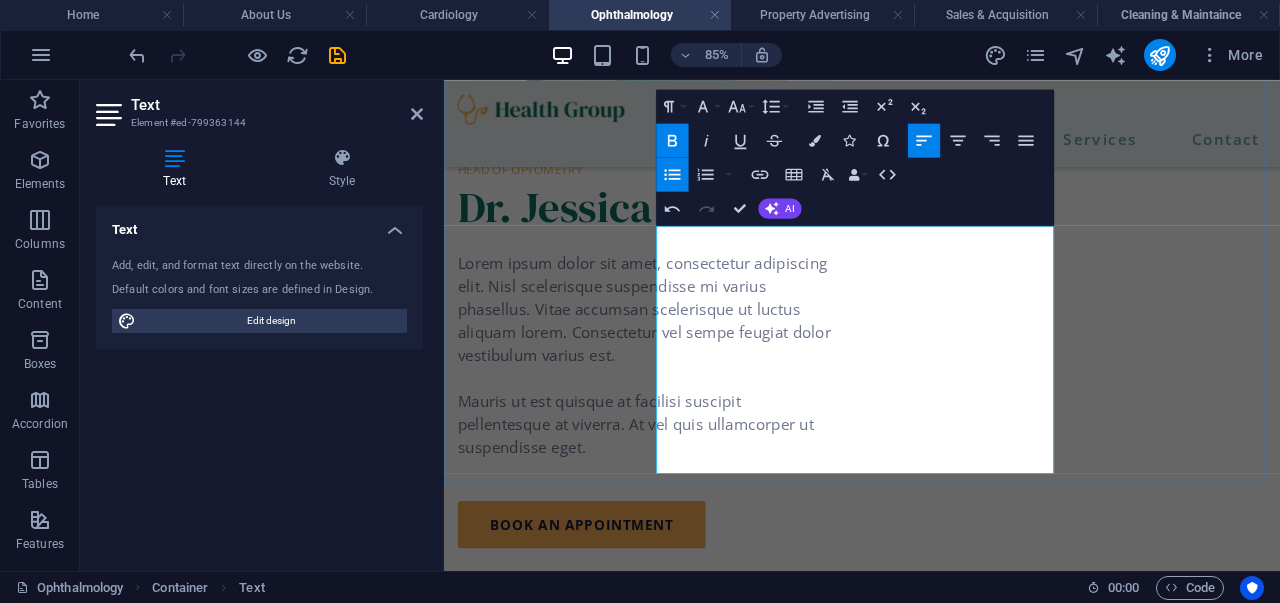 scroll, scrollTop: 2016, scrollLeft: 0, axis: vertical 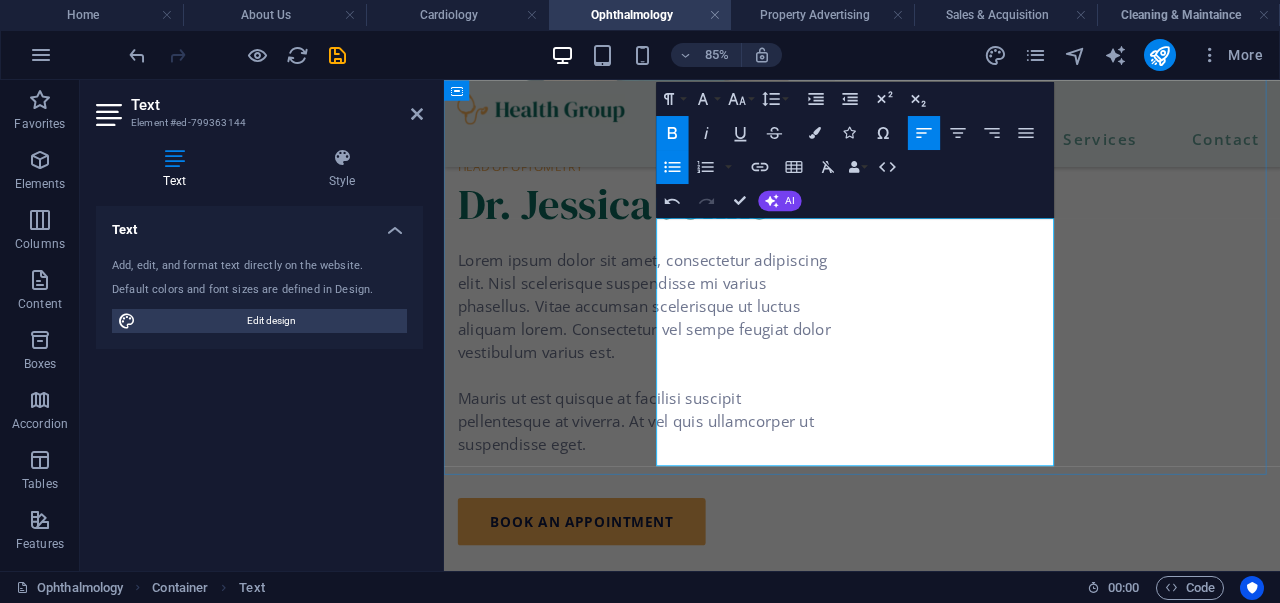 click on "Who We Serve Landlords with multiple properties Investors managing rental units Developers with unsold units Homeowners abroad (Diaspora clients)" at bounding box center (936, 2107) 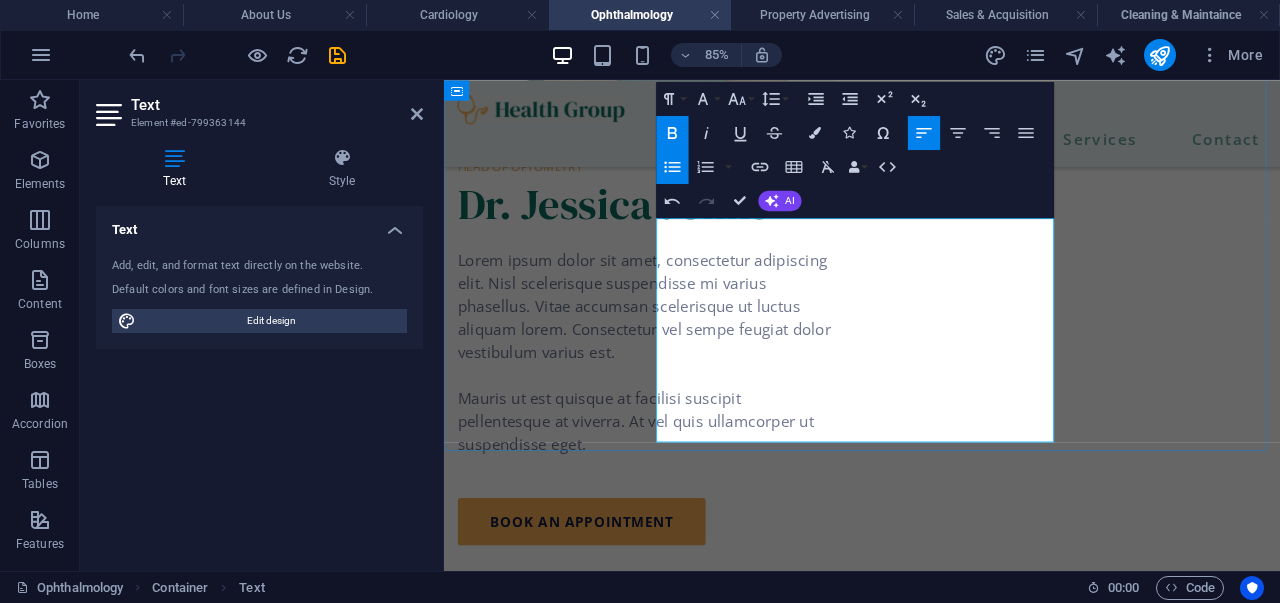 type 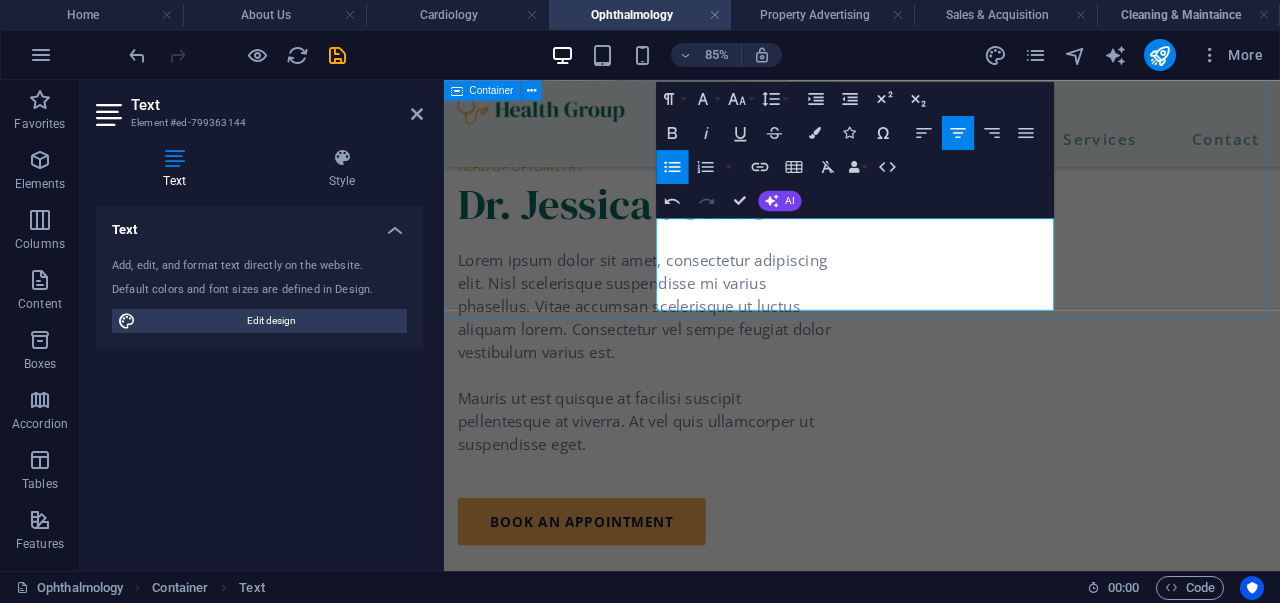 click on "Other services" at bounding box center (936, 1932) 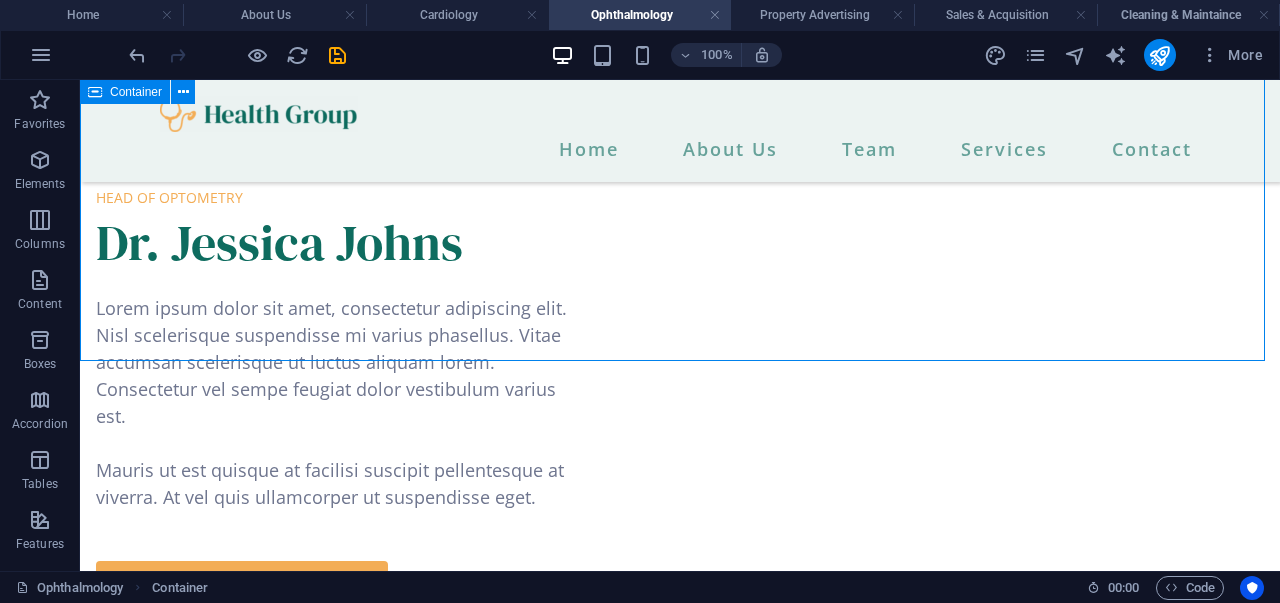scroll, scrollTop: 2100, scrollLeft: 0, axis: vertical 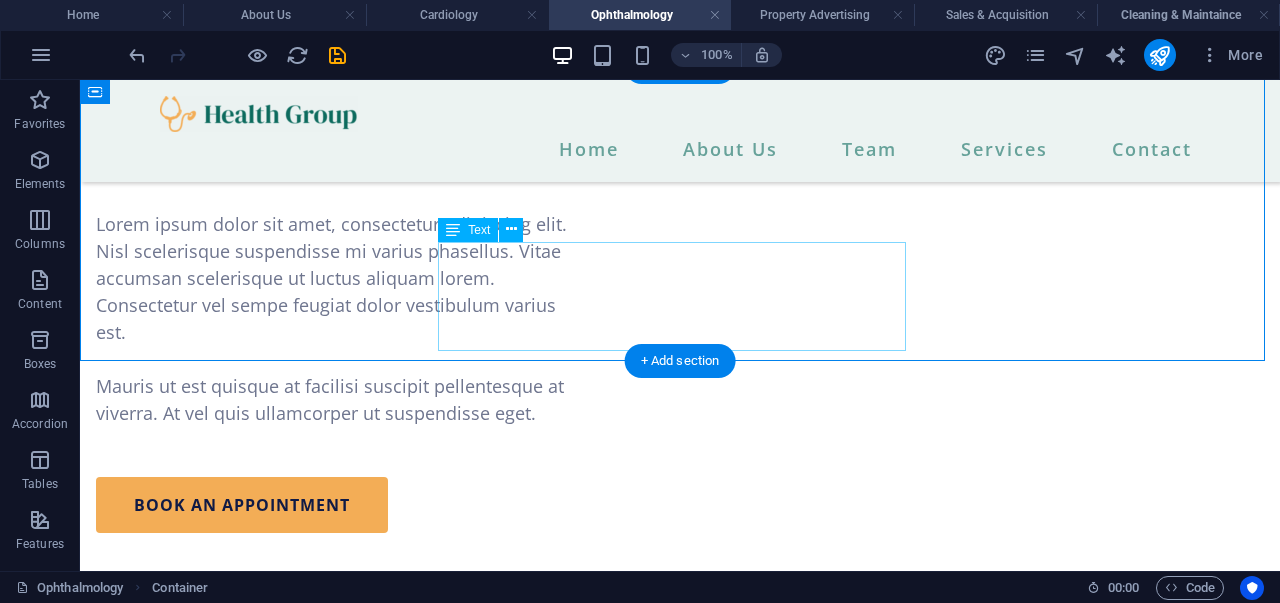 click at bounding box center [680, 1941] 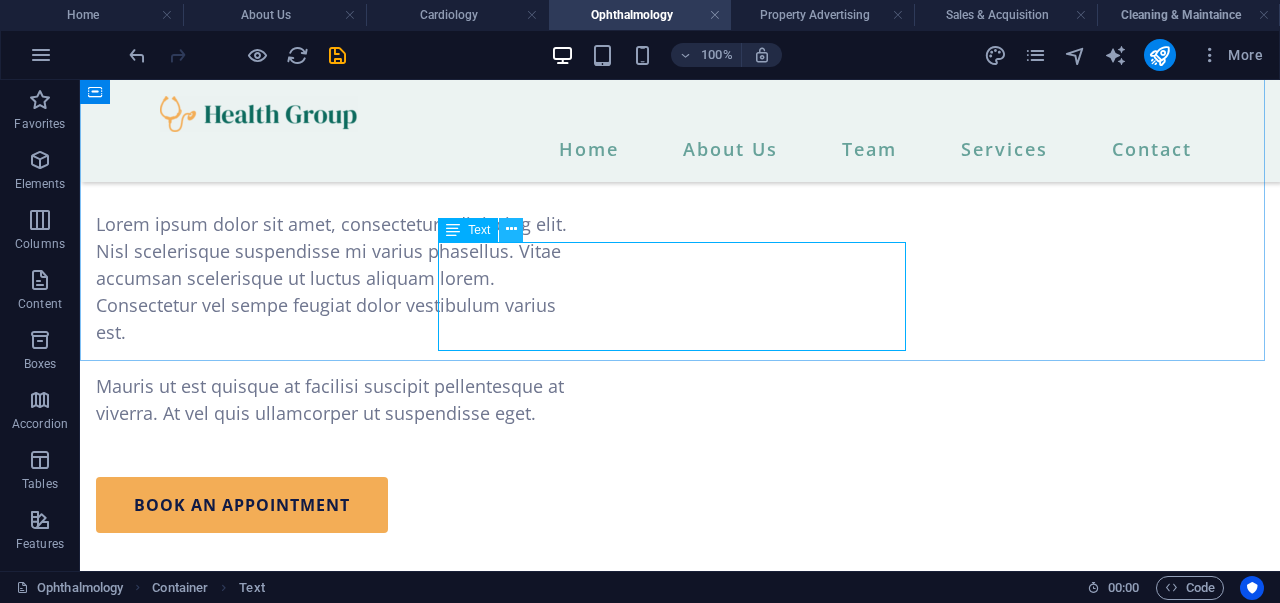 click at bounding box center [511, 229] 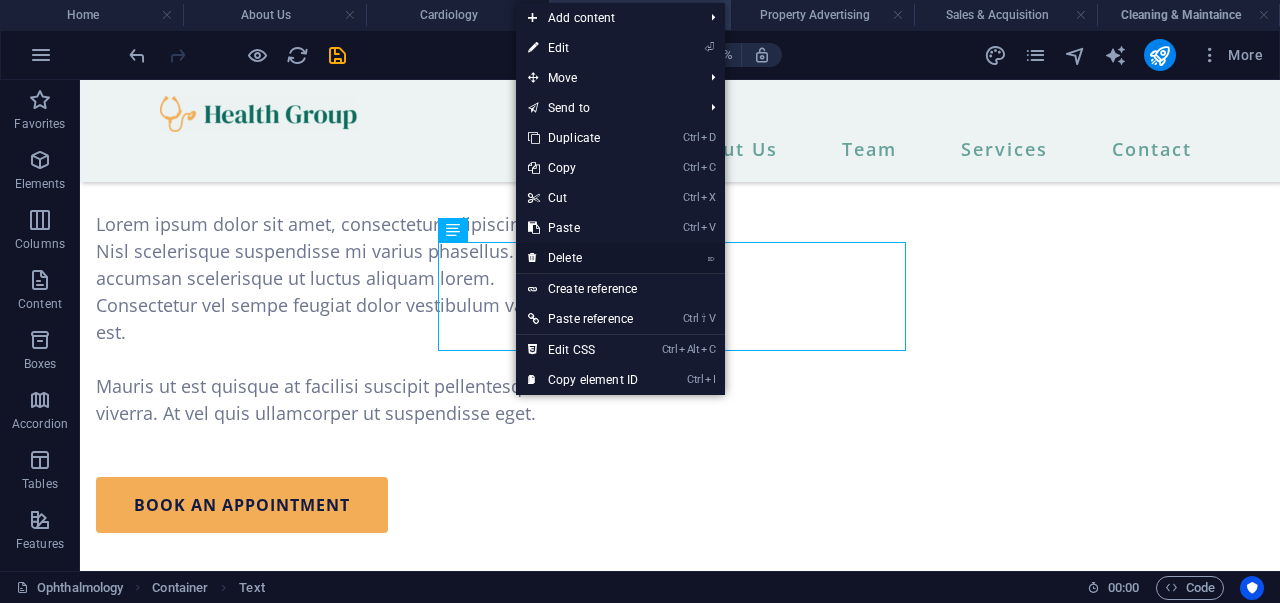 click on "⌦  Delete" at bounding box center [583, 258] 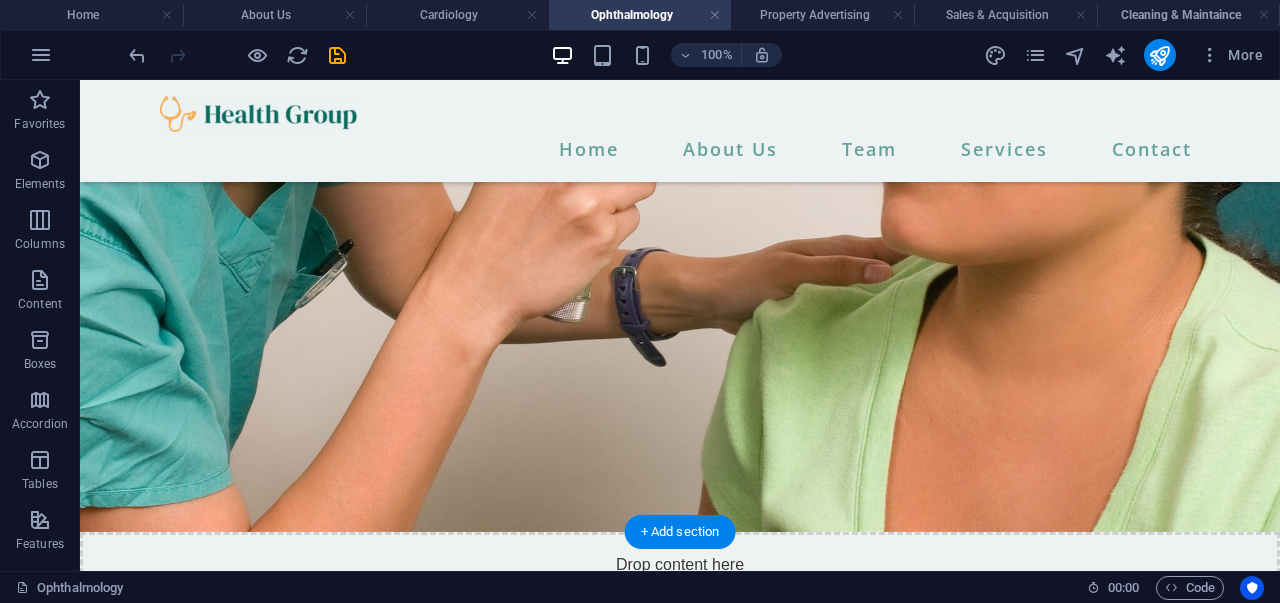 scroll, scrollTop: 206, scrollLeft: 0, axis: vertical 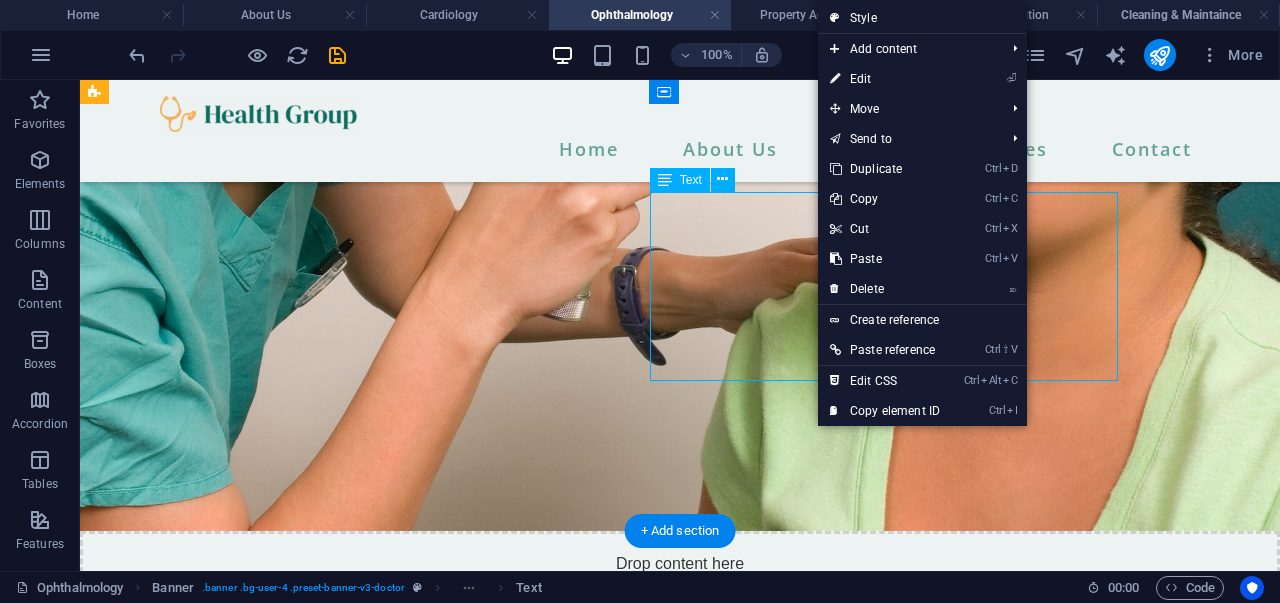 click on "Lorem ipsum dolor sit amet, consectetur adipiscing elit. Nisl scelerisque suspendisse mi varius phasellus. Vitae accumsan scelerisque ut luctus aliquam lorem. Mauris ut est quisque at facilisi suscipit pellentesque at viverra. At vel quis ullamcorper ut suspendisse eget non sagittis." at bounding box center (680, 1063) 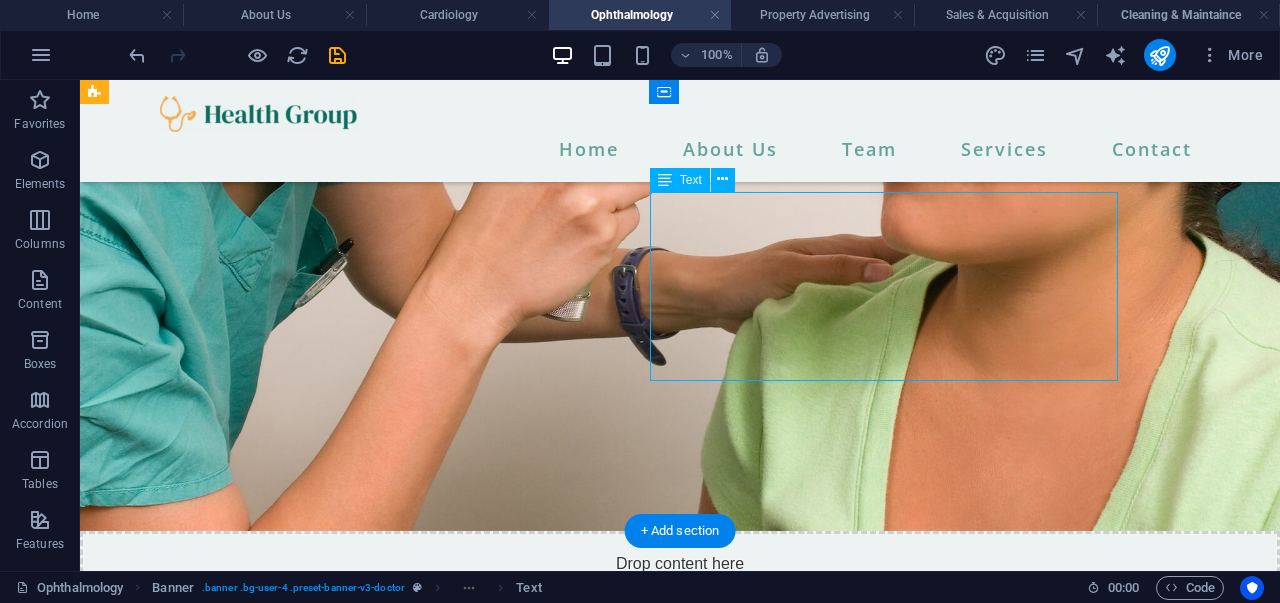 click on "Lorem ipsum dolor sit amet, consectetur adipiscing elit. Nisl scelerisque suspendisse mi varius phasellus. Vitae accumsan scelerisque ut luctus aliquam lorem. Mauris ut est quisque at facilisi suscipit pellentesque at viverra. At vel quis ullamcorper ut suspendisse eget non sagittis." at bounding box center [680, 1063] 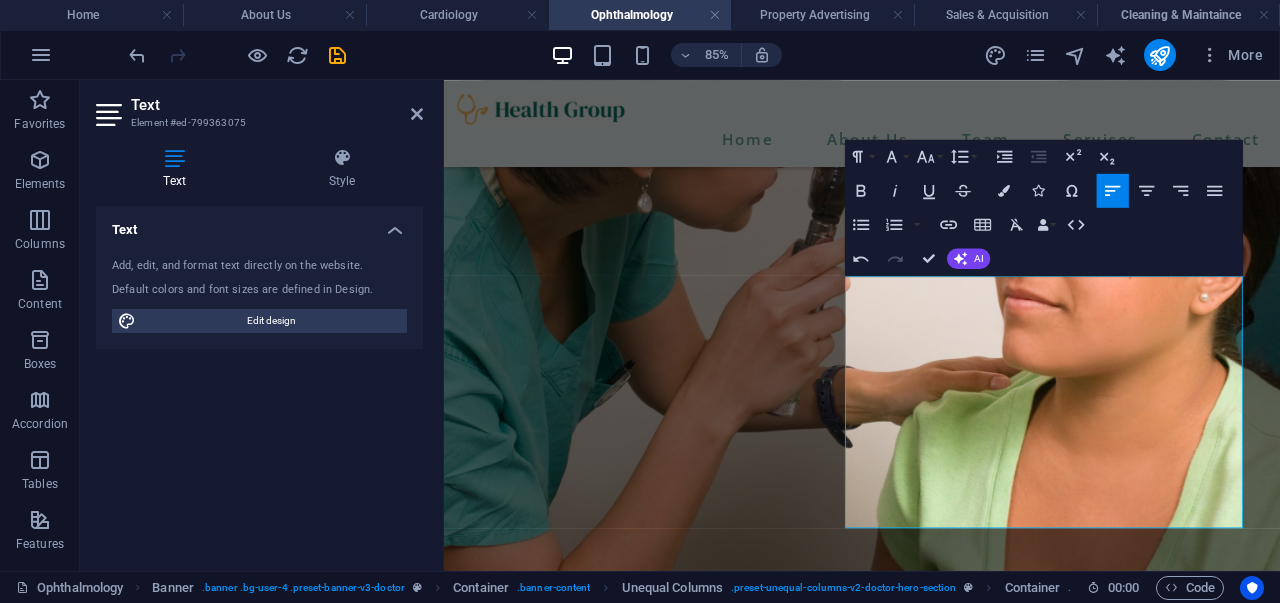 scroll, scrollTop: 87, scrollLeft: 0, axis: vertical 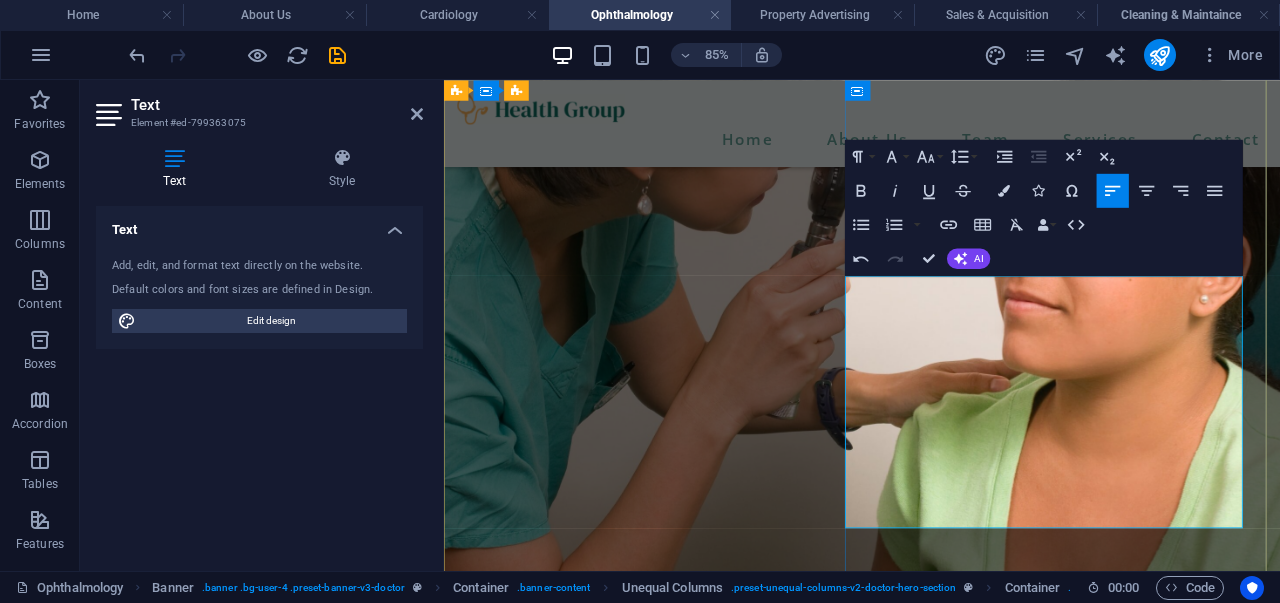 click on "At Cheki Shika Keja Ventures , we don’t just manage properties – we build them too . Our construction and property development division focuses on delivering high-quality, cost-effective, and modern construction solutions for residential, commercial, and rental projects across Kenya." at bounding box center (936, 1303) 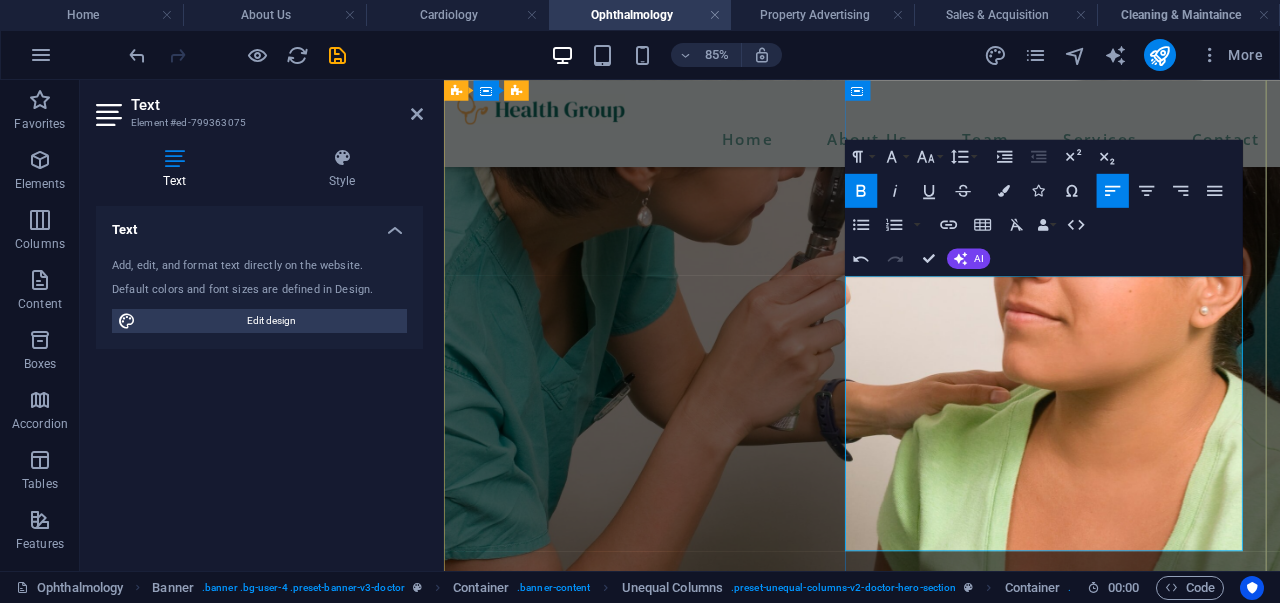 click on "build your dream home, develop rental apartments, renovate an existing property, or invest in a new project" at bounding box center (921, 1424) 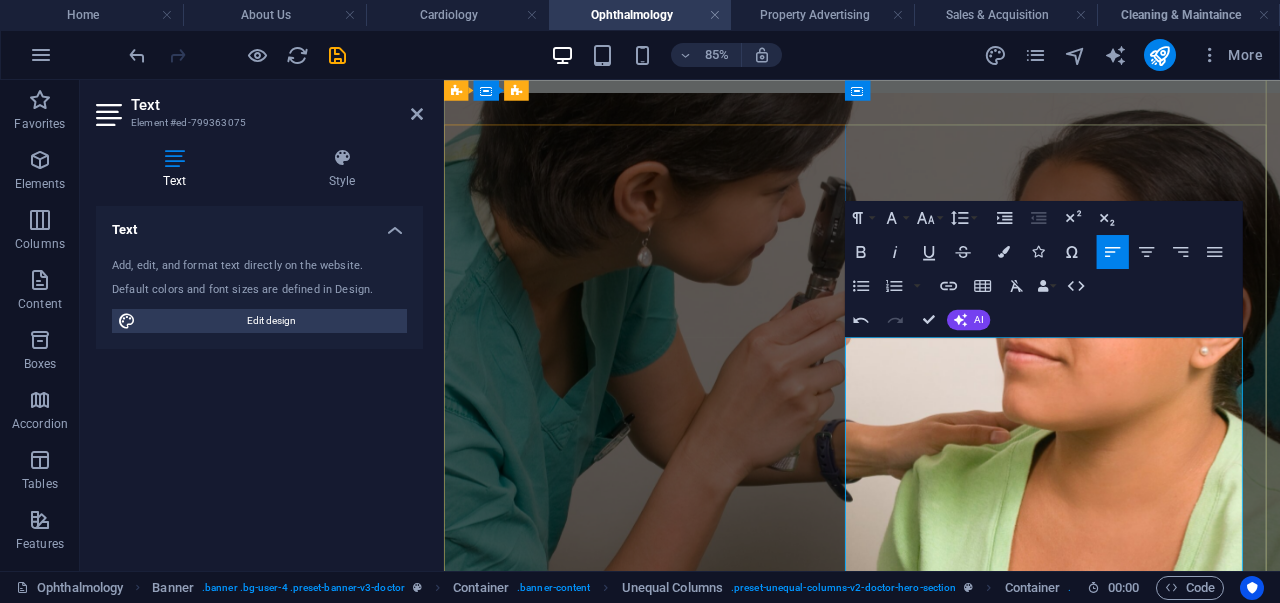 scroll, scrollTop: 11, scrollLeft: 0, axis: vertical 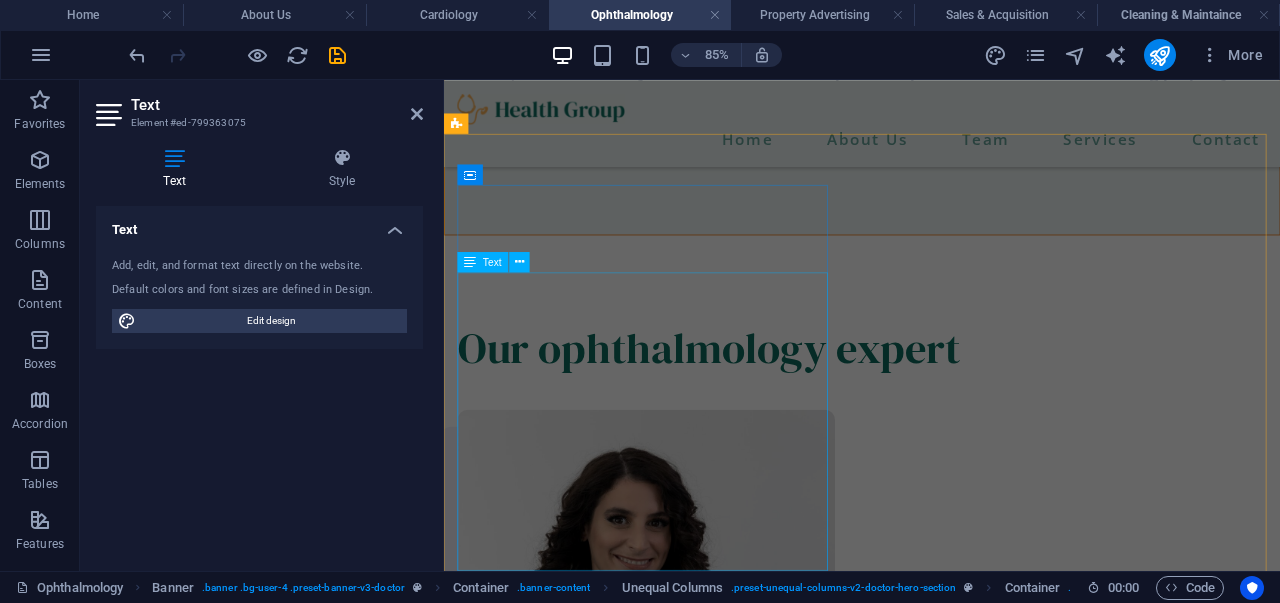 click on "Lorem ipsum dolor sit amet, consectetur adipiscing elit. Nisl scelerisque suspendisse mi varius phasellus. Vitae accumsan scelerisque ut luctus aliquam lorem. Consectetur vel sempe feugiat dolor vestibulum varius est. Mauris ut est quisque at facilisi suscipit pellentesque at viverra. At vel quis ullamcorper ut suspendisse eget. Lorem ipsum dolor sit amet, consectetur adipiscing elit. Nisl scelerisque suspendisse mi varius phasellus. Vitae accumsan scelerisque ut luctus aliquam lorem. Consectetur vel sempe feugiat dolor vestibulum varius est." at bounding box center (682, 1785) 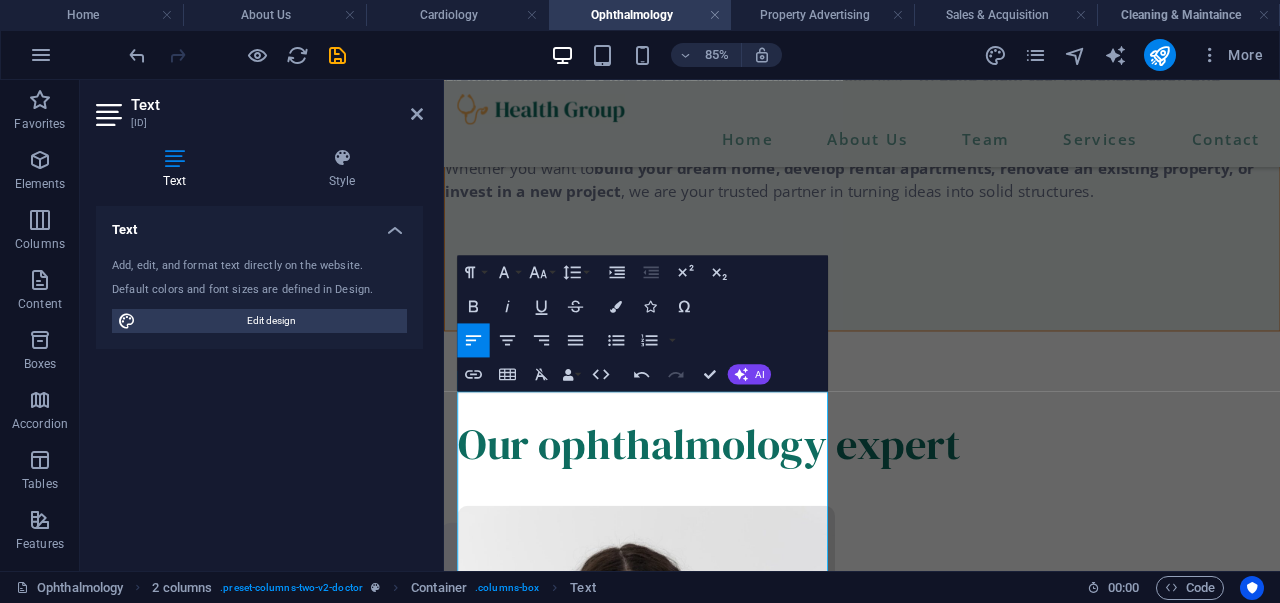 scroll, scrollTop: 1333, scrollLeft: 0, axis: vertical 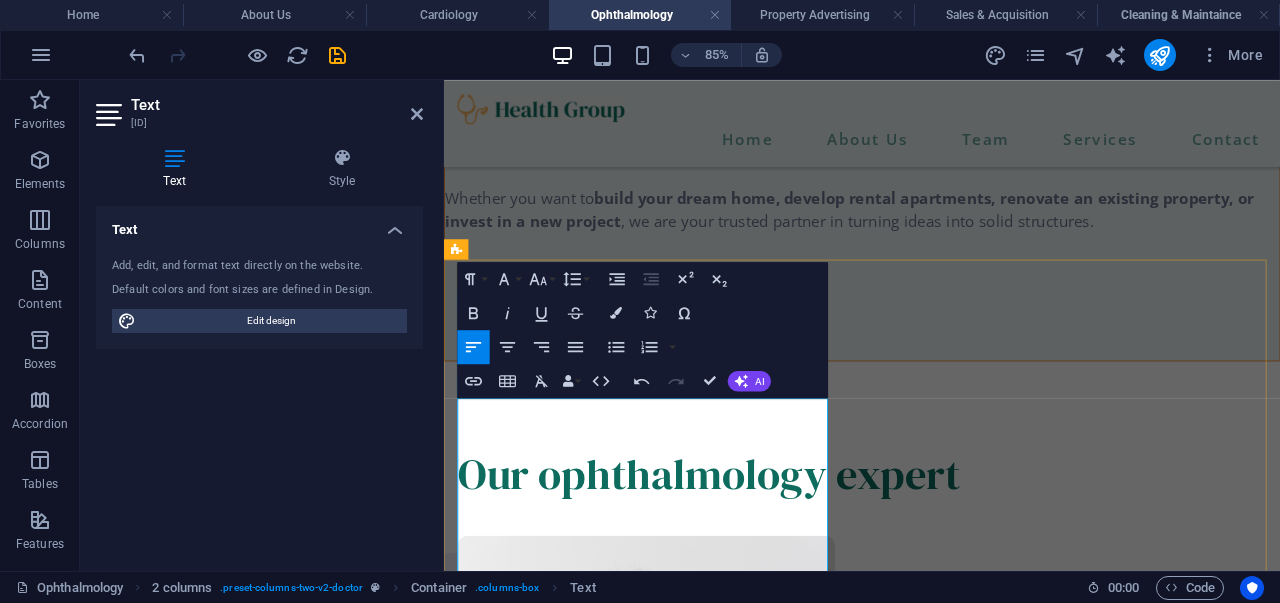 click on "Our Construction Services" at bounding box center (589, 1770) 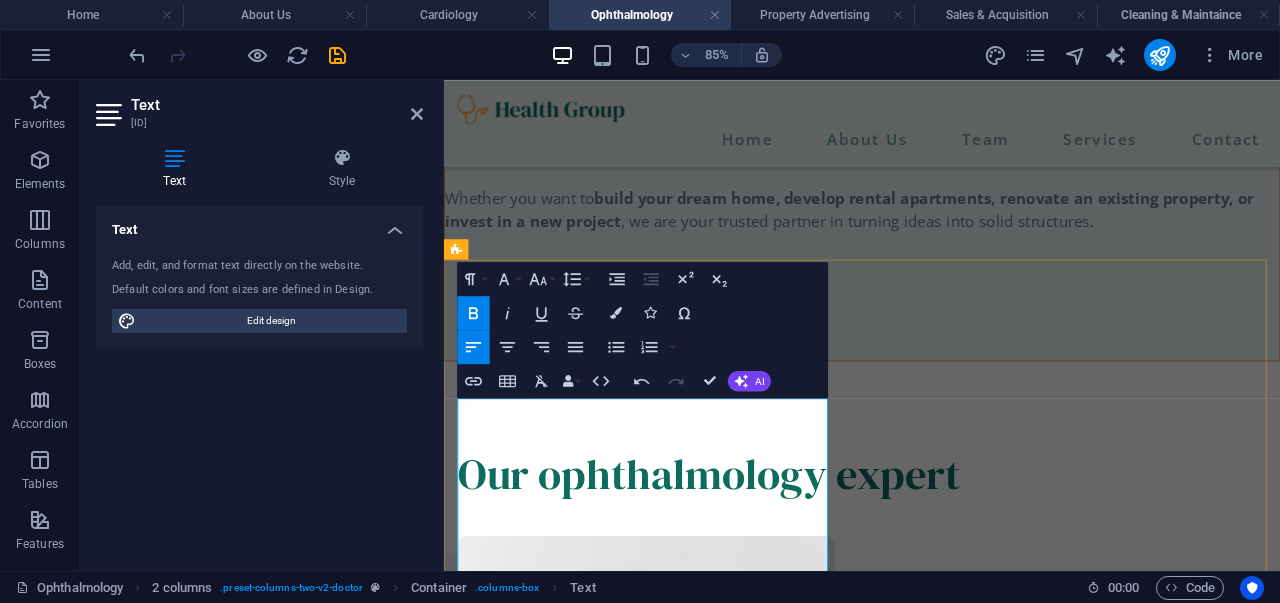 click on "Our Construction Services" at bounding box center [589, 1770] 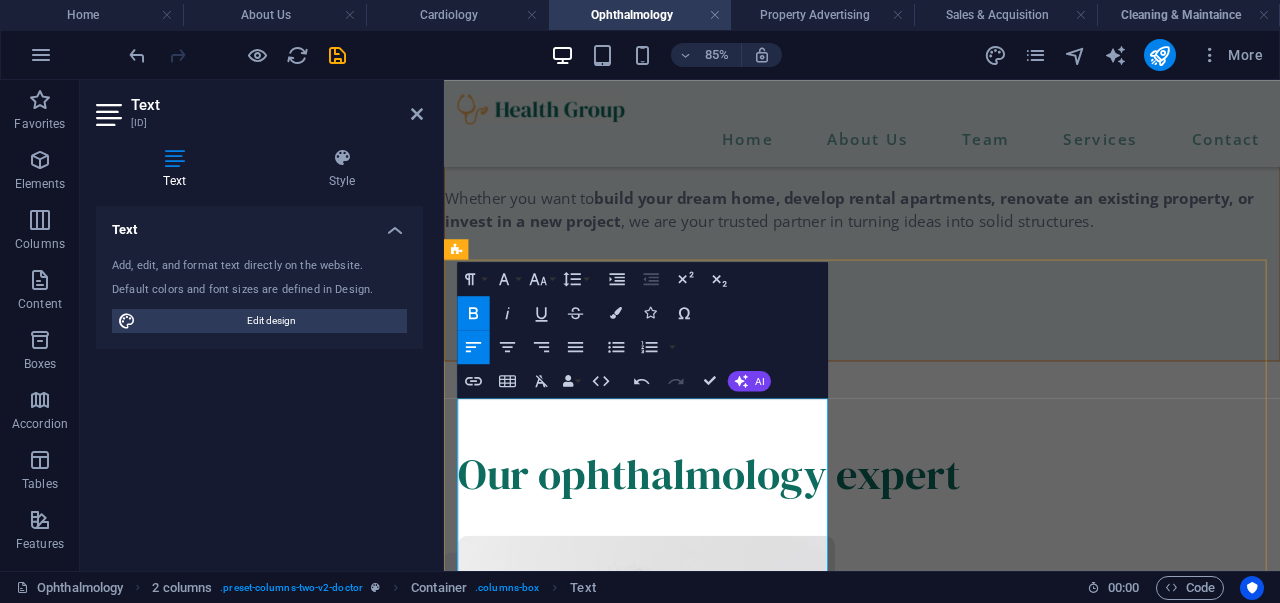 type 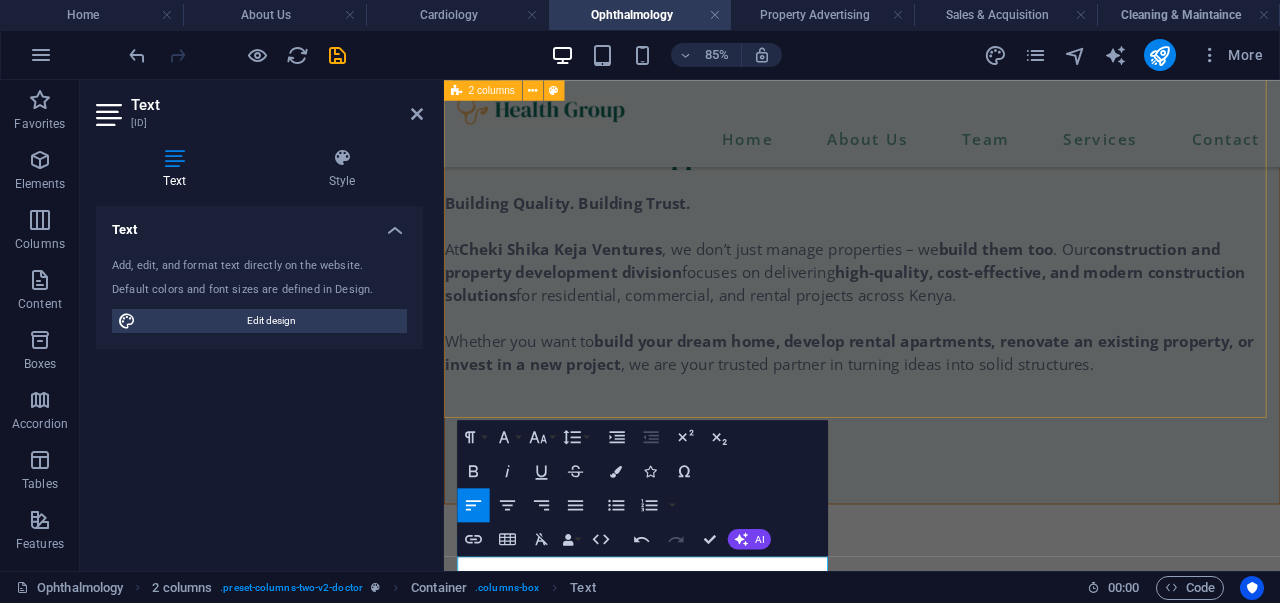 scroll, scrollTop: 1147, scrollLeft: 0, axis: vertical 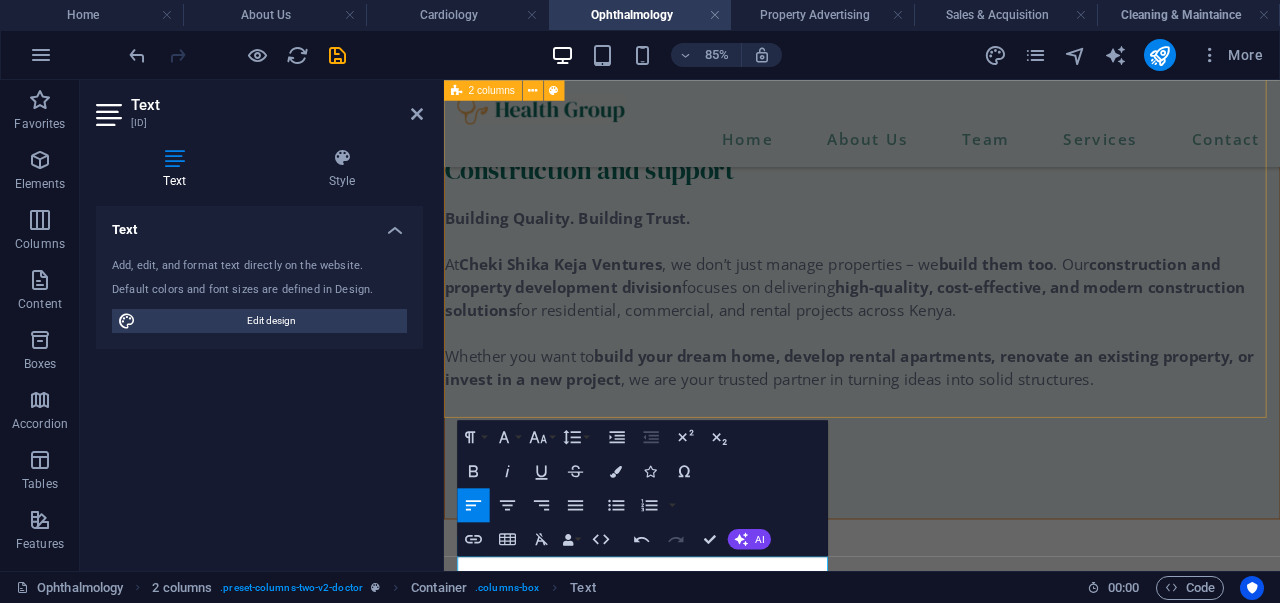 click on "HEAD OF OPTOMETRY Dr. [LAST] [LAST] Lorem ipsum dolor sit amet, consectetur adipiscing elit. Nisl scelerisque suspendisse mi varius phasellus. Vitae accumsan scelerisque ut luctus aliquam lorem. Consectetur vel sempe feugiat dolor vestibulum varius est.
Mauris ut est quisque at facilisi suscipit pellentesque at viverra. At vel quis ullamcorper ut suspendisse eget. book an appointment" at bounding box center [936, 1290] 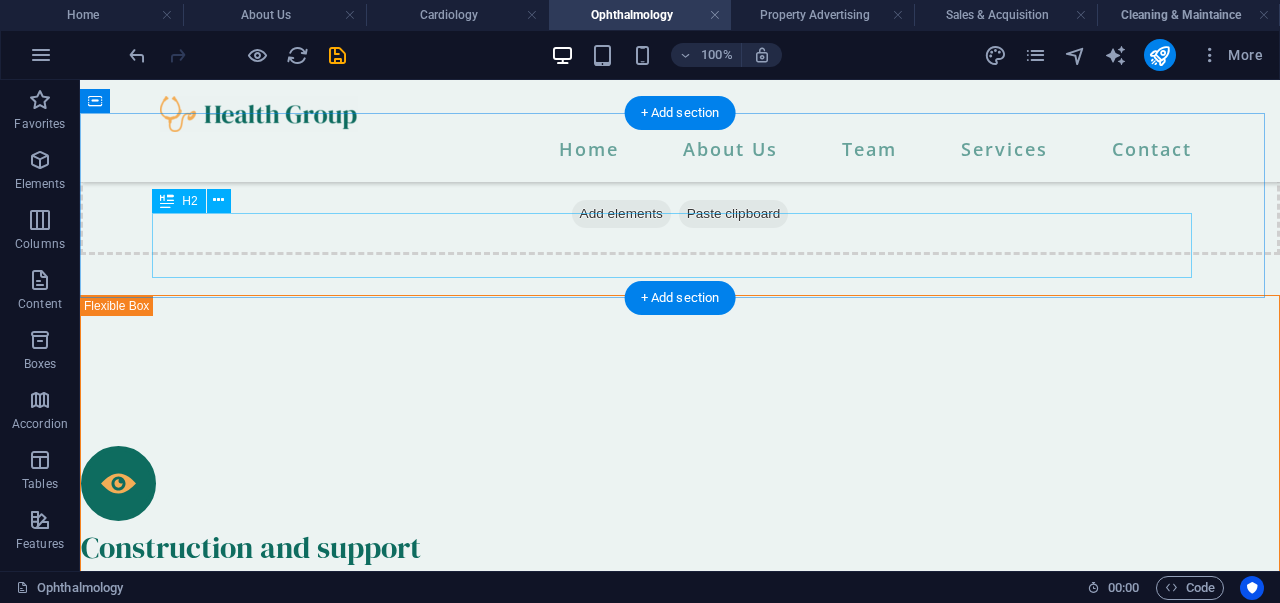 scroll, scrollTop: 779, scrollLeft: 0, axis: vertical 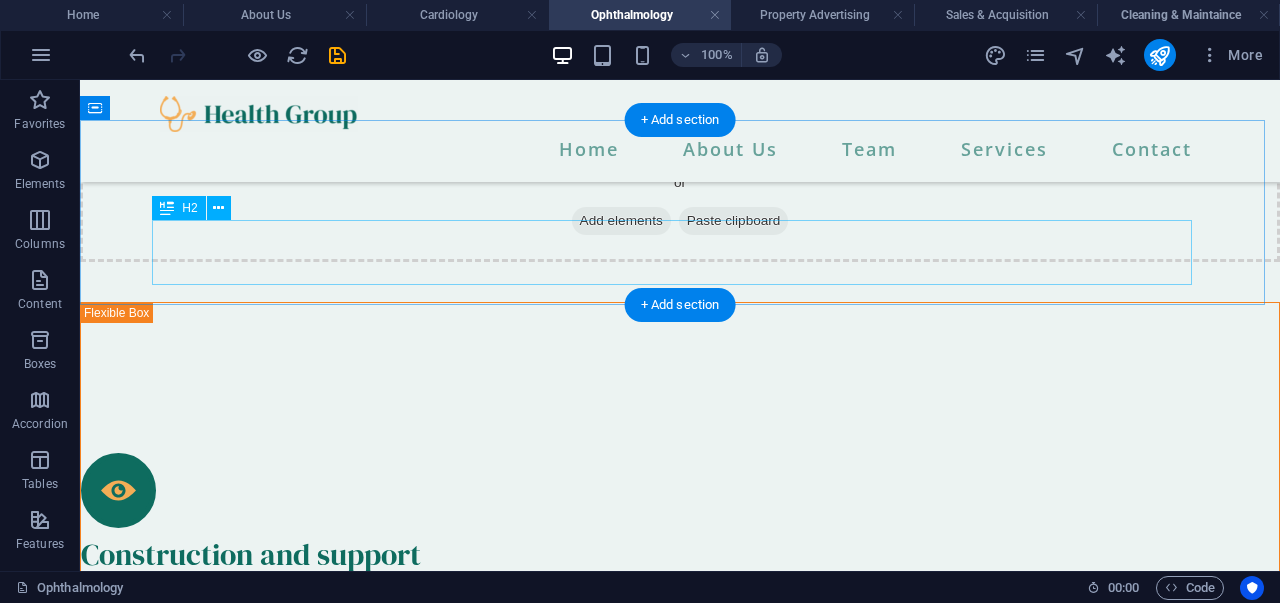 click on "Our ophthalmology expert" at bounding box center [680, 1097] 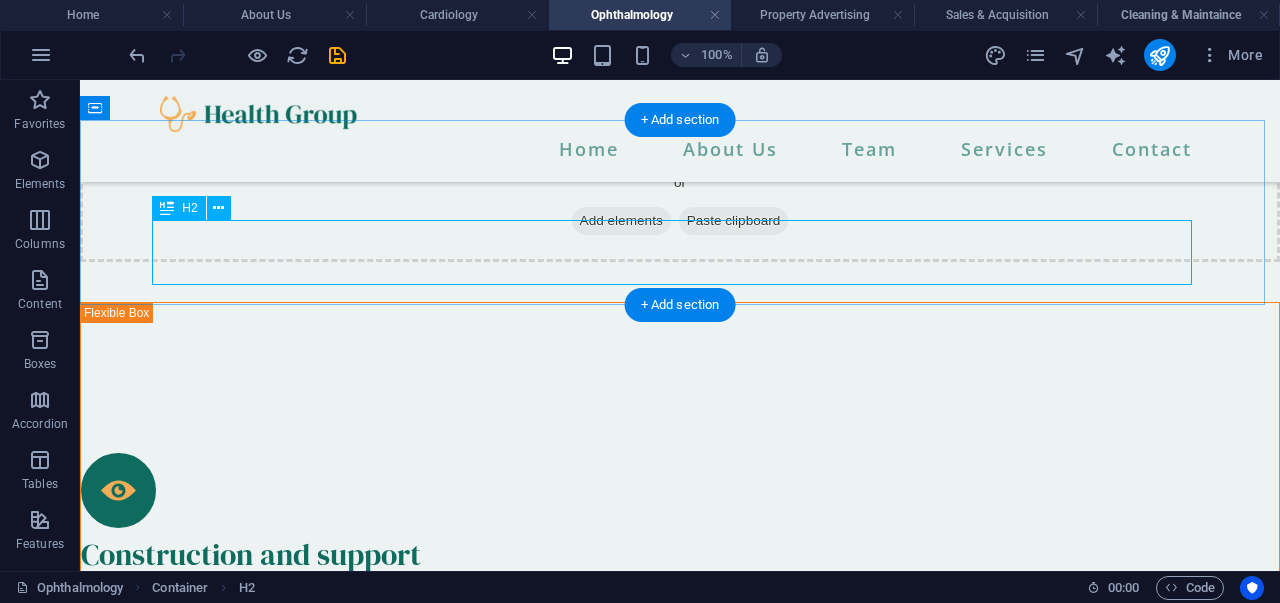 click on "Our ophthalmology expert" at bounding box center [680, 1097] 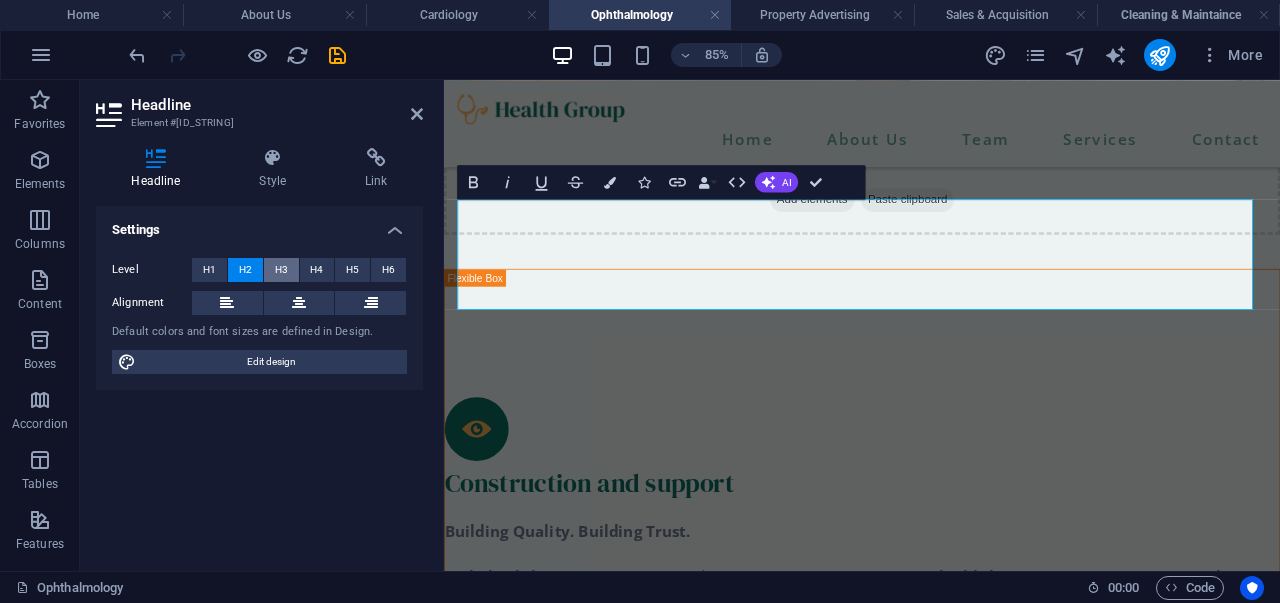 click on "H3" at bounding box center (281, 270) 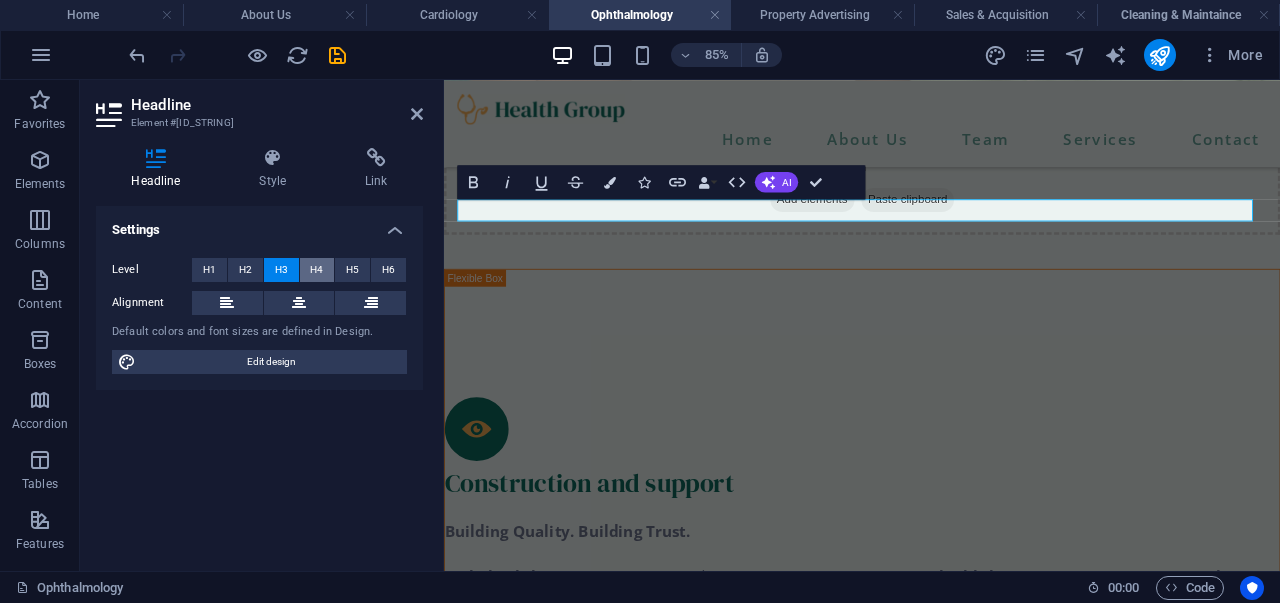 click on "H4" at bounding box center [317, 270] 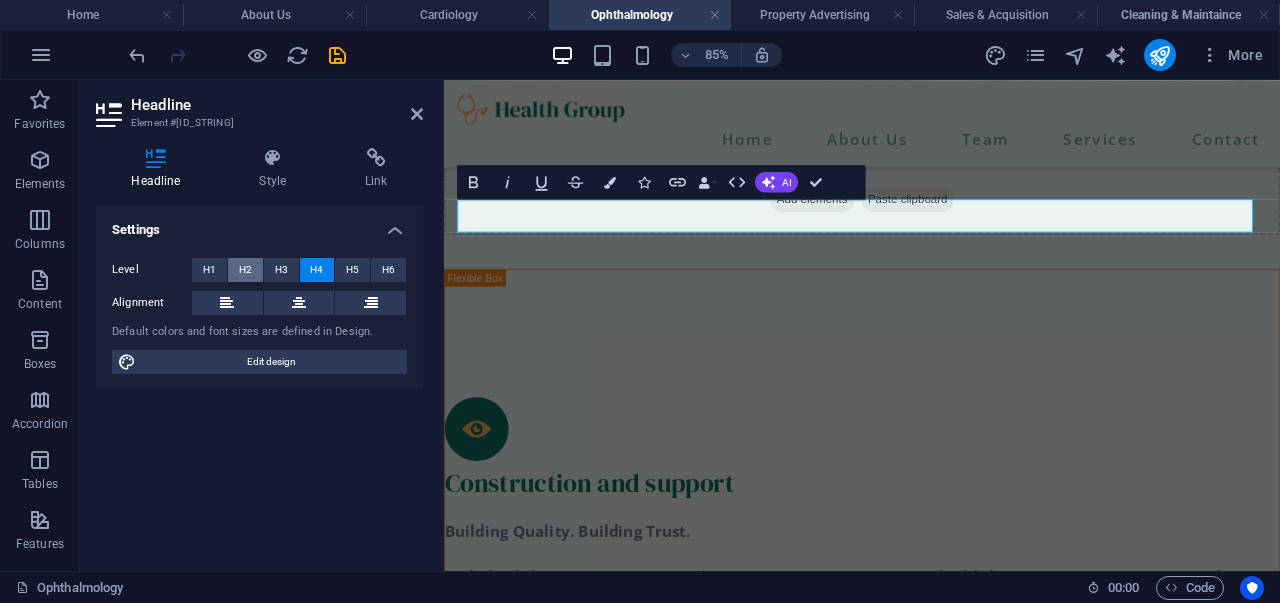 click on "H2" at bounding box center [245, 270] 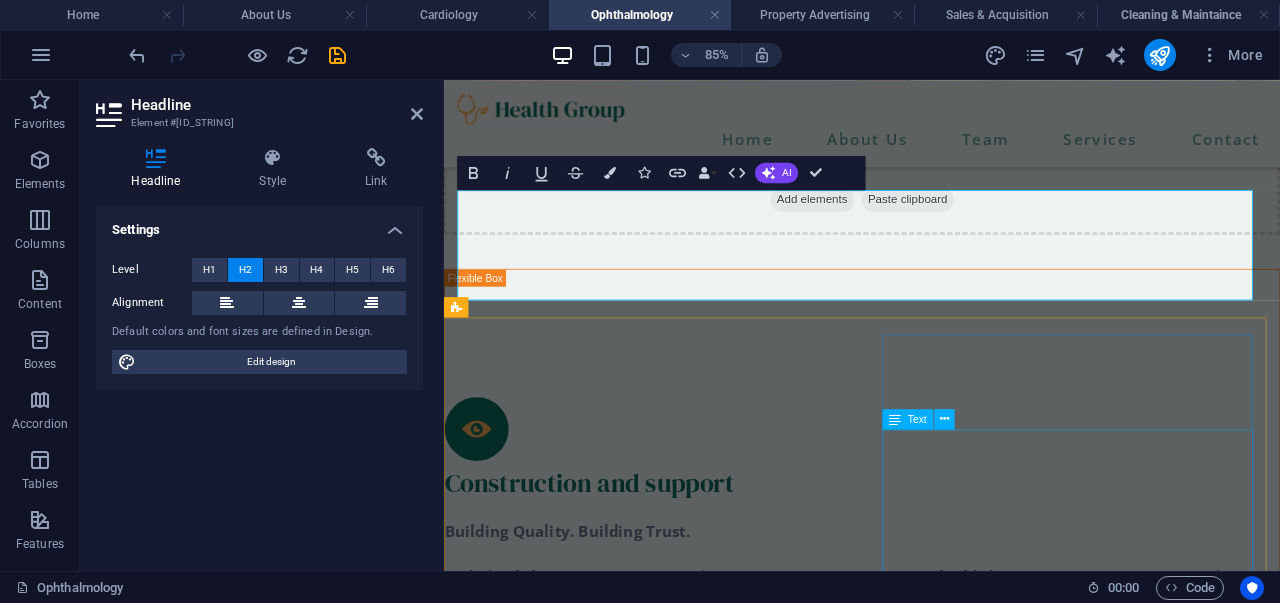 scroll, scrollTop: 912, scrollLeft: 0, axis: vertical 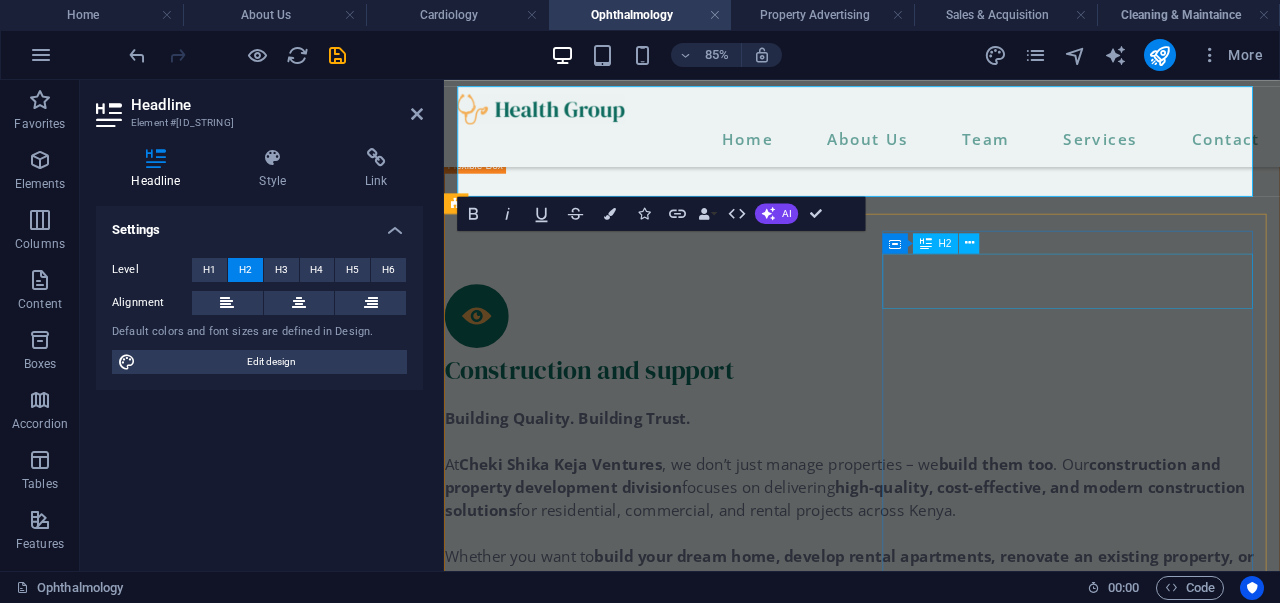 click on "Dr. Jessica Johns" at bounding box center [682, 1572] 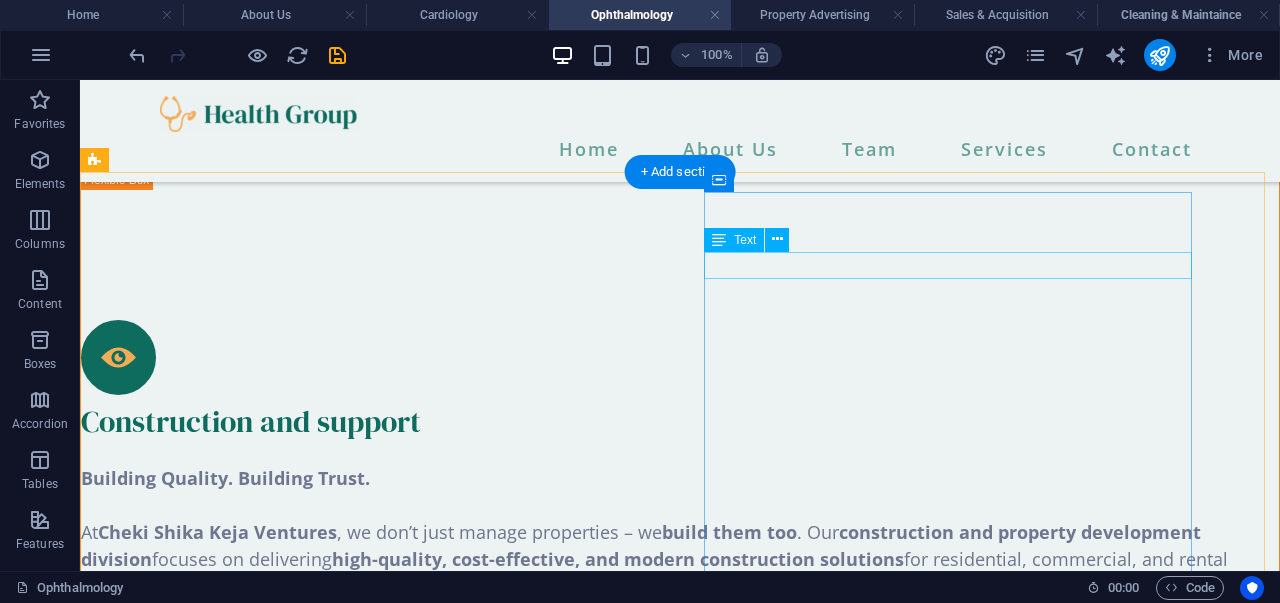 click on "HEAD OF OPTOMETRY" at bounding box center [340, 1570] 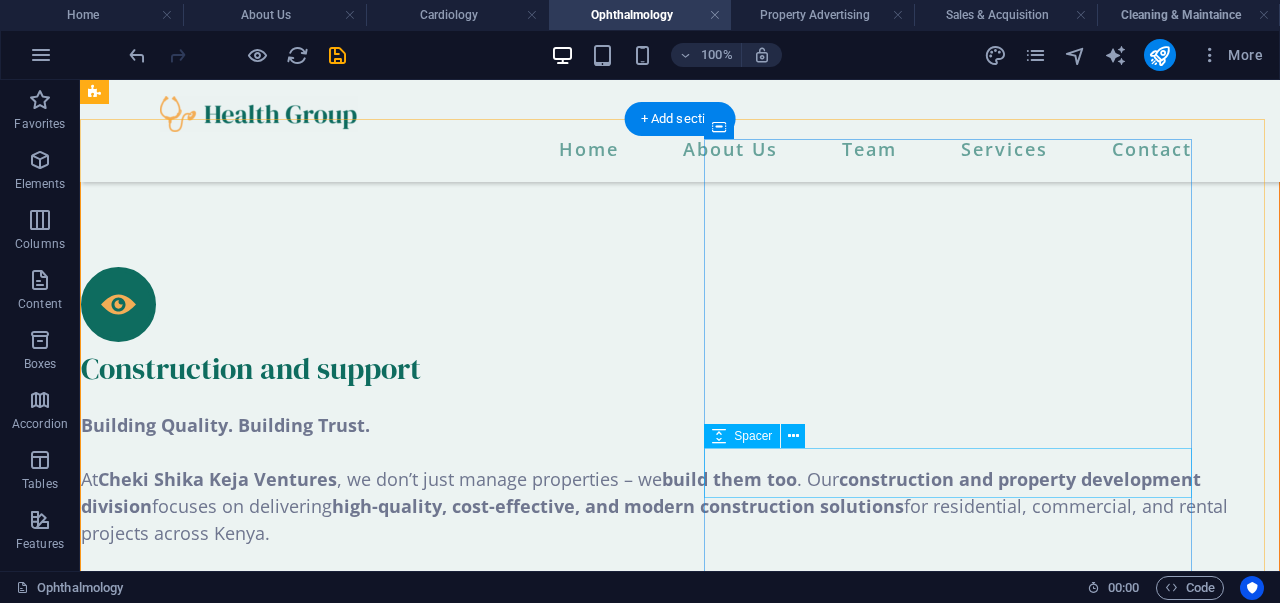 scroll, scrollTop: 940, scrollLeft: 0, axis: vertical 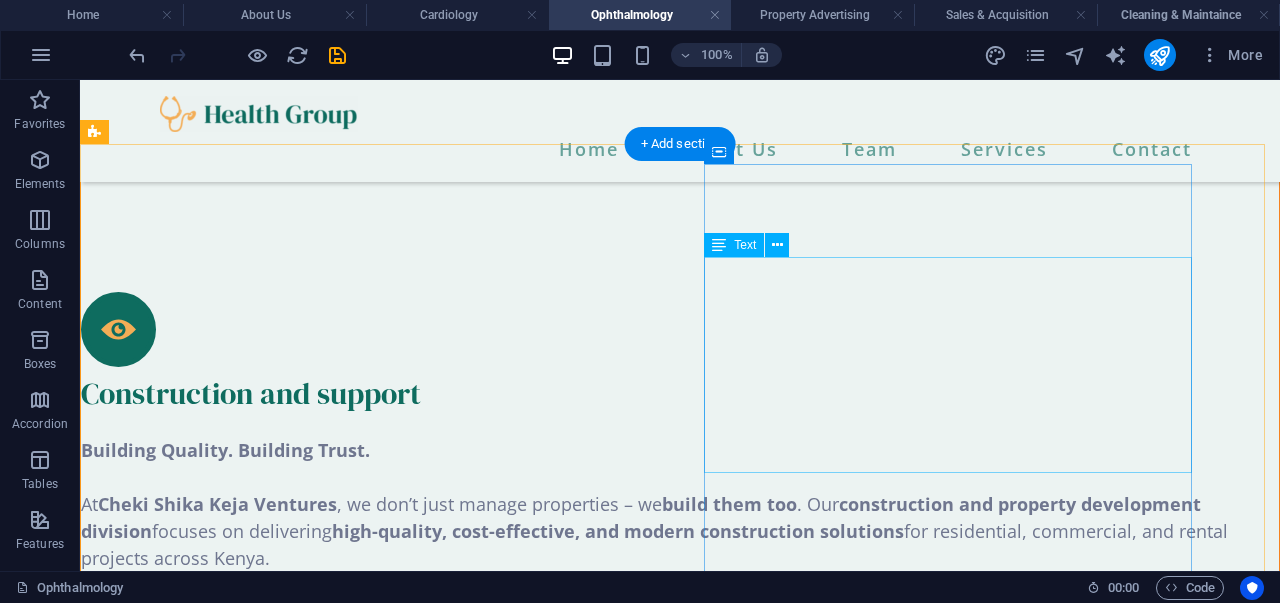 click on "Lorem ipsum dolor sit amet, consectetur adipiscing elit. Nisl scelerisque suspendisse mi varius phasellus. Vitae accumsan scelerisque ut luctus aliquam lorem. Consectetur vel sempe feugiat dolor vestibulum varius est.
Mauris ut est quisque at facilisi suscipit pellentesque at viverra. At vel quis ullamcorper ut suspendisse eget." at bounding box center (340, 1657) 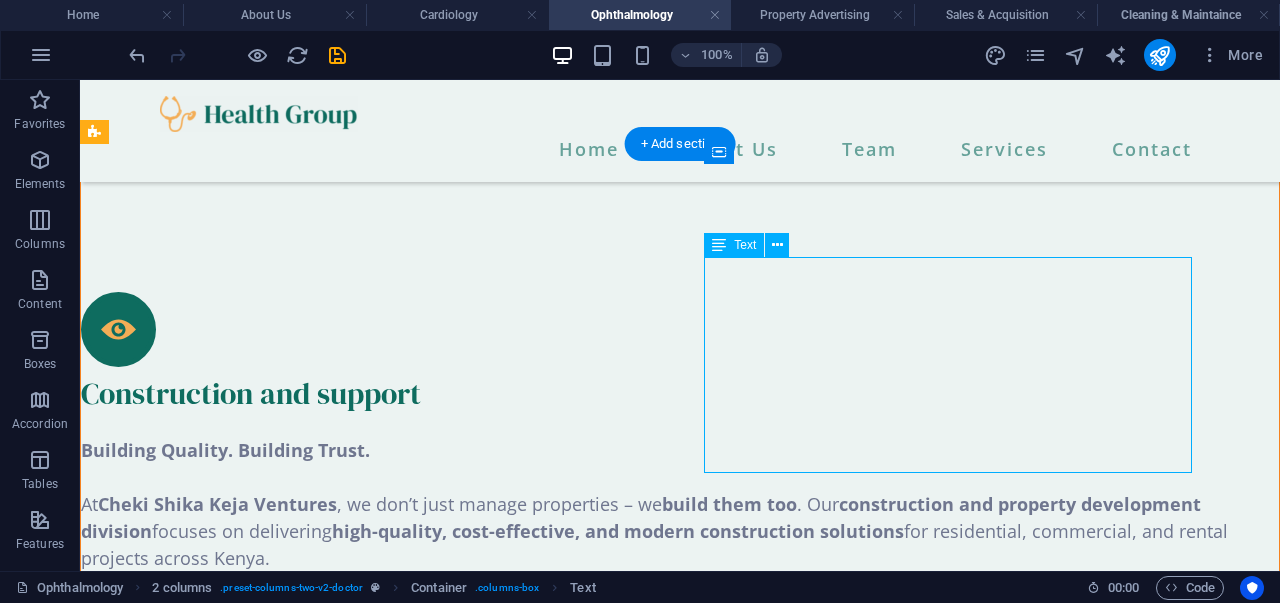click on "Lorem ipsum dolor sit amet, consectetur adipiscing elit. Nisl scelerisque suspendisse mi varius phasellus. Vitae accumsan scelerisque ut luctus aliquam lorem. Consectetur vel sempe feugiat dolor vestibulum varius est.
Mauris ut est quisque at facilisi suscipit pellentesque at viverra. At vel quis ullamcorper ut suspendisse eget." at bounding box center (340, 1657) 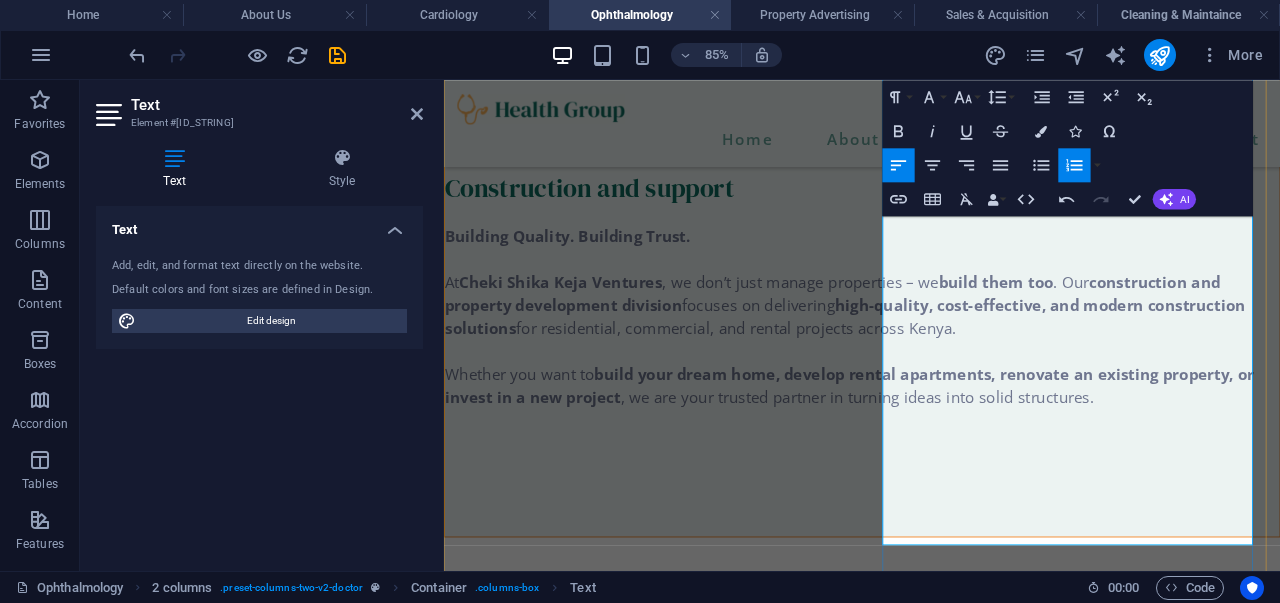 scroll, scrollTop: 1155, scrollLeft: 0, axis: vertical 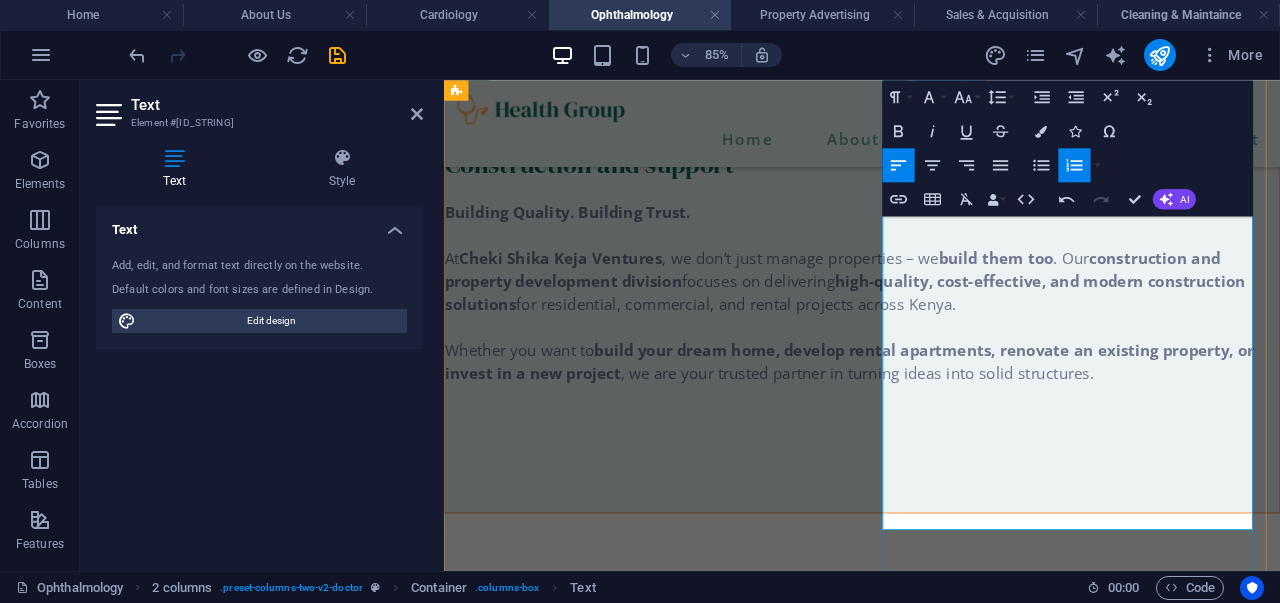 click on "Consultation & Design – We listen, plan, and design your dream project." at bounding box center (682, 1581) 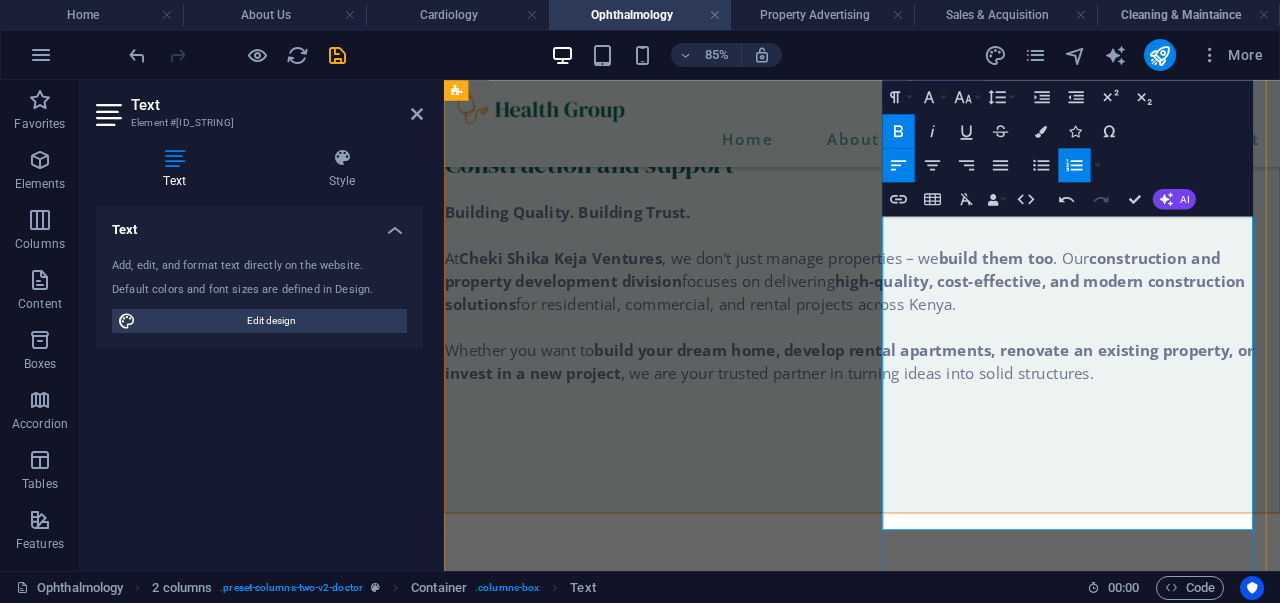 click on "Consultation & Design – We listen, plan, and design your dream project." at bounding box center [682, 1581] 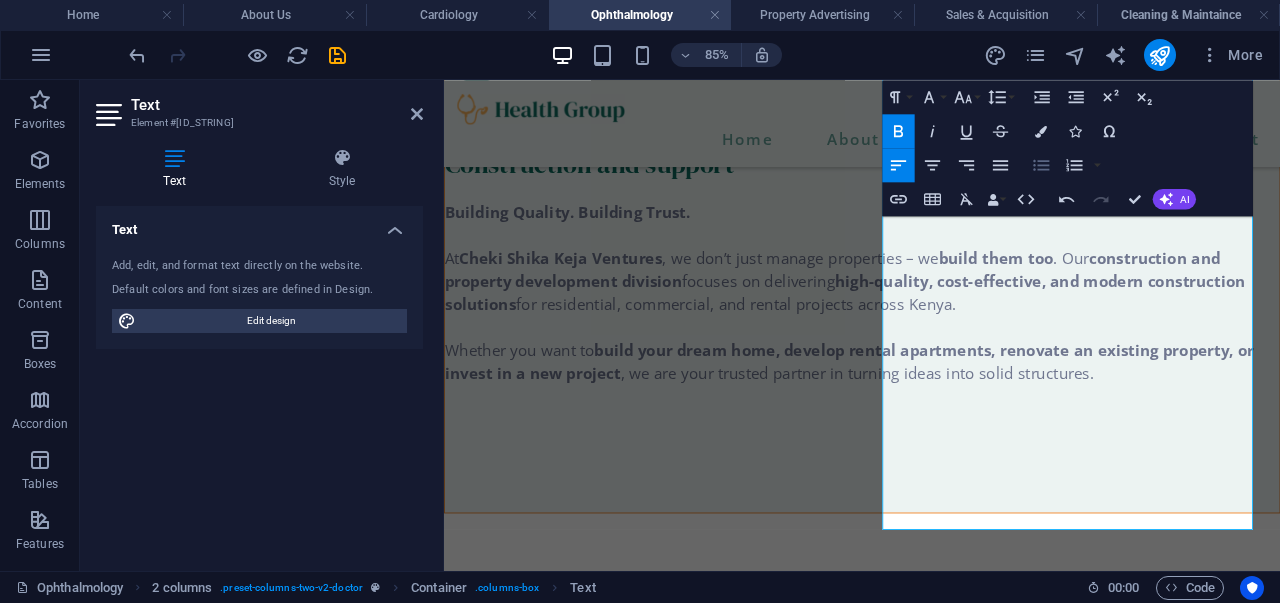 click 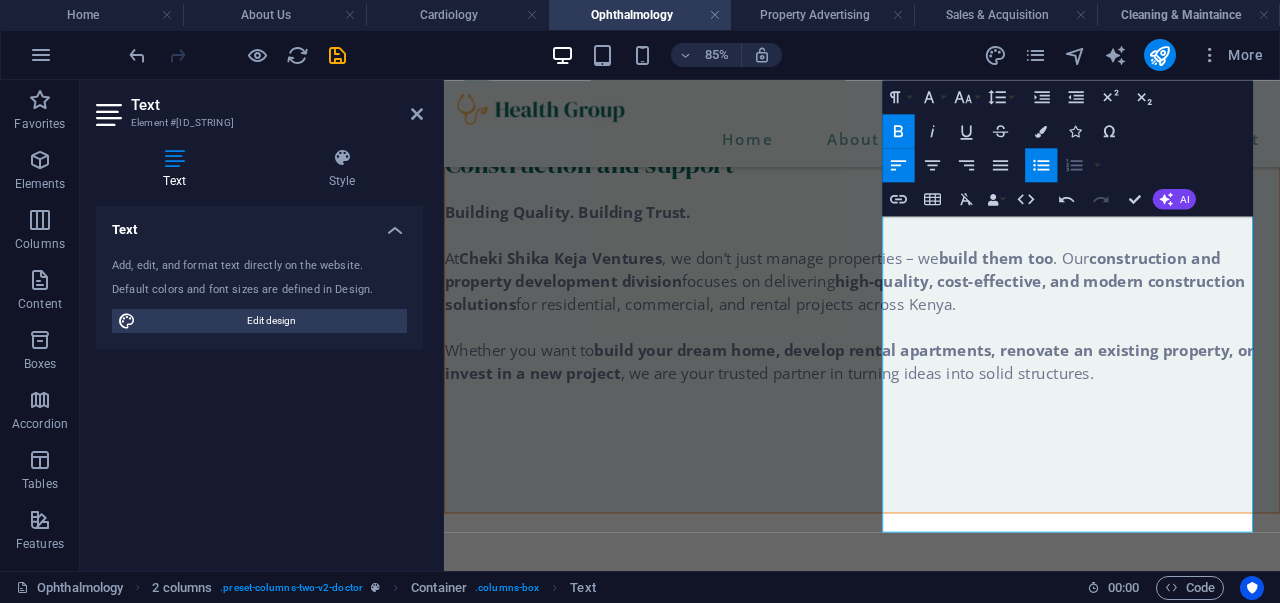 click 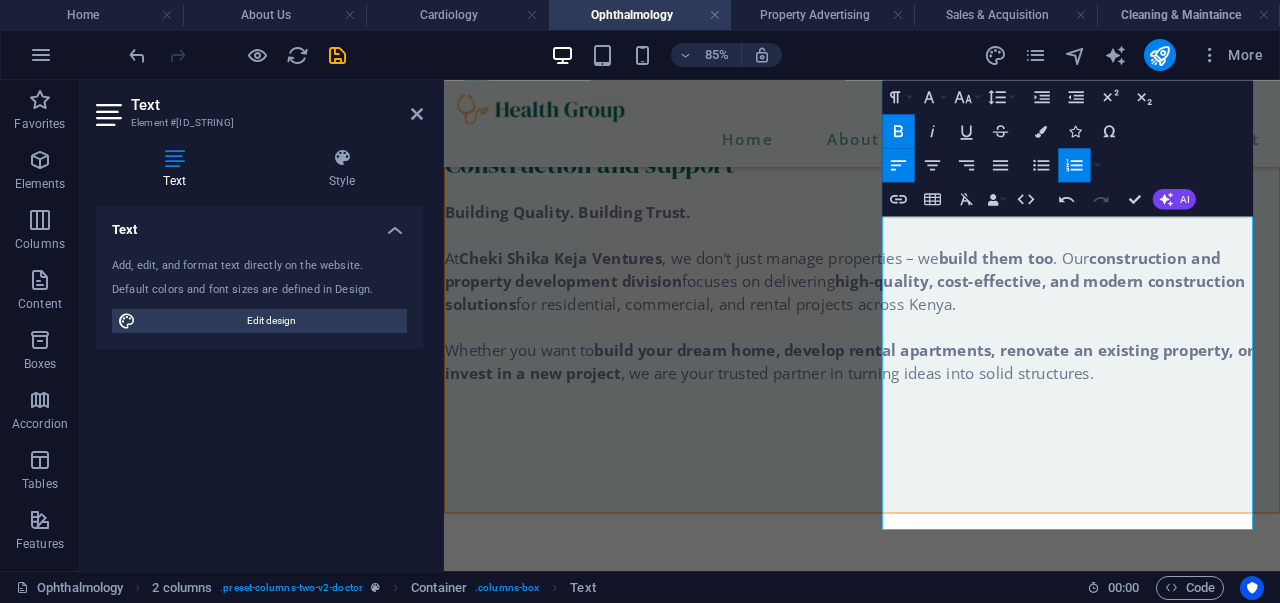 click 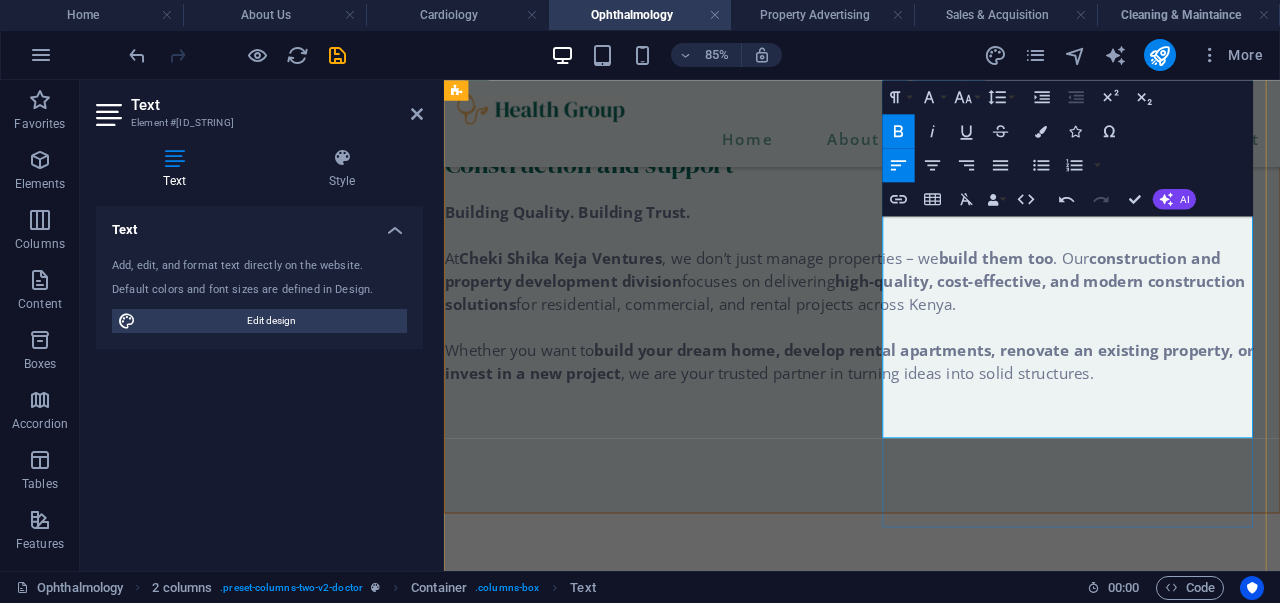click on "Our Process" at bounding box center (682, 1528) 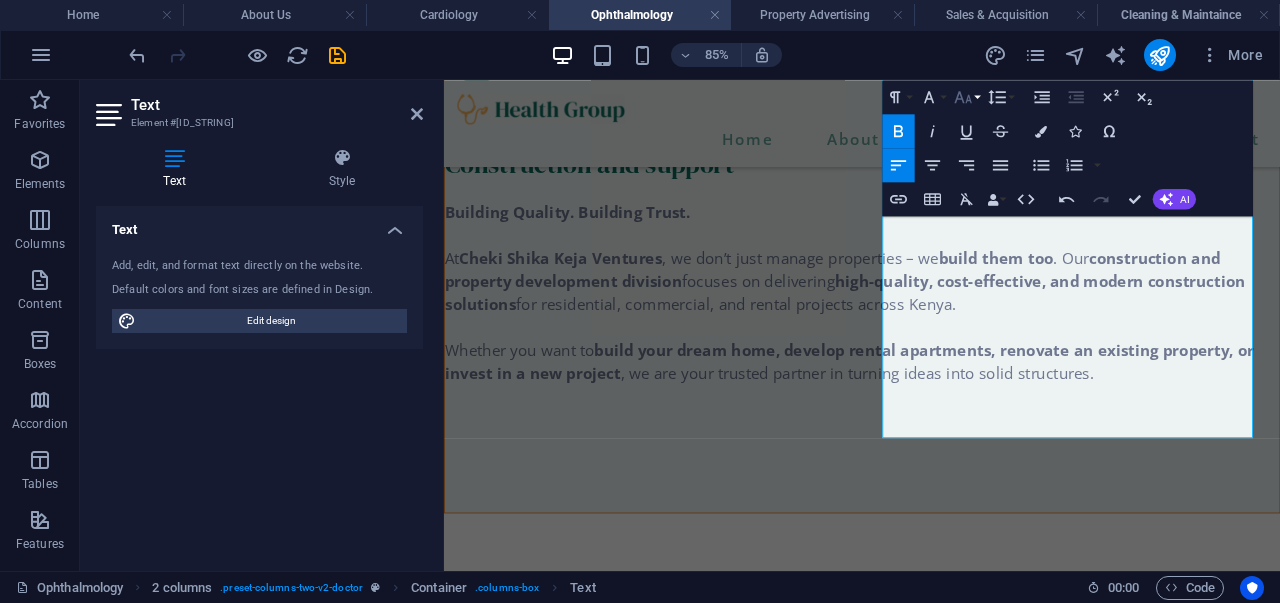 click 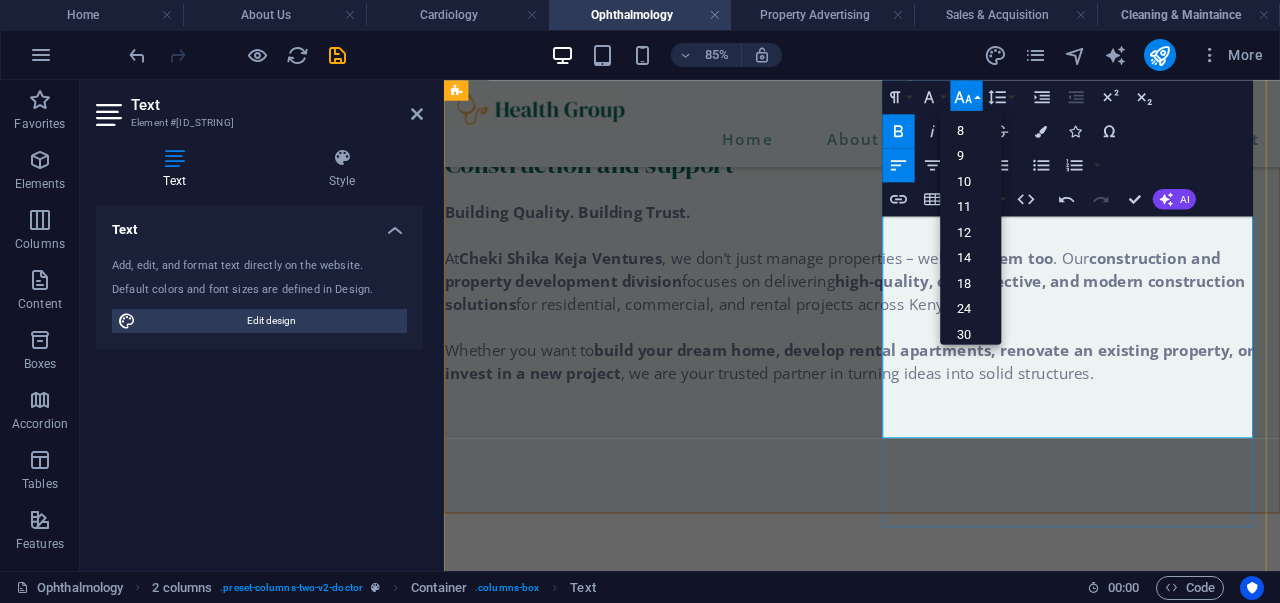 click on "✅  Quality Assurance  – We use the best materials and skilled professionals. ✅  On-Time Delivery  – Projects completed within agreed timelines. ✅  Tailored Solutions  – Designs and plans that fit your budget and vision. ✅  Full Transparency  – No hidden costs, regular progress updates. Our Process Consultation & Design  – We listen, plan, and design your dream project. Budgeting & Approvals  – Clear costing and compliance with regulations. Construction & Supervision  – Skilled labor and expert supervision. Final Handover  – A complete property ready for occupancy or investment." at bounding box center [682, 1523] 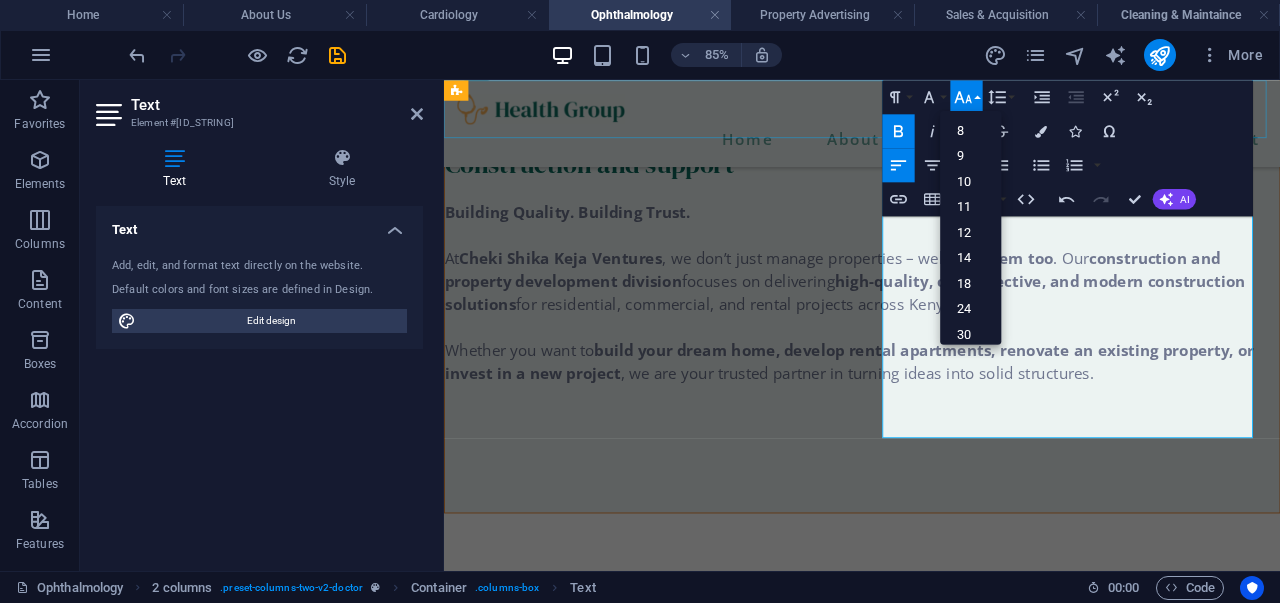 drag, startPoint x: 1123, startPoint y: 270, endPoint x: 1062, endPoint y: 103, distance: 177.792 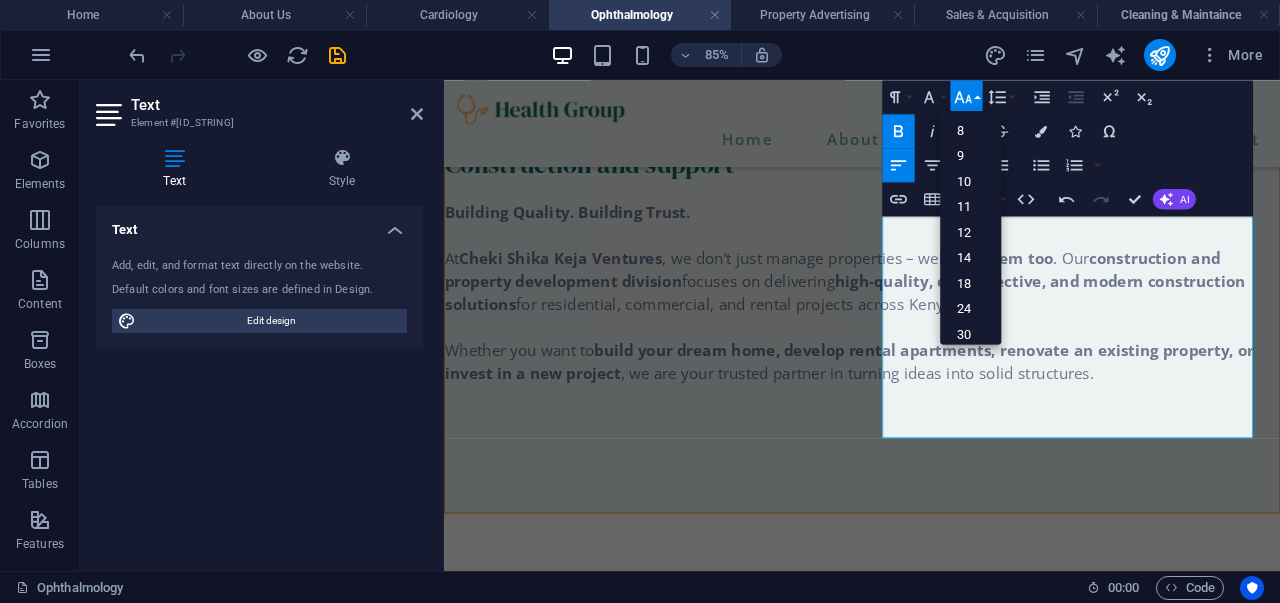 click 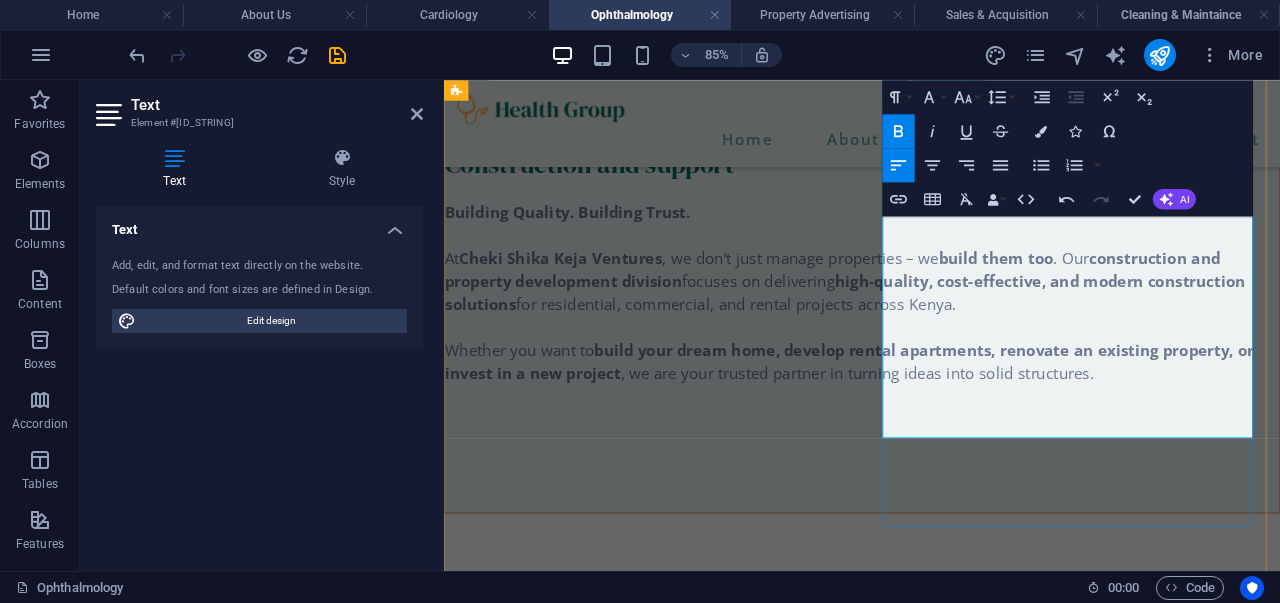 click on "Our Process" at bounding box center [682, 1528] 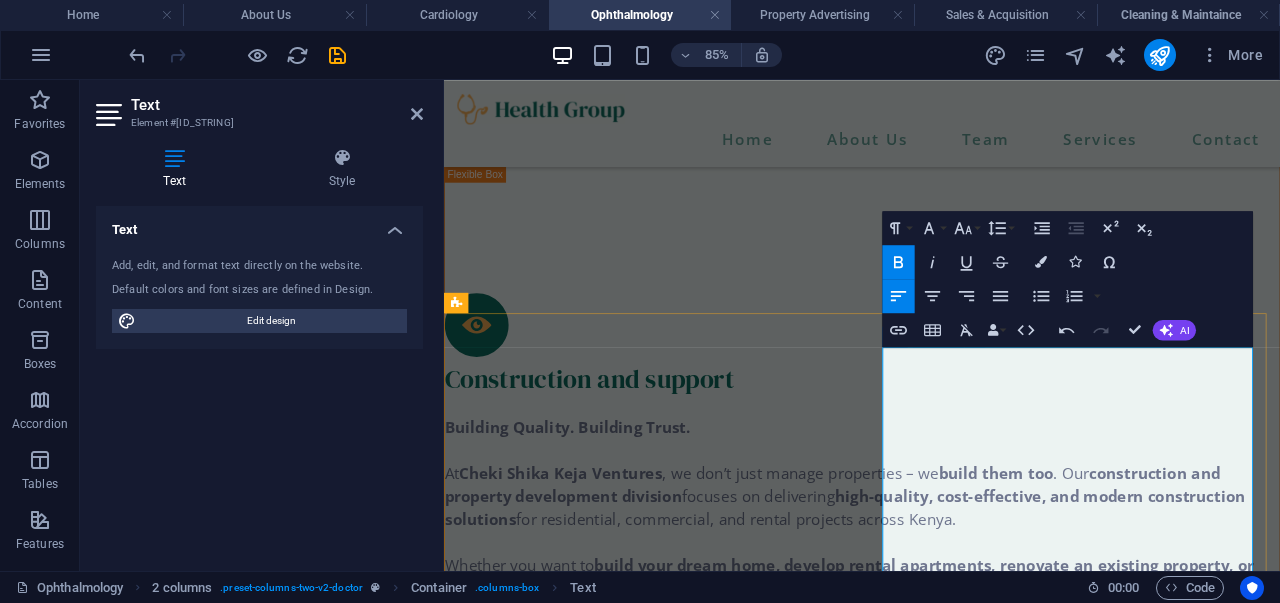 scroll, scrollTop: 715, scrollLeft: 0, axis: vertical 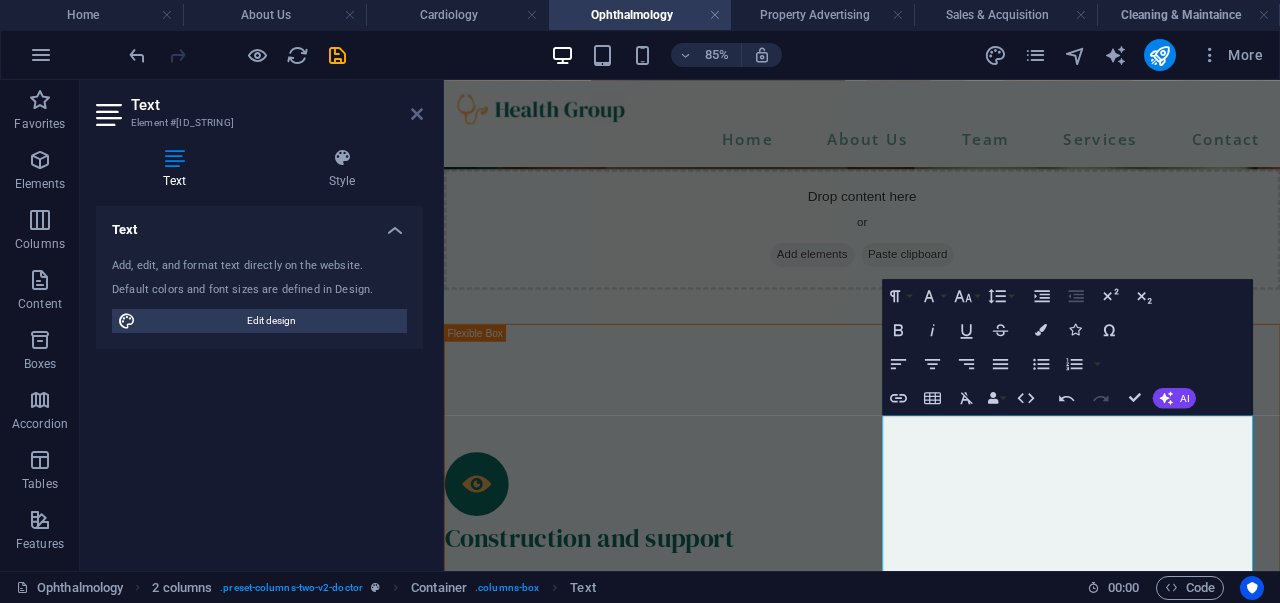 click at bounding box center [417, 114] 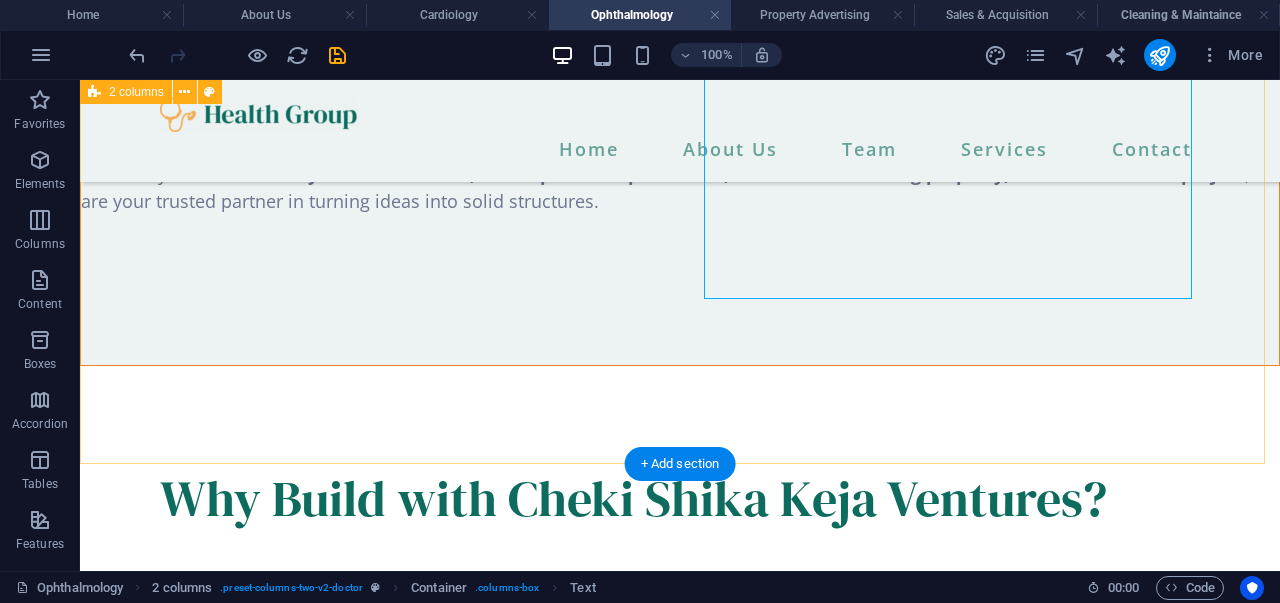 scroll, scrollTop: 1276, scrollLeft: 0, axis: vertical 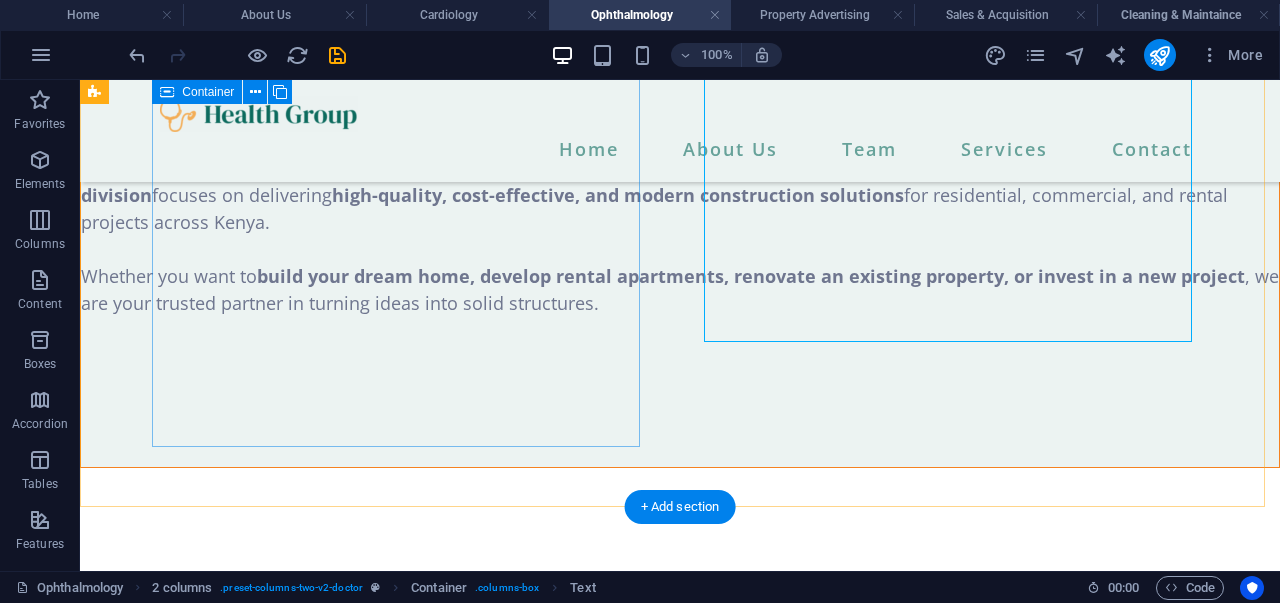 click at bounding box center [340, 917] 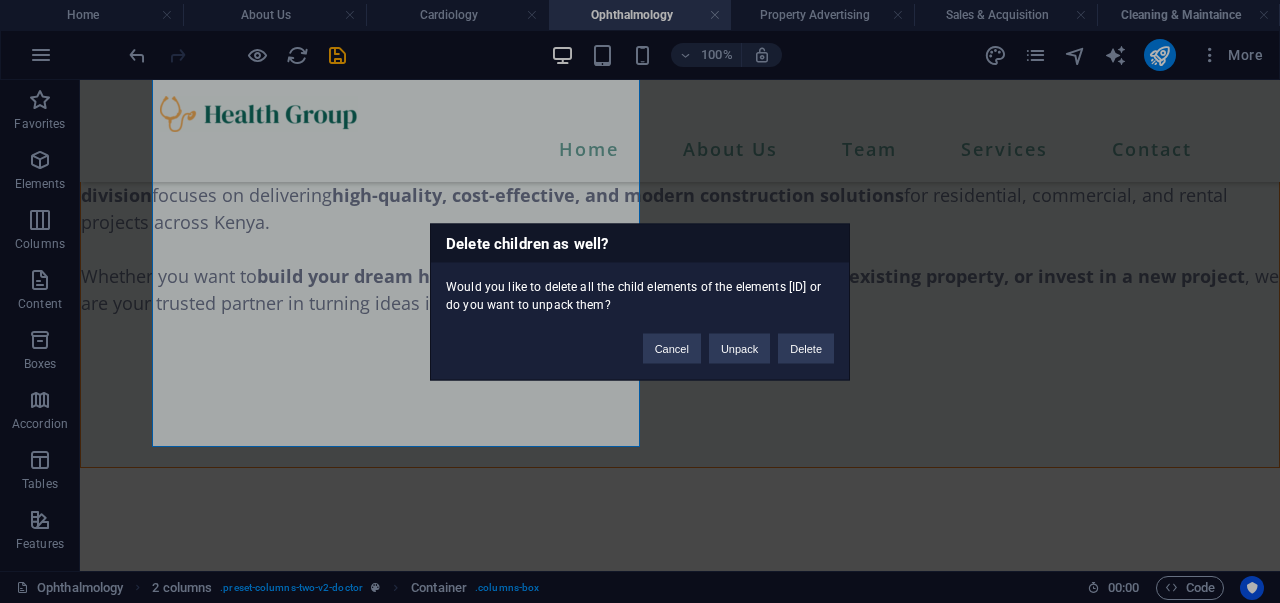 type 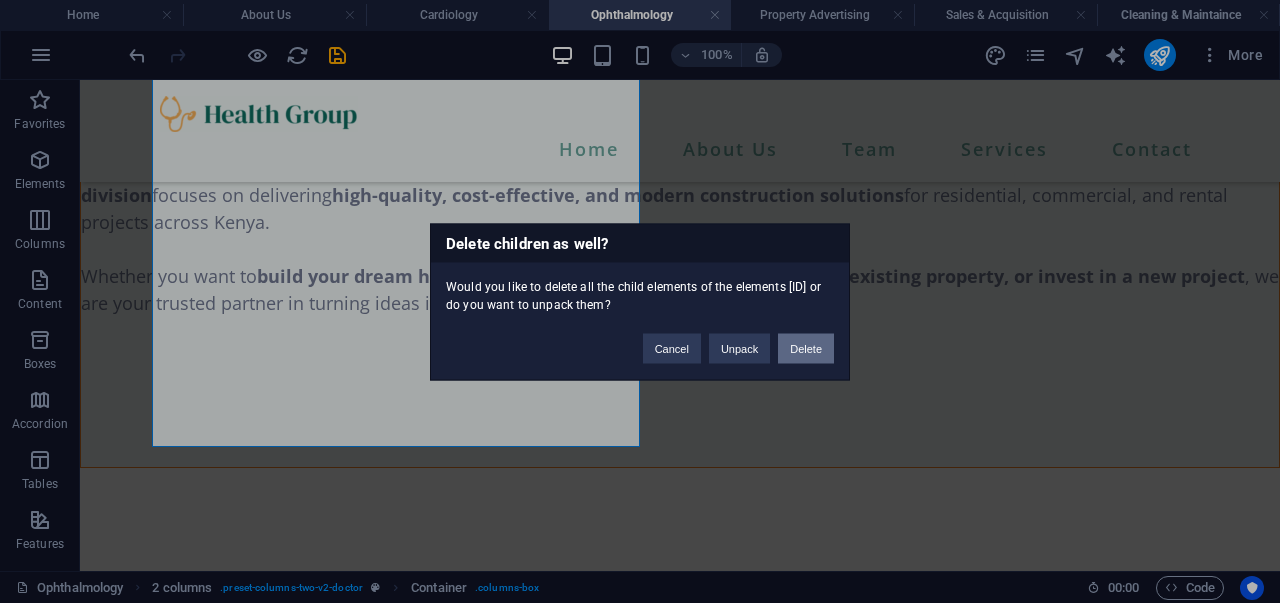 click on "Delete" at bounding box center [806, 348] 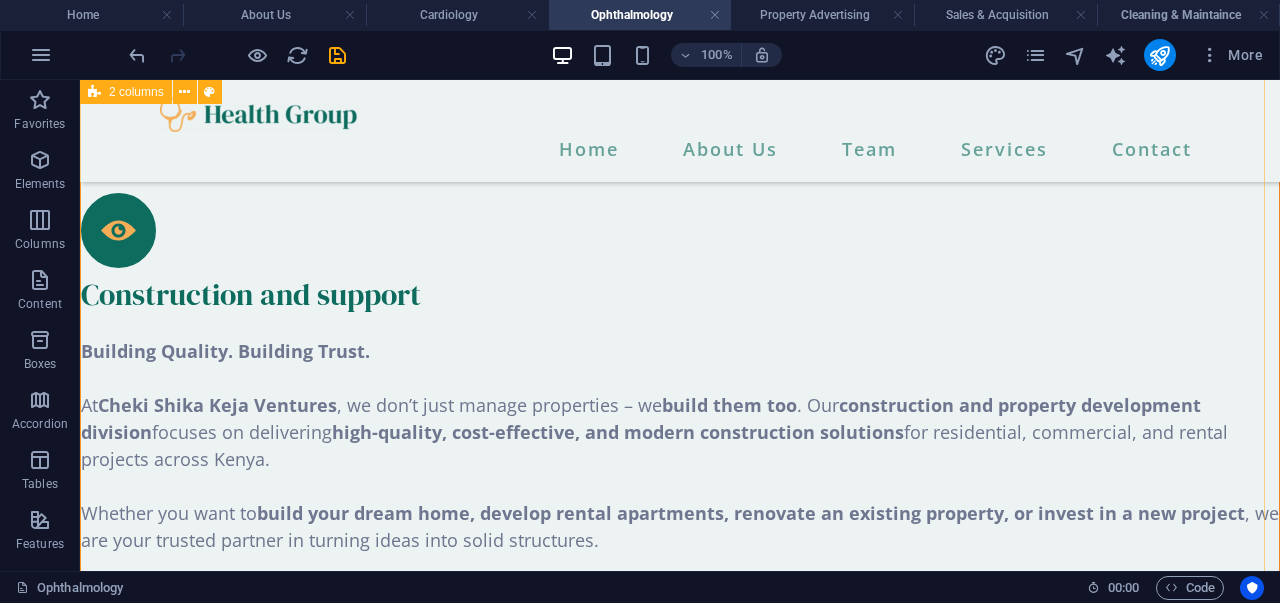 scroll, scrollTop: 1041, scrollLeft: 0, axis: vertical 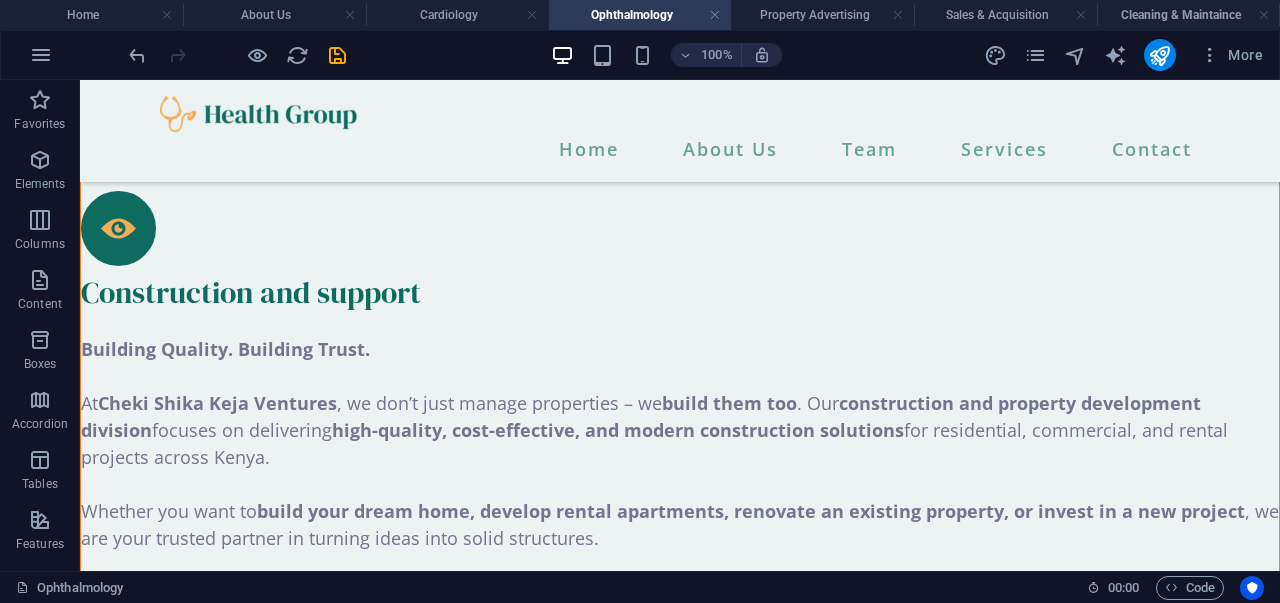 click on "100% More" at bounding box center [640, 55] 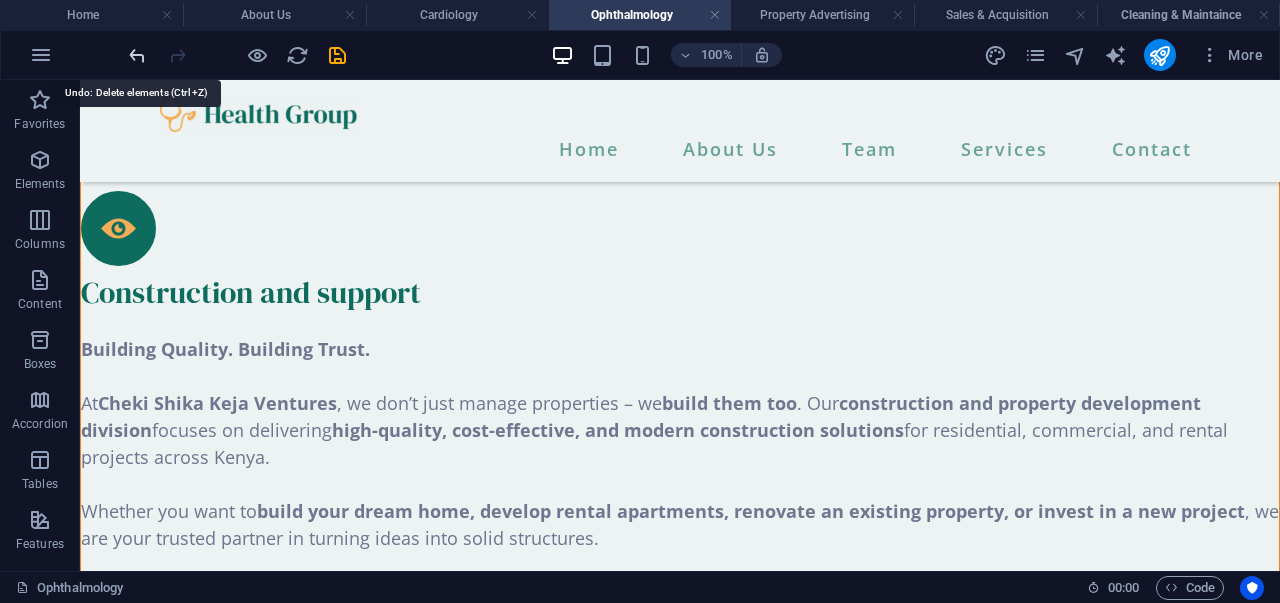 click at bounding box center (137, 55) 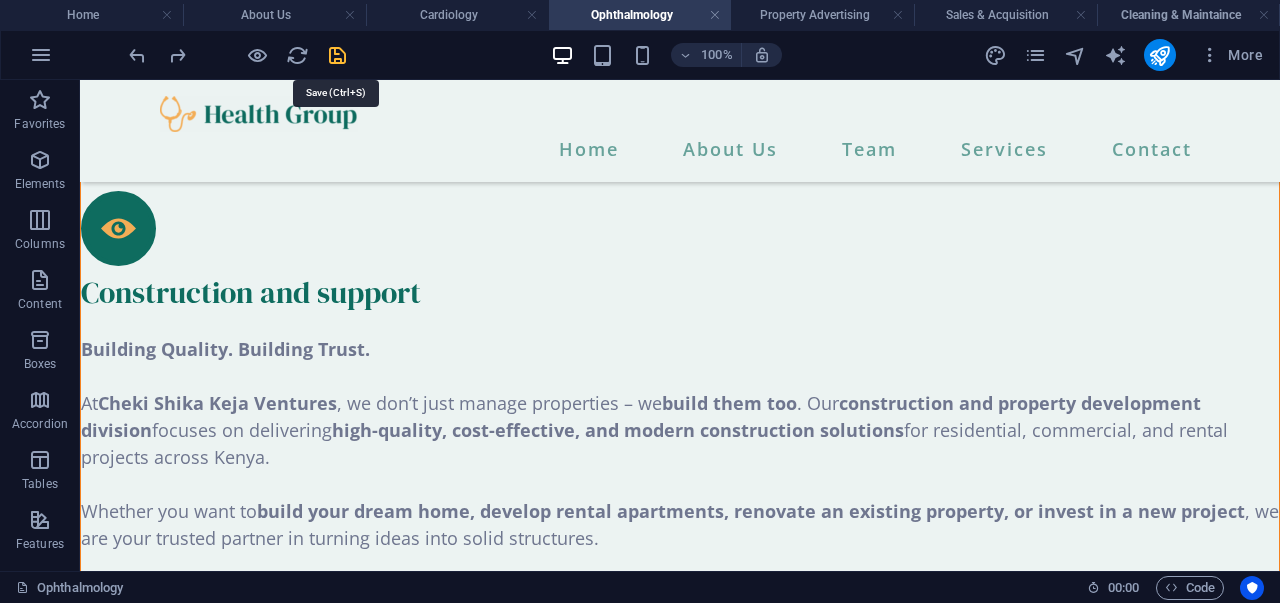 click at bounding box center [337, 55] 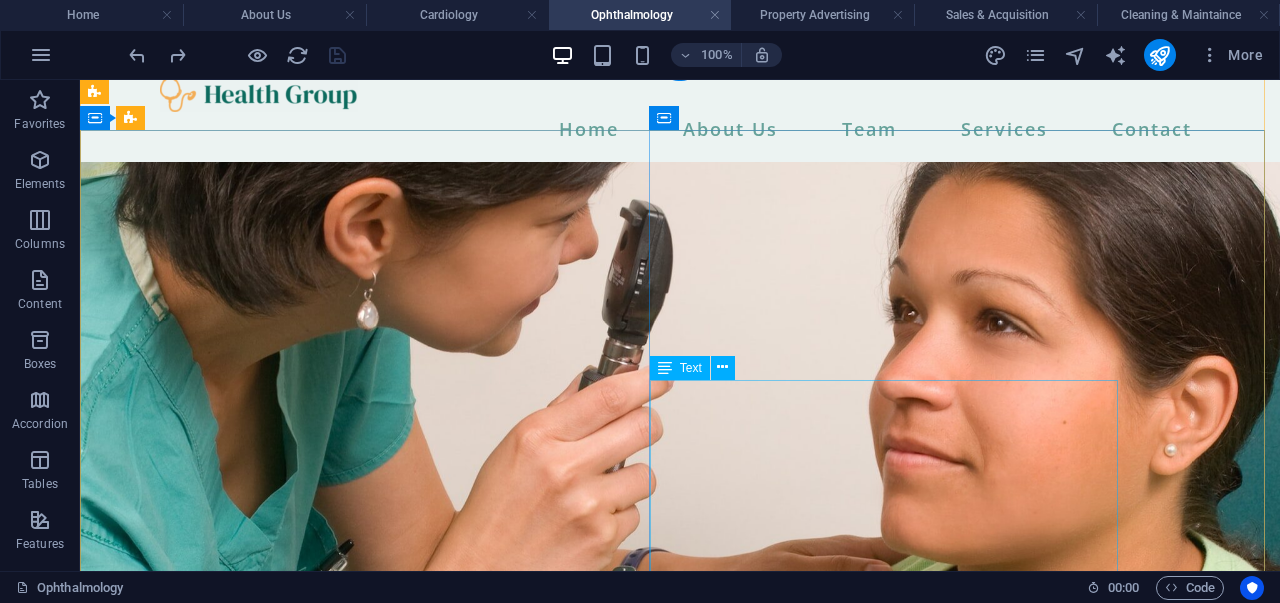 scroll, scrollTop: 17, scrollLeft: 0, axis: vertical 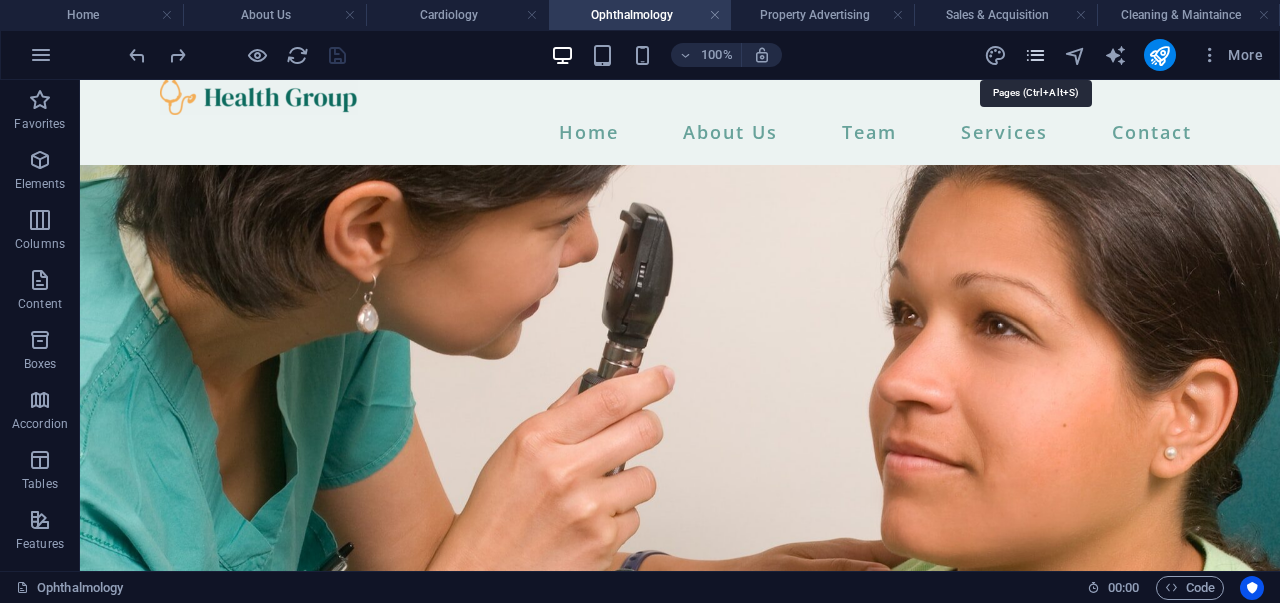 click at bounding box center [1035, 55] 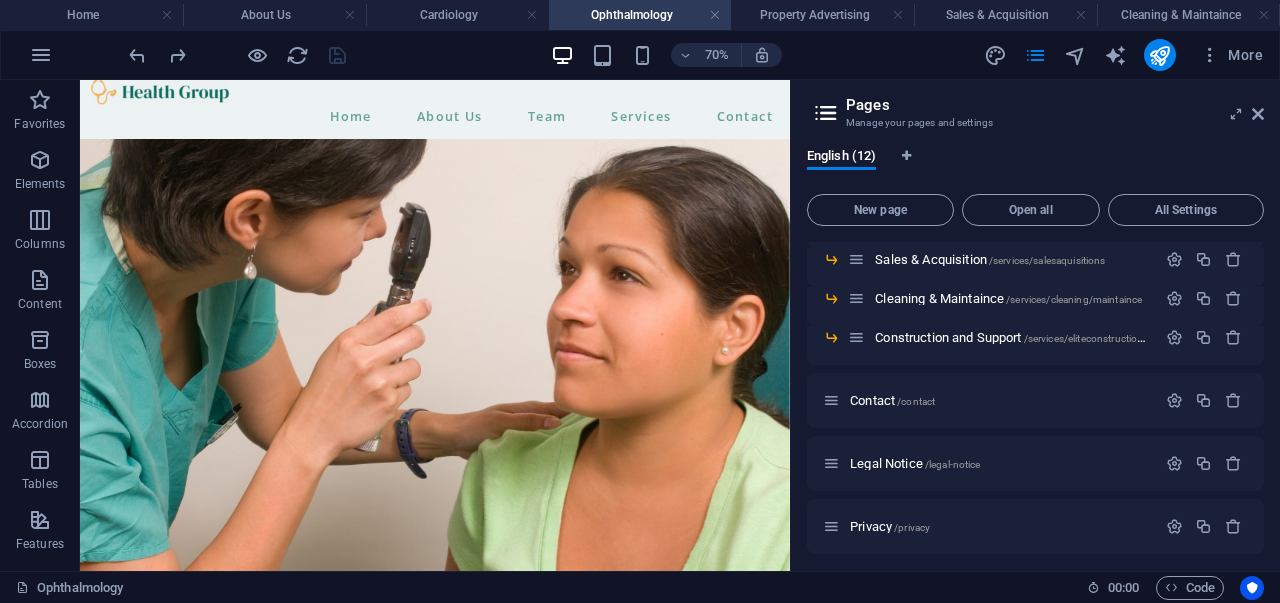 scroll, scrollTop: 322, scrollLeft: 0, axis: vertical 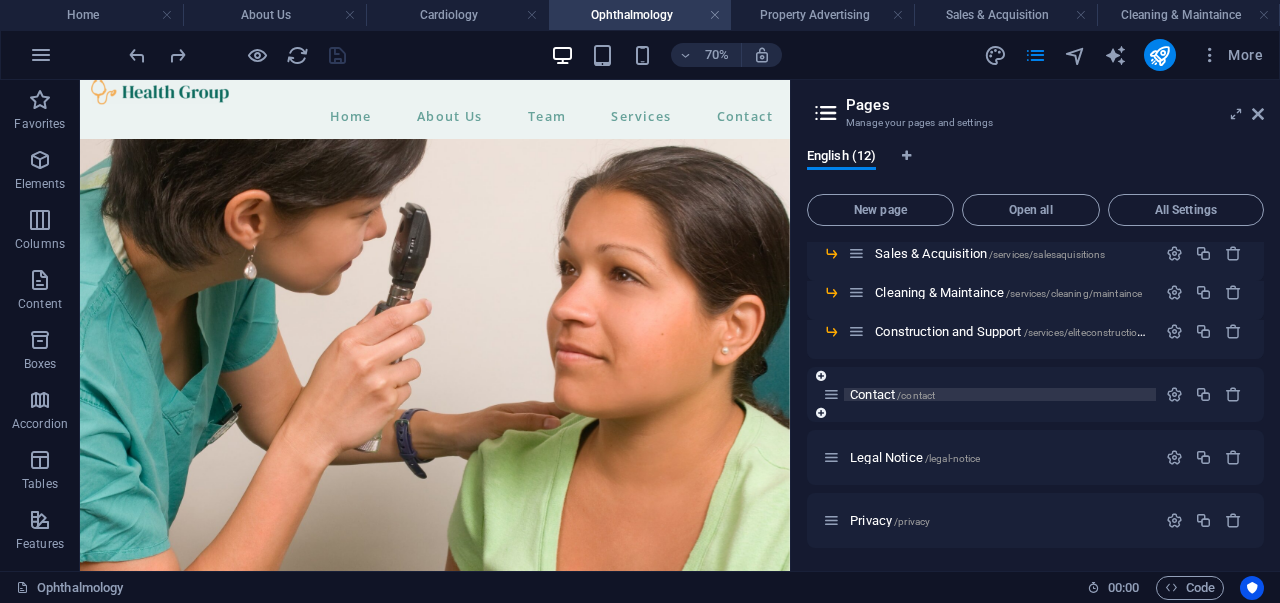 click on "Contact /contact" at bounding box center (892, 394) 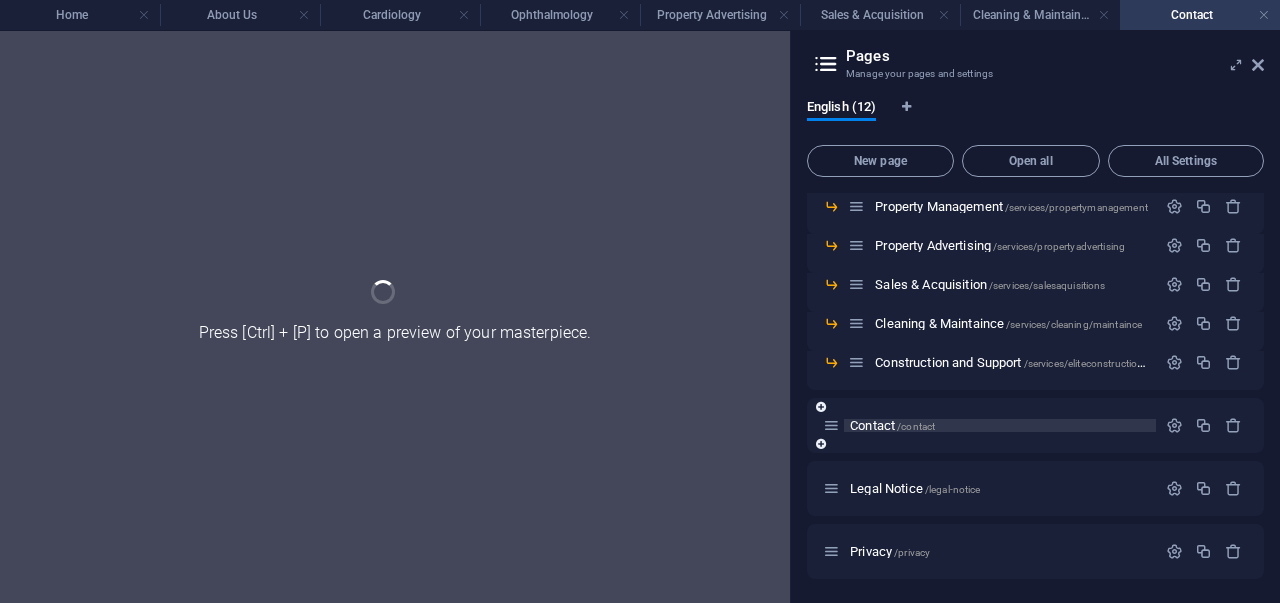 scroll, scrollTop: 0, scrollLeft: 0, axis: both 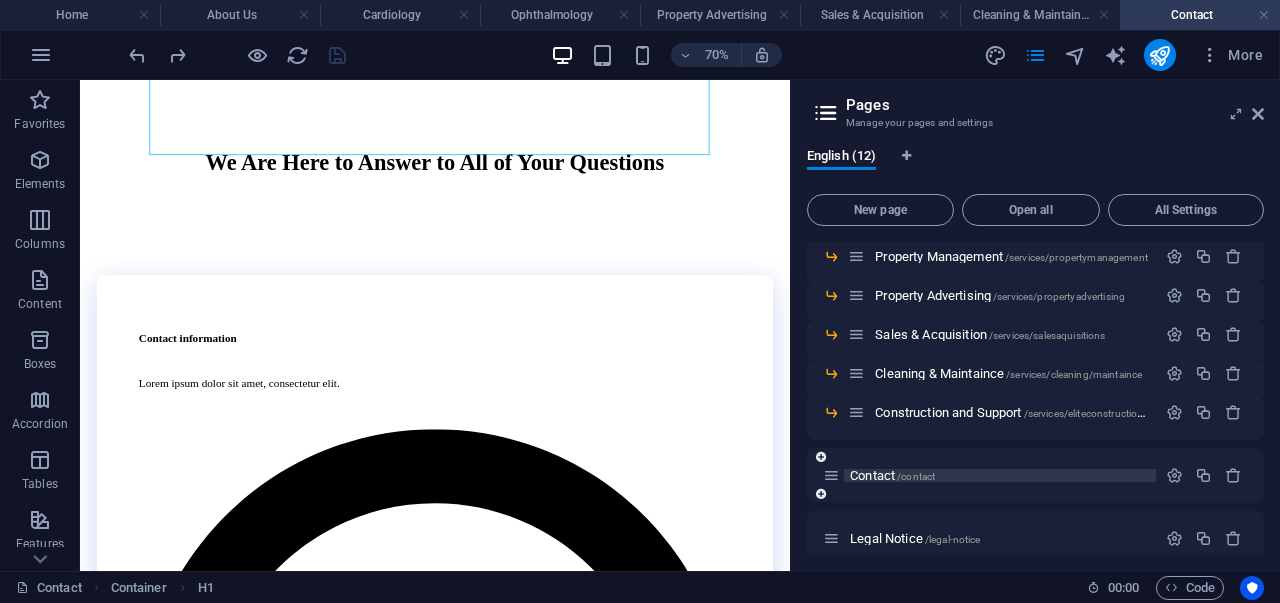 click on "Contact /contact" at bounding box center [892, 475] 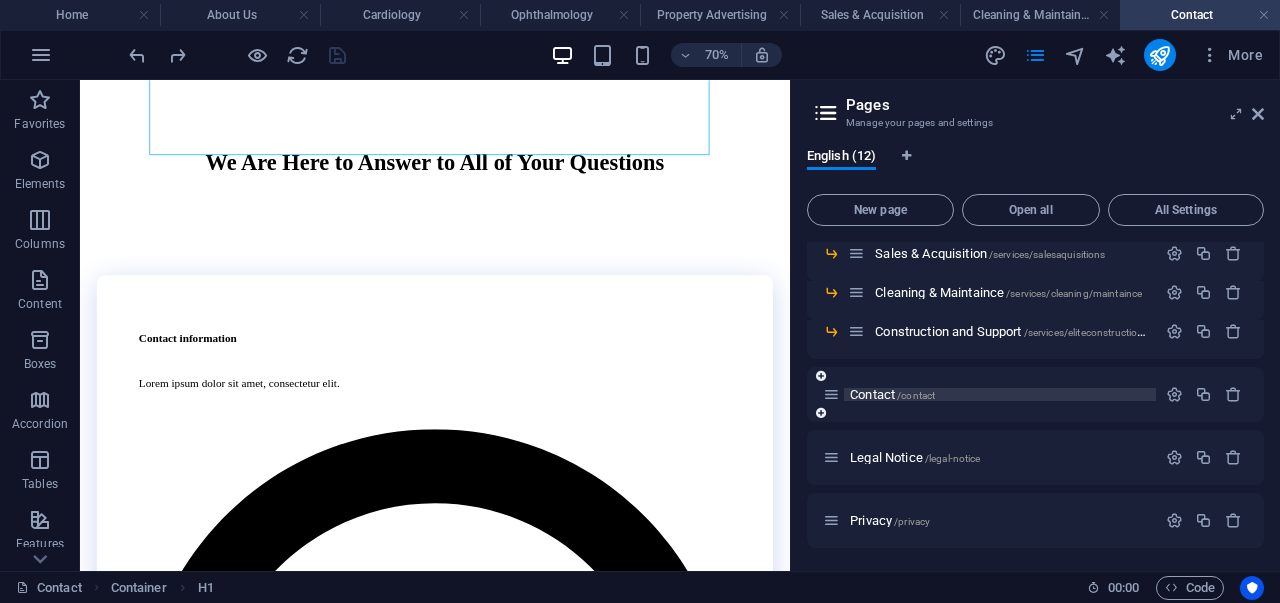 click on "Contact /contact" at bounding box center (892, 394) 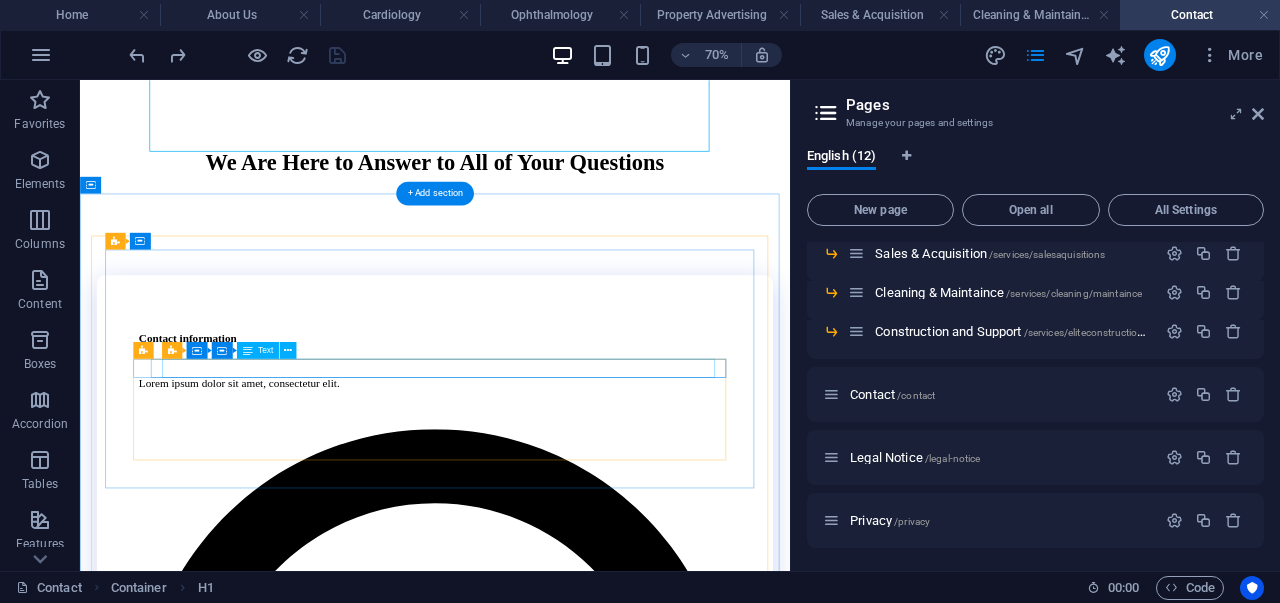 scroll, scrollTop: 226, scrollLeft: 0, axis: vertical 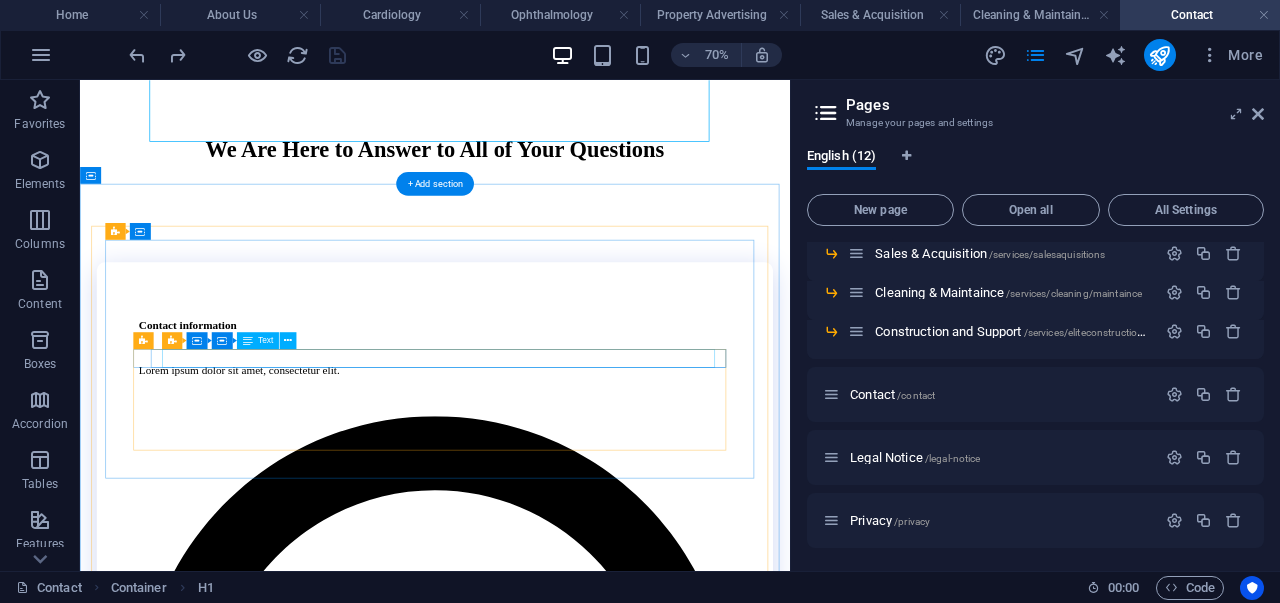 click on "Street , Berlin , 12345" at bounding box center [587, 1713] 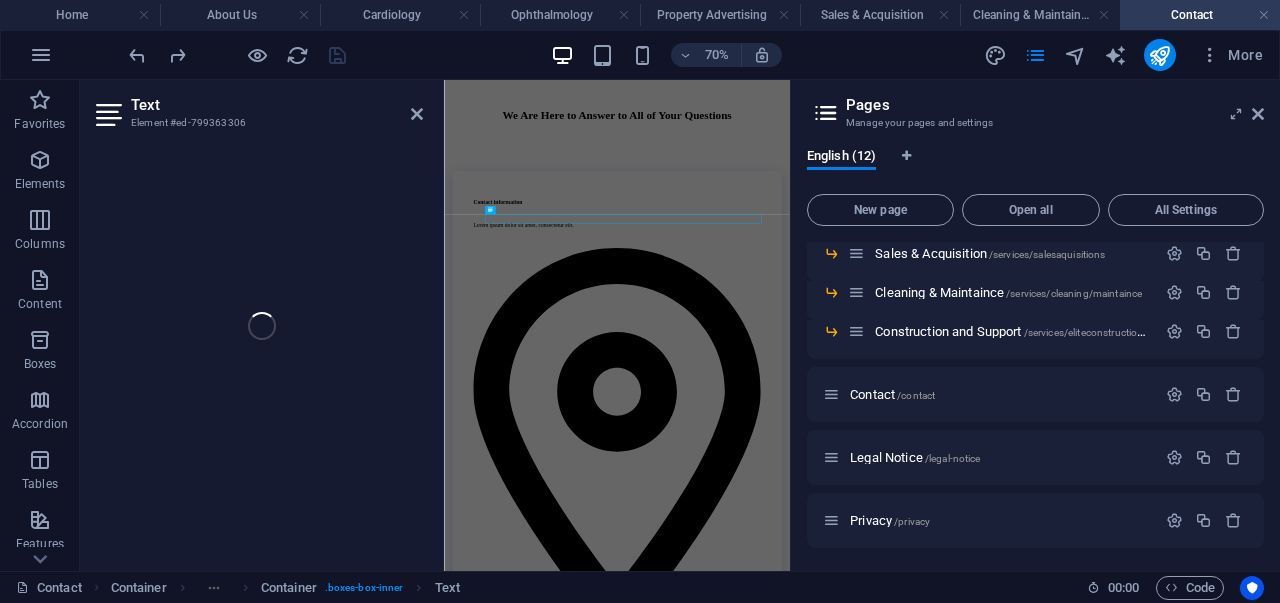 click on "Text Element #[ID_STRING]
H1   Container   Container   Unequal Columns   Unequal Columns   Container   H4   Spacer   Text   Spacer   Boxes   Container   Container   Text   Boxes   Boxes   Container   Boxes   Container   Container" at bounding box center [435, 325] 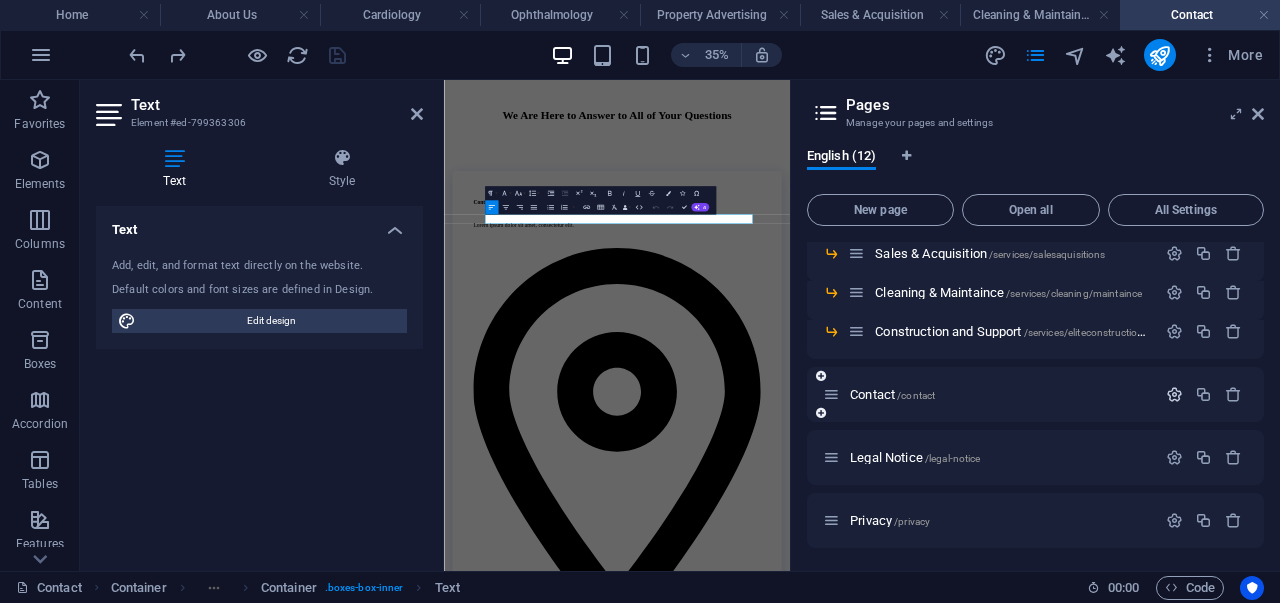 click at bounding box center [1174, 394] 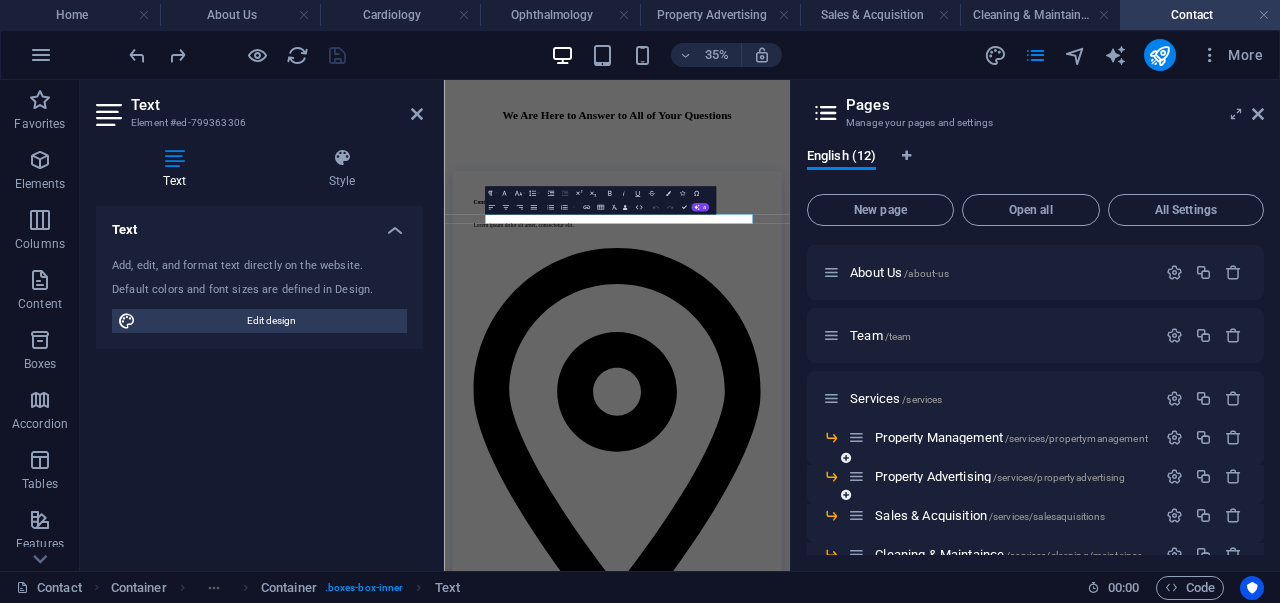 scroll, scrollTop: 59, scrollLeft: 0, axis: vertical 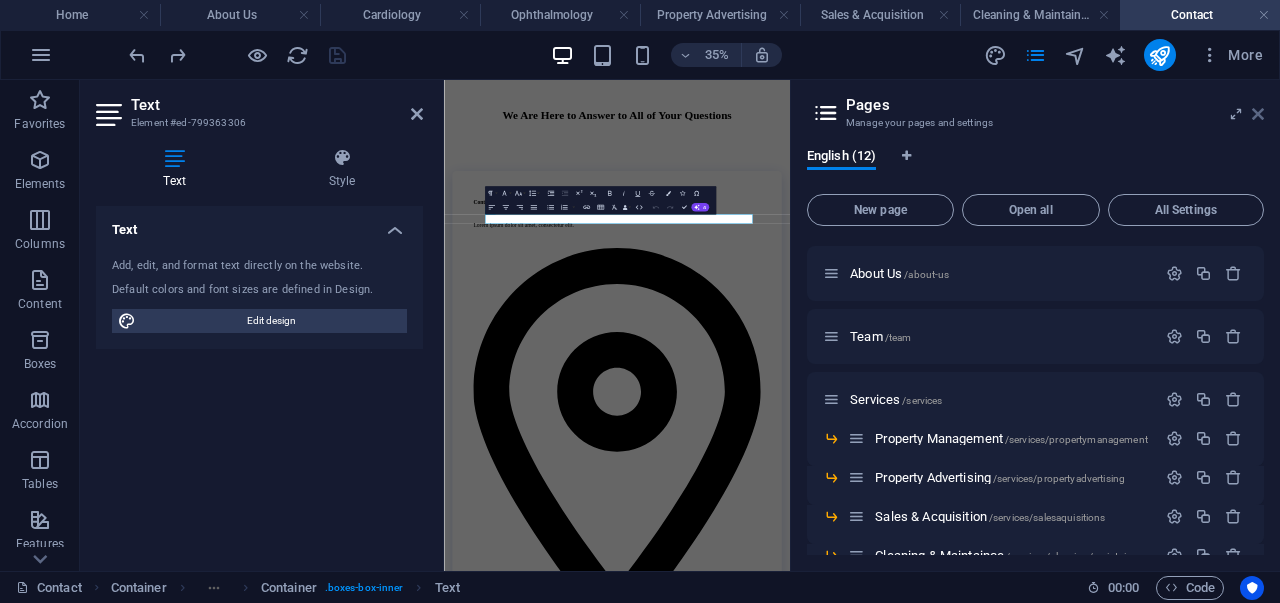 click at bounding box center [1258, 114] 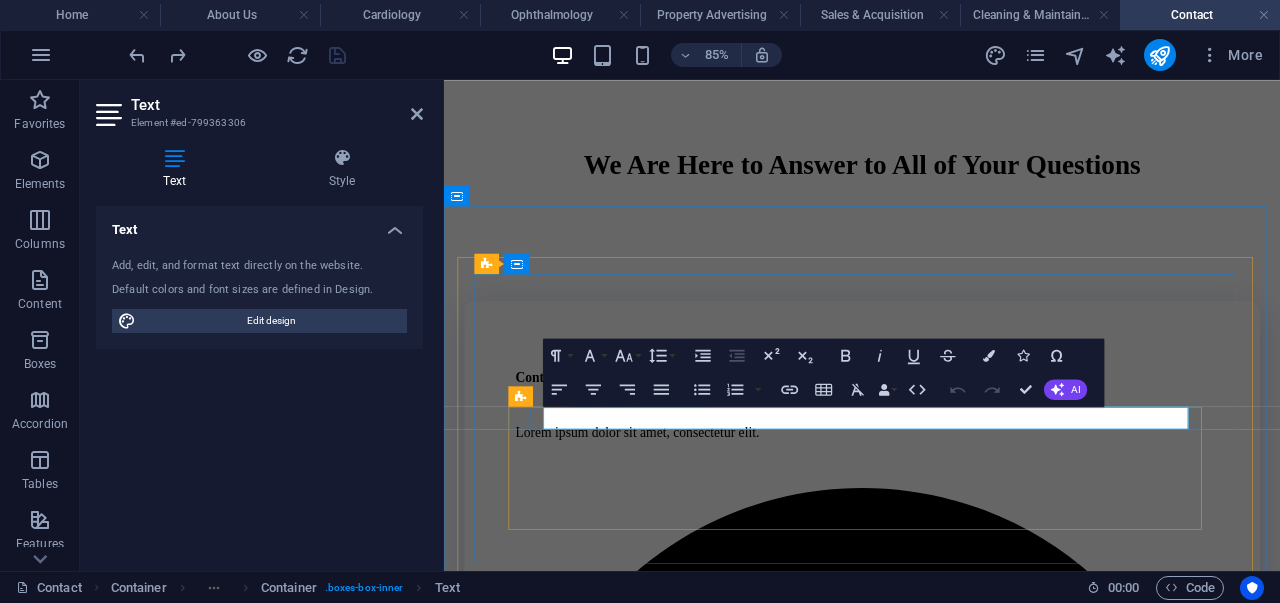 click on "Street" at bounding box center [546, 1672] 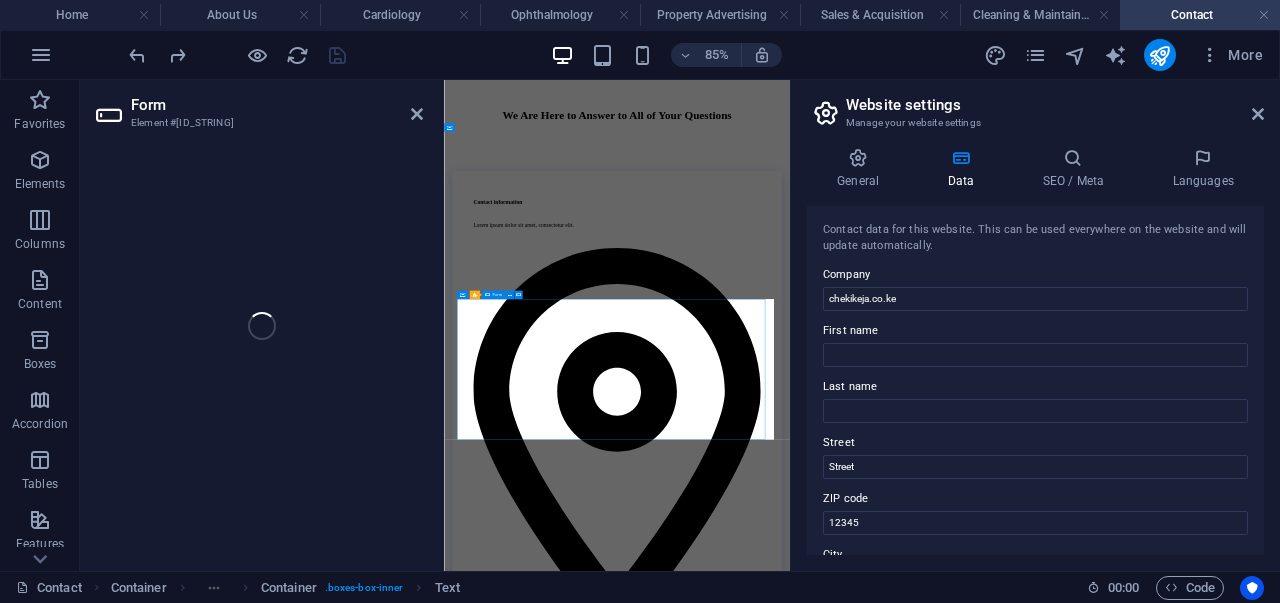 click on "I have read and understand the privacy policy. Unreadable? Load new SEND MESSAGE" at bounding box center [928, 3484] 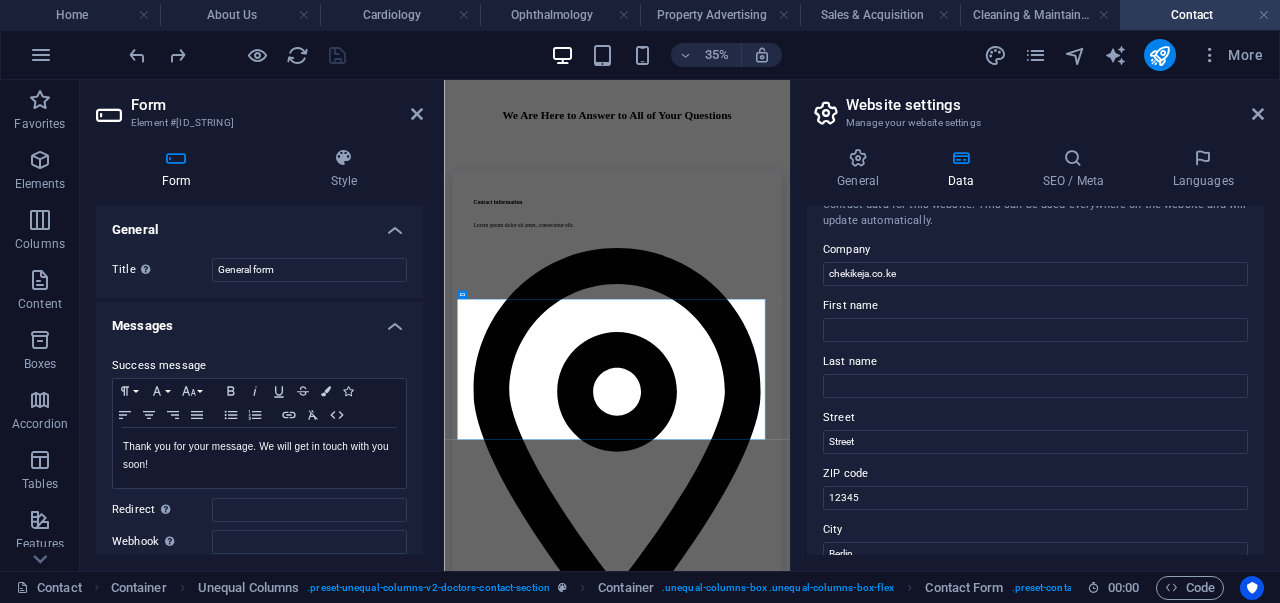 scroll, scrollTop: 26, scrollLeft: 0, axis: vertical 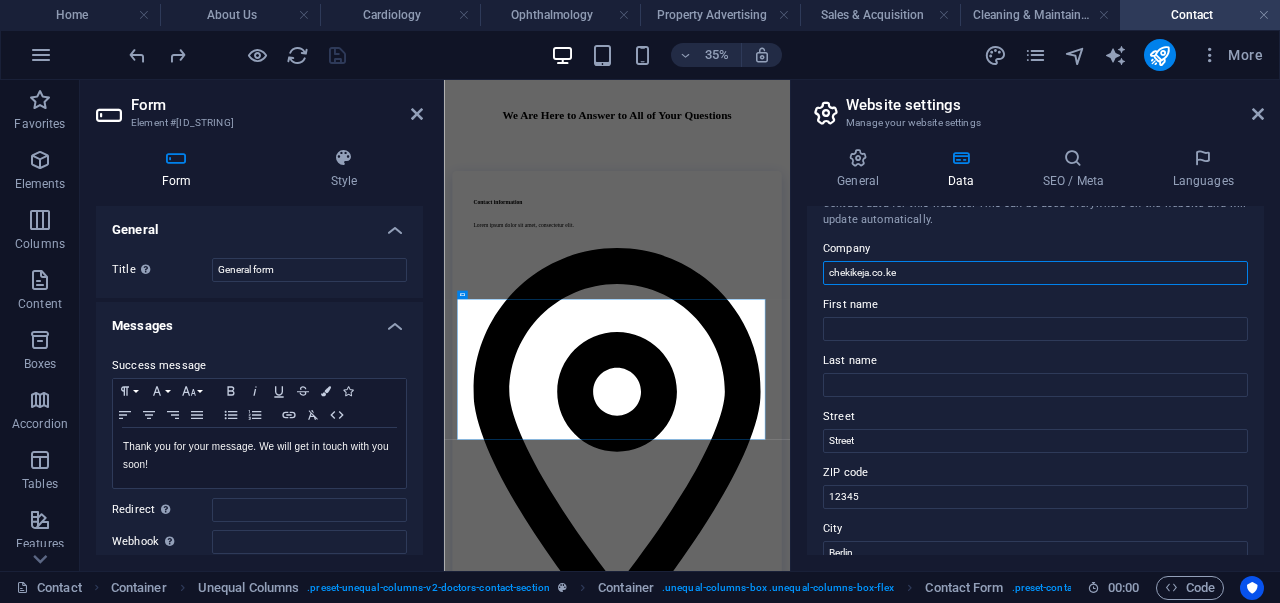 drag, startPoint x: 906, startPoint y: 275, endPoint x: 826, endPoint y: 269, distance: 80.224686 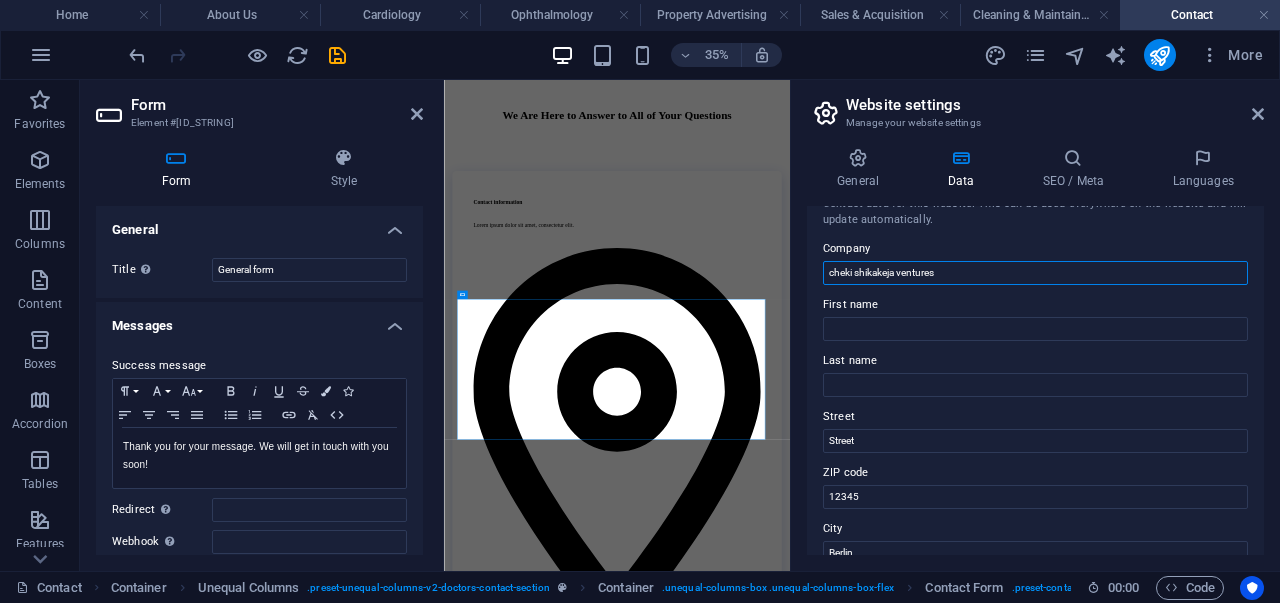 click on "cheki shikakeja ventures" at bounding box center (1035, 273) 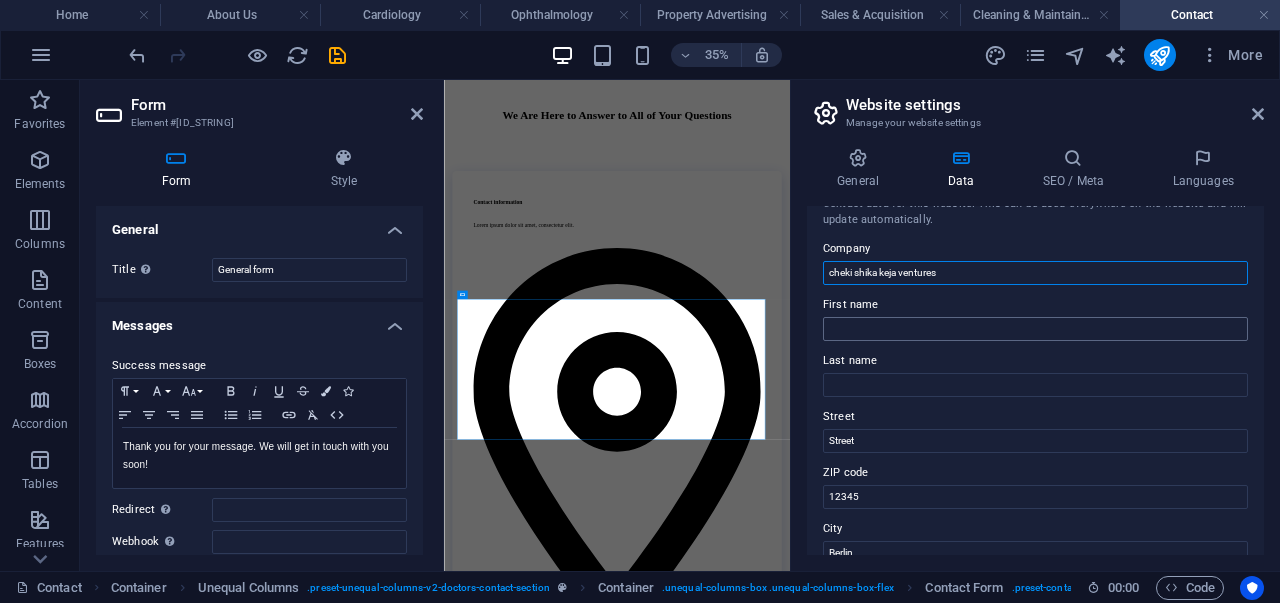 type on "cheki shika keja ventures" 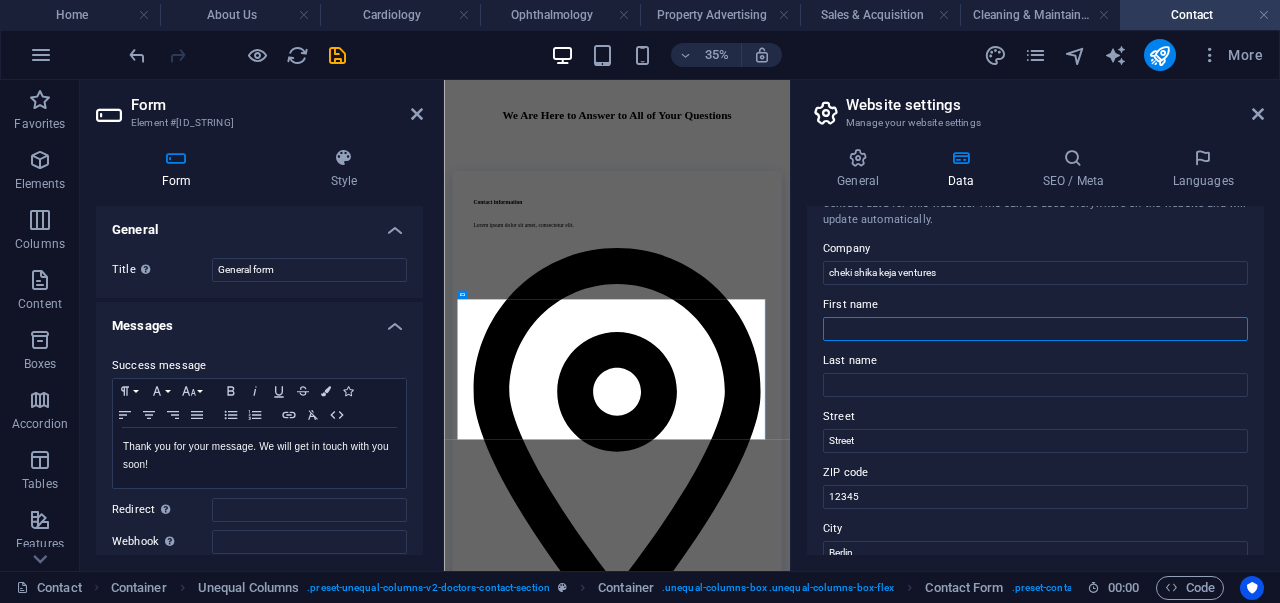 click on "First name" at bounding box center (1035, 329) 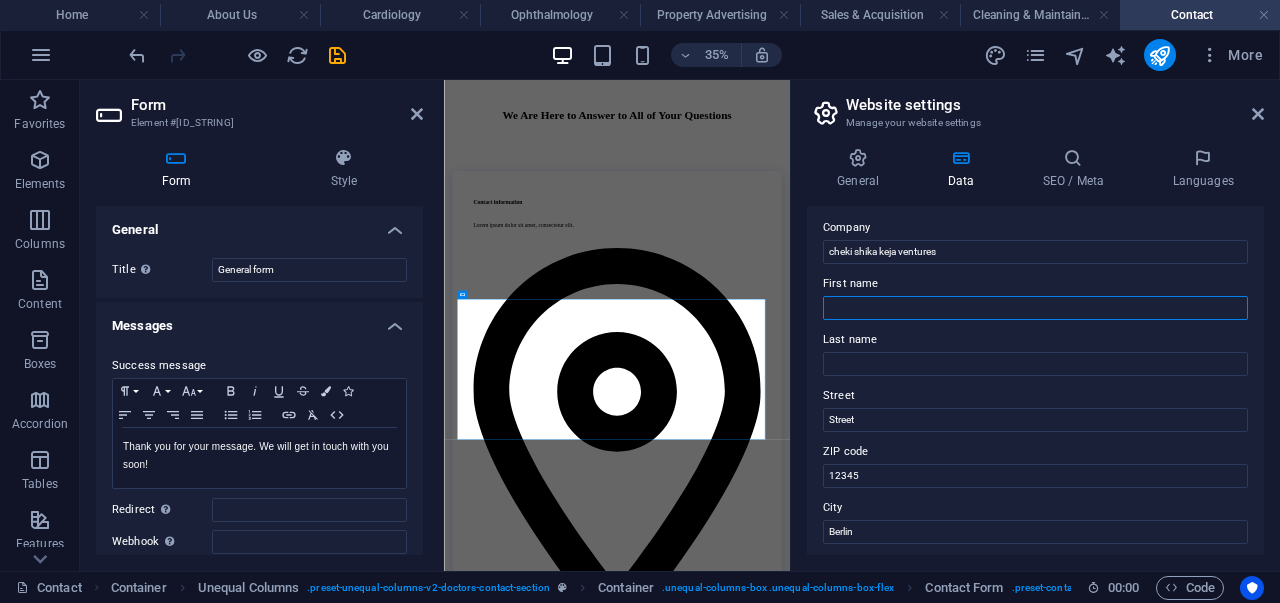 scroll, scrollTop: 48, scrollLeft: 0, axis: vertical 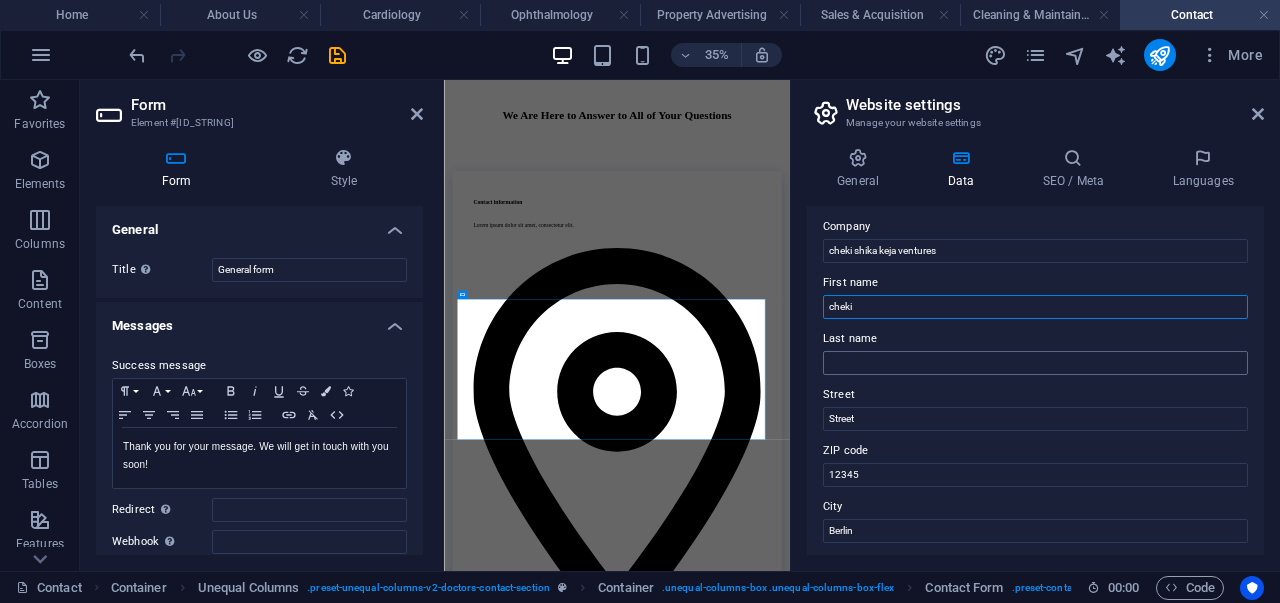 type on "cheki" 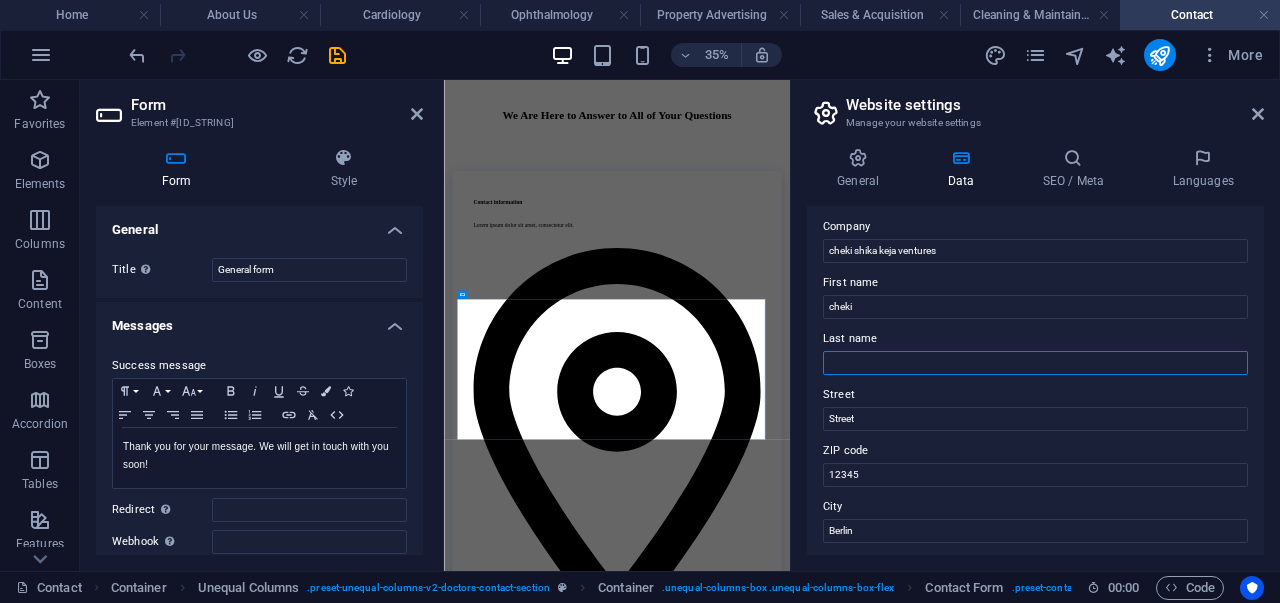 click on "Last name" at bounding box center [1035, 363] 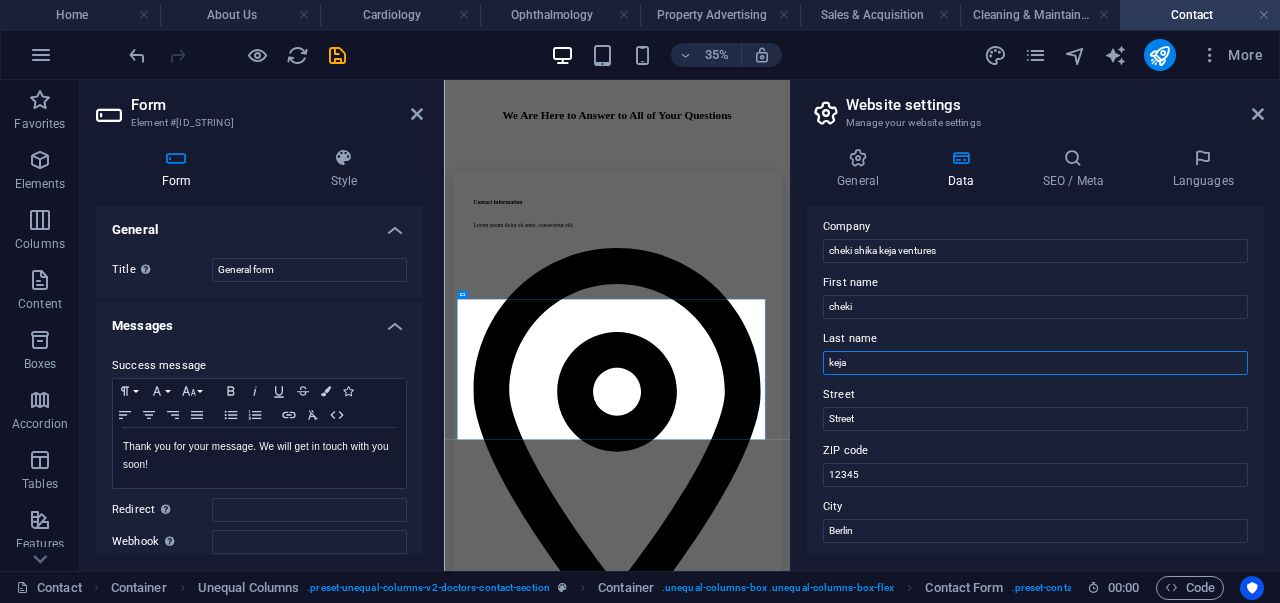 scroll, scrollTop: 110, scrollLeft: 0, axis: vertical 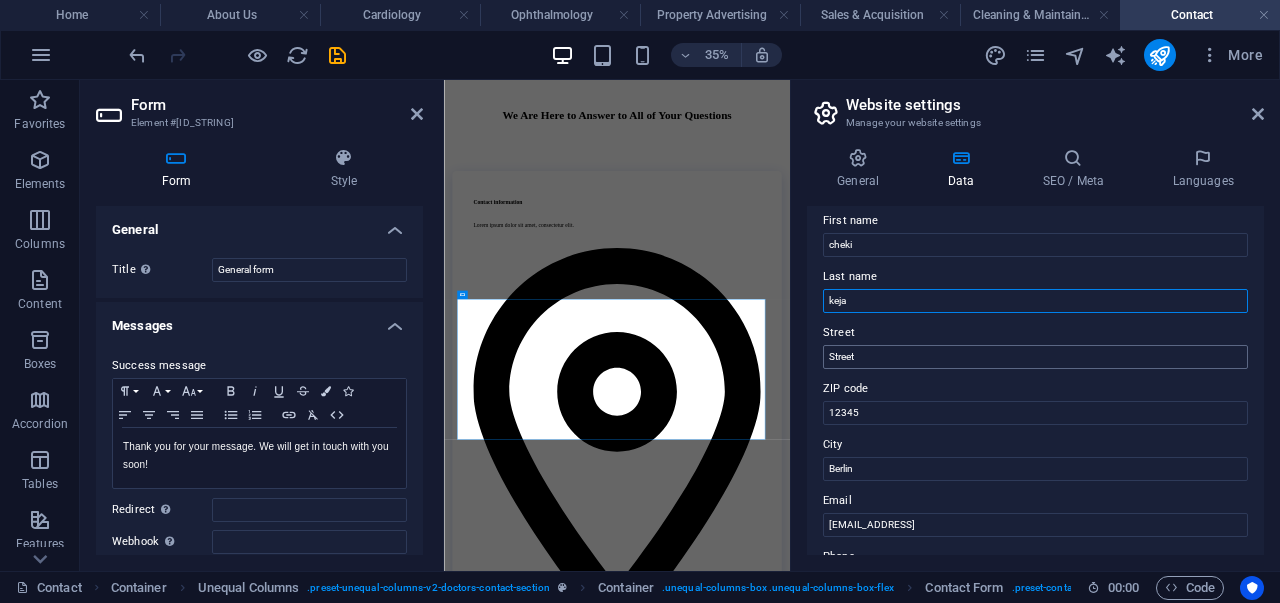 type on "keja" 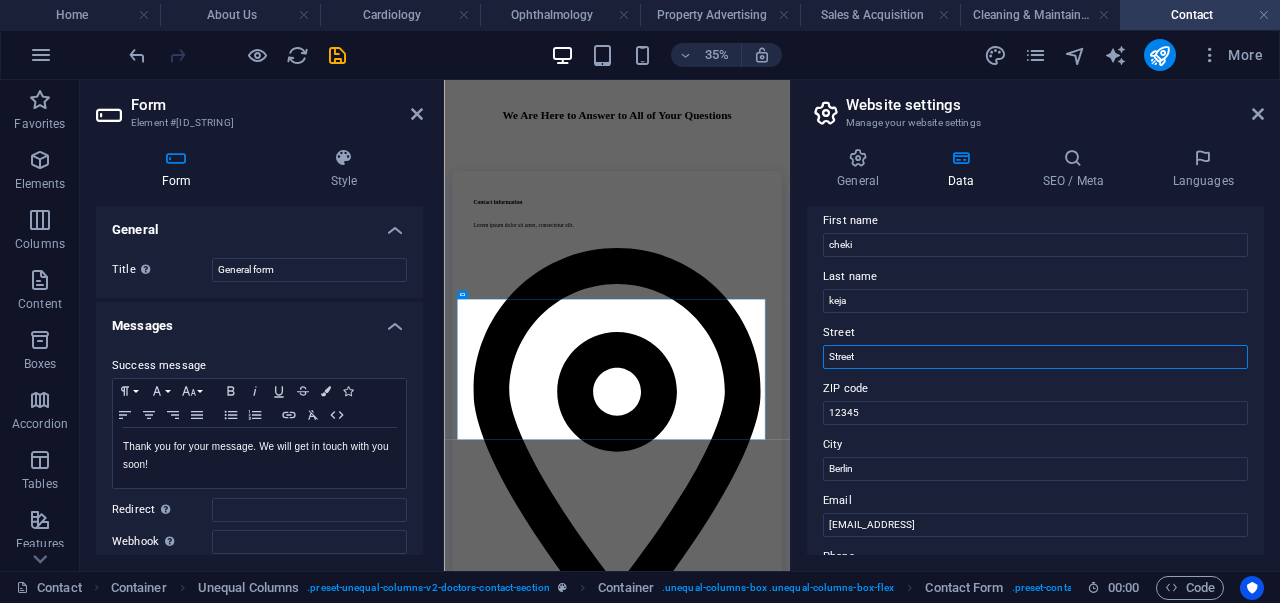 click on "Street" at bounding box center (1035, 357) 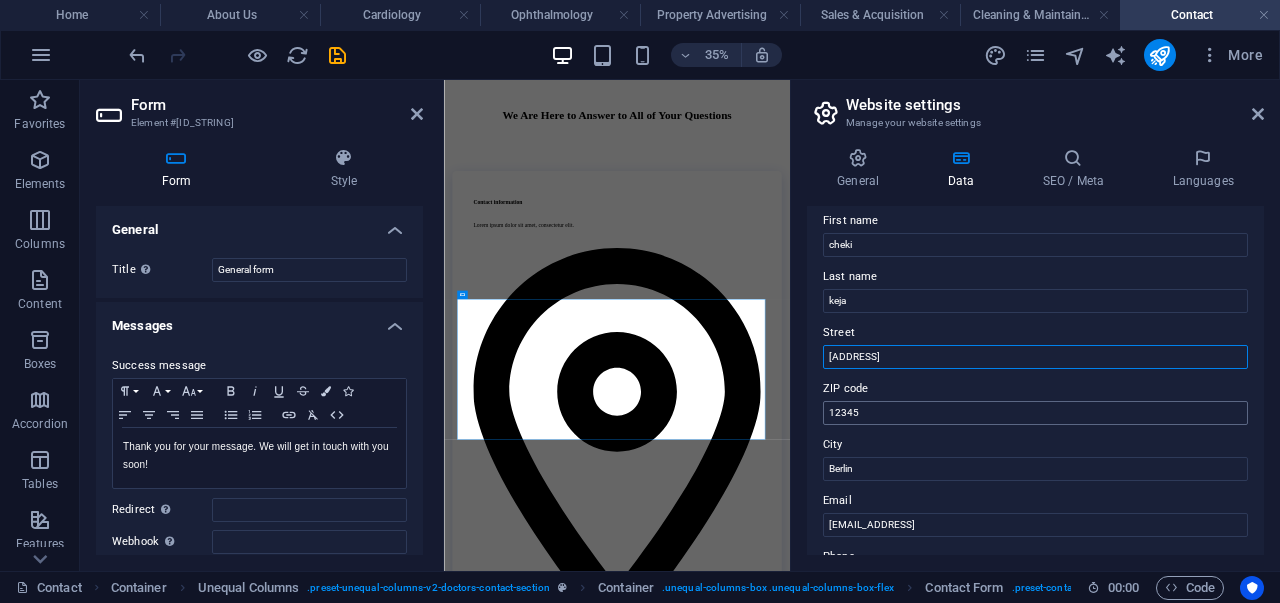 type on "[ADDRESS]" 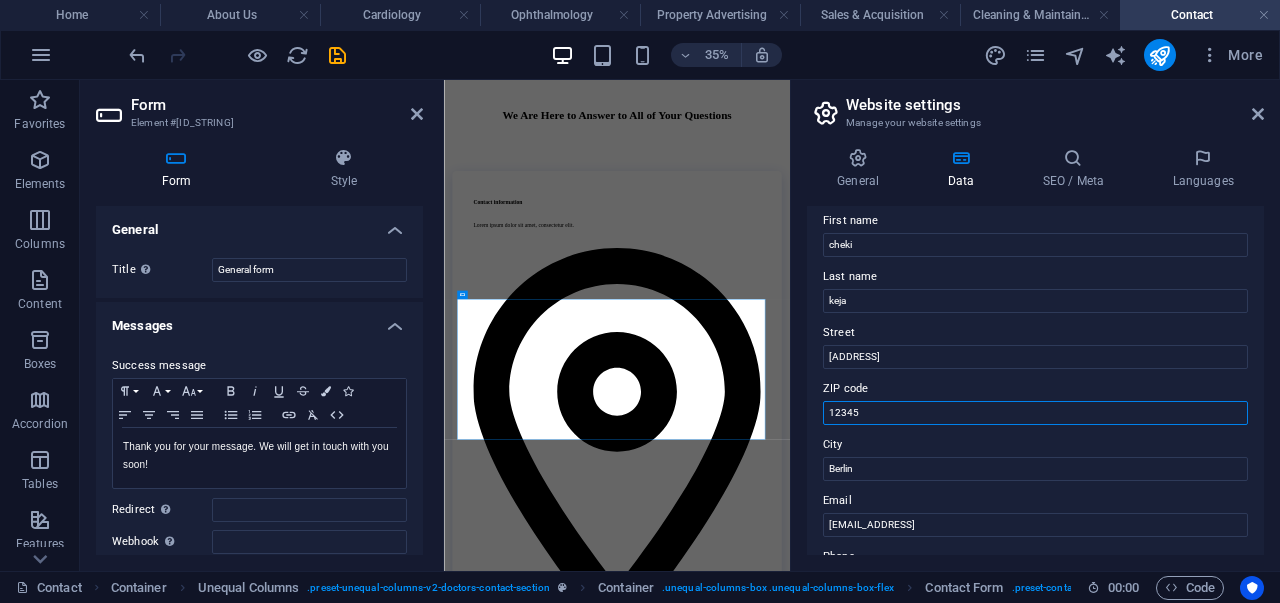click on "12345" at bounding box center [1035, 413] 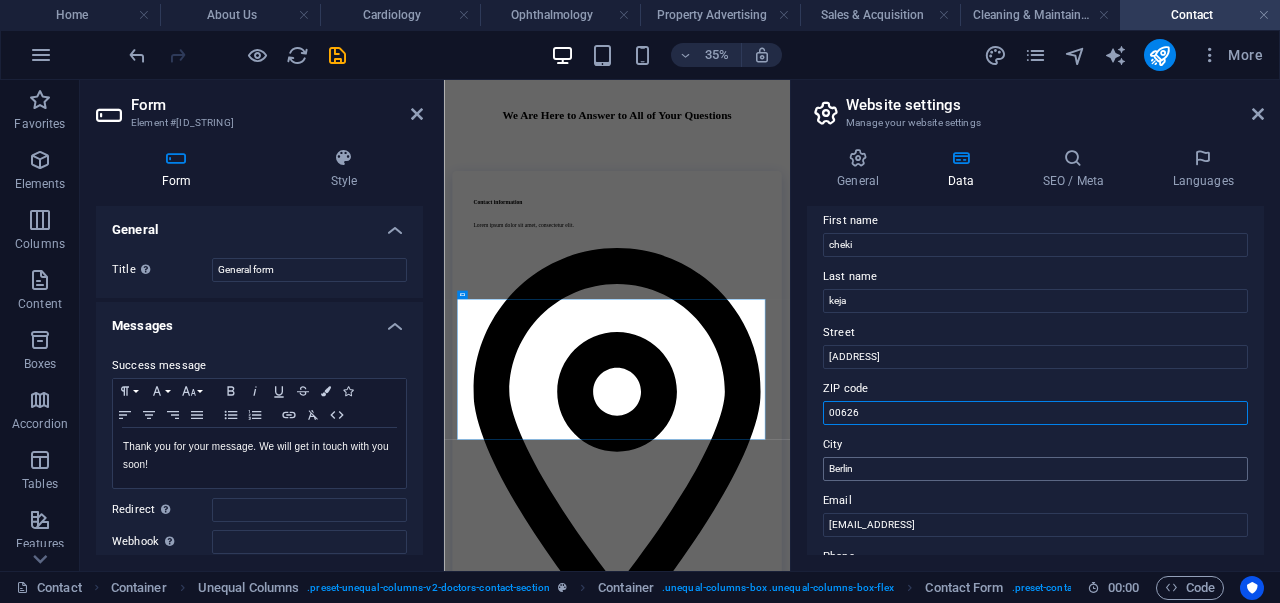type on "00626" 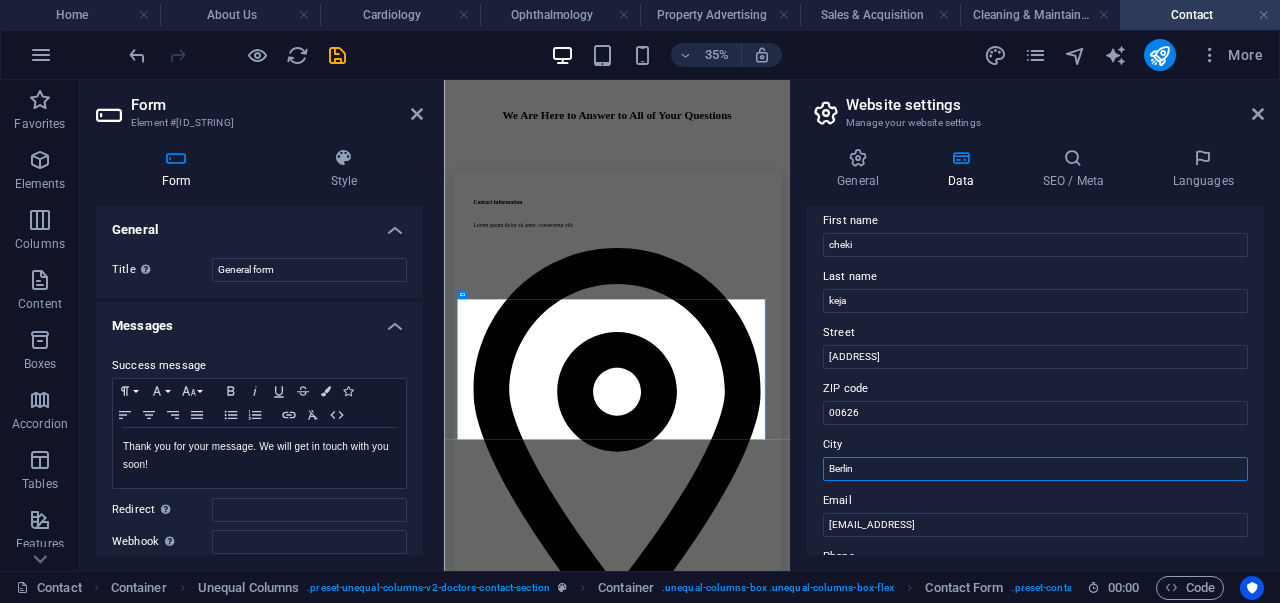 click on "Berlin" at bounding box center [1035, 469] 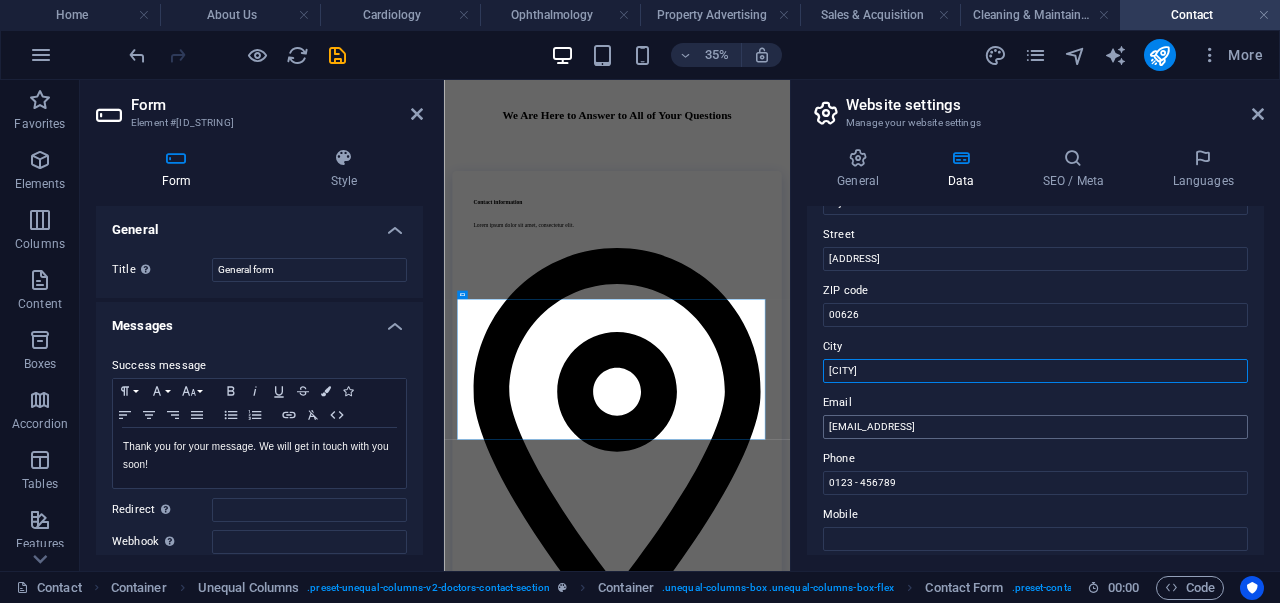 scroll, scrollTop: 232, scrollLeft: 0, axis: vertical 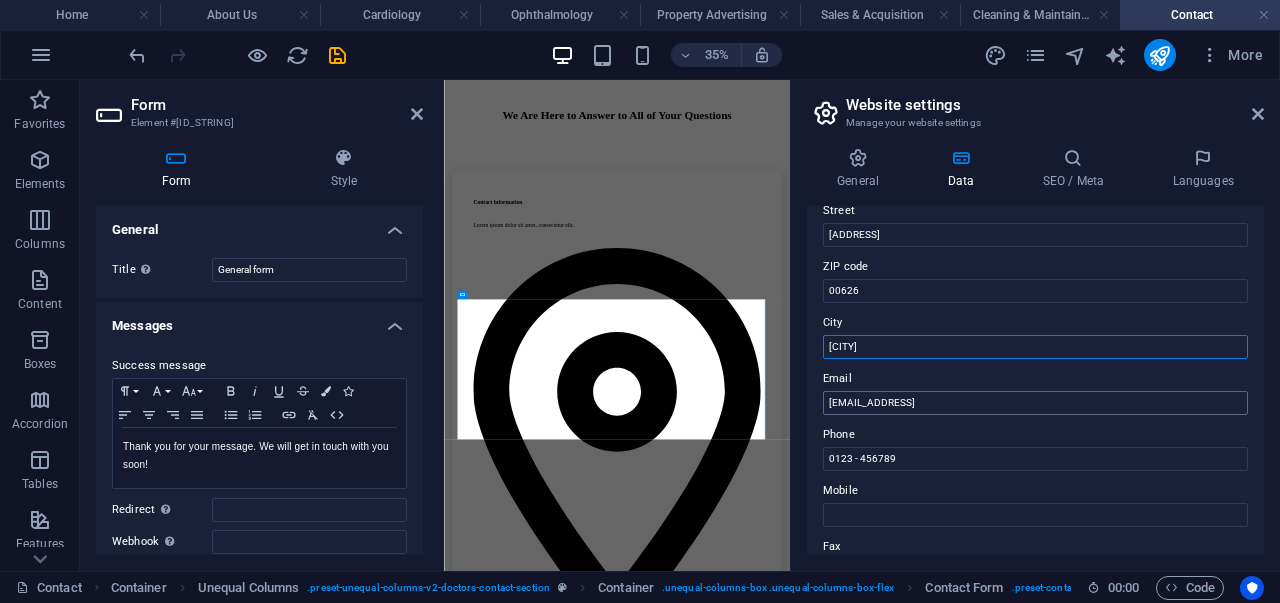 type on "[CITY]" 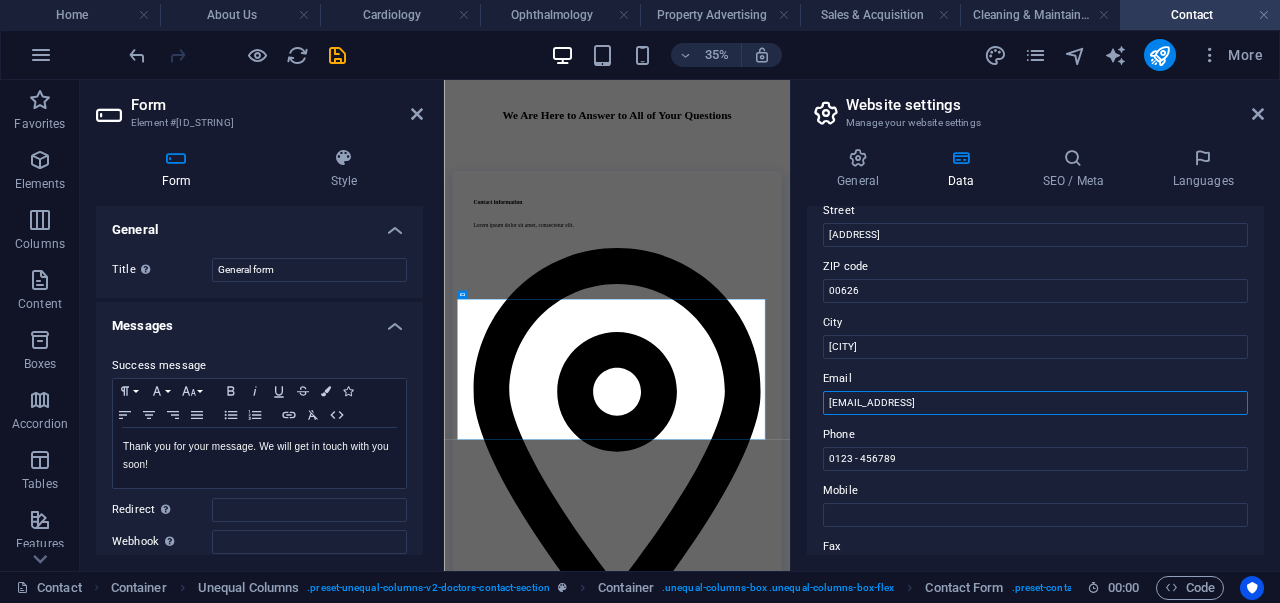 click on "[EMAIL_ADDRESS]" at bounding box center [1035, 403] 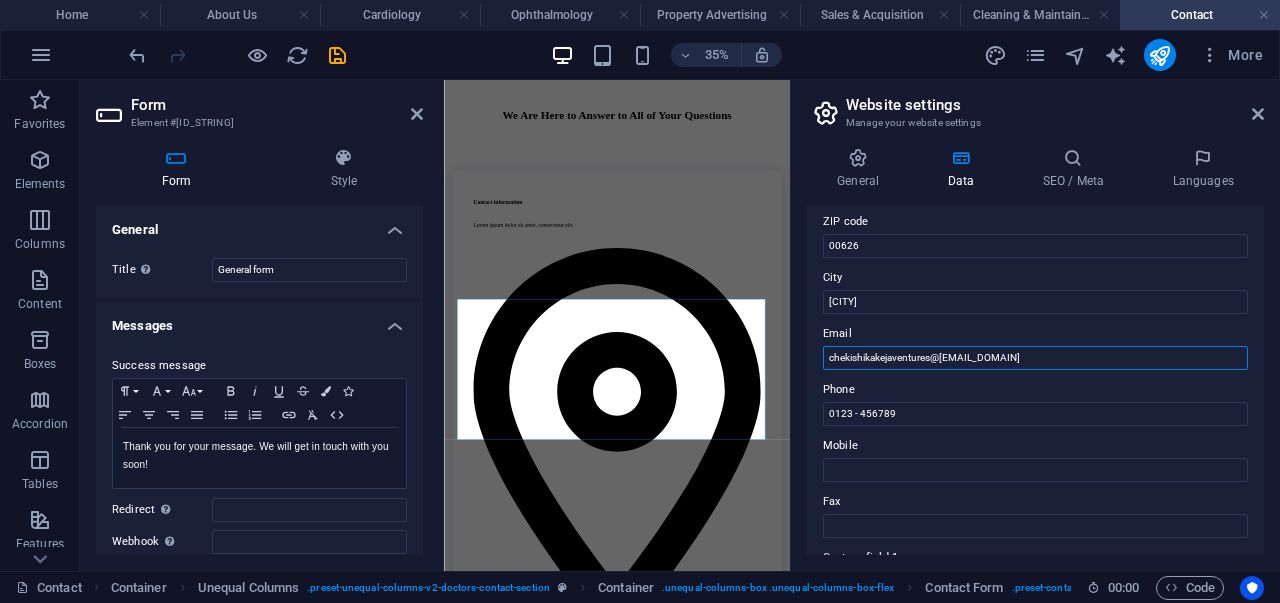 scroll, scrollTop: 281, scrollLeft: 0, axis: vertical 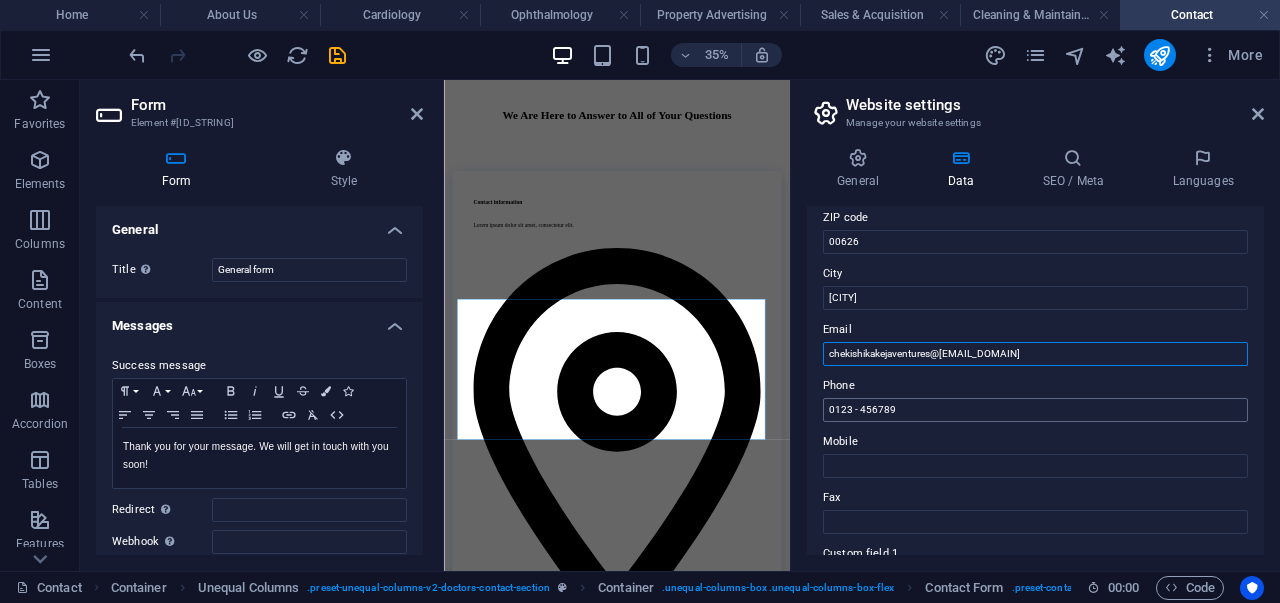 type on "chekishikakejaventures@[EMAIL_DOMAIN]" 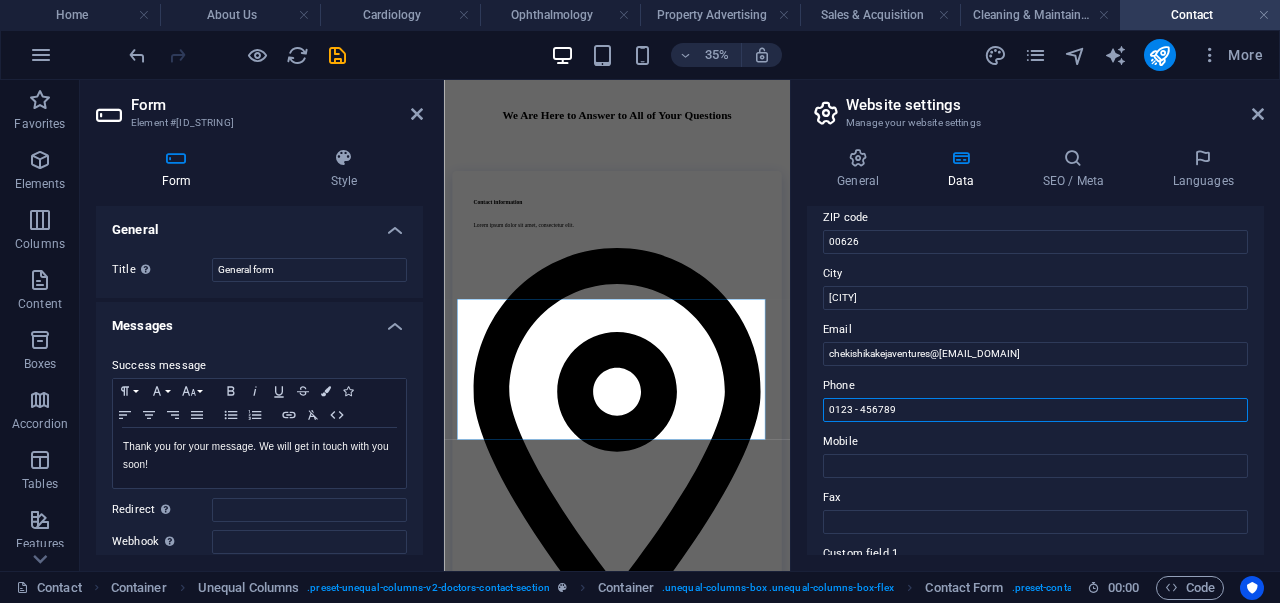 click on "0123 - 456789" at bounding box center [1035, 410] 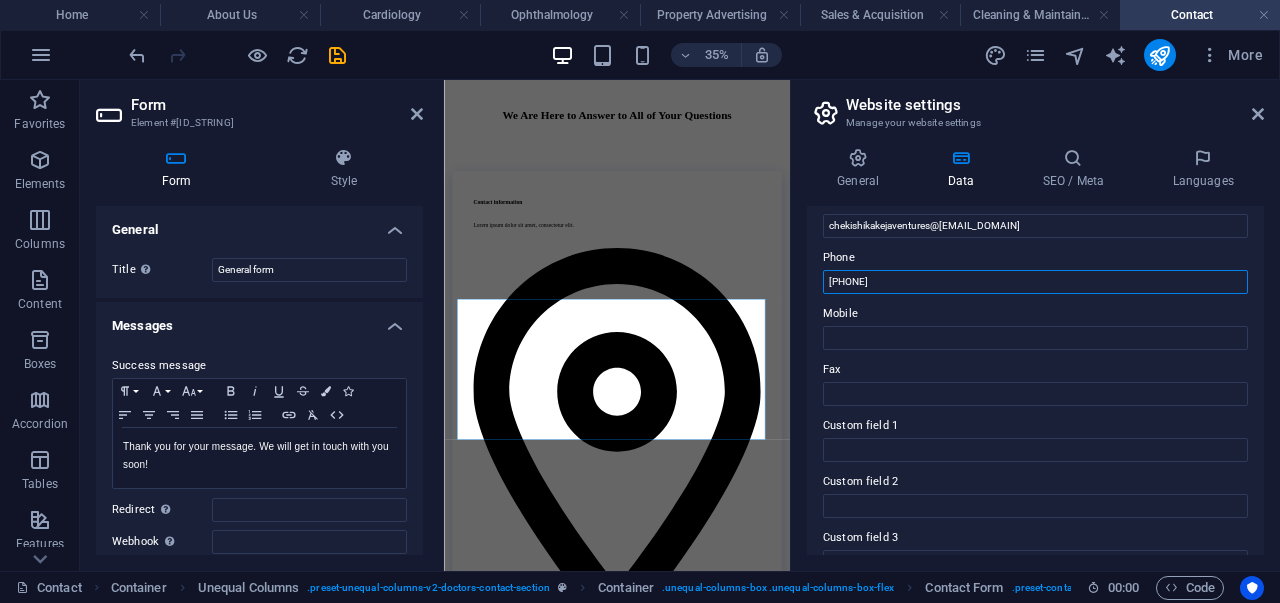 scroll, scrollTop: 411, scrollLeft: 0, axis: vertical 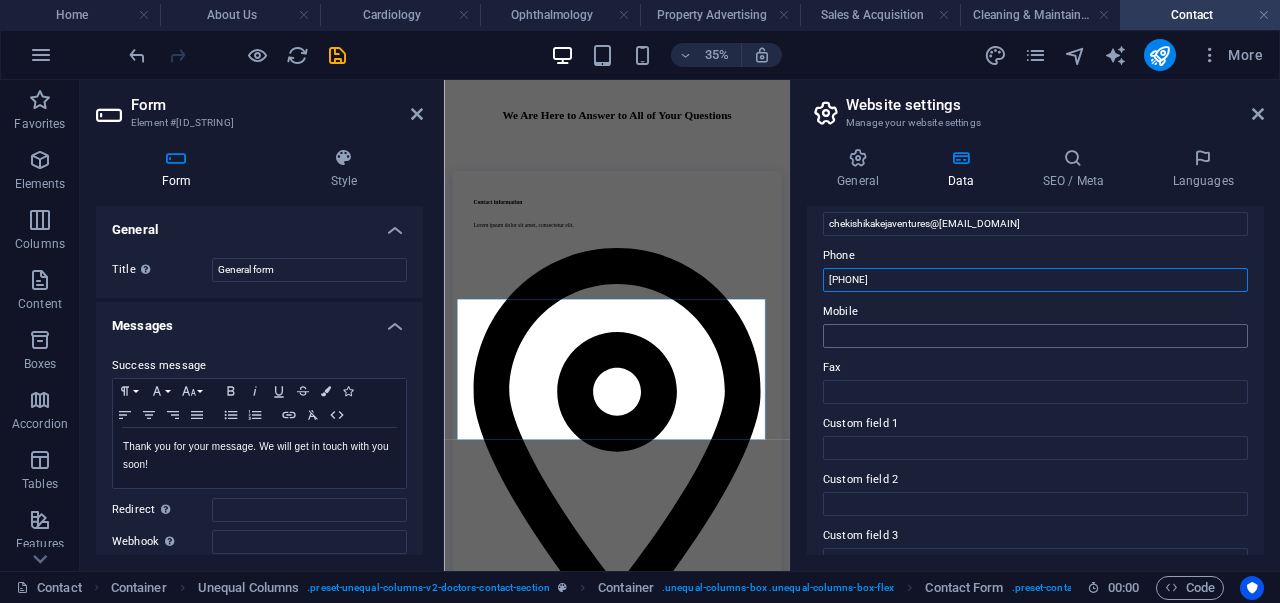 type on "[PHONE]" 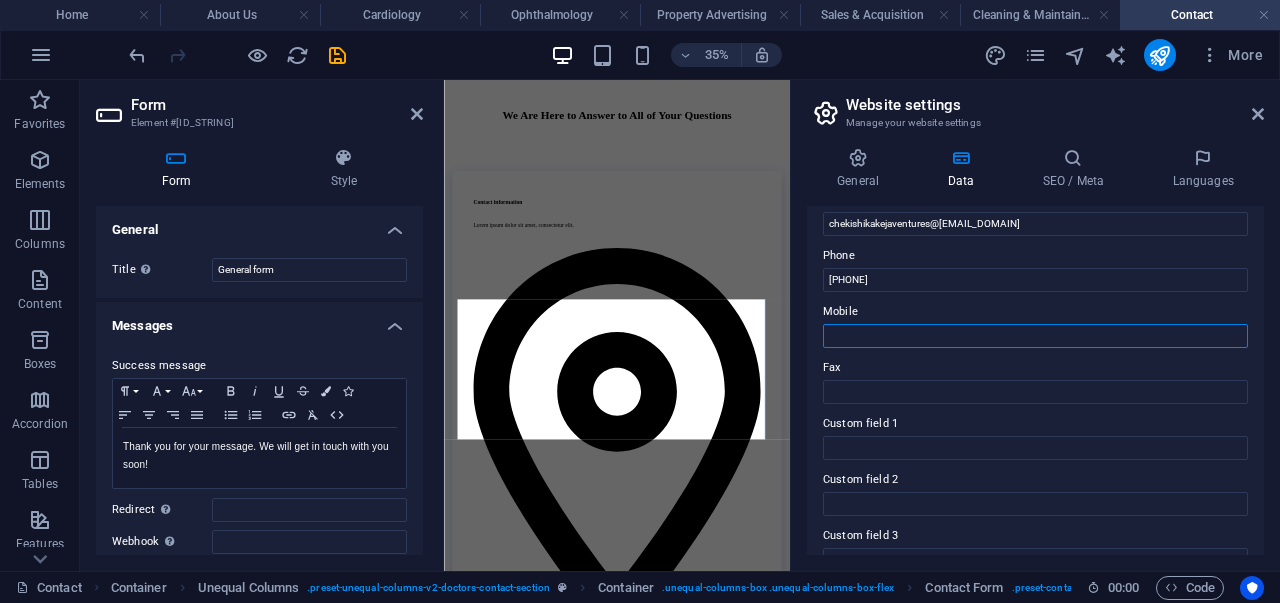 click on "Mobile" at bounding box center (1035, 336) 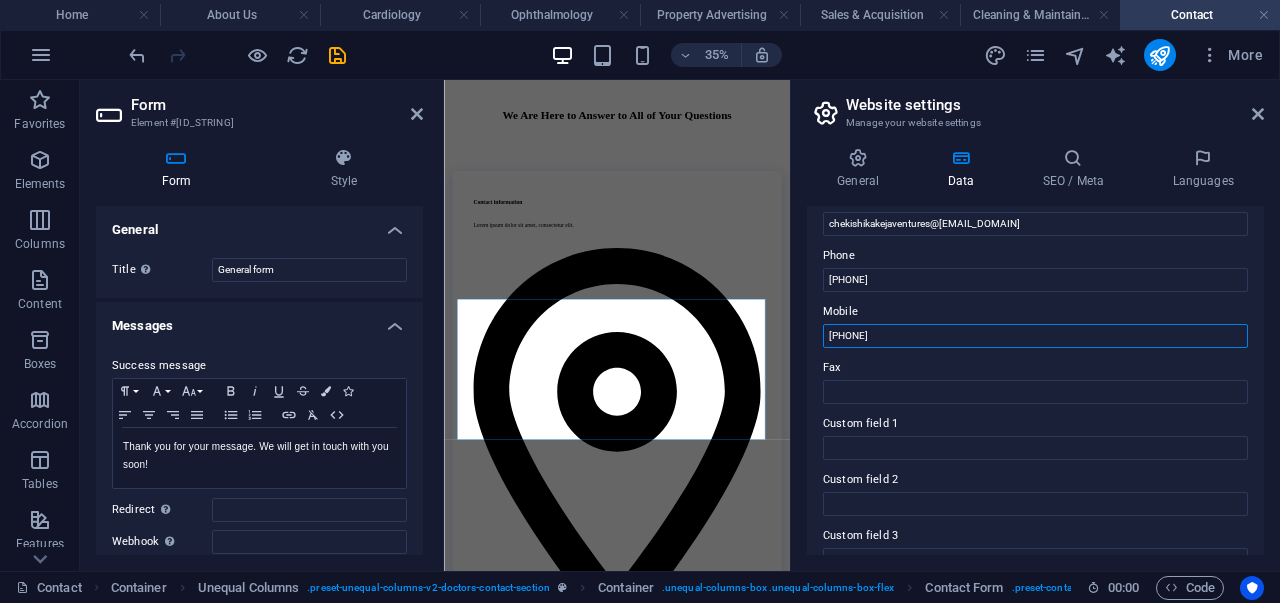 scroll, scrollTop: 611, scrollLeft: 0, axis: vertical 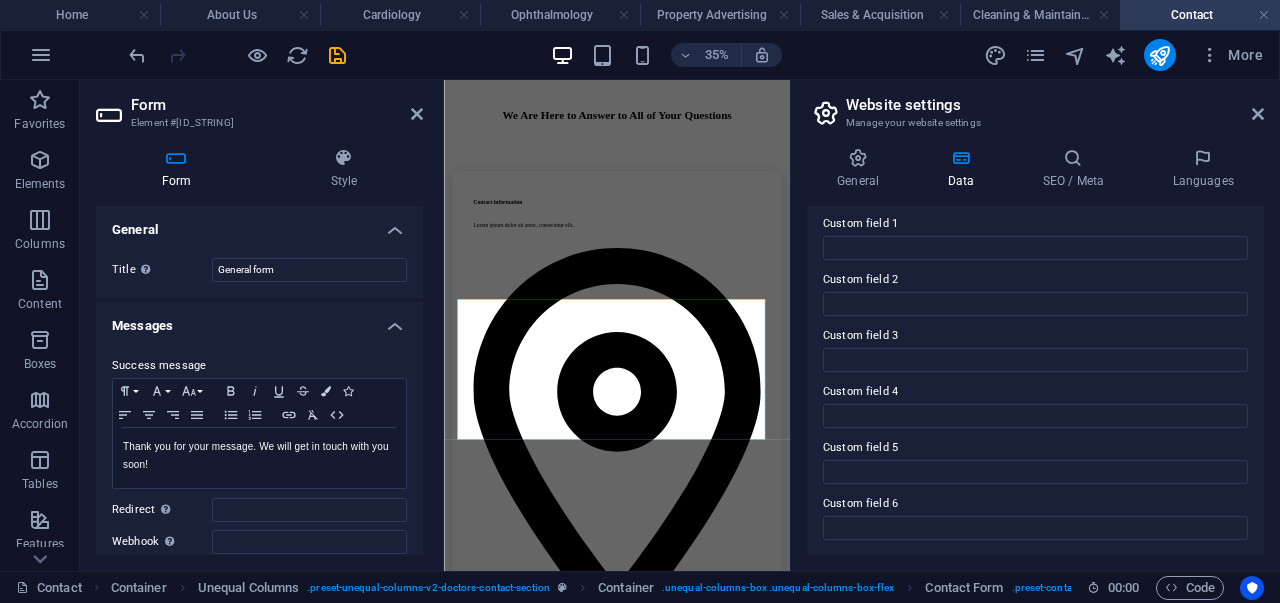 type on "[PHONE]" 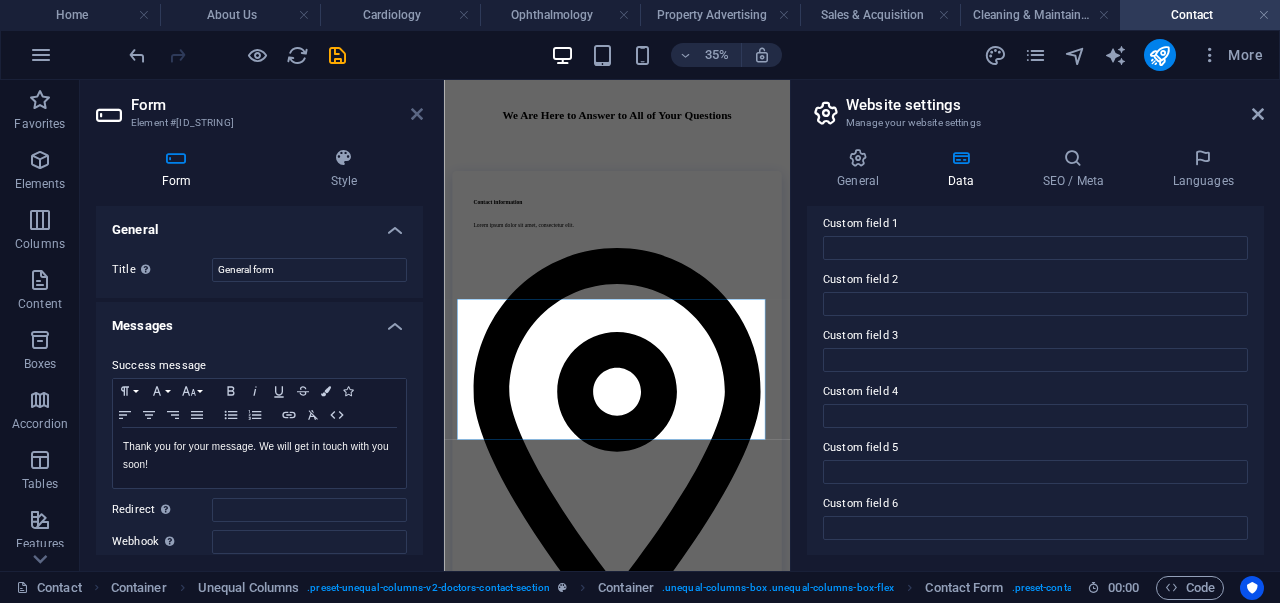 click at bounding box center (417, 114) 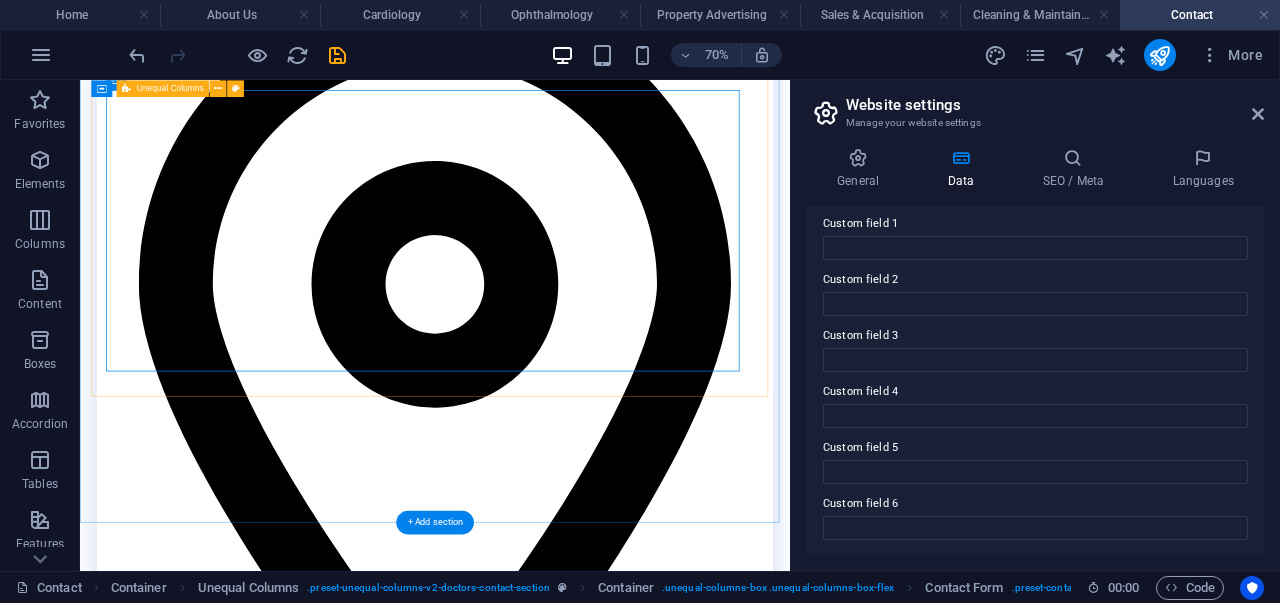 scroll, scrollTop: 842, scrollLeft: 0, axis: vertical 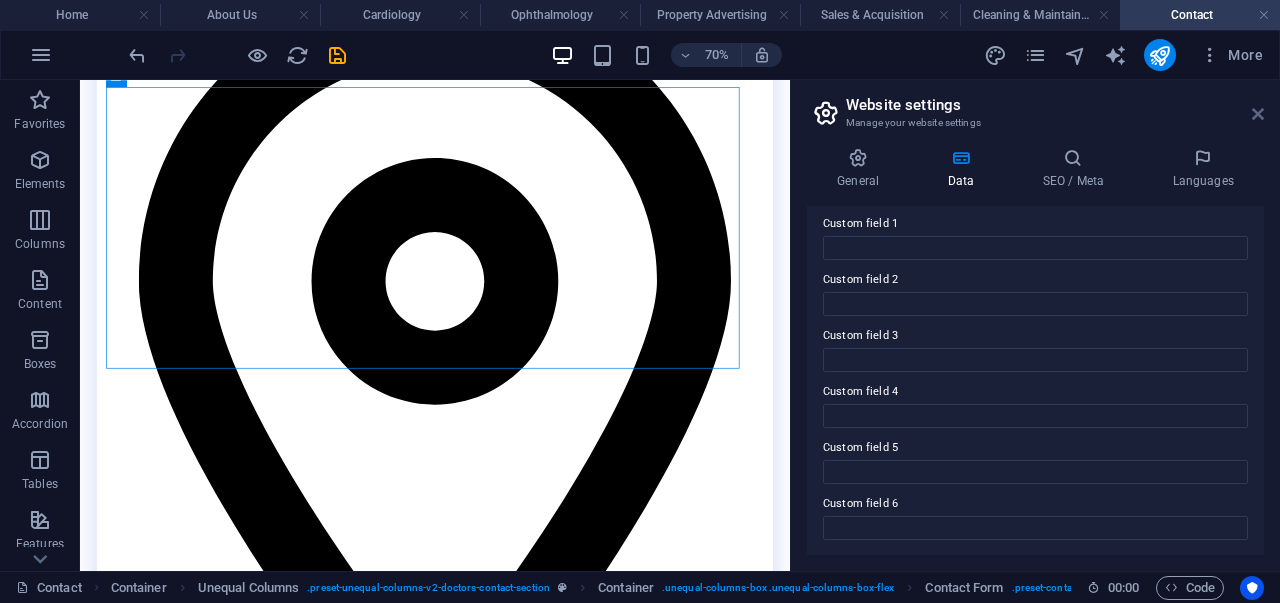 click at bounding box center (1258, 114) 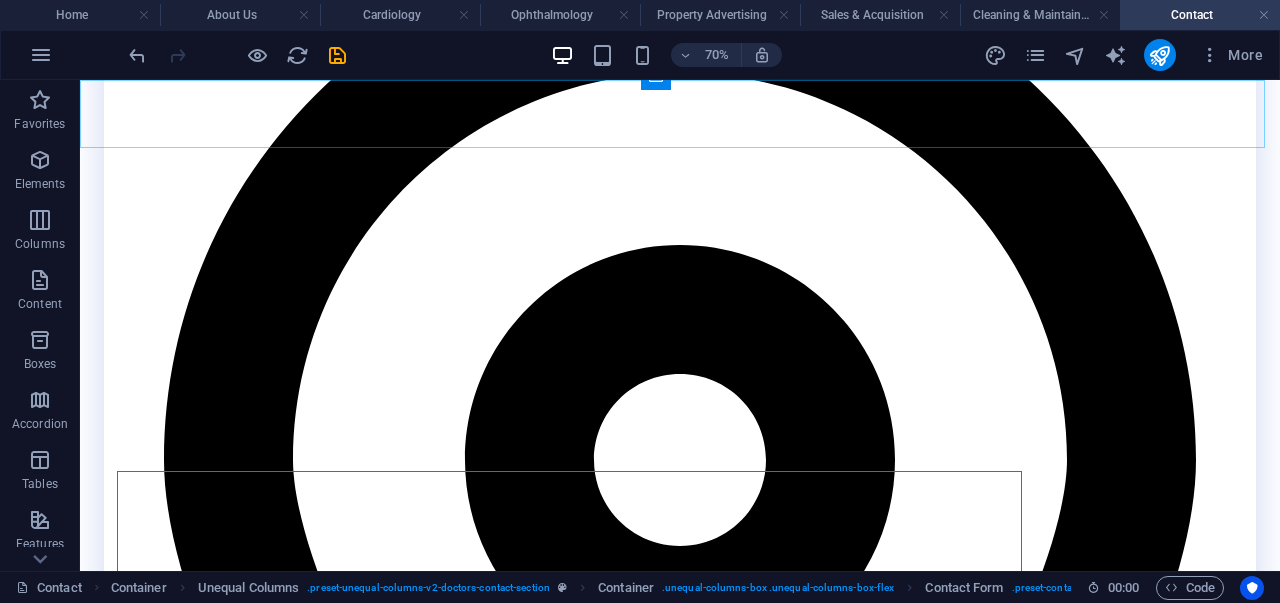 scroll, scrollTop: 461, scrollLeft: 0, axis: vertical 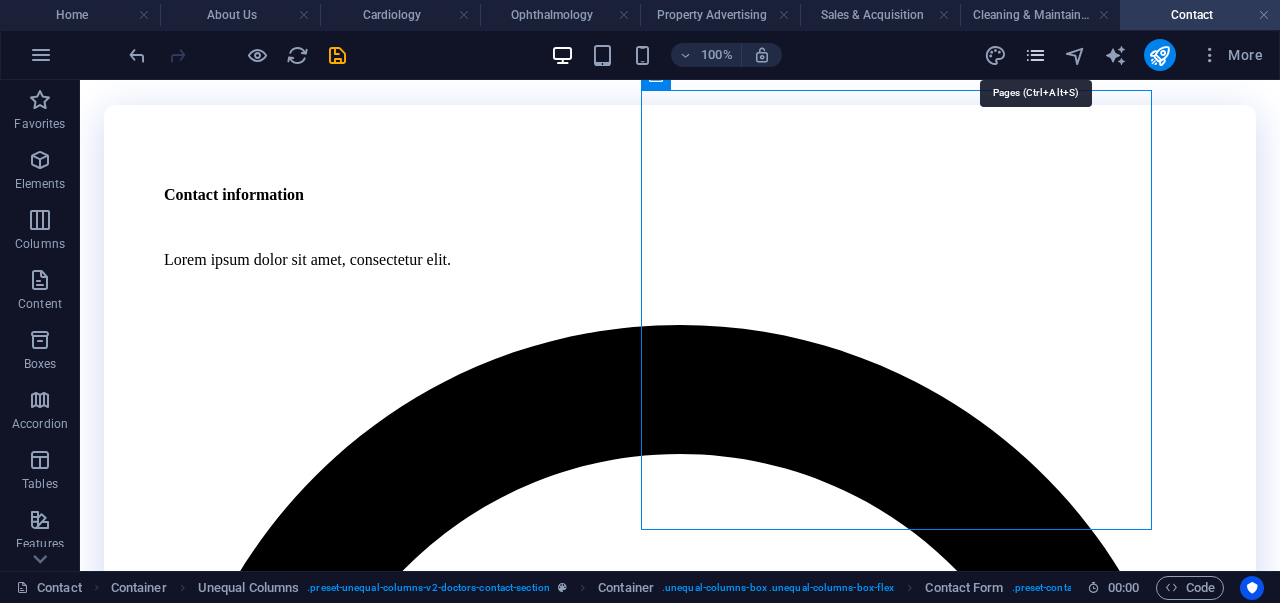 click at bounding box center [1035, 55] 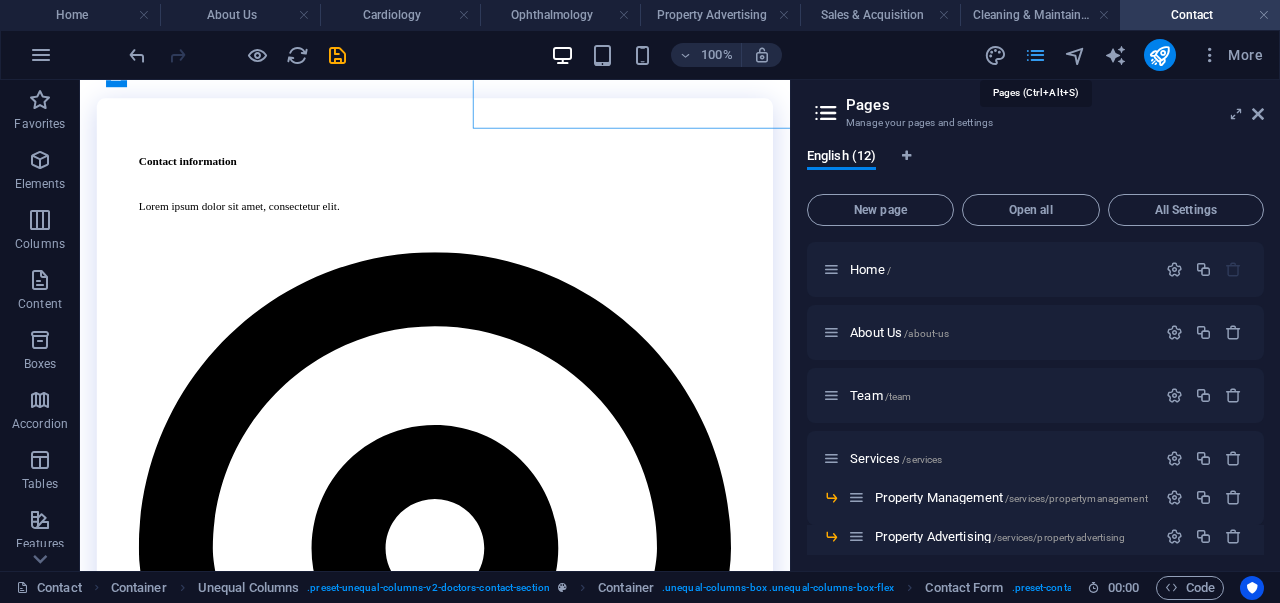scroll, scrollTop: 842, scrollLeft: 0, axis: vertical 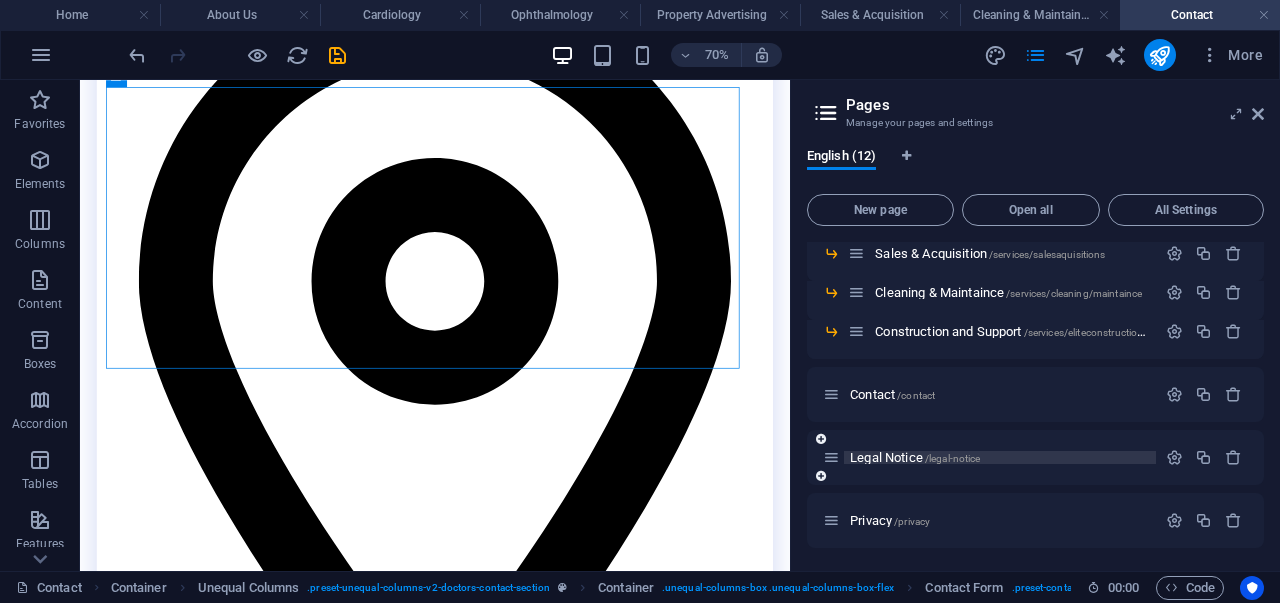 click on "Legal Notice /legal-notice" at bounding box center (915, 457) 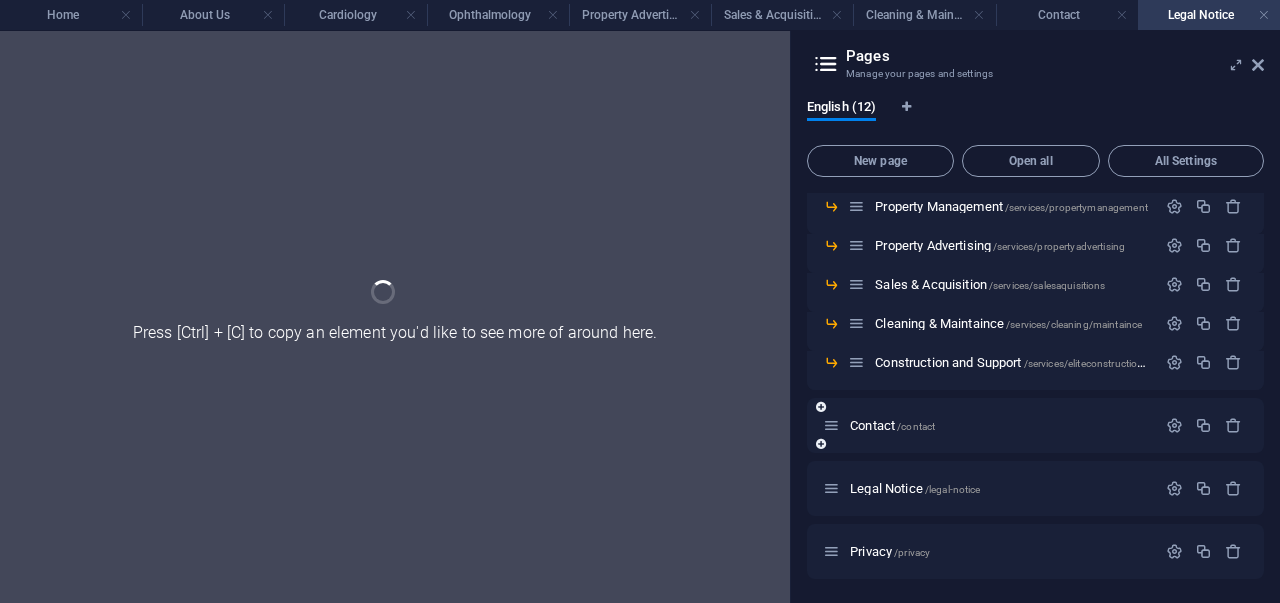 scroll, scrollTop: 0, scrollLeft: 0, axis: both 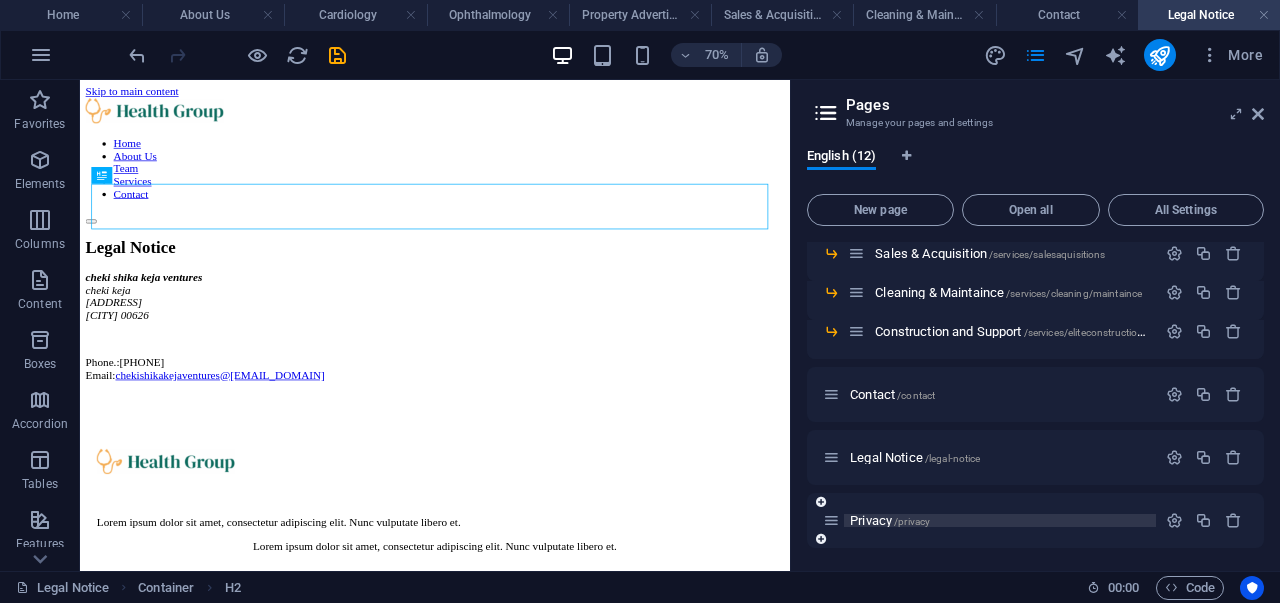 click on "Privacy /privacy" at bounding box center [890, 520] 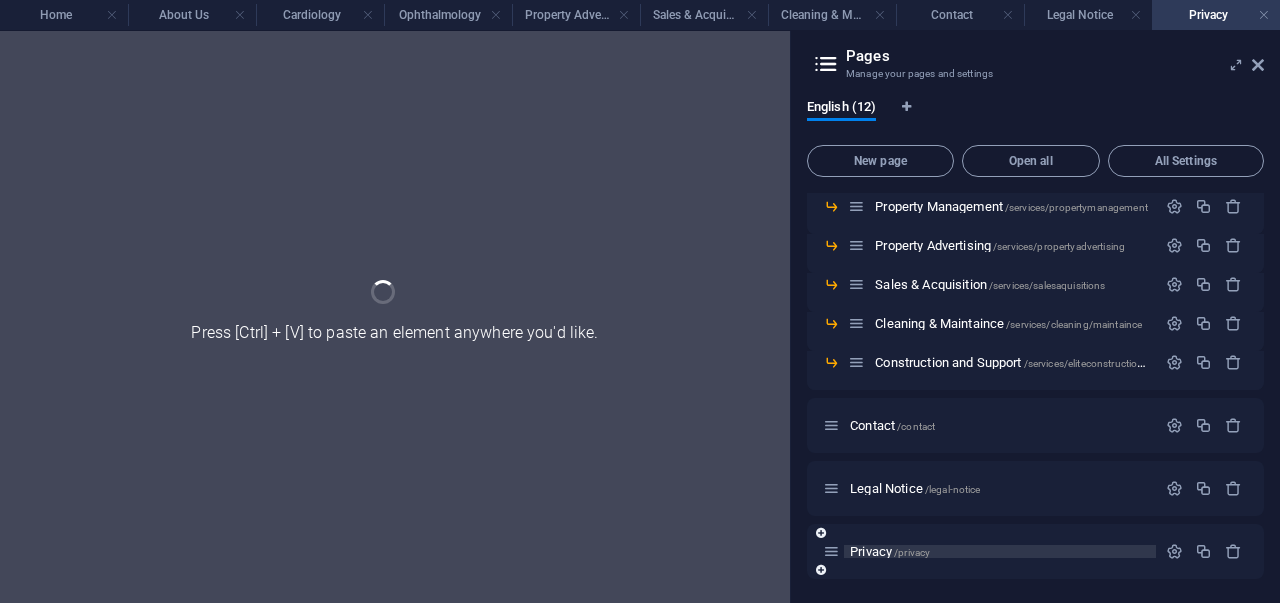 scroll, scrollTop: 241, scrollLeft: 0, axis: vertical 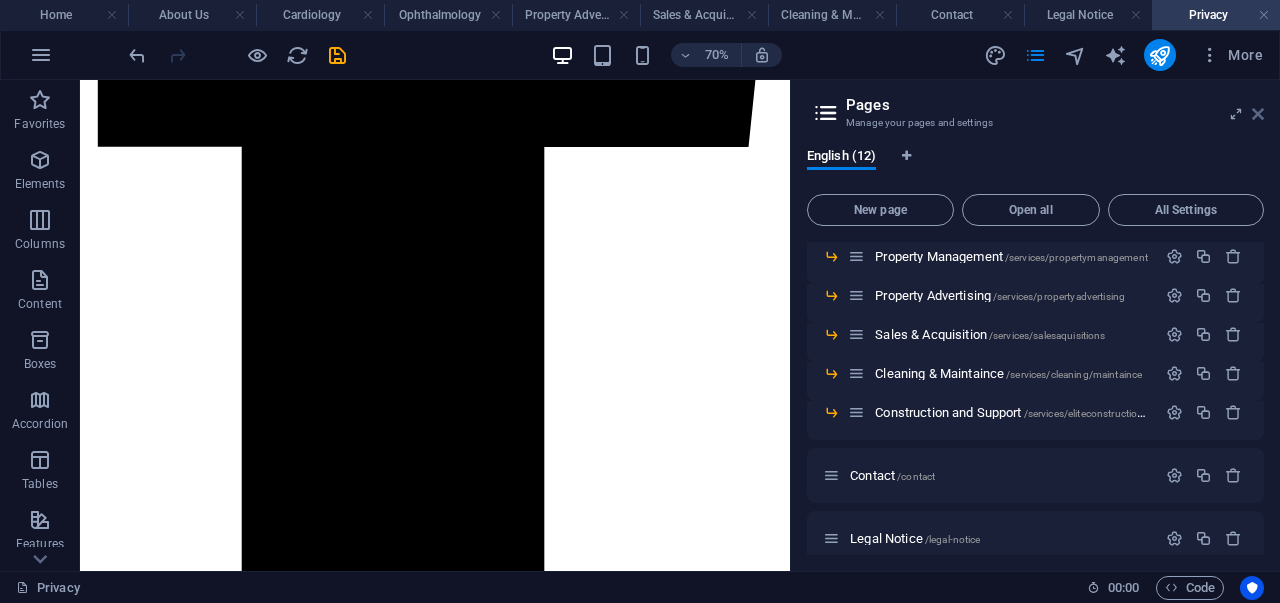 click at bounding box center [1258, 114] 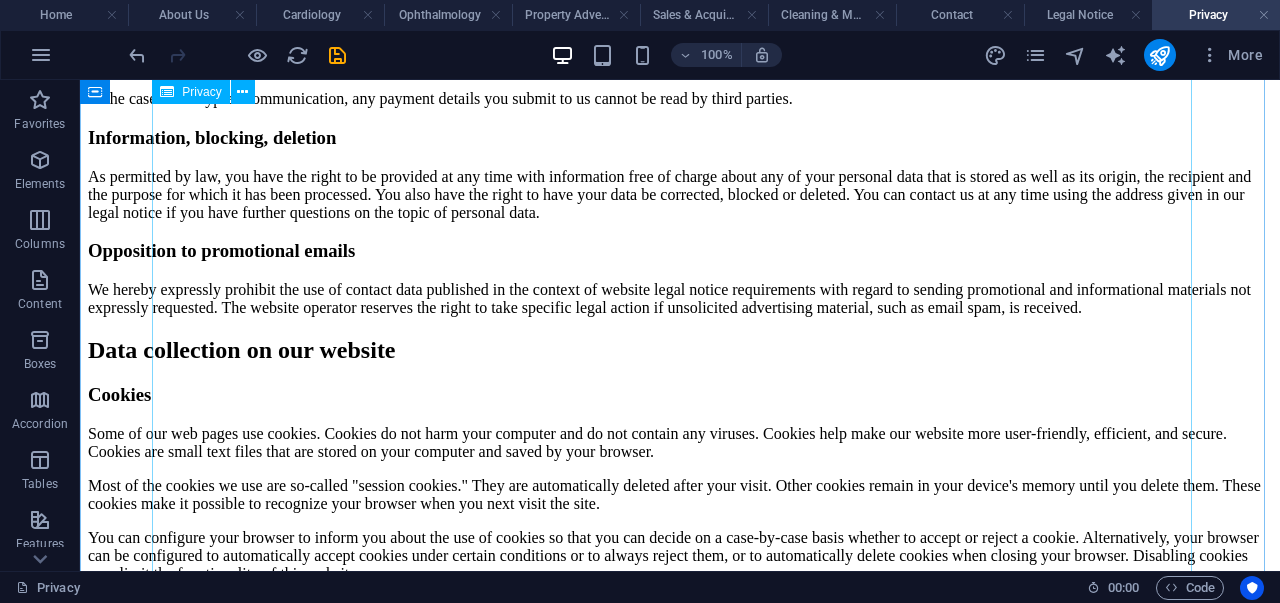 scroll, scrollTop: 1695, scrollLeft: 0, axis: vertical 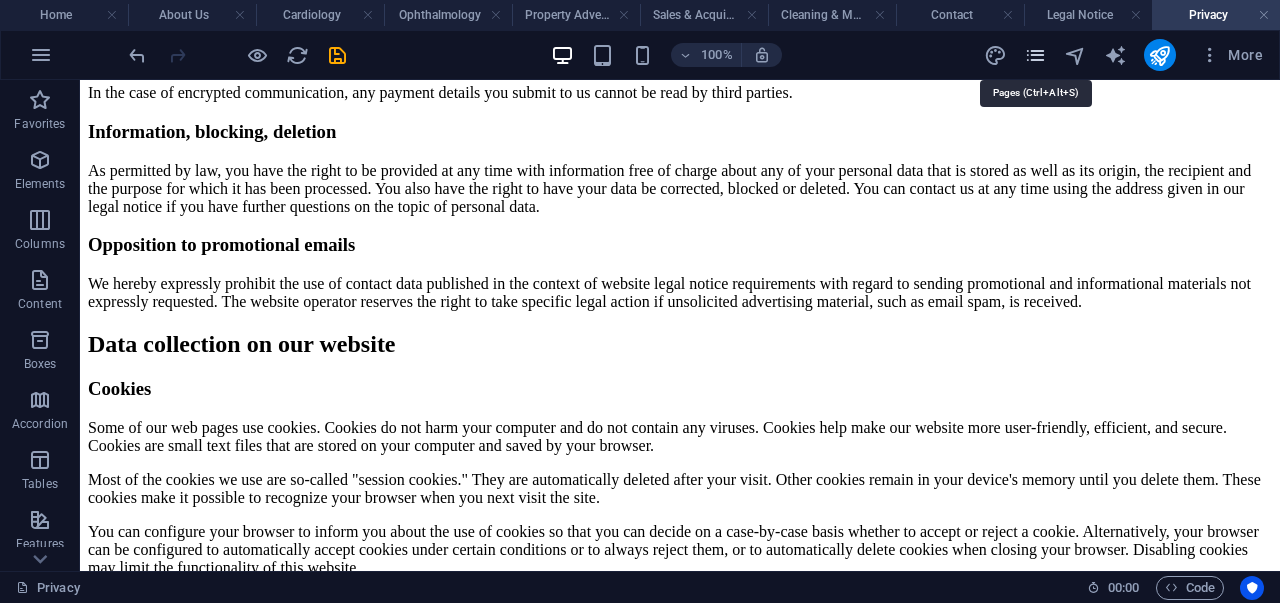 click at bounding box center (1035, 55) 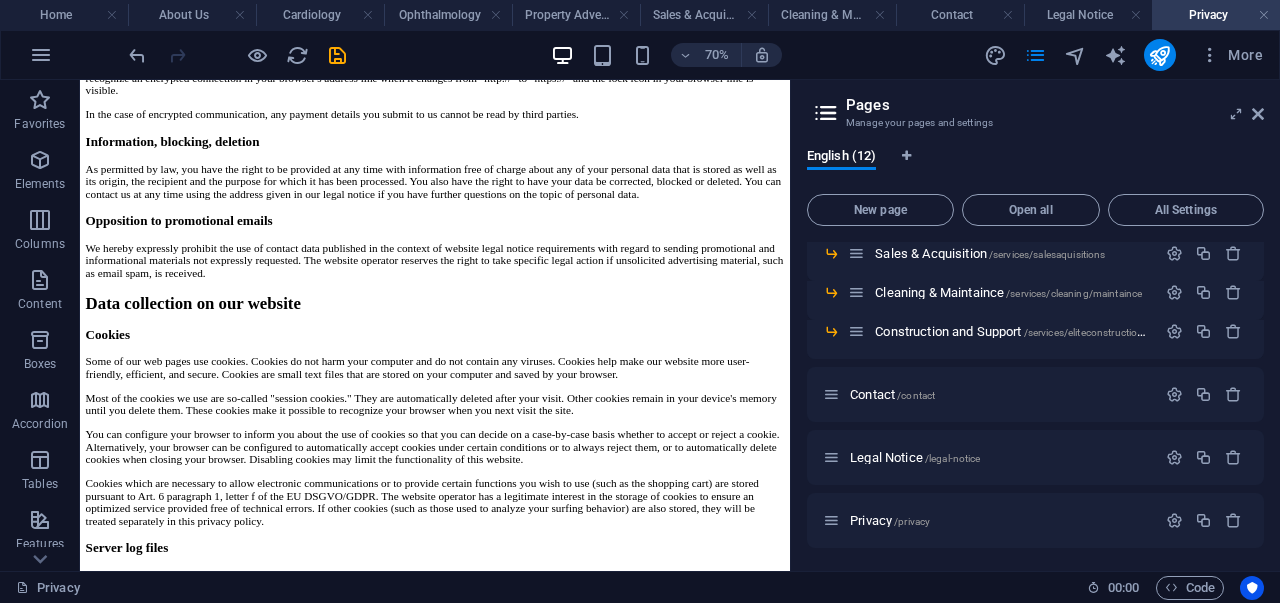 scroll, scrollTop: 0, scrollLeft: 0, axis: both 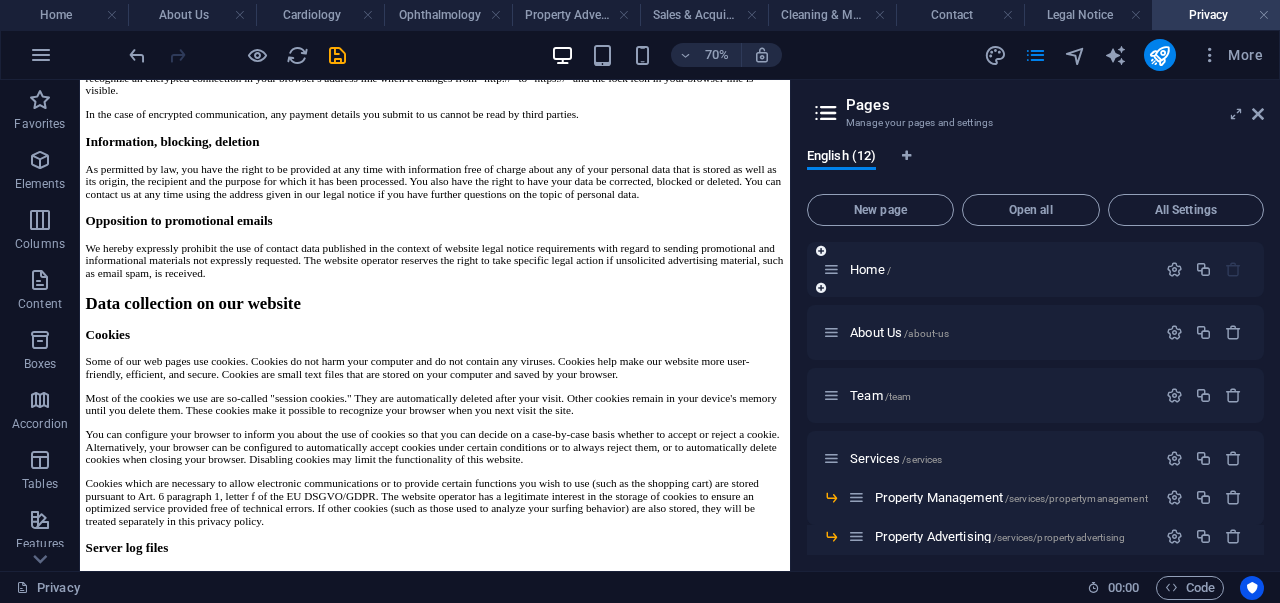 click on "Home /" at bounding box center [1035, 269] 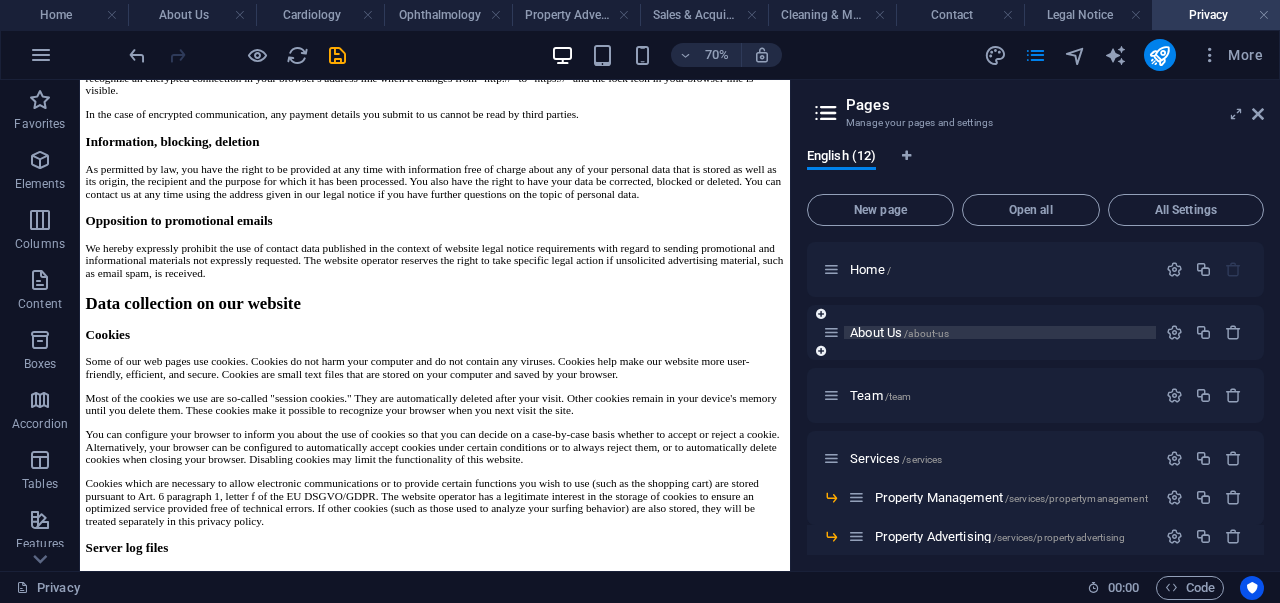 click on "About Us /about-us" at bounding box center (899, 332) 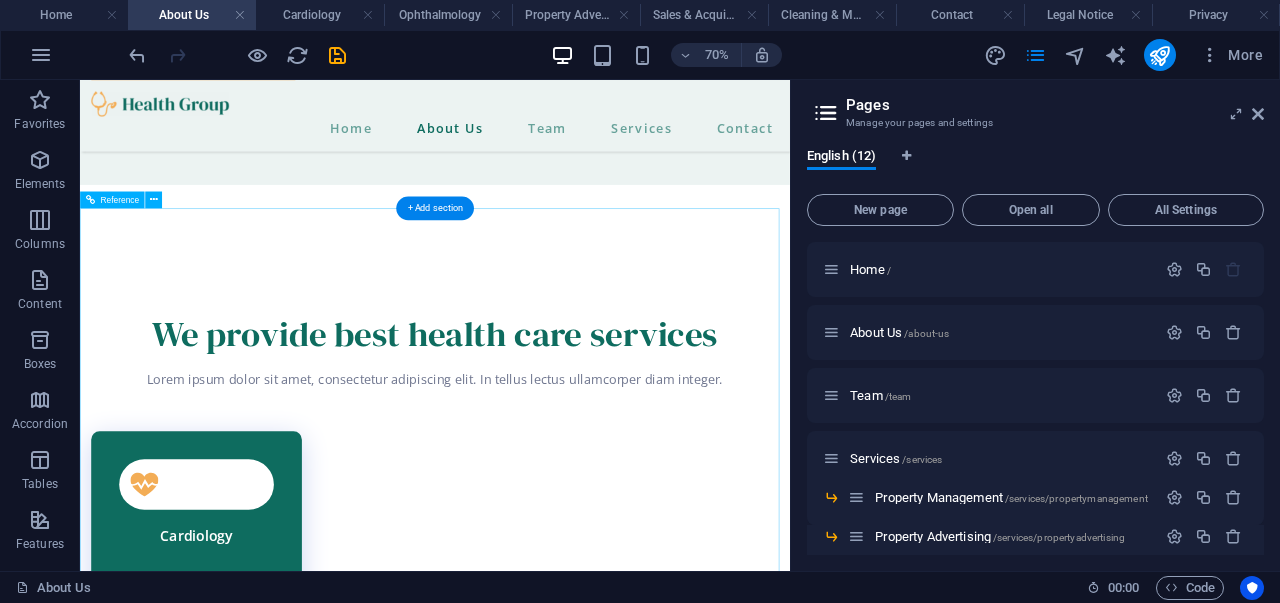 scroll, scrollTop: 5368, scrollLeft: 0, axis: vertical 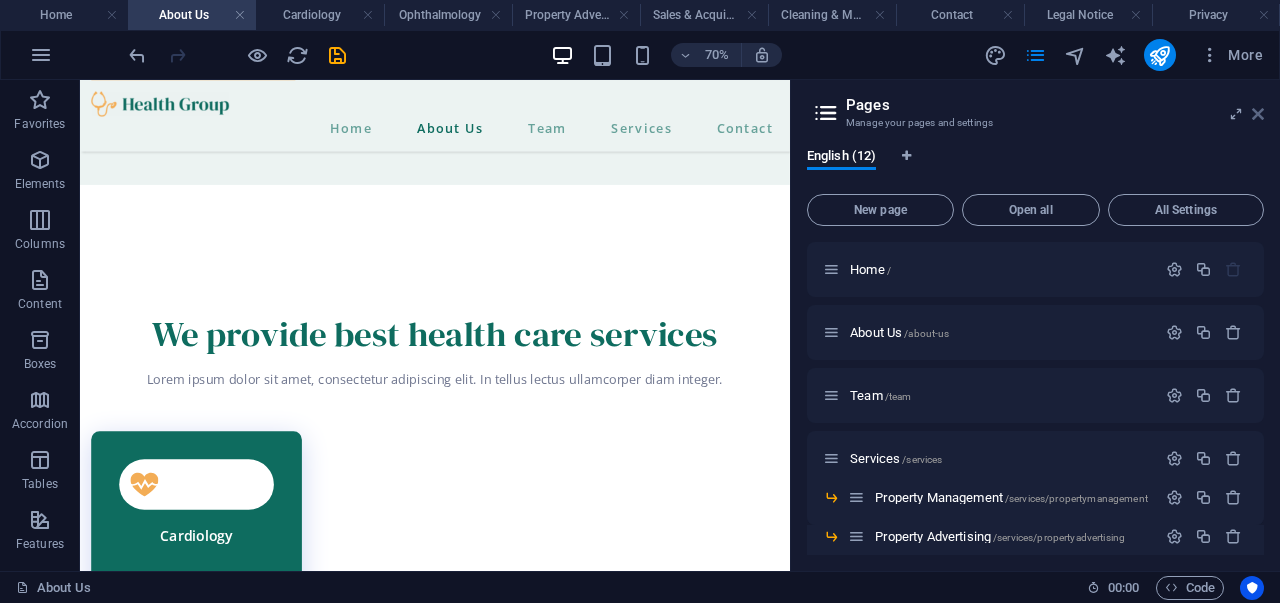 click at bounding box center [1258, 114] 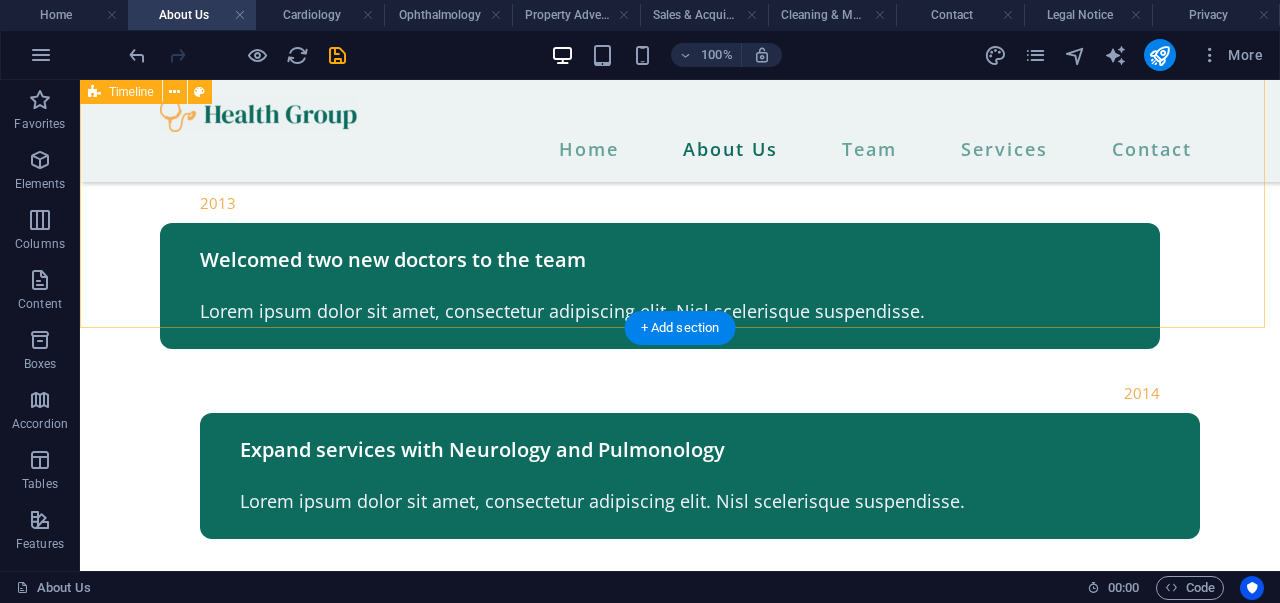 scroll, scrollTop: 3430, scrollLeft: 0, axis: vertical 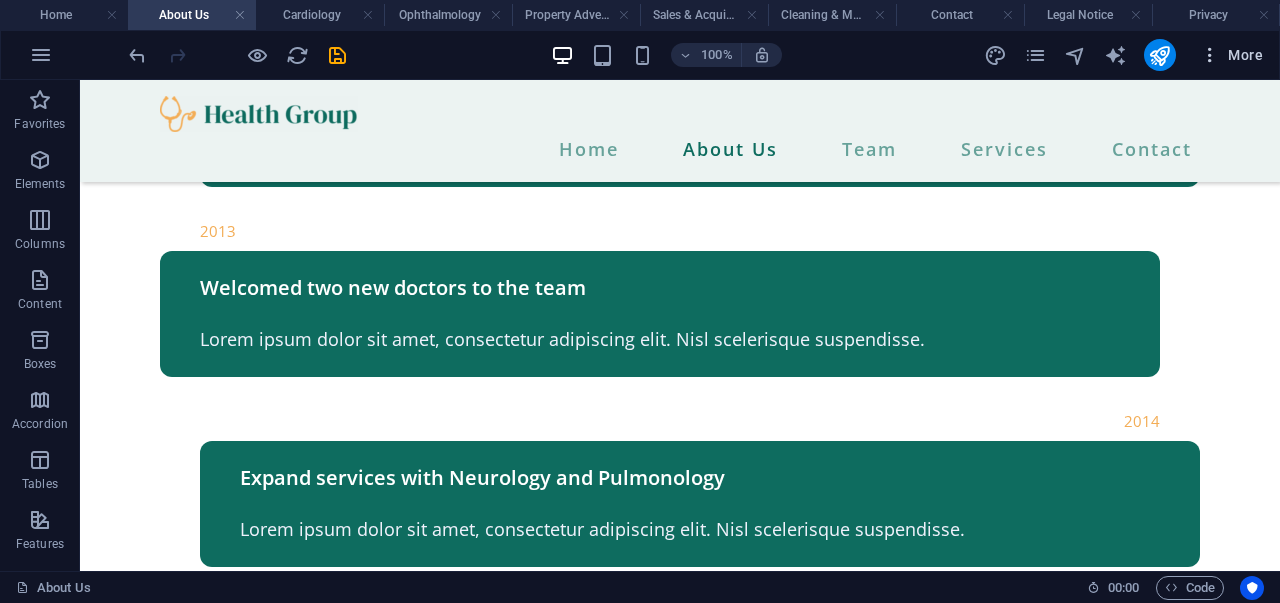 click at bounding box center (1210, 55) 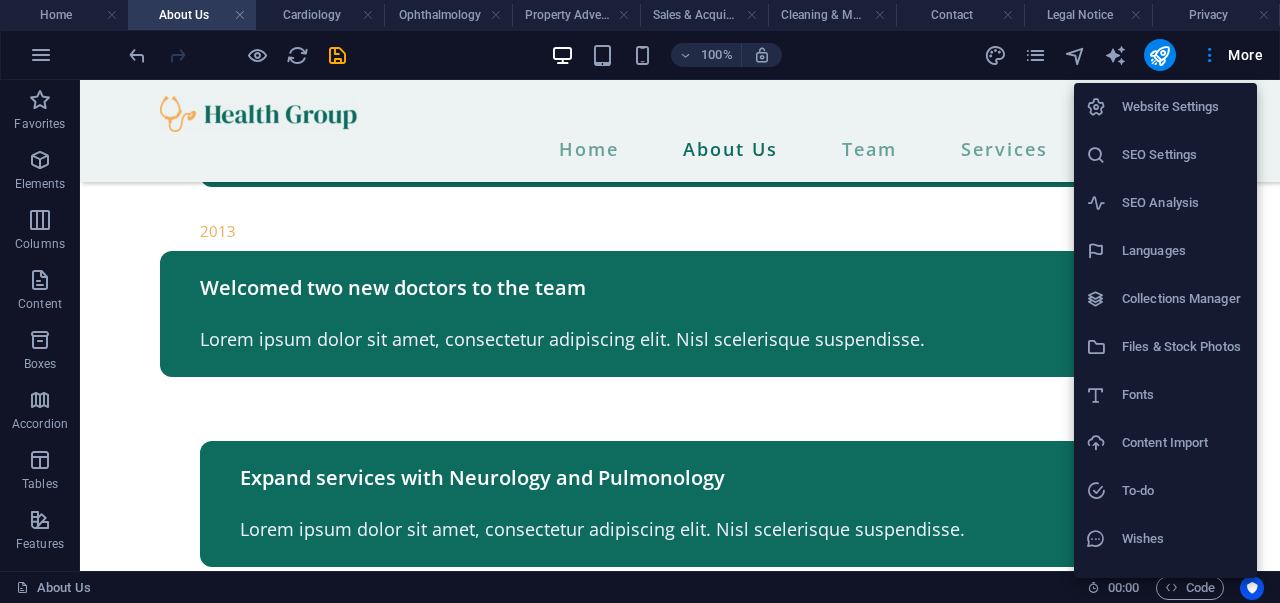 click at bounding box center (640, 301) 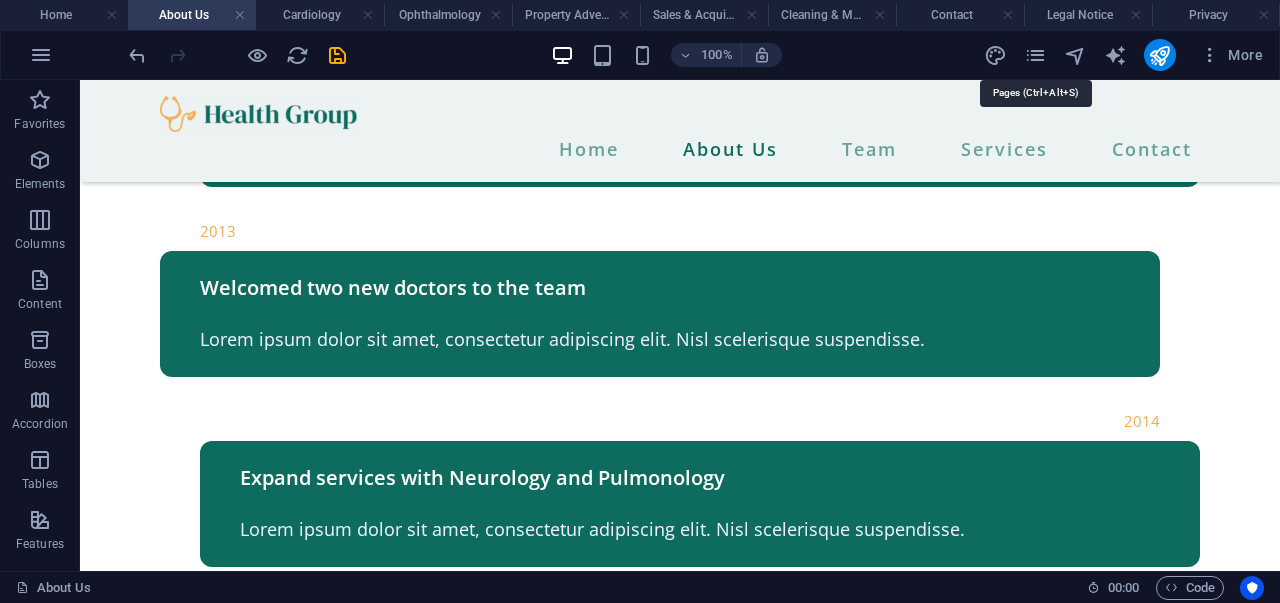 click at bounding box center (1035, 55) 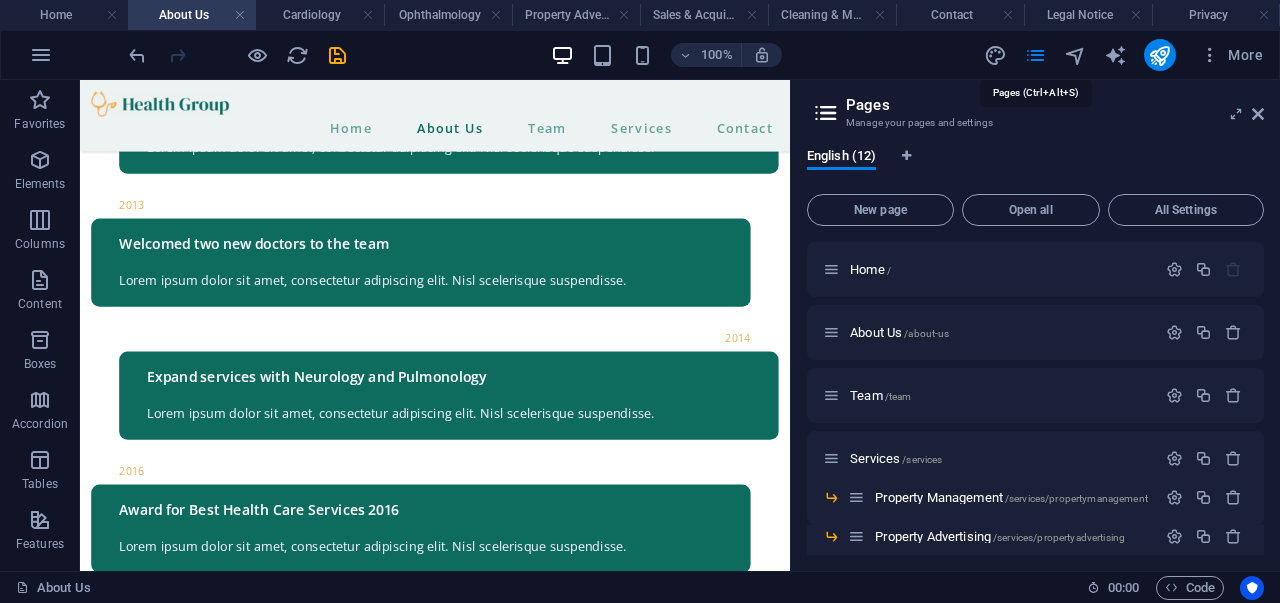 scroll, scrollTop: 3617, scrollLeft: 0, axis: vertical 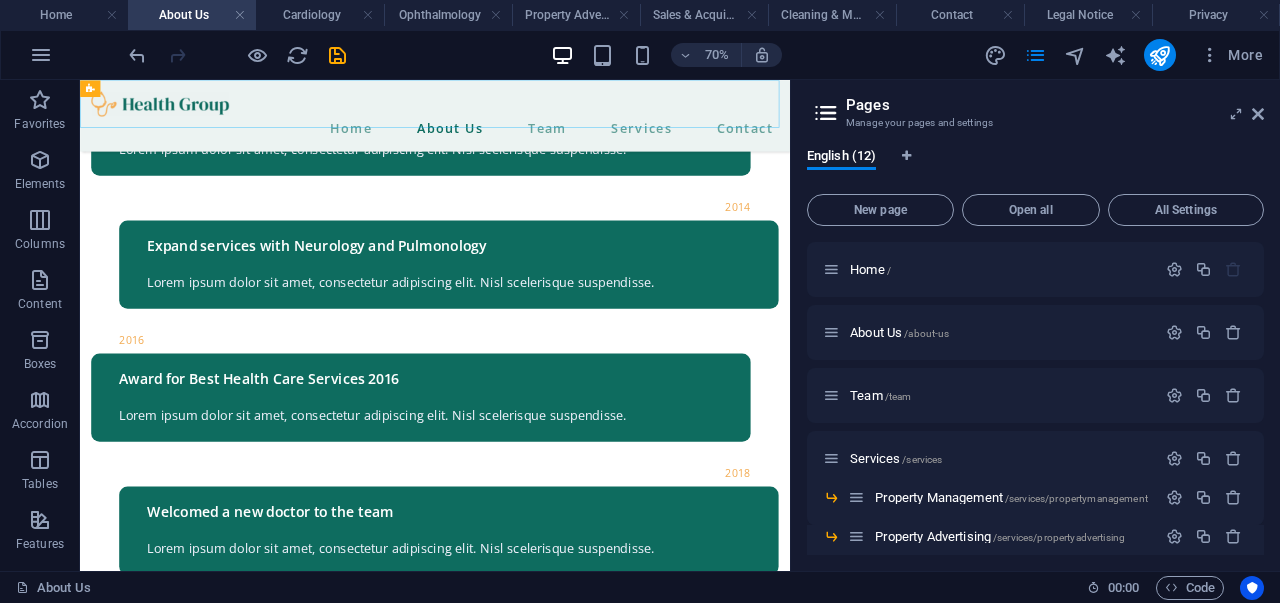 click at bounding box center (587, 114) 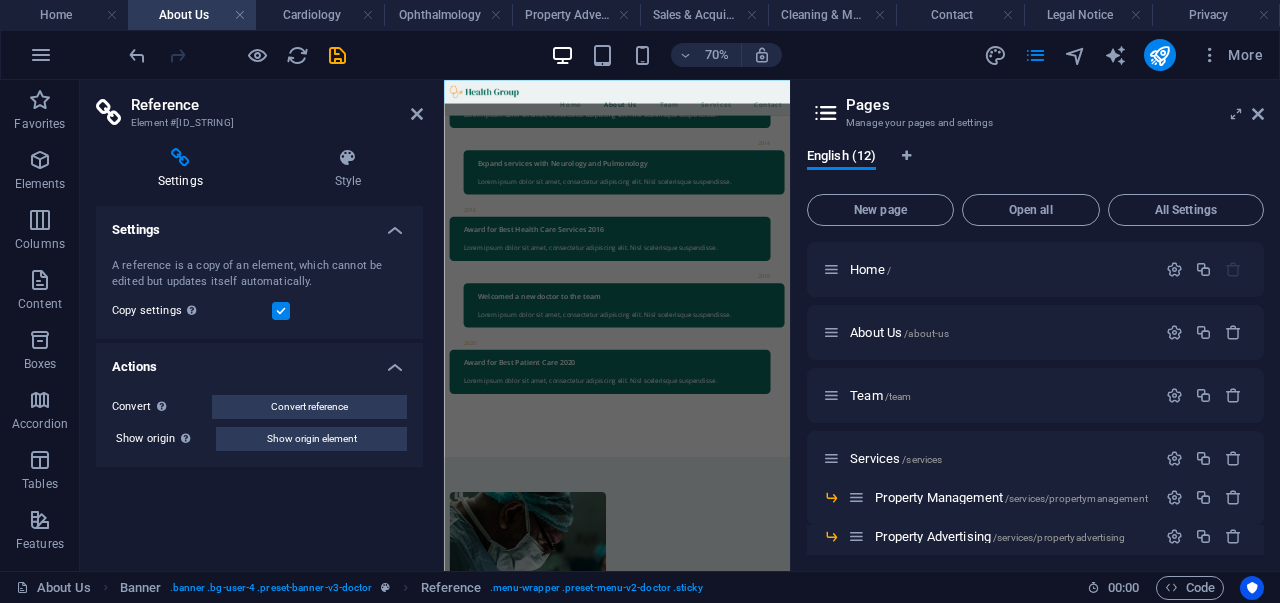 click on "Reference" at bounding box center [277, 105] 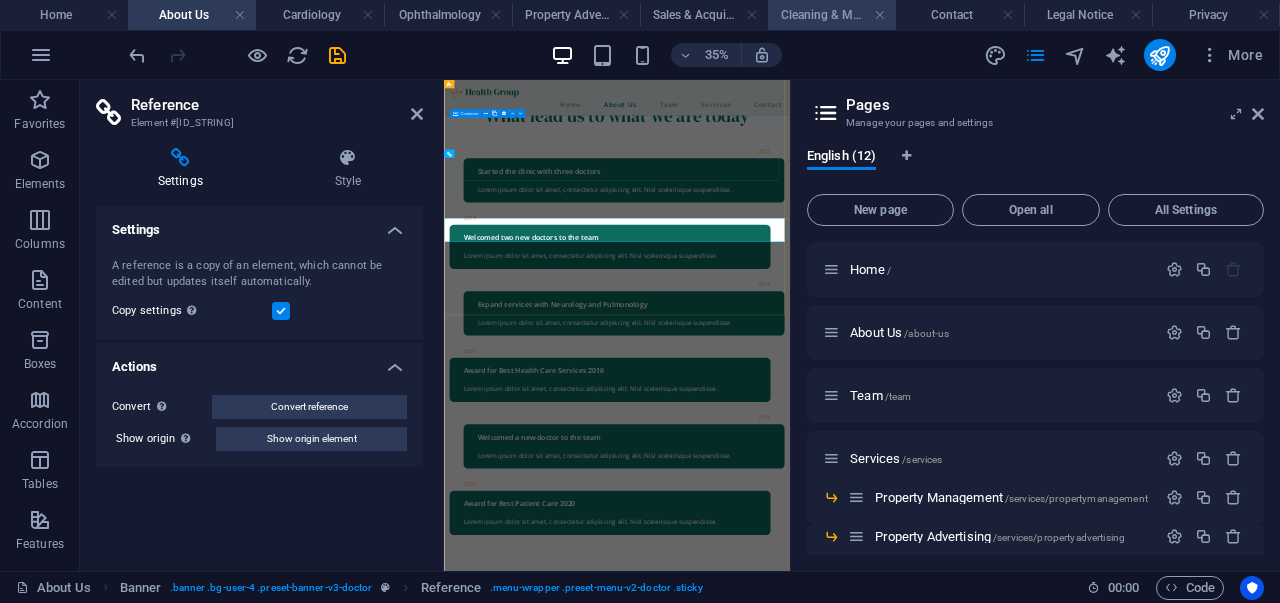 scroll, scrollTop: 3212, scrollLeft: 0, axis: vertical 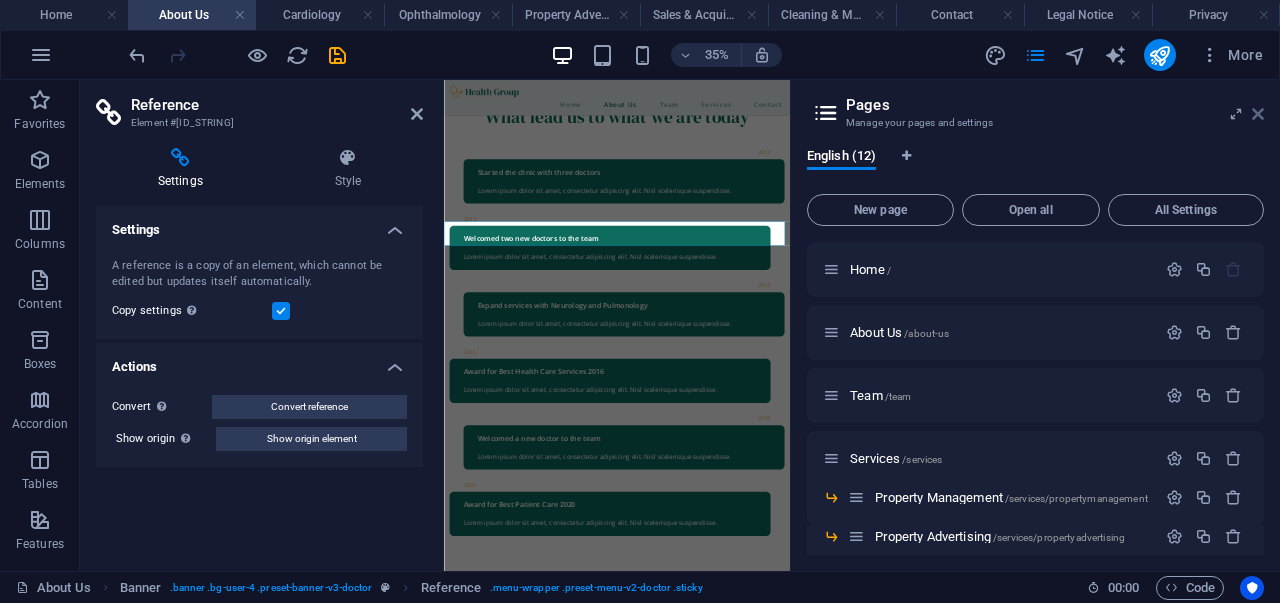 drag, startPoint x: 1262, startPoint y: 115, endPoint x: 953, endPoint y: 64, distance: 313.18045 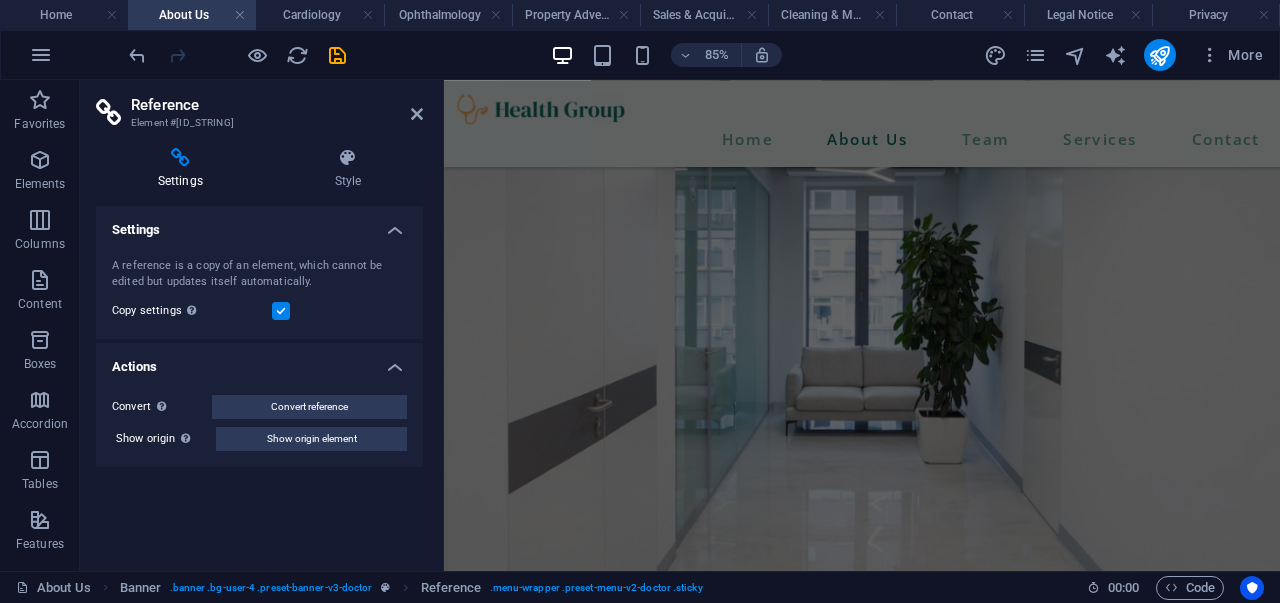 scroll, scrollTop: 0, scrollLeft: 0, axis: both 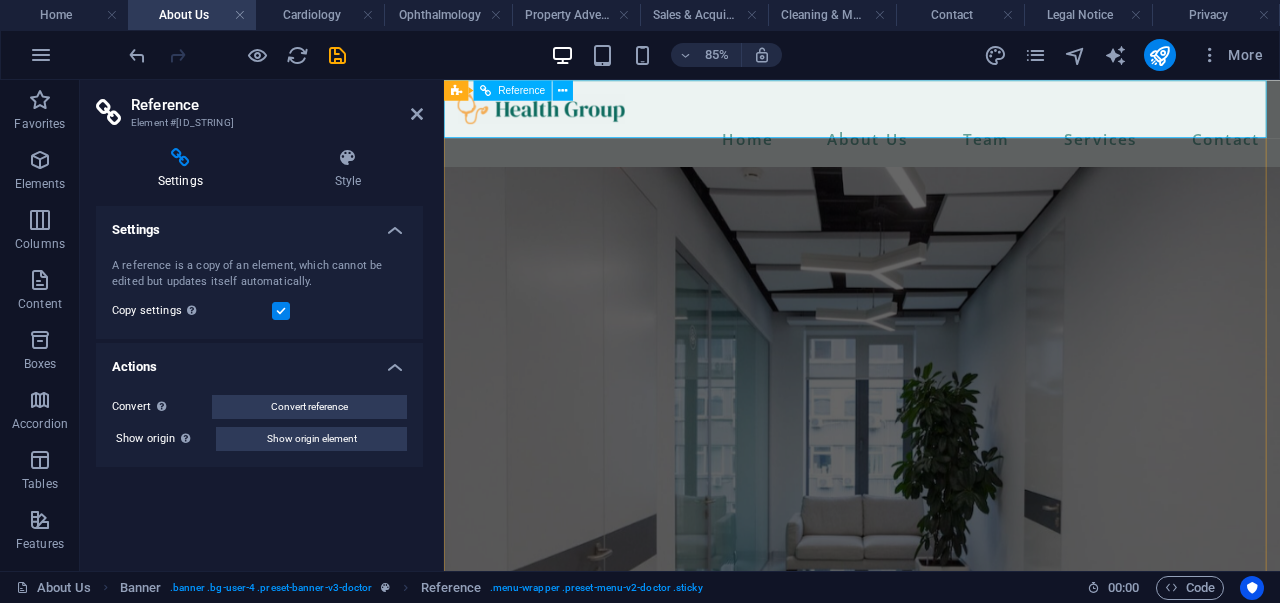 click at bounding box center [936, 114] 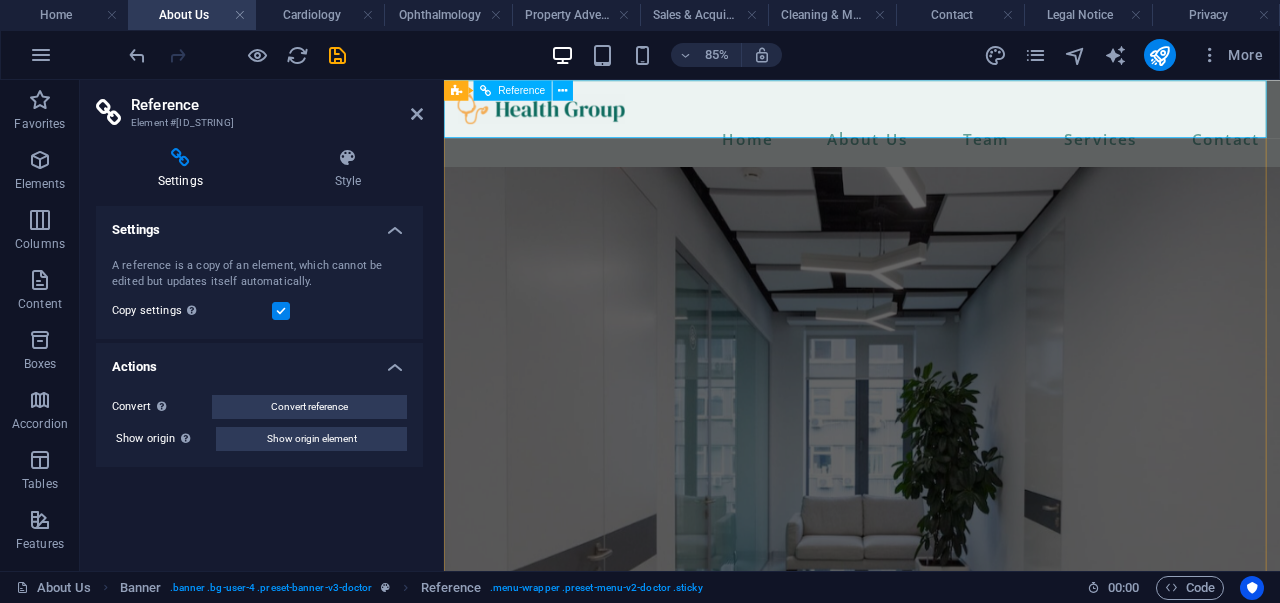 click at bounding box center (936, 114) 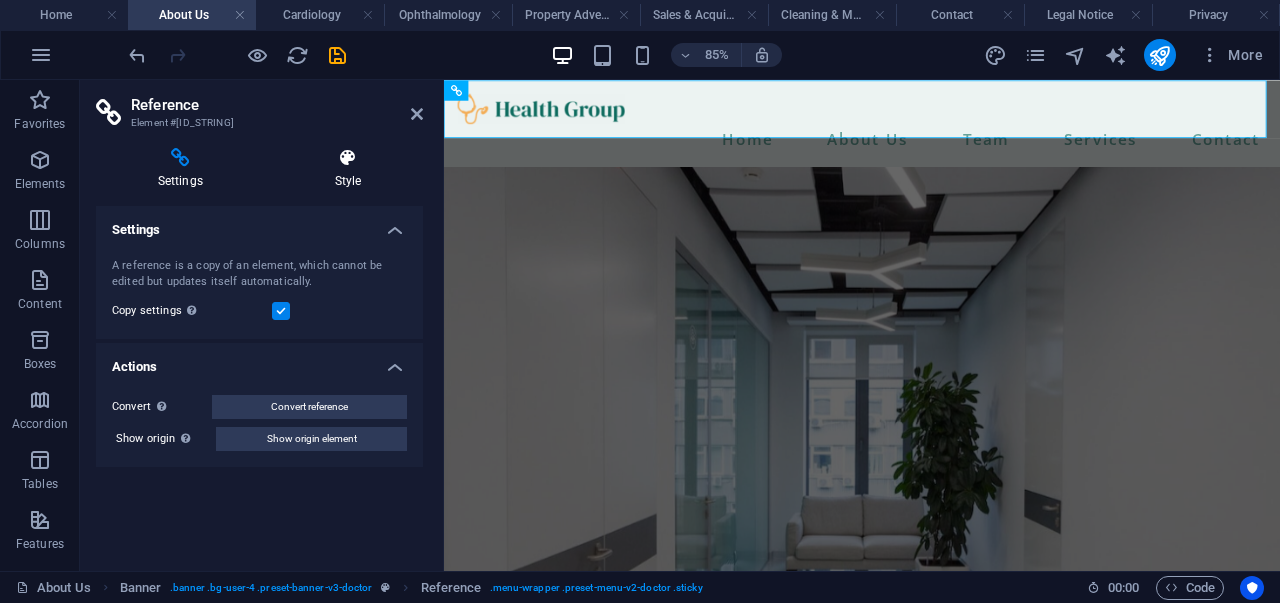 click at bounding box center [348, 158] 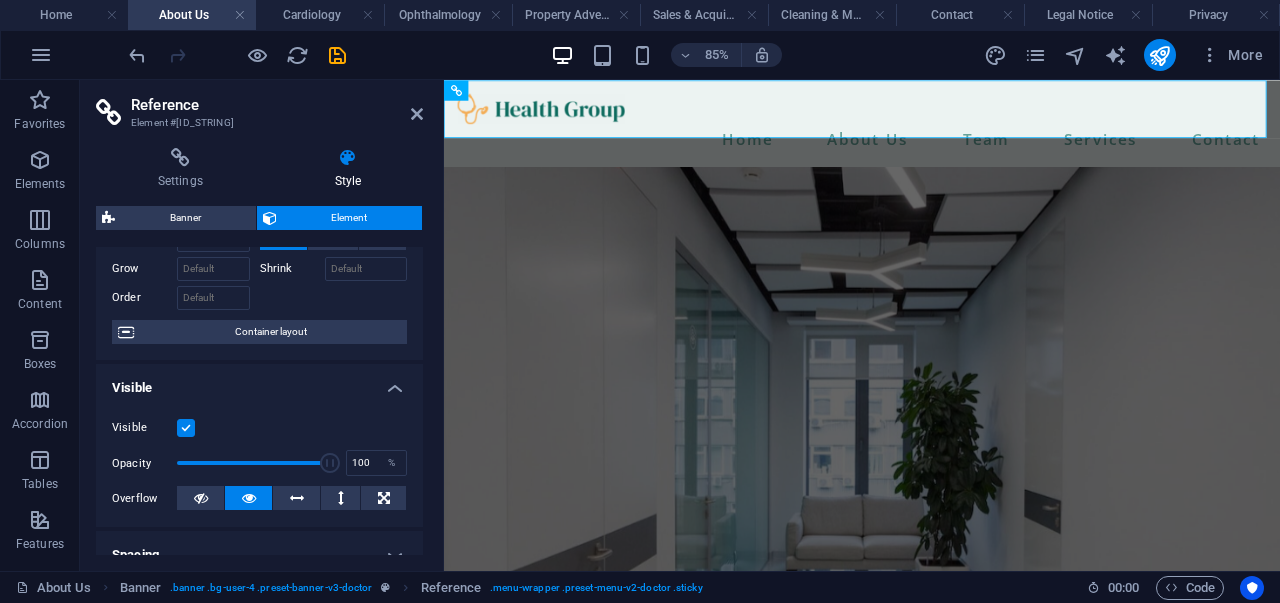 scroll, scrollTop: 0, scrollLeft: 0, axis: both 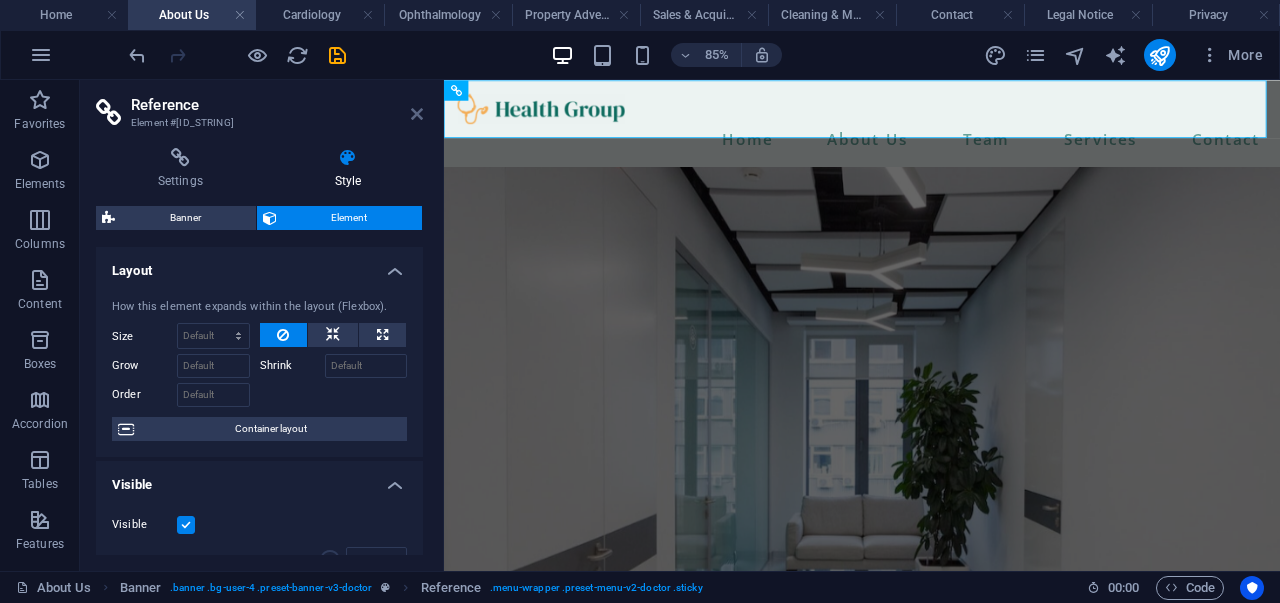 click at bounding box center (417, 114) 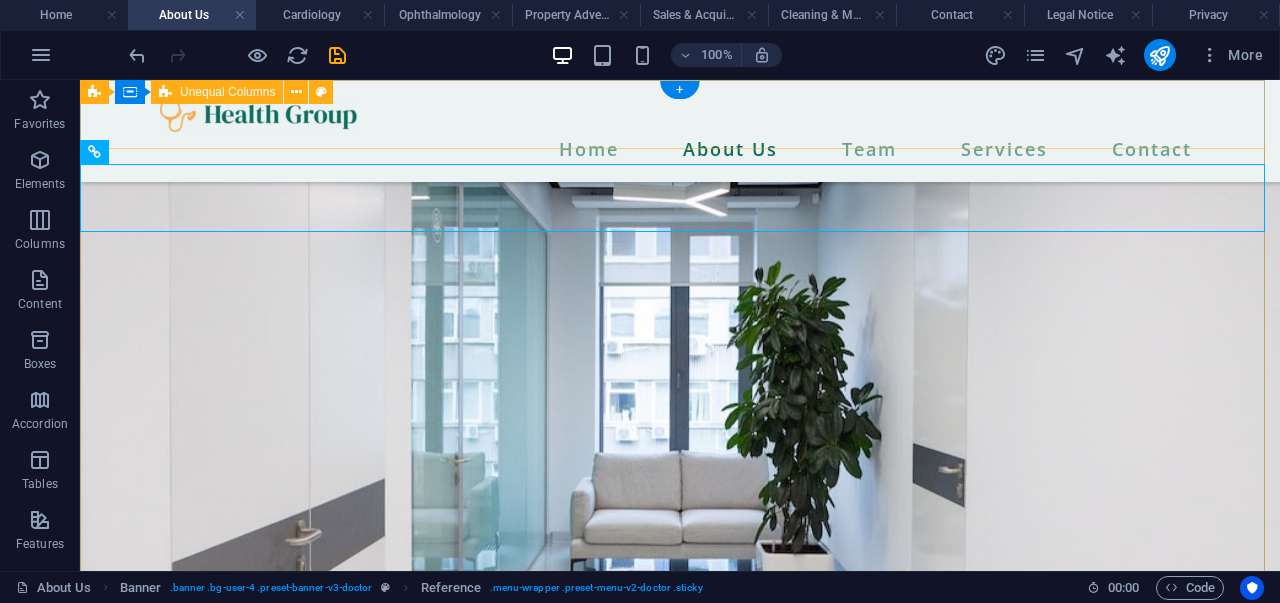 scroll, scrollTop: 0, scrollLeft: 0, axis: both 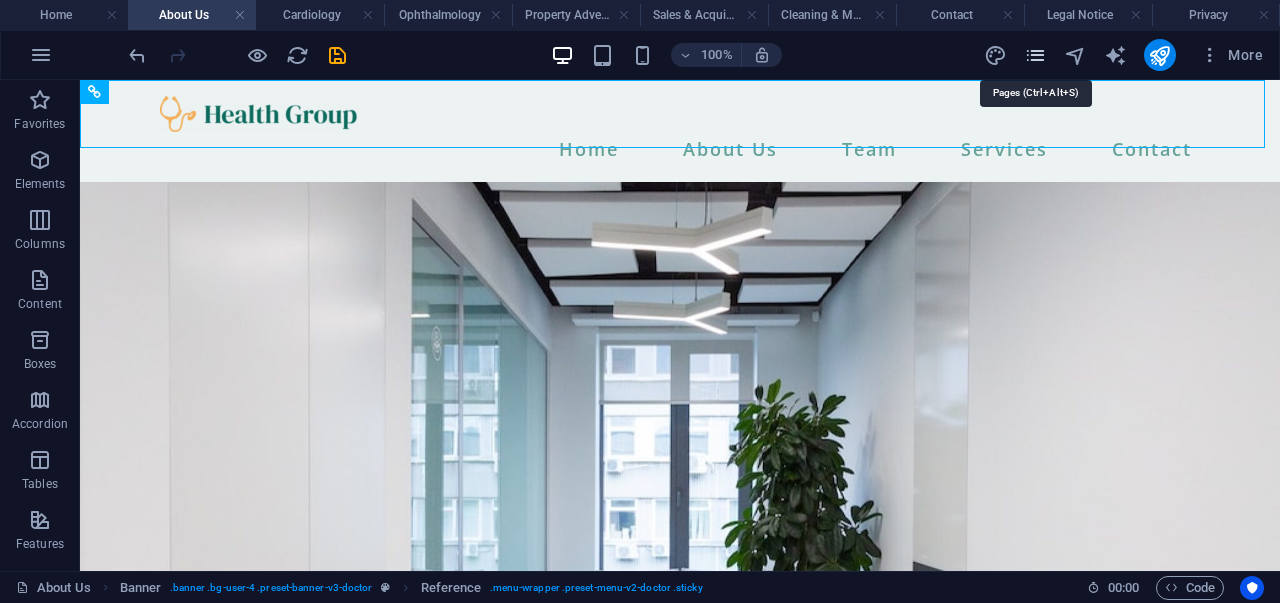 click at bounding box center (1035, 55) 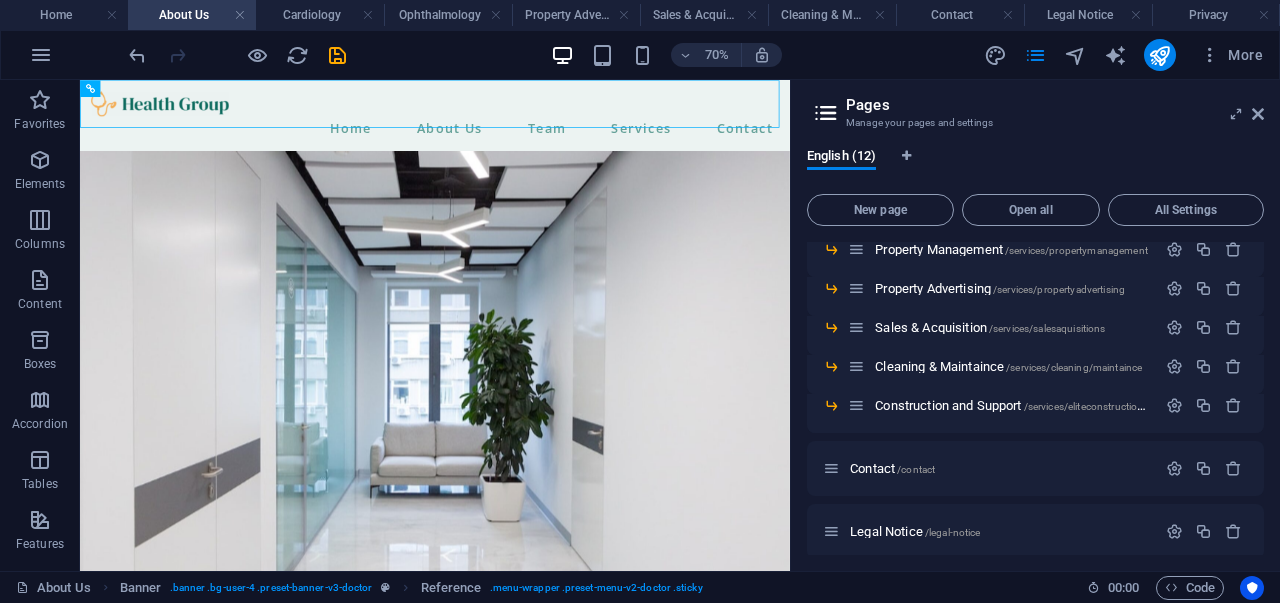 scroll, scrollTop: 322, scrollLeft: 0, axis: vertical 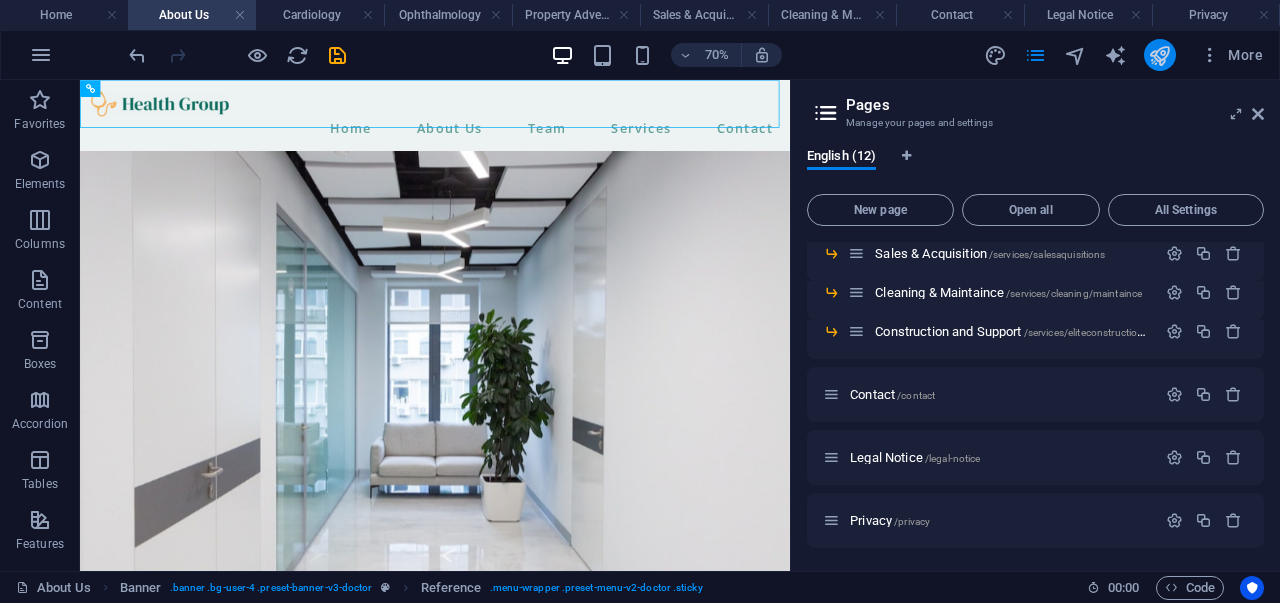 click at bounding box center (1160, 55) 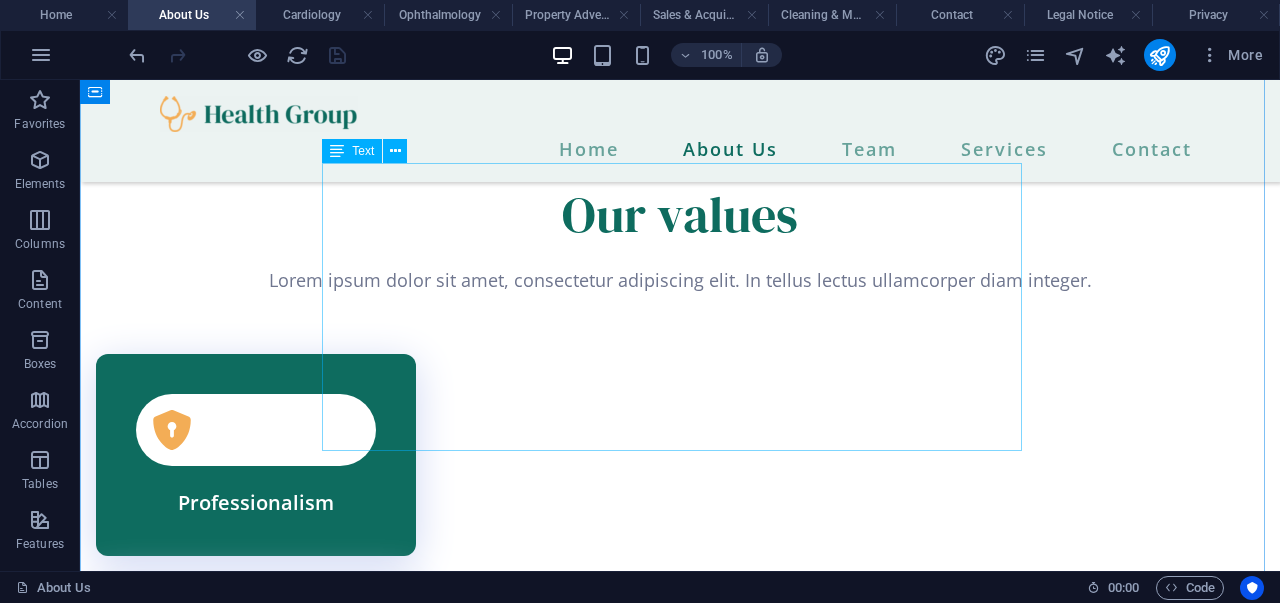 scroll, scrollTop: 1870, scrollLeft: 0, axis: vertical 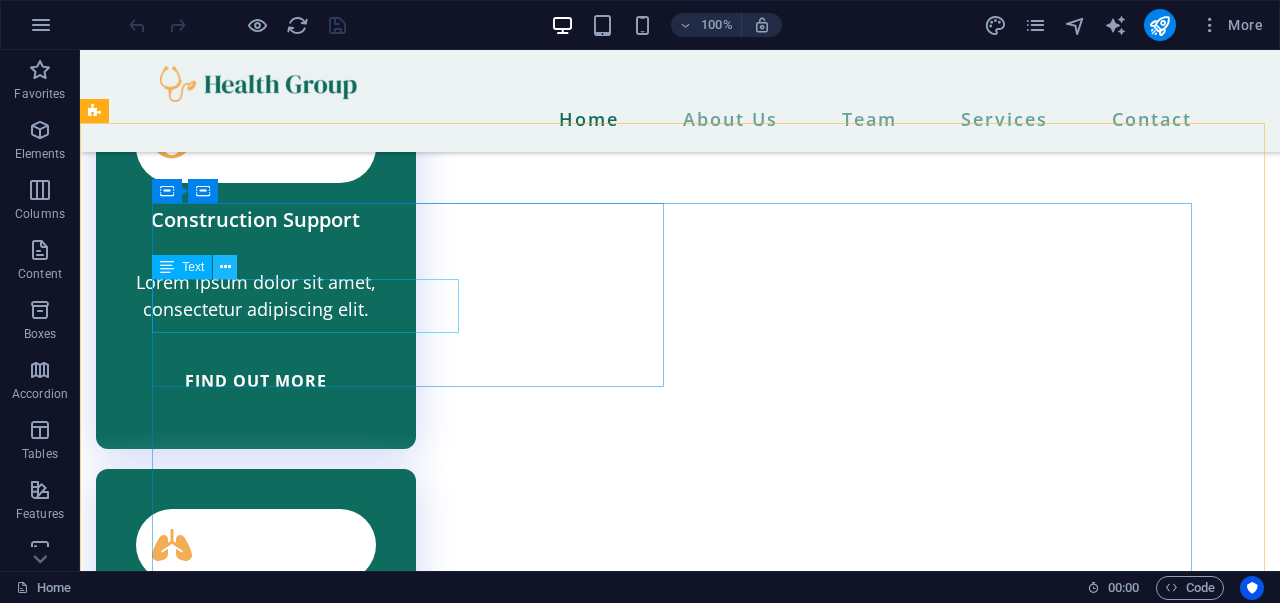 click at bounding box center [225, 267] 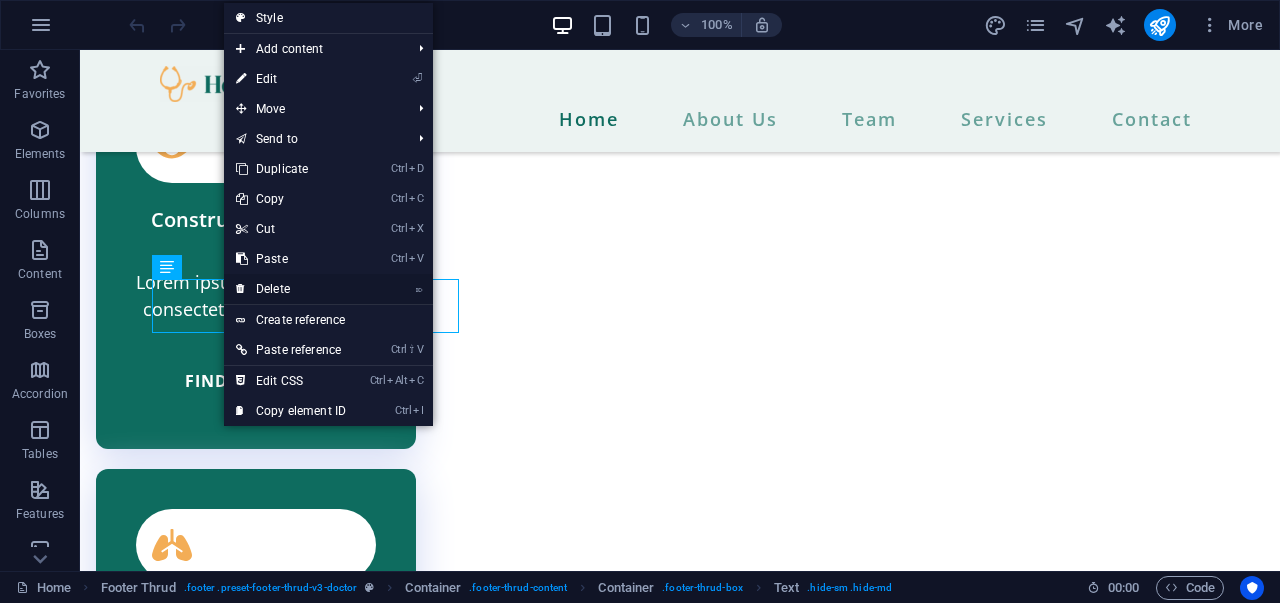 click on "⌦  Delete" at bounding box center [291, 289] 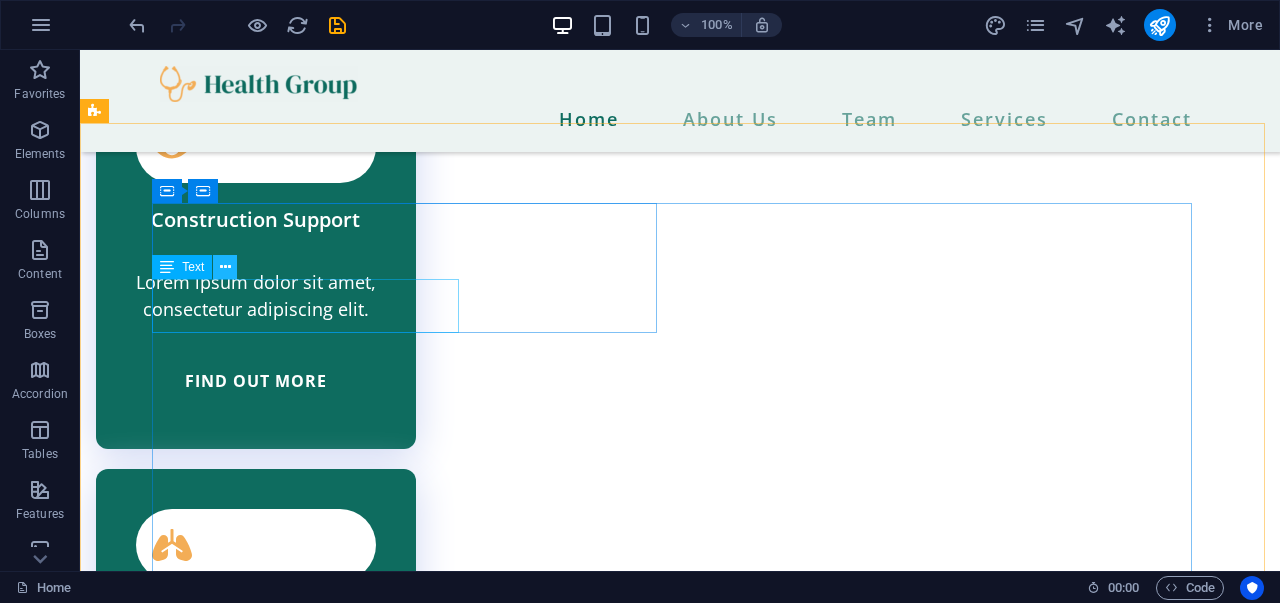 click at bounding box center (225, 267) 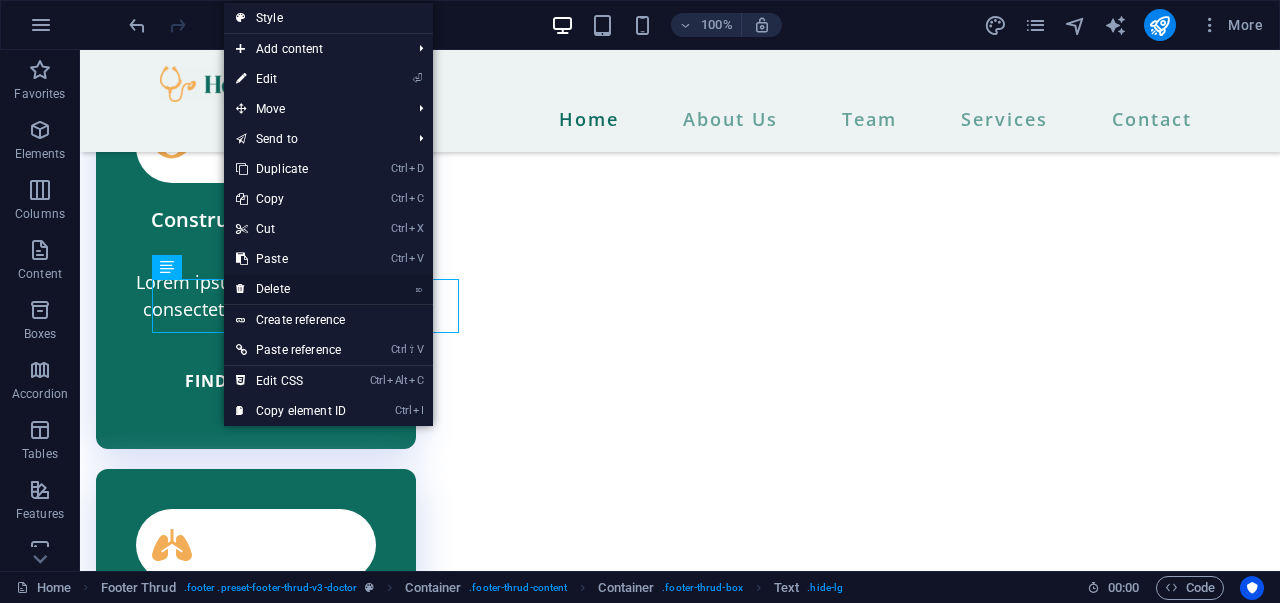 click on "⌦  Delete" at bounding box center [291, 289] 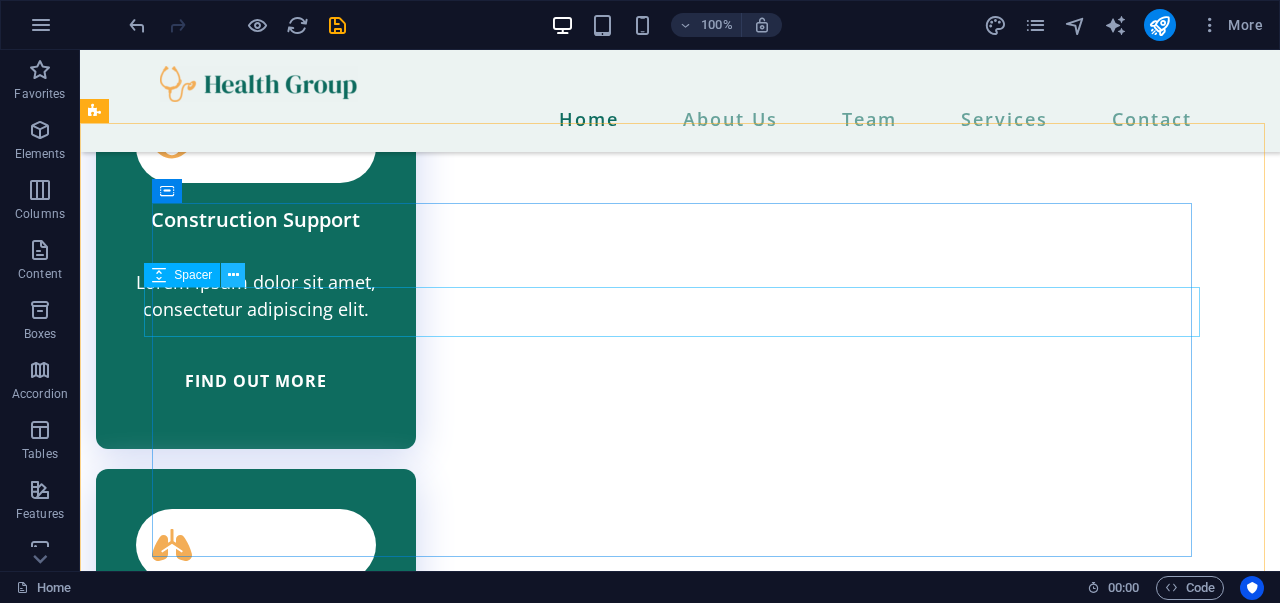 click at bounding box center (233, 275) 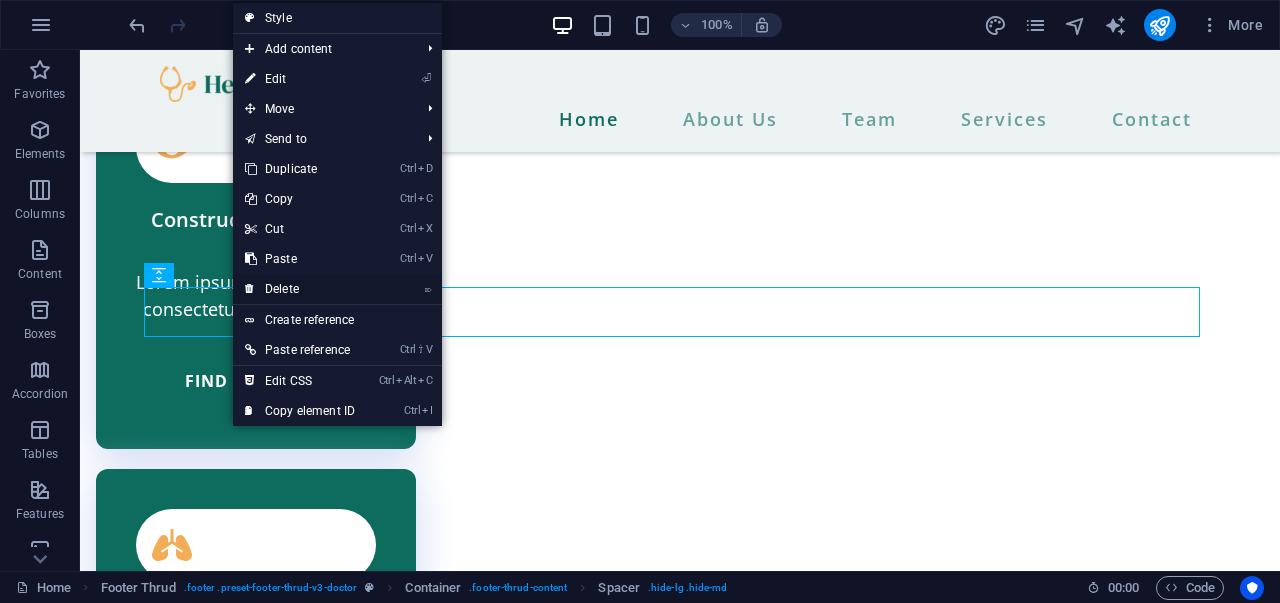 click on "⌦  Delete" at bounding box center [300, 289] 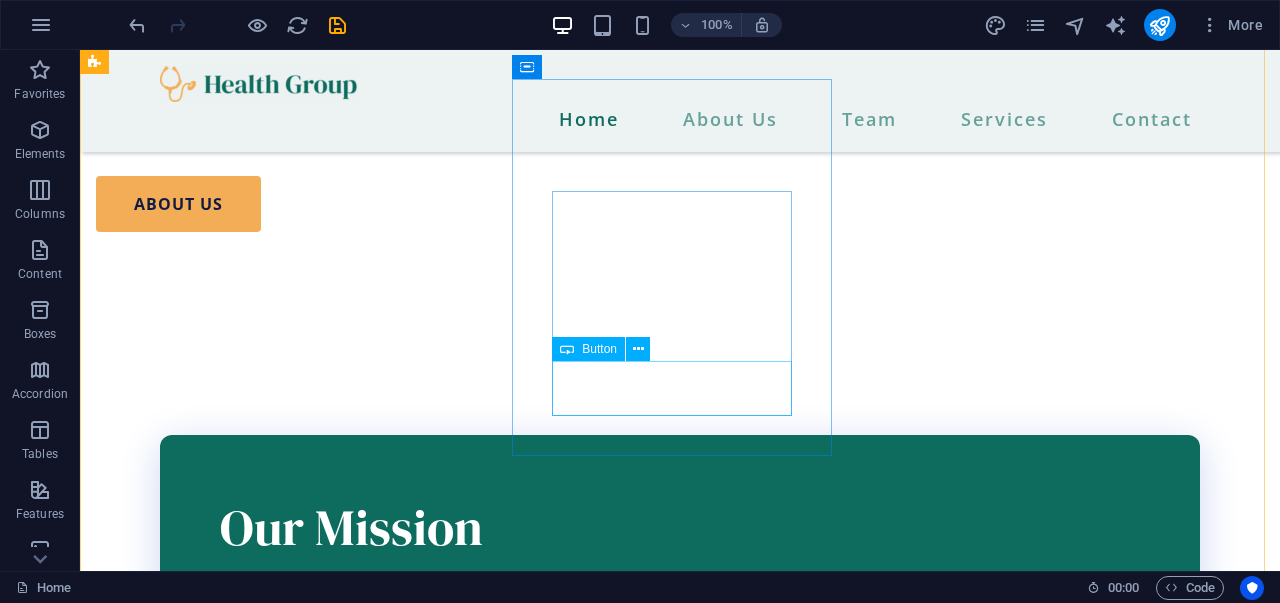 scroll, scrollTop: 2353, scrollLeft: 0, axis: vertical 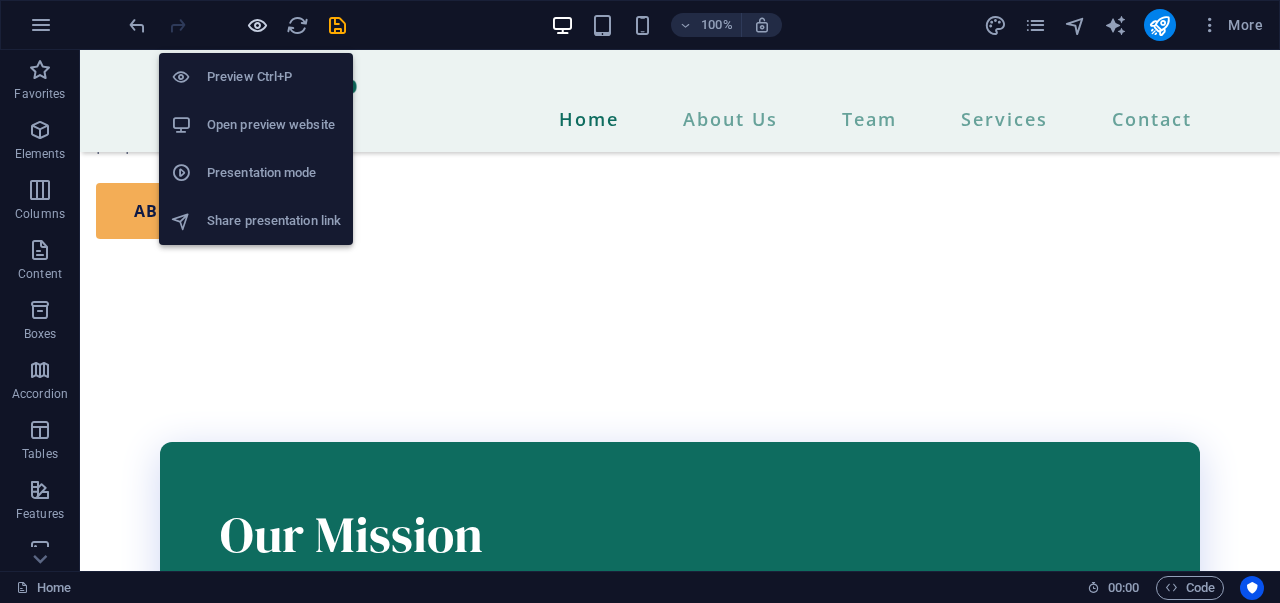 click at bounding box center [257, 25] 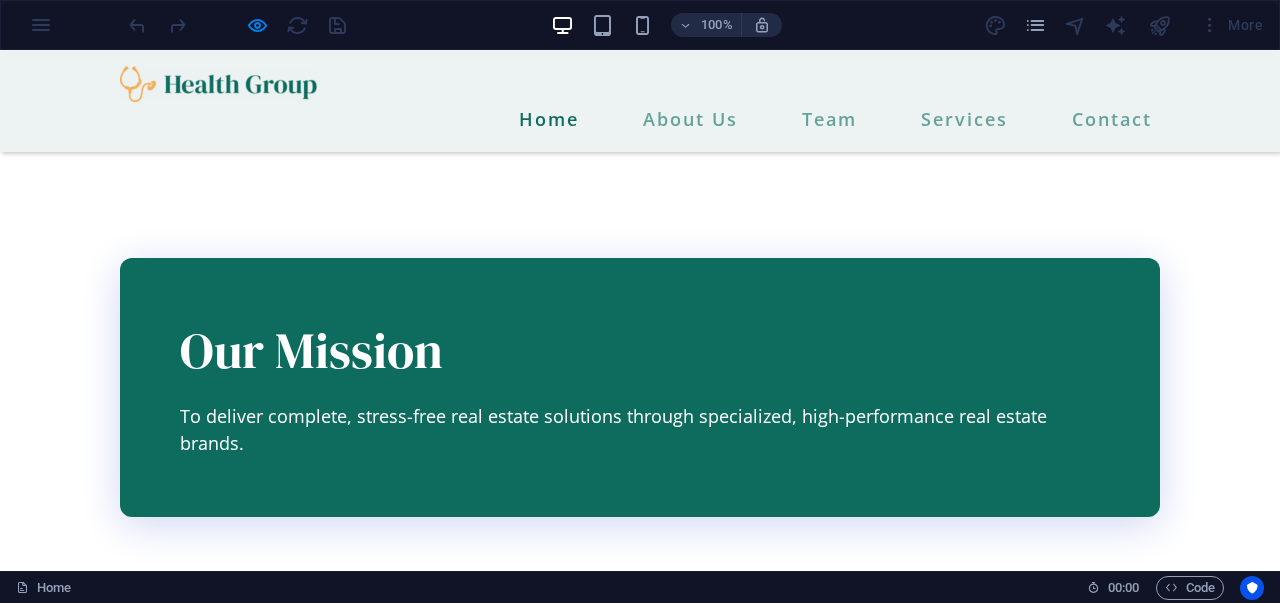 scroll, scrollTop: 2534, scrollLeft: 0, axis: vertical 